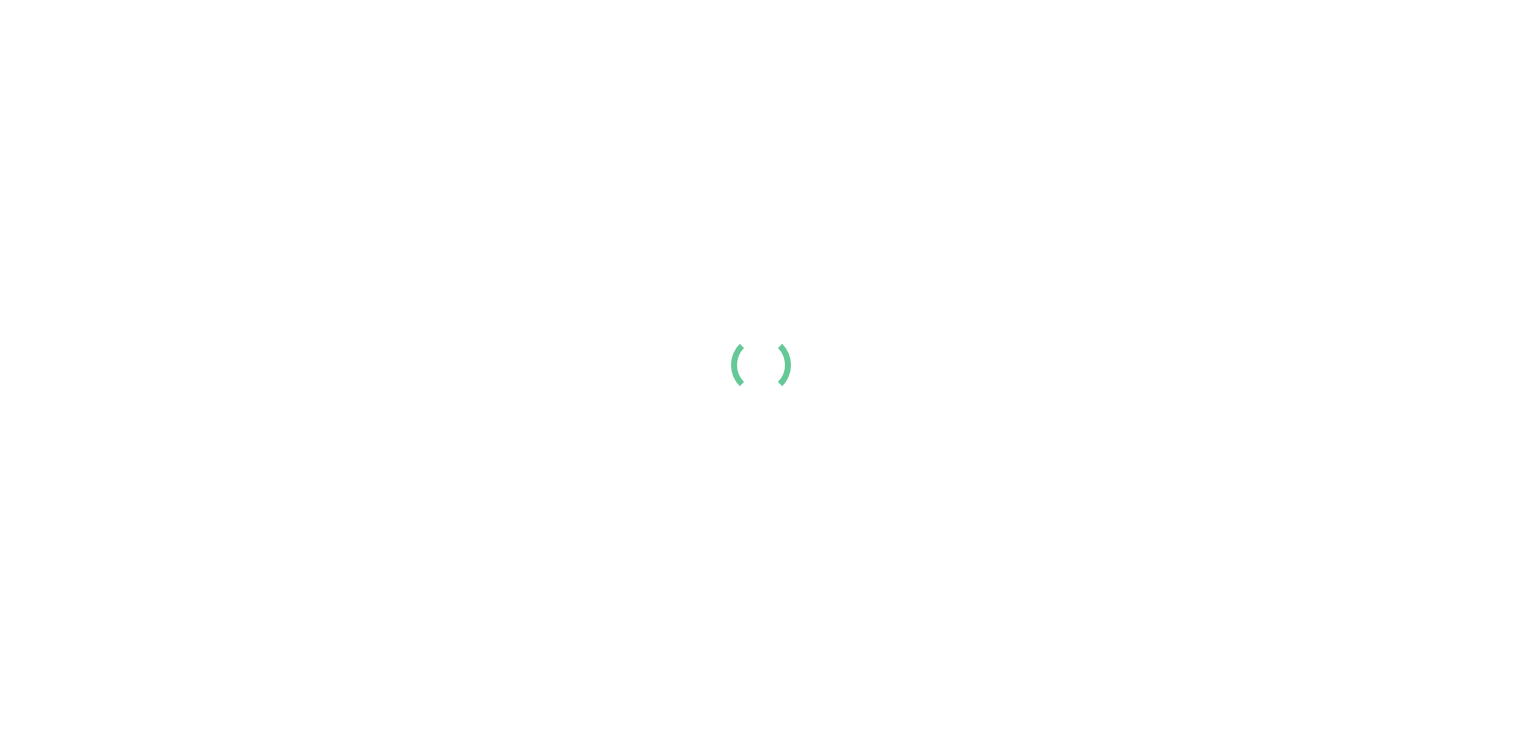 scroll, scrollTop: 0, scrollLeft: 0, axis: both 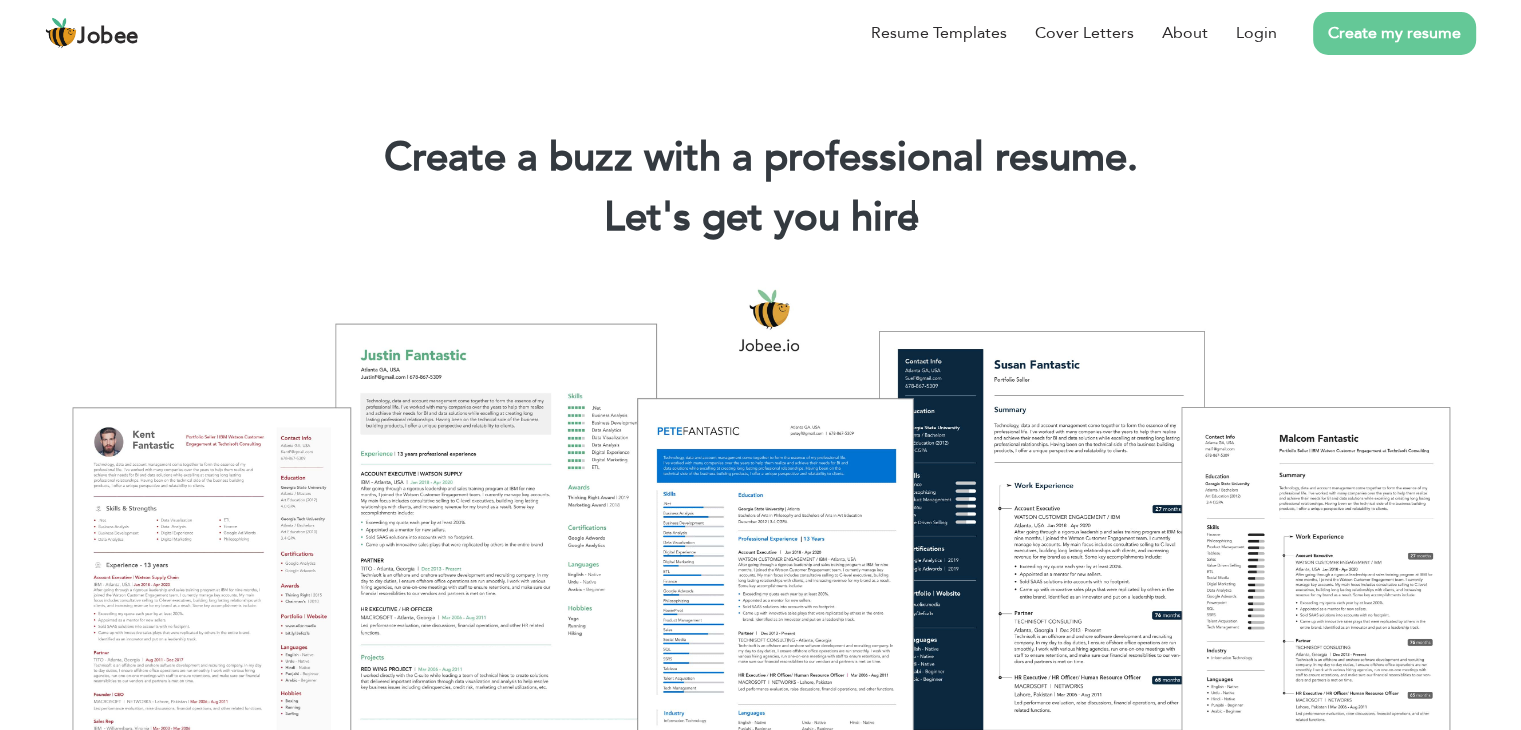 click on "Create my resume" at bounding box center [1394, 33] 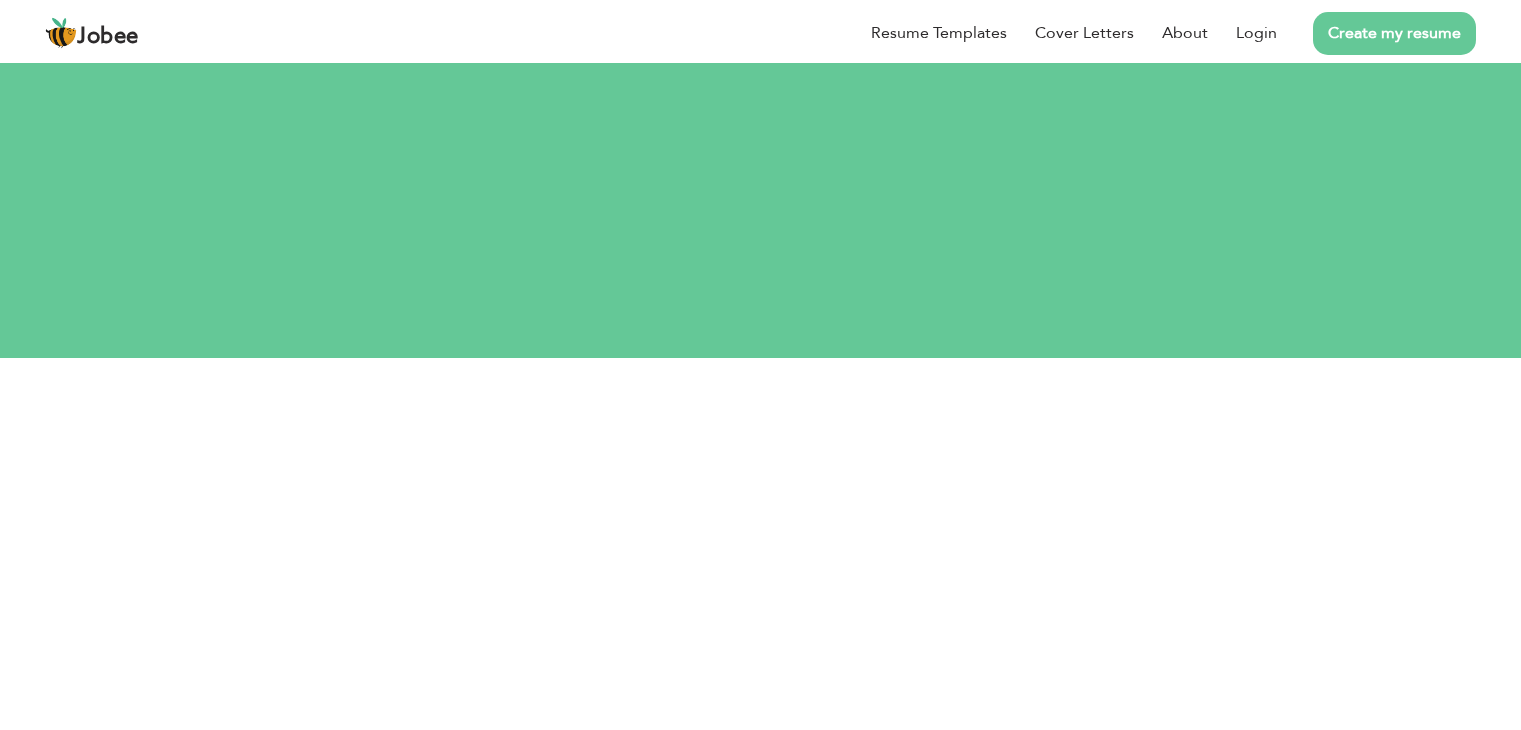 scroll, scrollTop: 0, scrollLeft: 0, axis: both 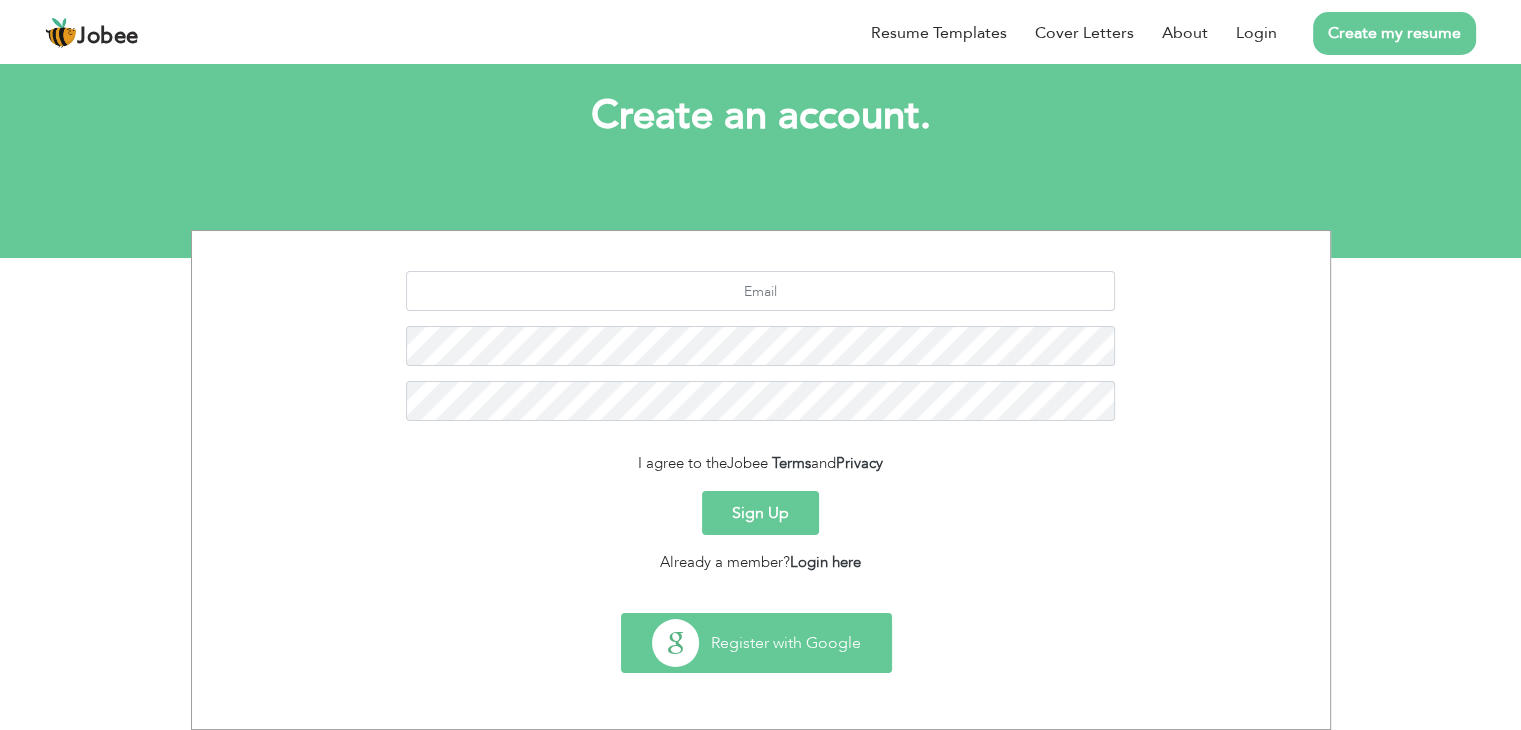 click on "Register with Google" at bounding box center (756, 643) 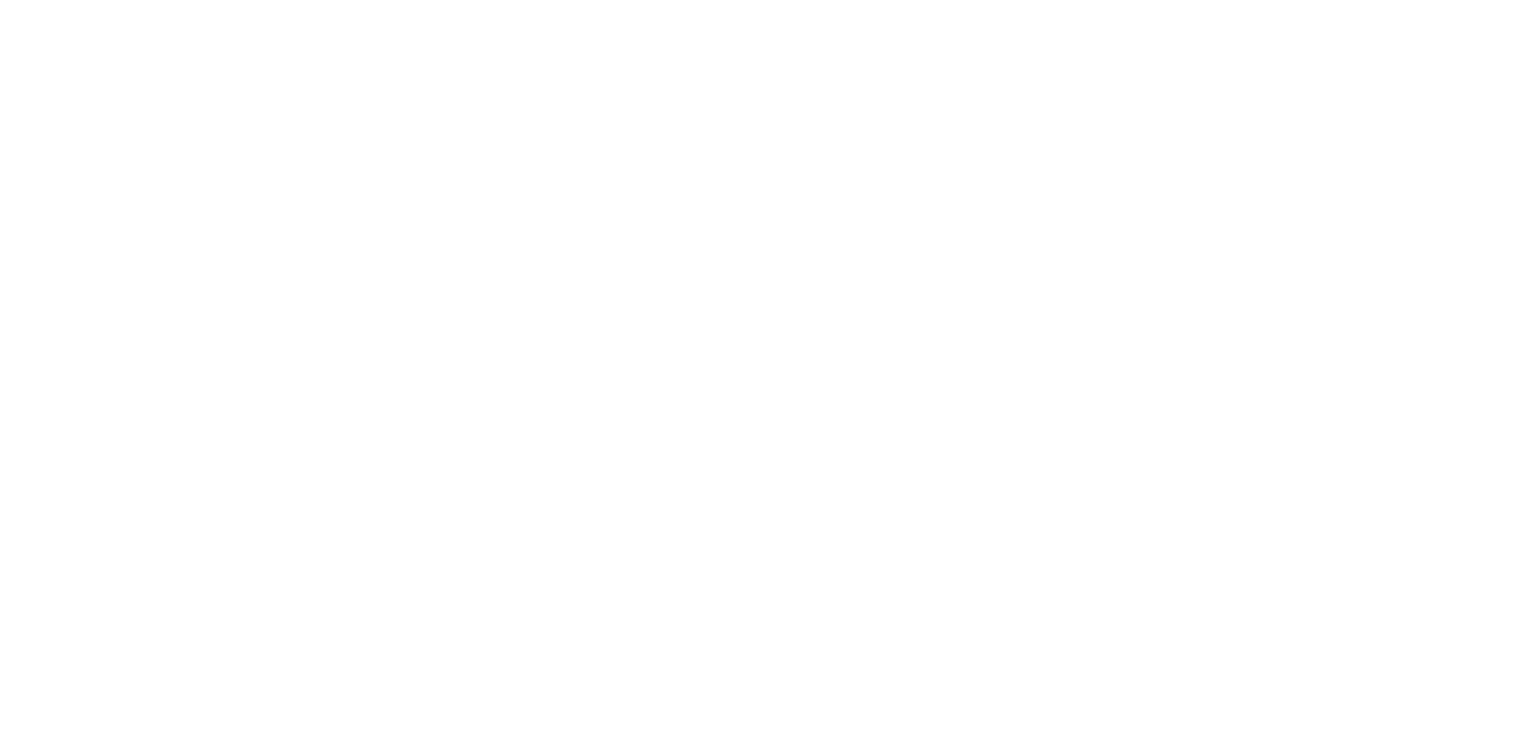 scroll, scrollTop: 0, scrollLeft: 0, axis: both 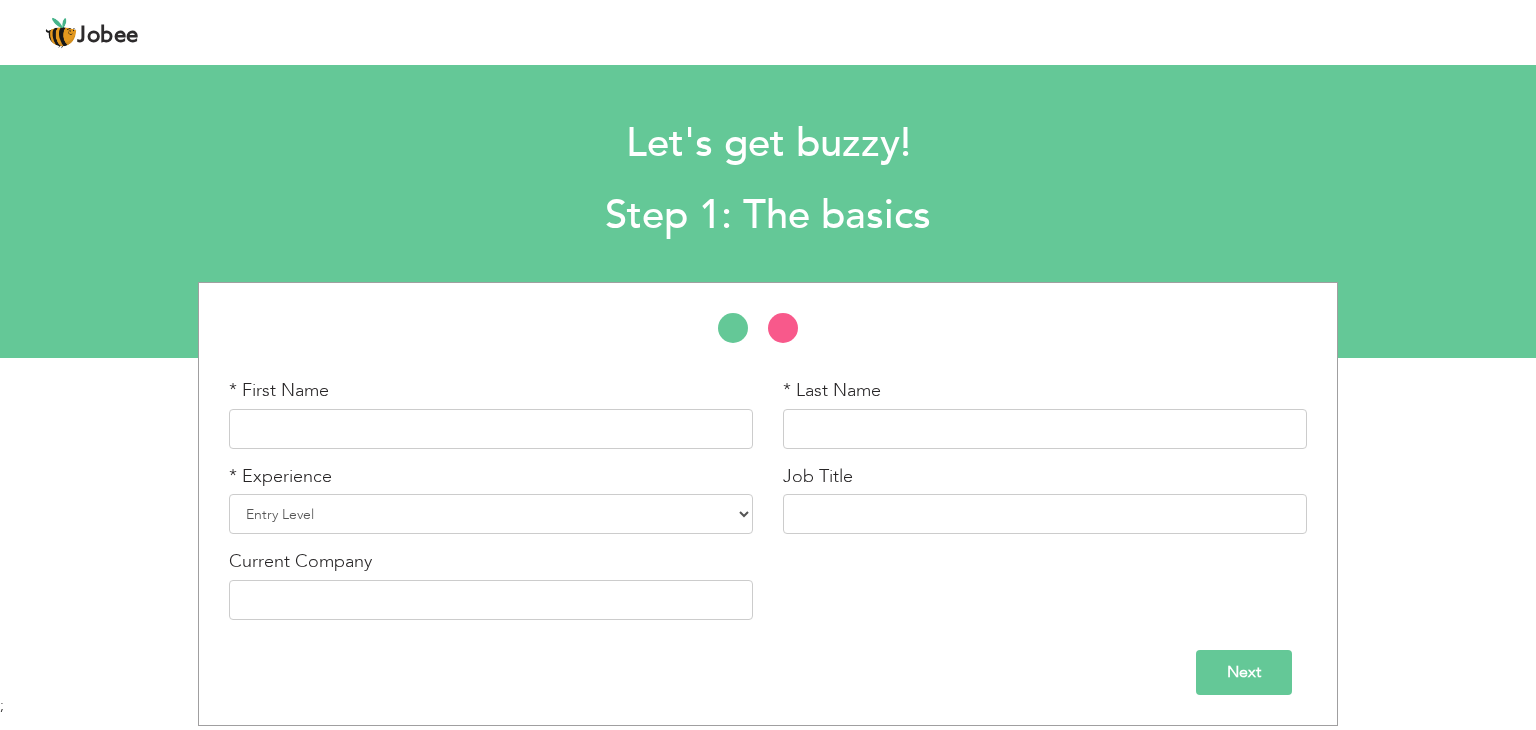click on "* First Name
* Last Name
* Experience Entry Level
Less than 1 Year" at bounding box center (768, 504) 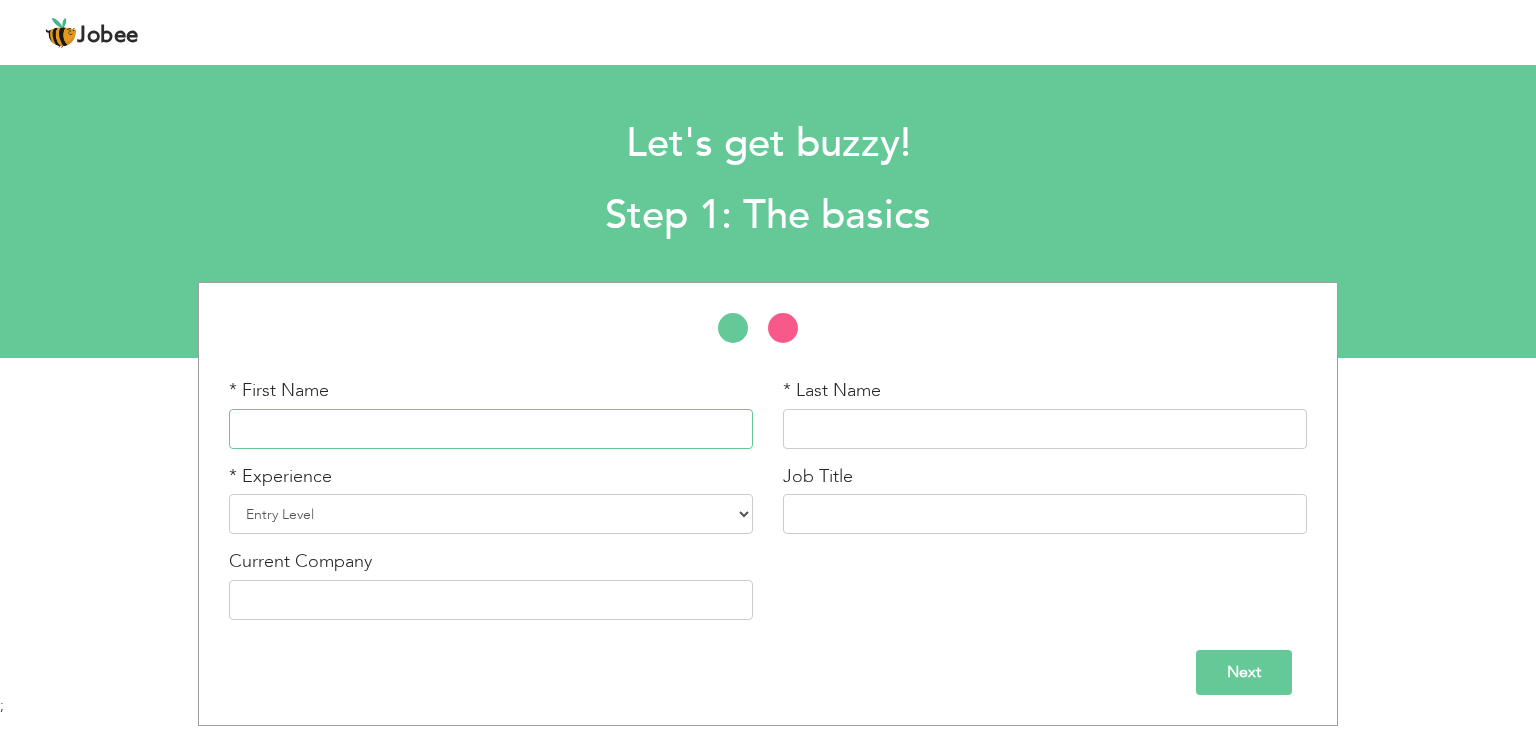 click at bounding box center [491, 429] 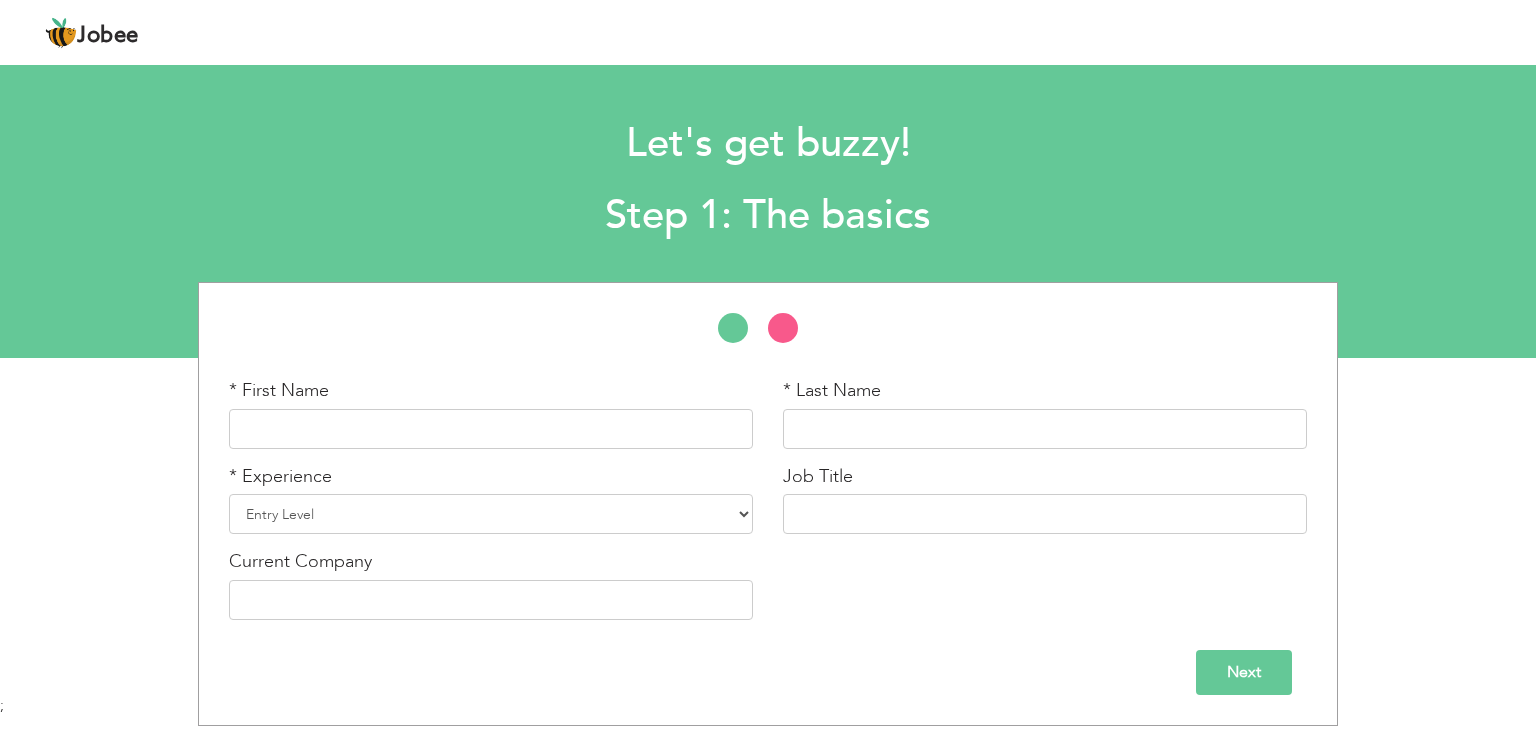 click on "* Experience
Entry Level
Less than 1 Year
1 Year
2 Years
3 Years
4 Years
5 Years
6 Years
7 Years
8 Years
9 Years
10 Years
11 Years
12 Years
13 Years
14 Years
15 Years
16 Years
17 Years
18 Years
19 Years
20 Years
21 Years
22 Years
23 Years
24 Years
25 Years
26 Years
27 Years
28 Years
29 Years
30 Years
31 Years
32 Years
33 Years
34 Years
35 Years
More than 35 Years" at bounding box center (491, 499) 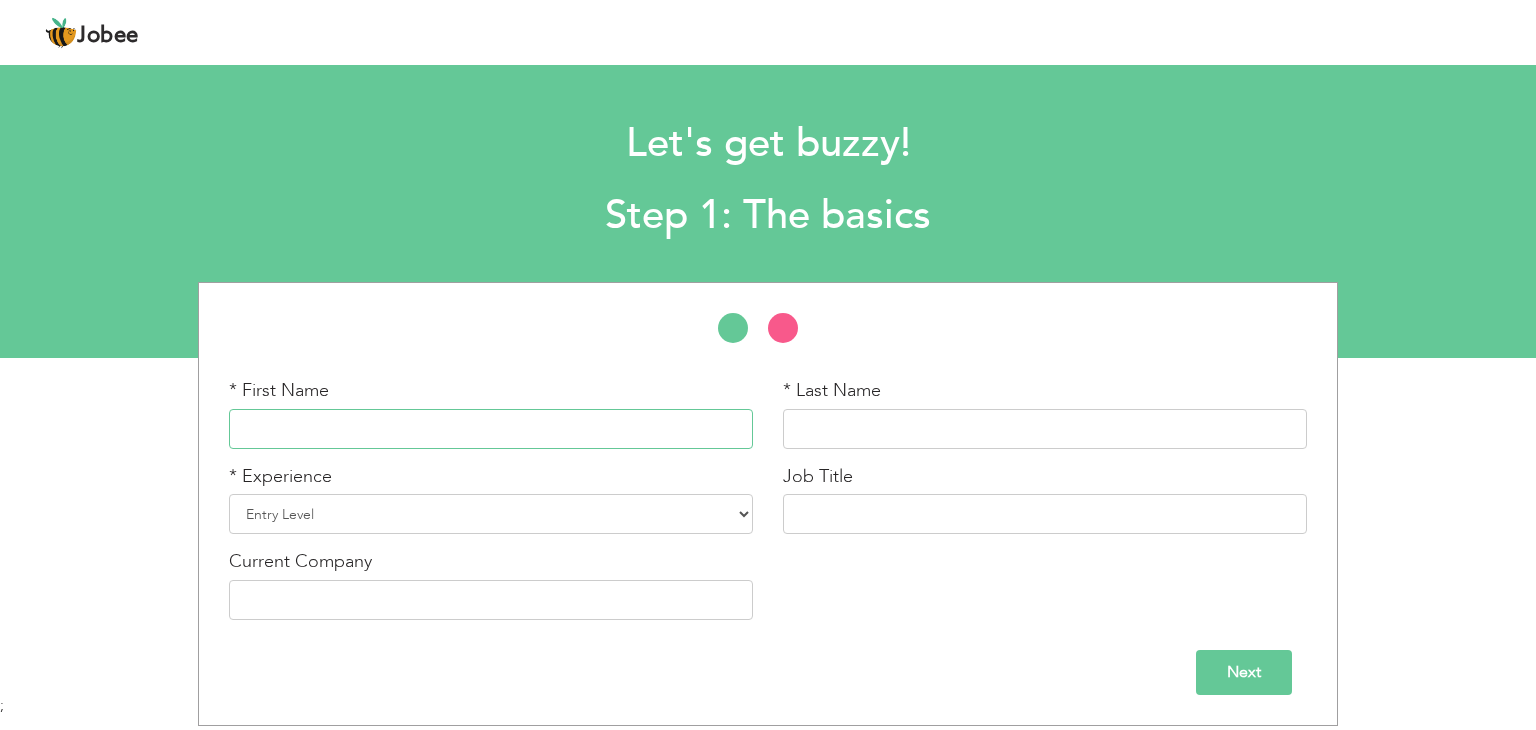 click at bounding box center [491, 429] 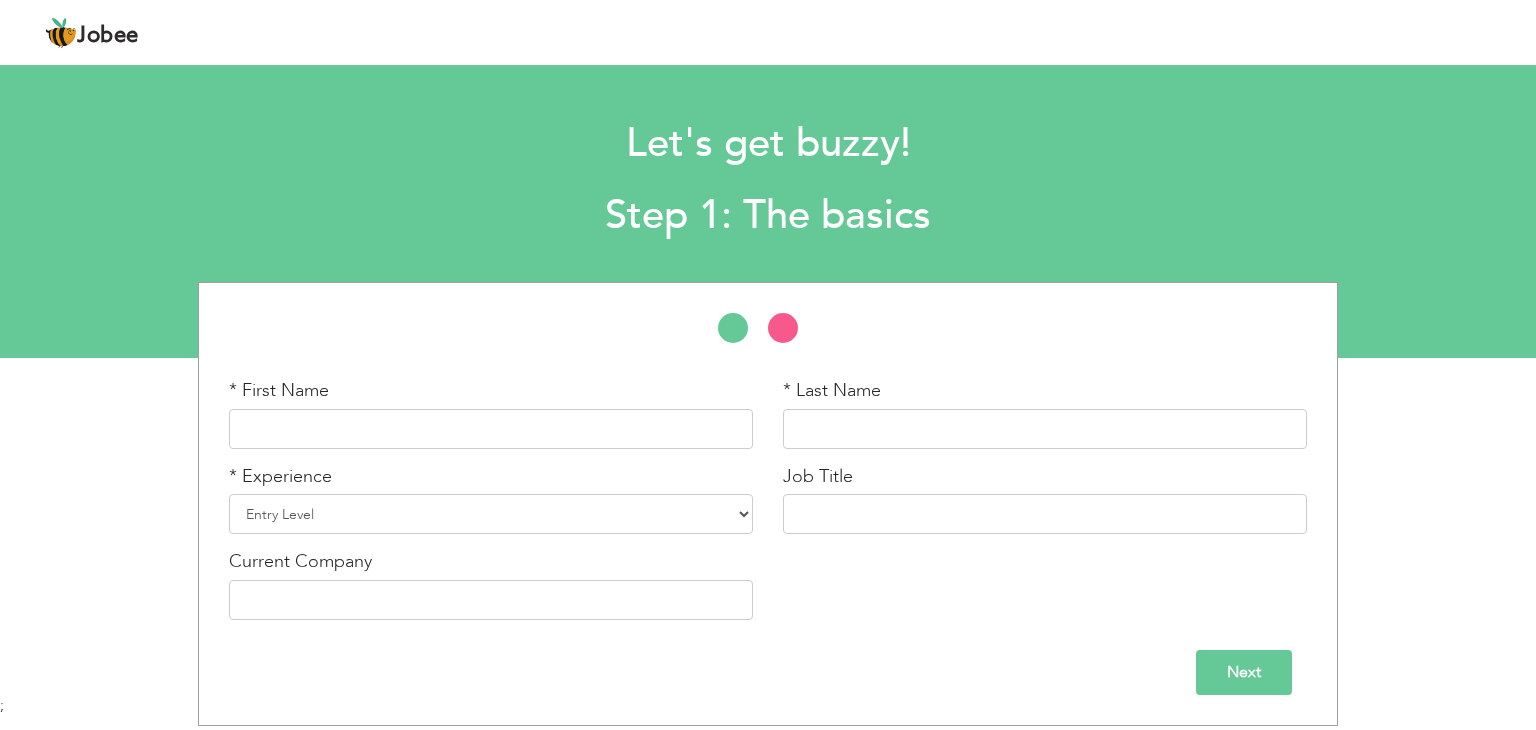 click on "* Experience
Entry Level
Less than 1 Year
1 Year
2 Years
3 Years
4 Years
5 Years
6 Years
7 Years
8 Years
9 Years
10 Years
11 Years
12 Years
13 Years
14 Years
15 Years
16 Years
17 Years
18 Years
19 Years
20 Years
21 Years
22 Years
23 Years
24 Years
25 Years
26 Years
27 Years
28 Years
29 Years
30 Years
31 Years
32 Years
33 Years
34 Years
35 Years
More than 35 Years" at bounding box center (491, 499) 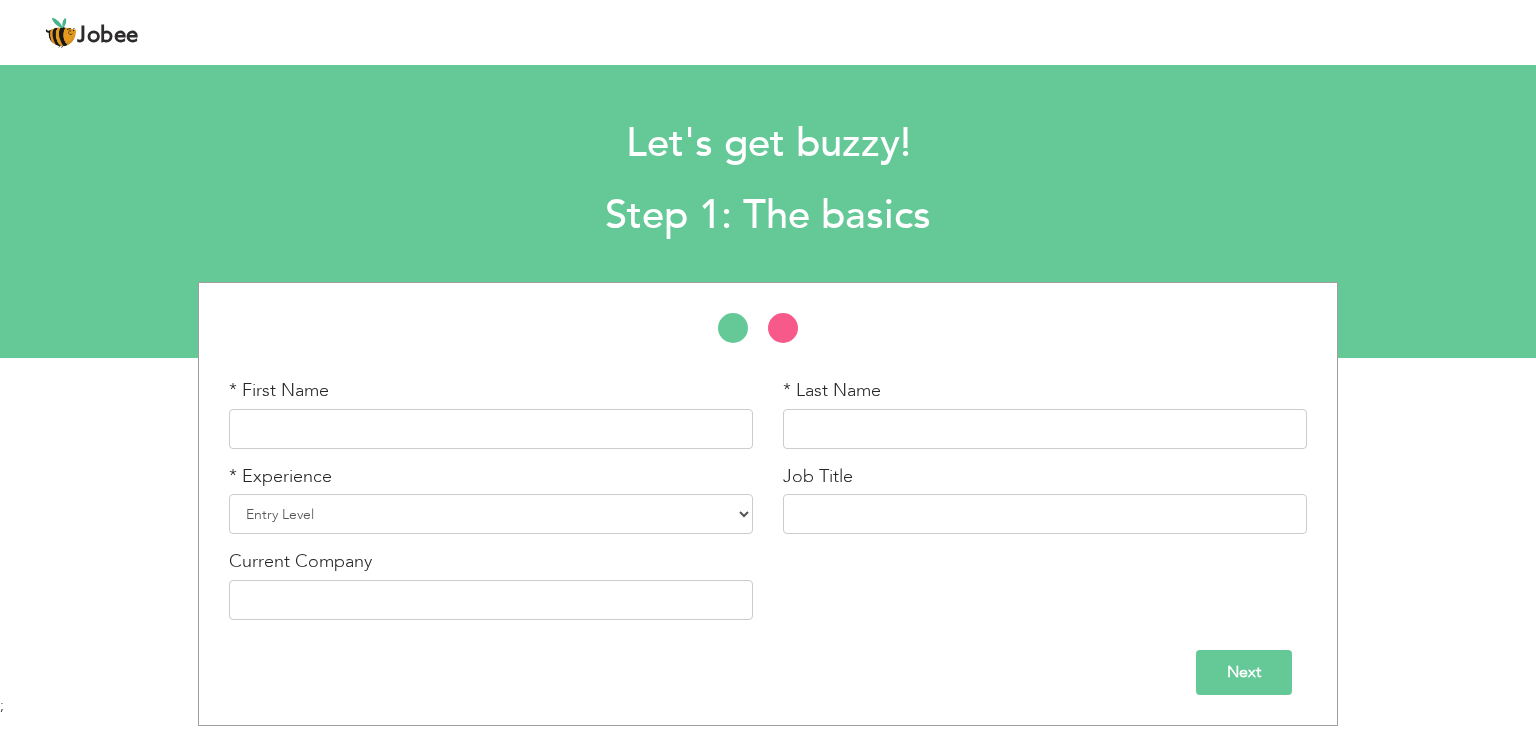 click on "* First Name" at bounding box center [491, 421] 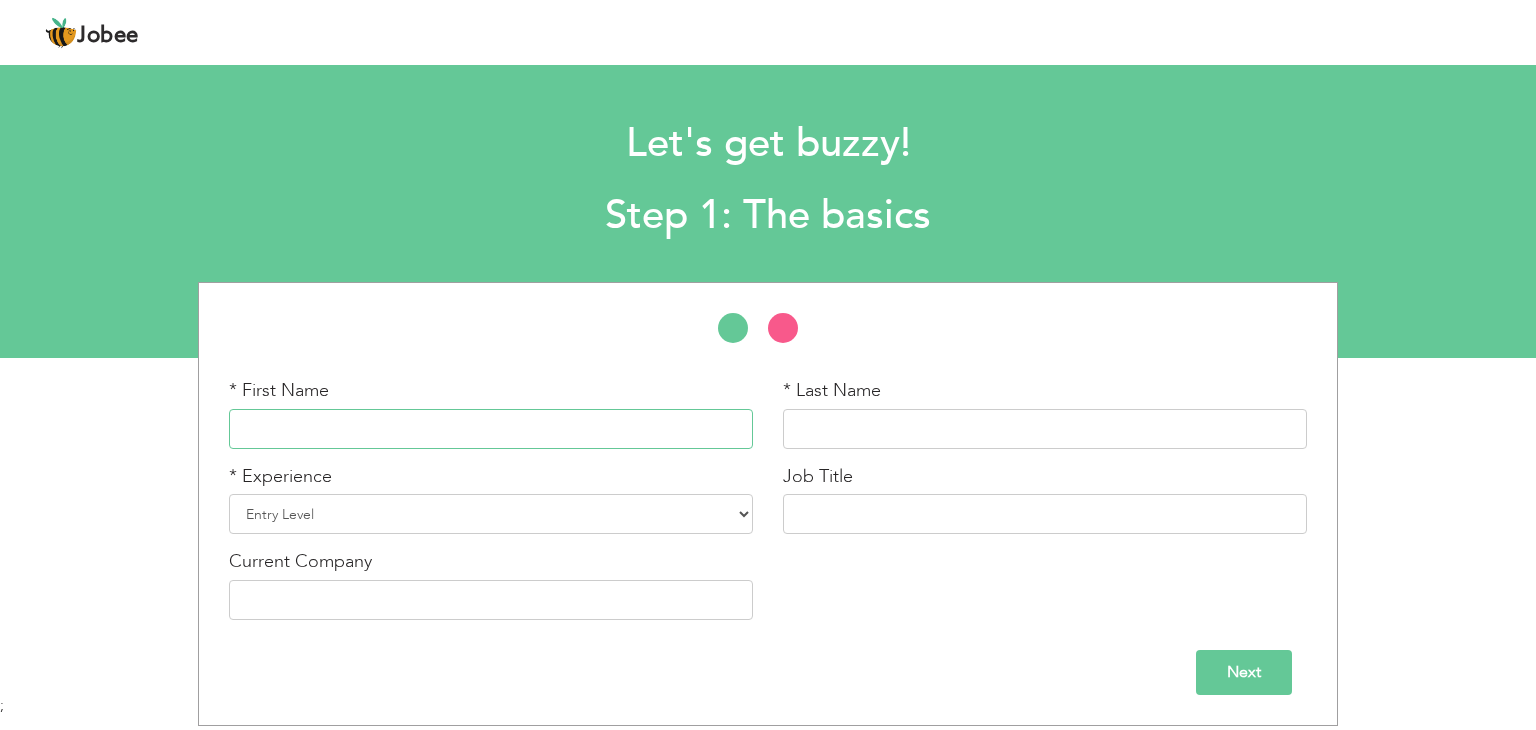 click at bounding box center (491, 429) 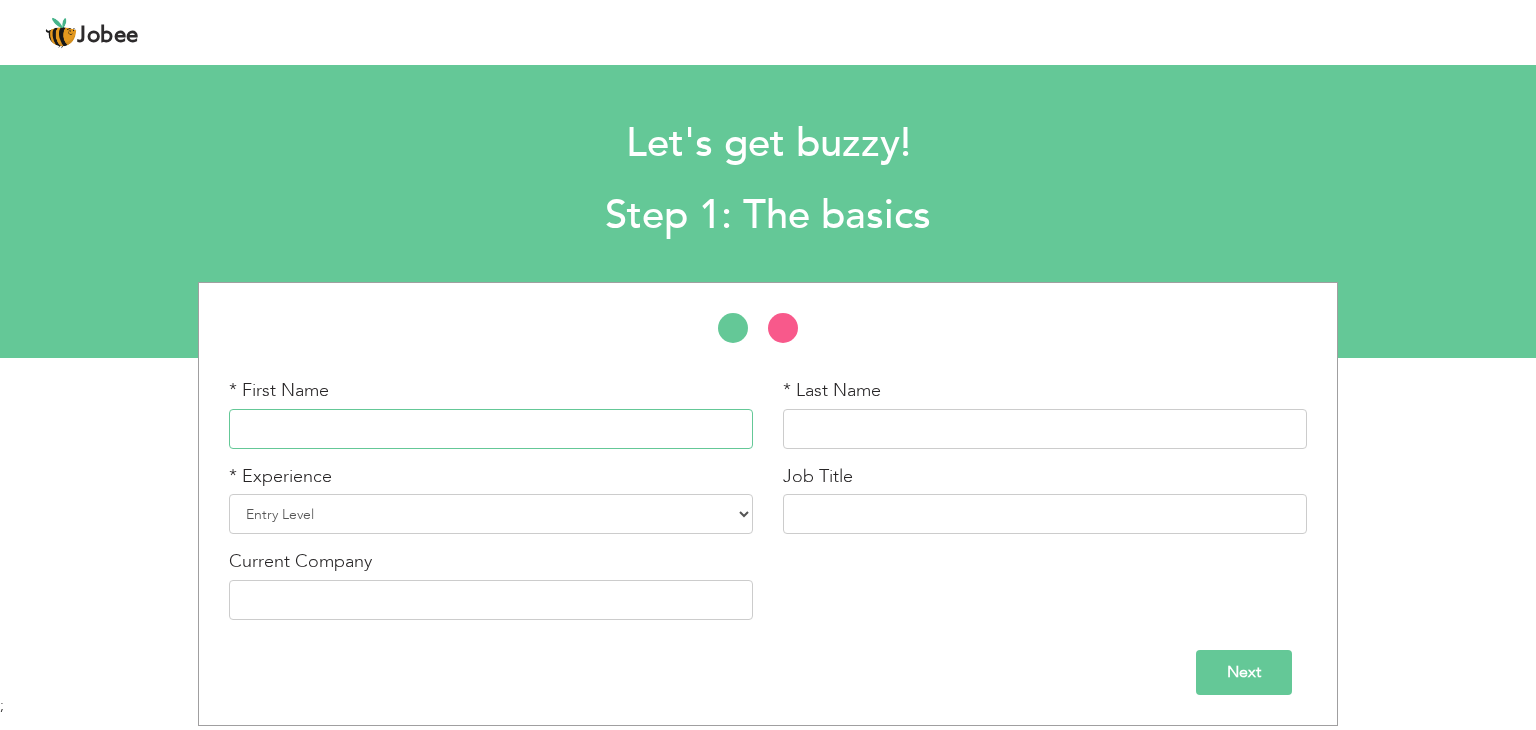 type on "Rohail" 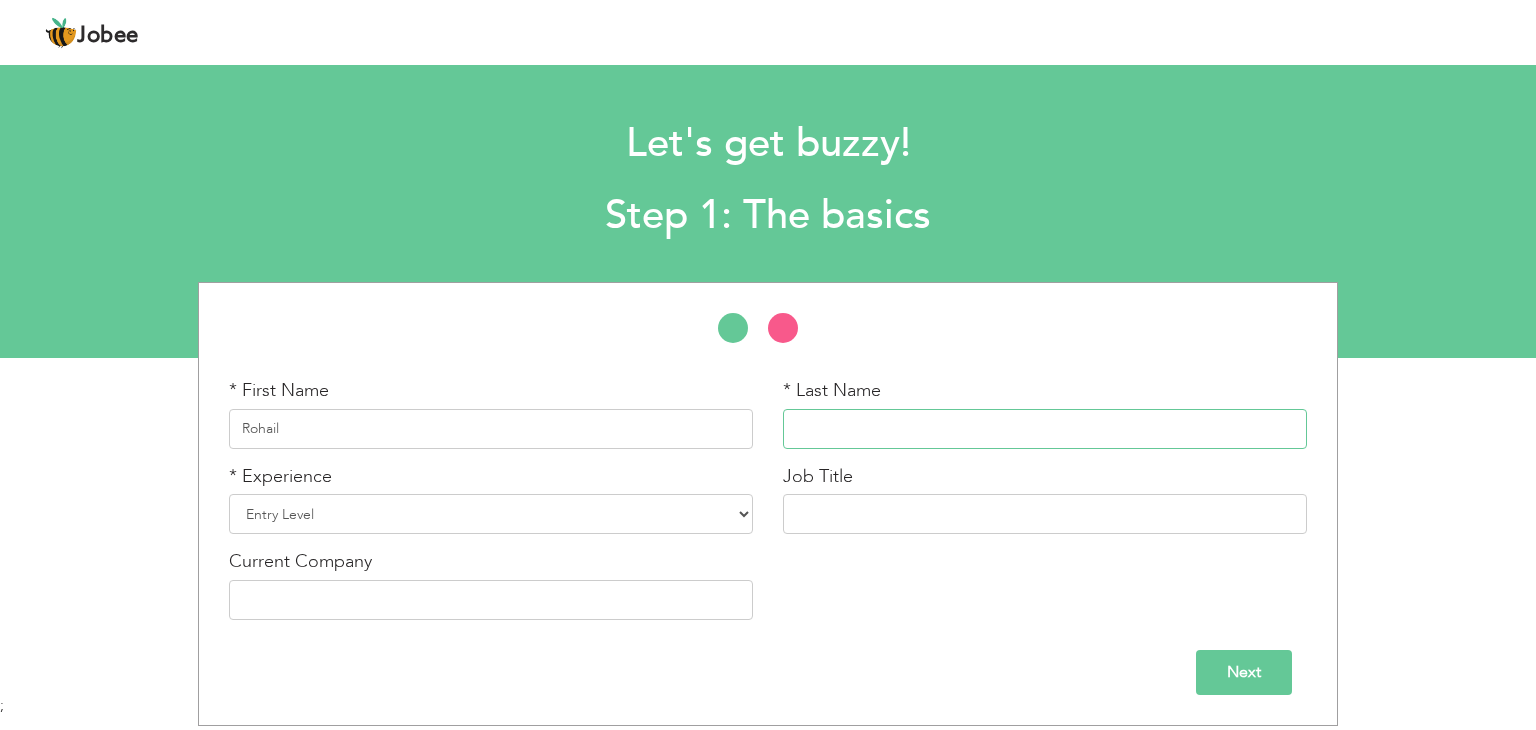 type on "Bhatti" 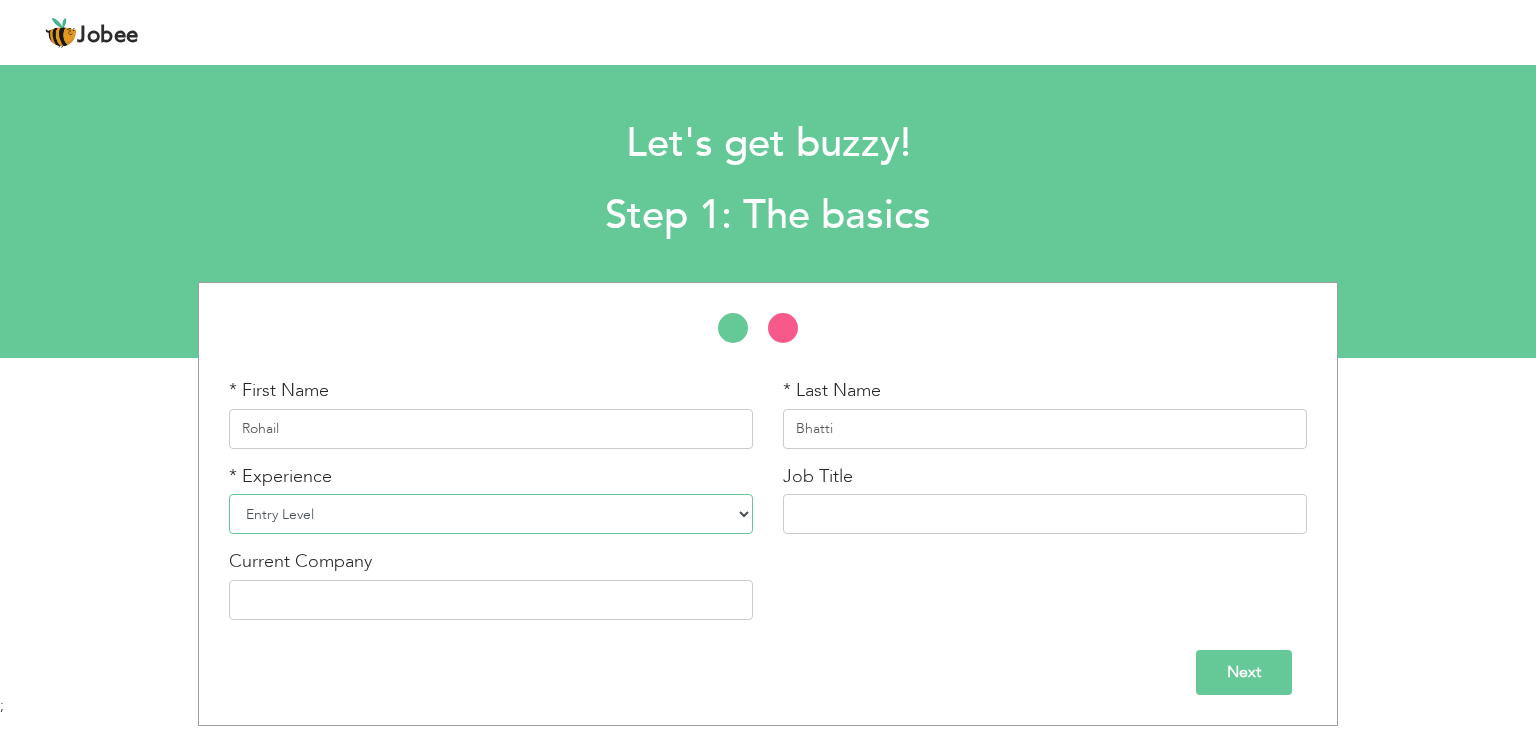 click on "Entry Level
Less than 1 Year
1 Year
2 Years
3 Years
4 Years
5 Years
6 Years
7 Years
8 Years
9 Years
10 Years
11 Years
12 Years
13 Years
14 Years
15 Years
16 Years
17 Years
18 Years
19 Years
20 Years
21 Years
22 Years
23 Years
24 Years
25 Years
26 Years
27 Years
28 Years
29 Years
30 Years
31 Years
32 Years
33 Years
34 Years
35 Years
More than 35 Years" at bounding box center (491, 514) 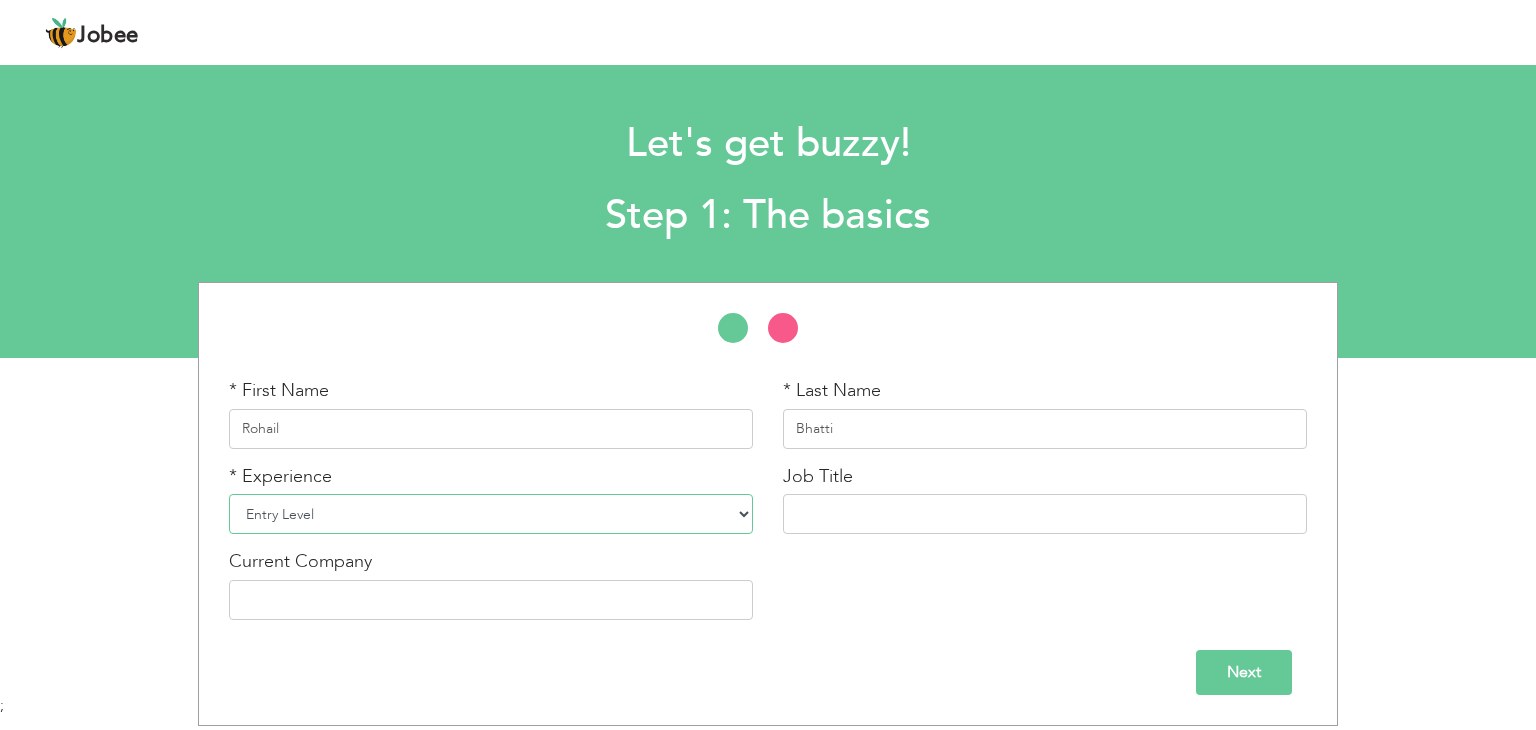 select on "14" 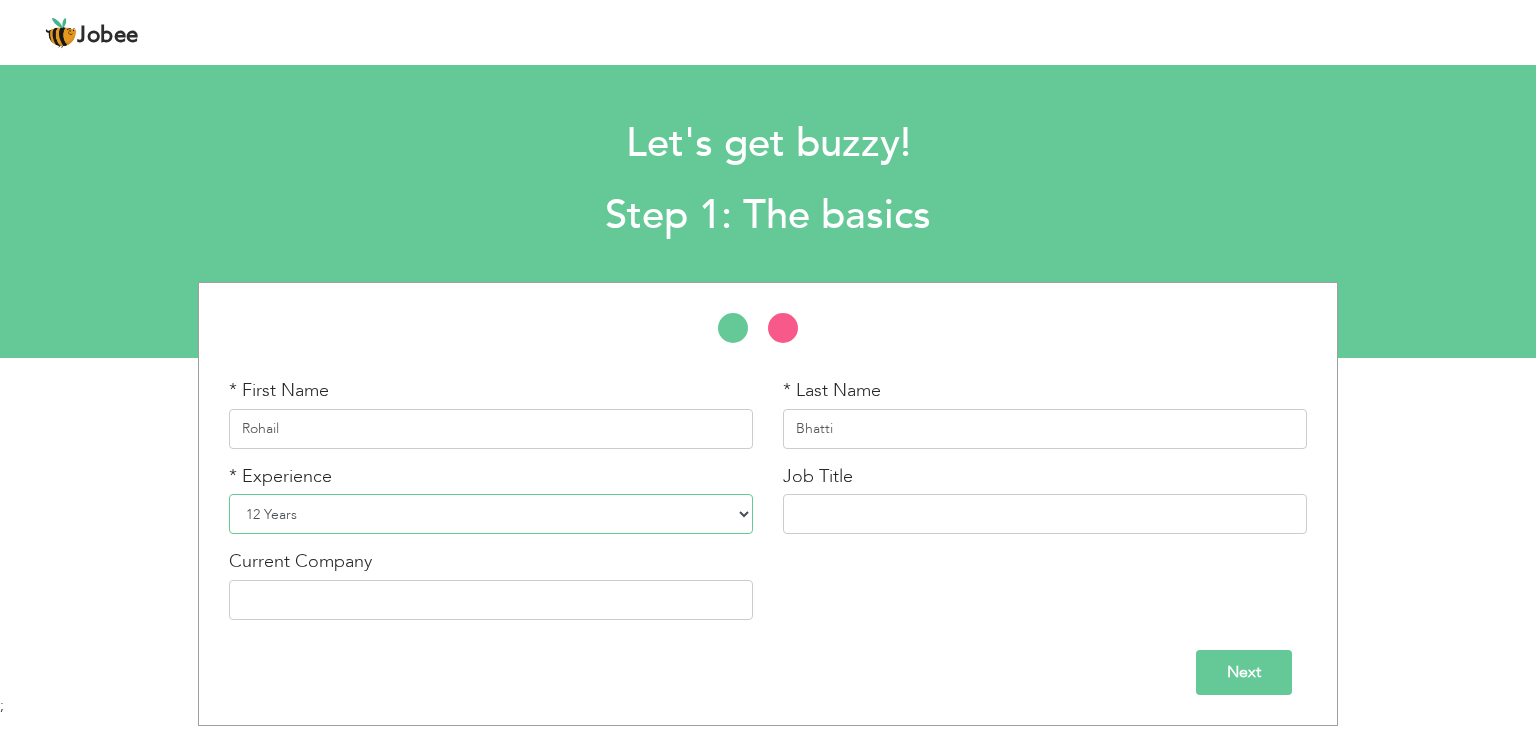 click on "Entry Level
Less than 1 Year
1 Year
2 Years
3 Years
4 Years
5 Years
6 Years
7 Years
8 Years
9 Years
10 Years
11 Years
12 Years
13 Years
14 Years
15 Years
16 Years
17 Years
18 Years
19 Years
20 Years
21 Years
22 Years
23 Years
24 Years
25 Years
26 Years
27 Years
28 Years
29 Years
30 Years
31 Years
32 Years
33 Years
34 Years
35 Years
More than 35 Years" at bounding box center [491, 514] 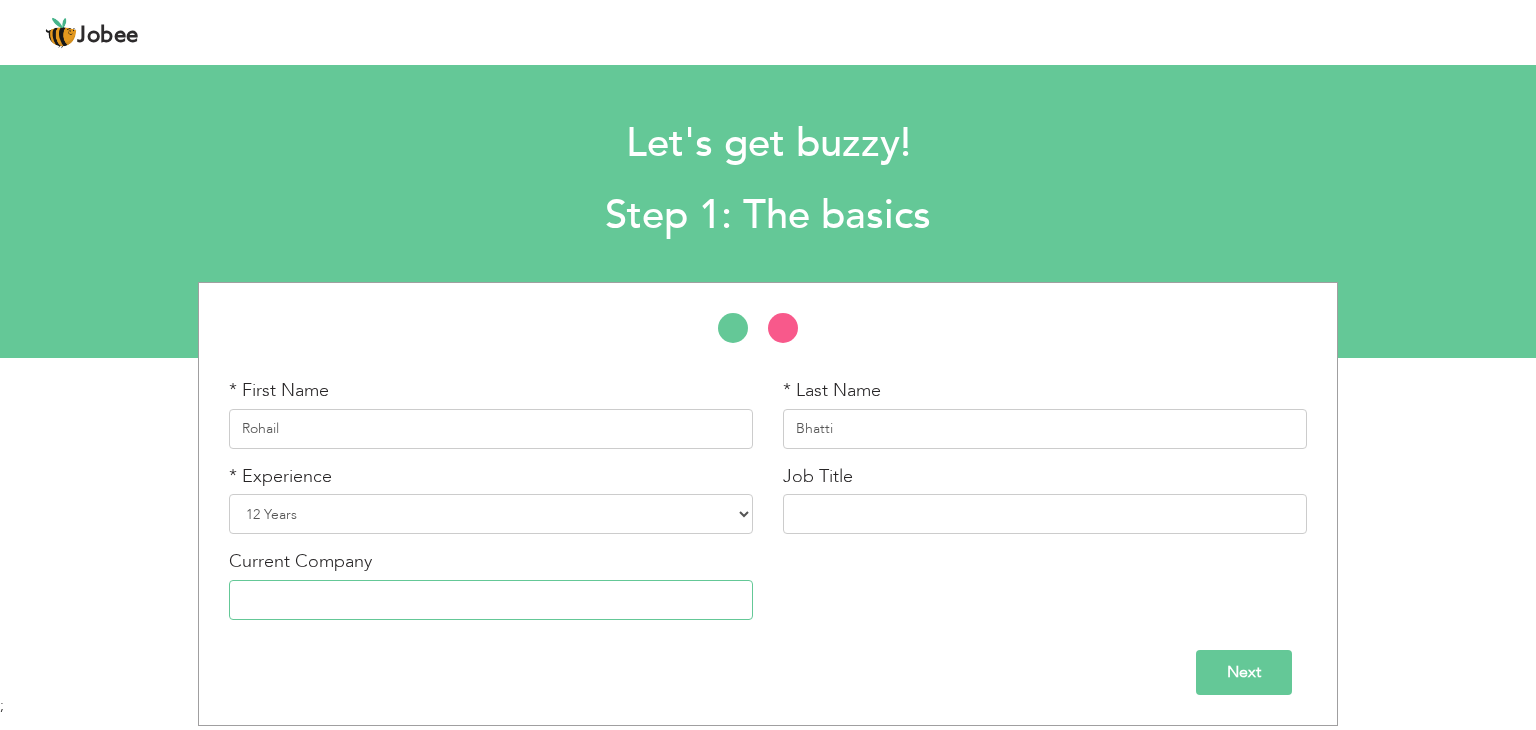 click at bounding box center [491, 600] 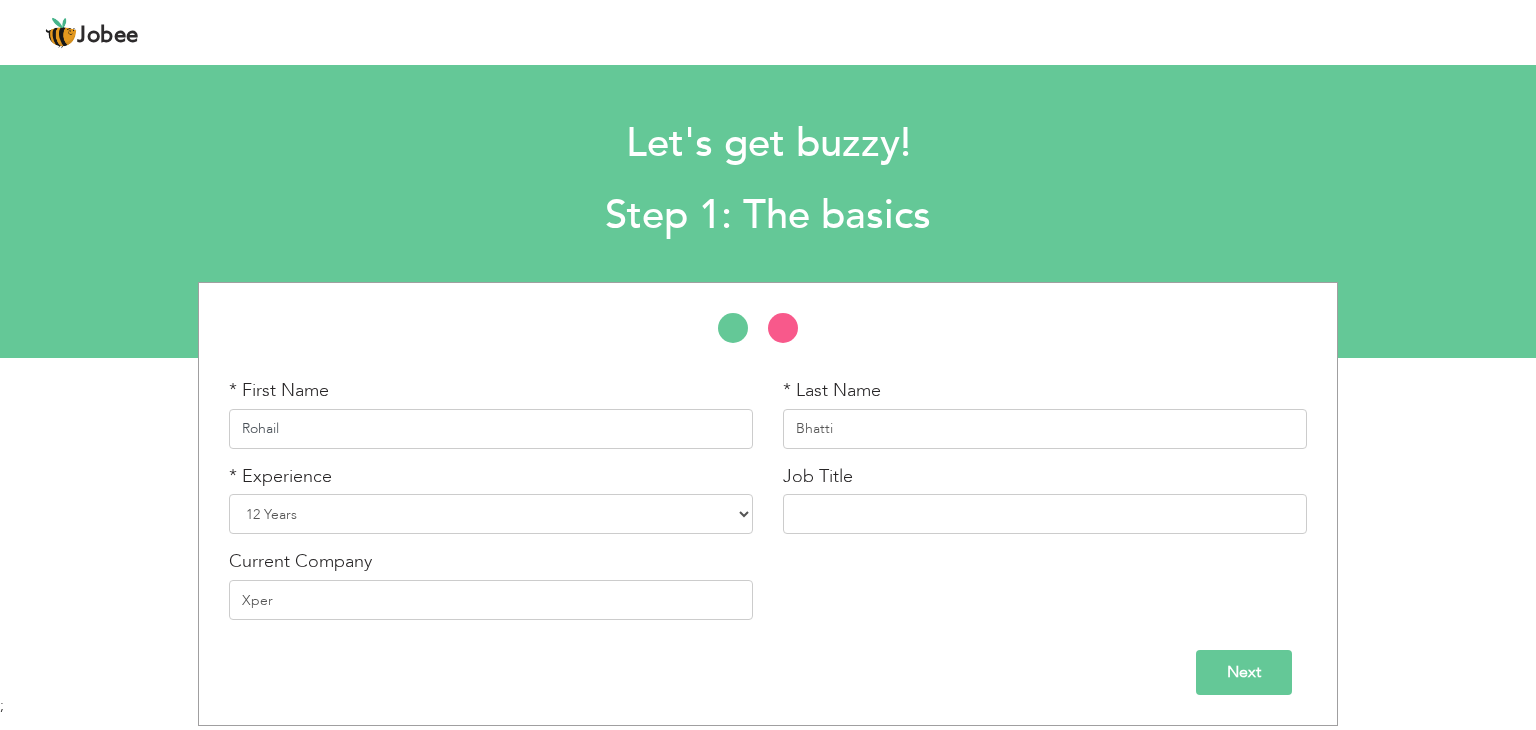 click on "Rohail" at bounding box center [491, 429] 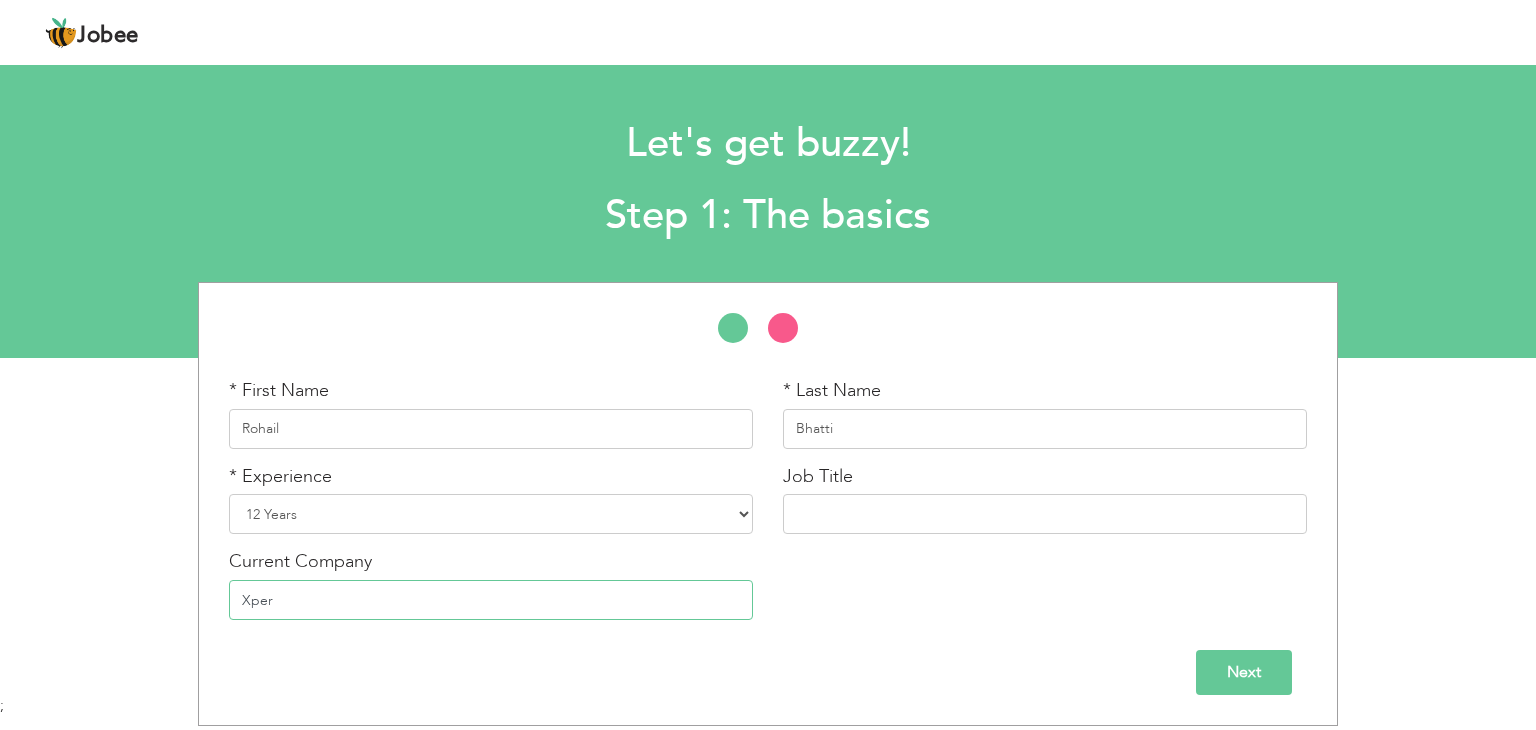 click on "Xper" at bounding box center [491, 600] 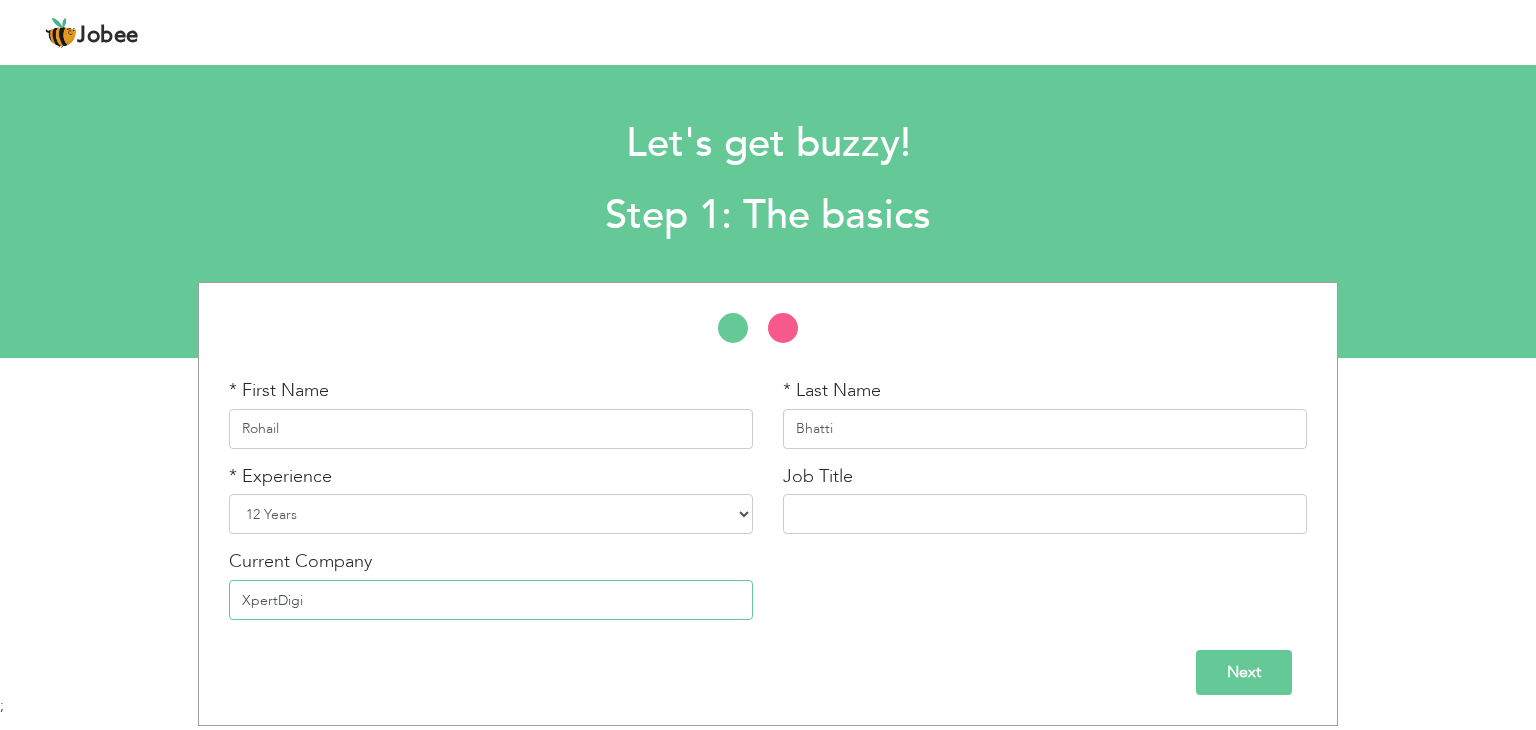 type on "XpertDigi" 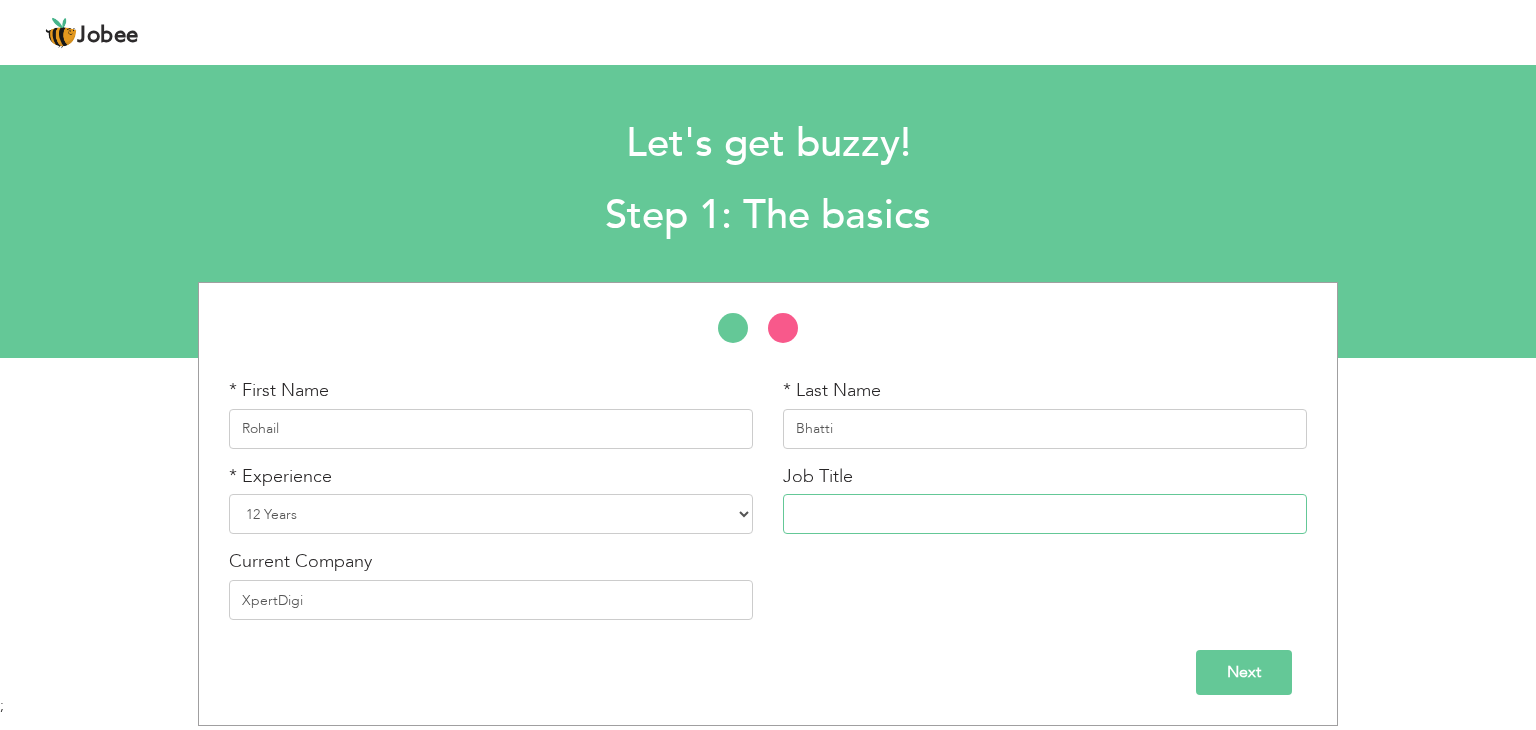 click at bounding box center (1045, 514) 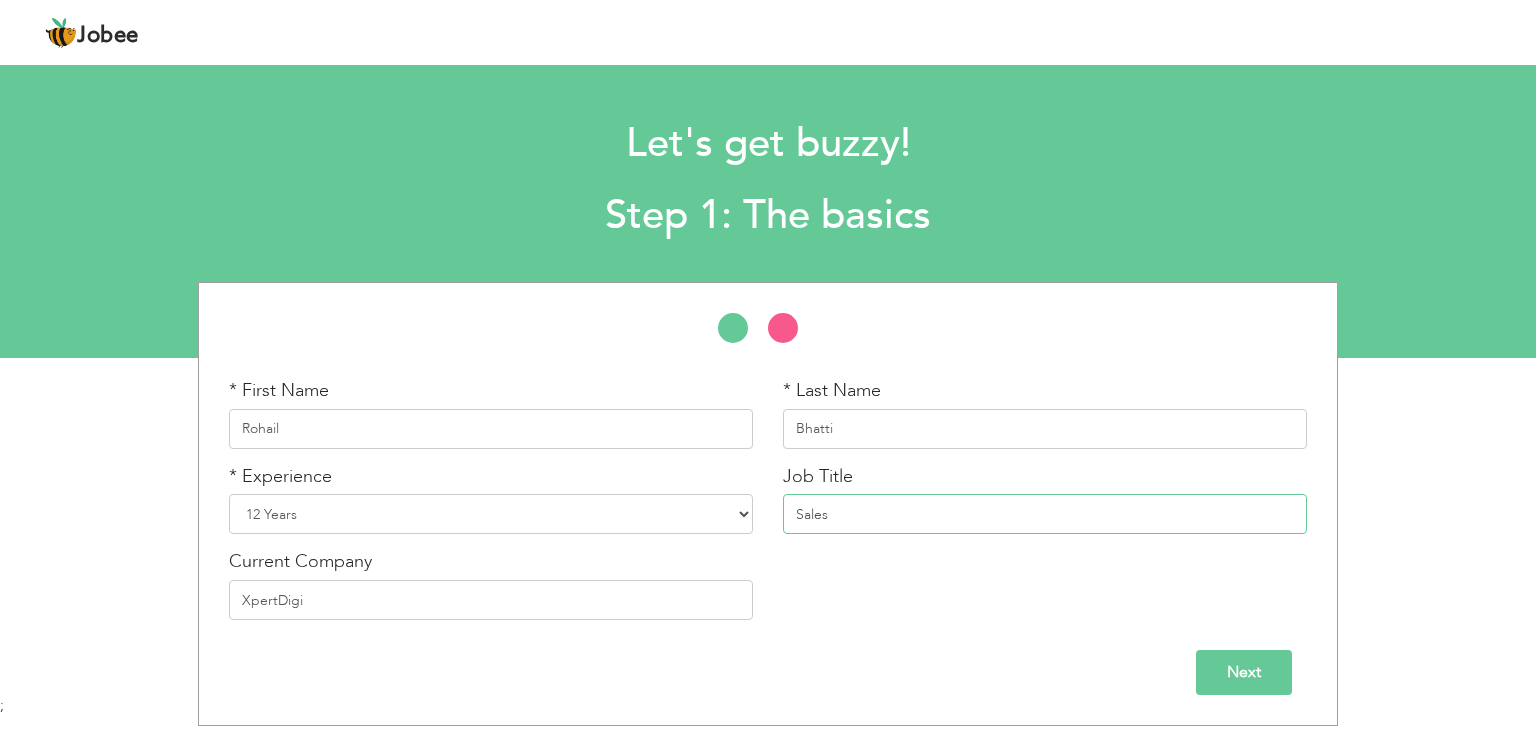 click on "Sales" at bounding box center (1045, 514) 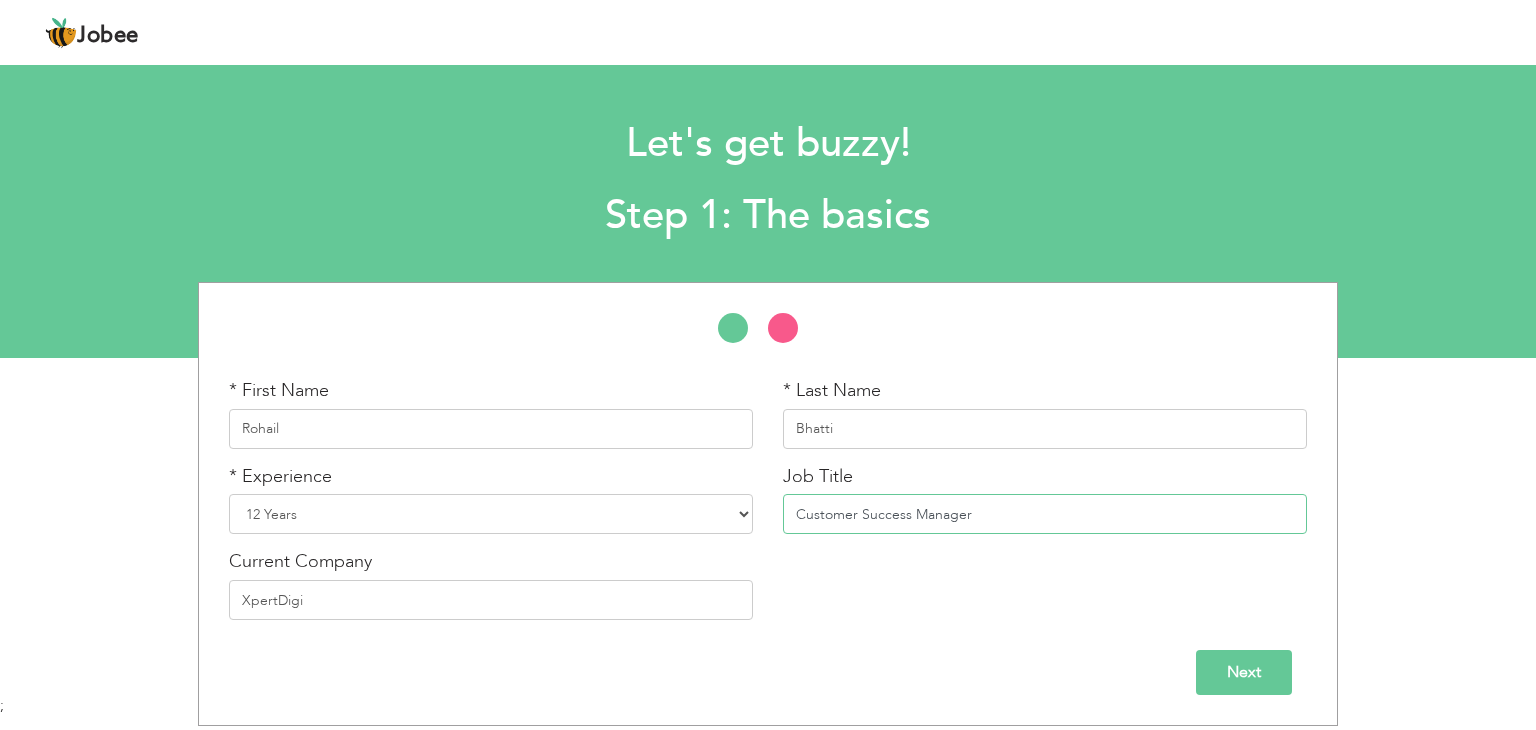 type on "Customer Success Manager" 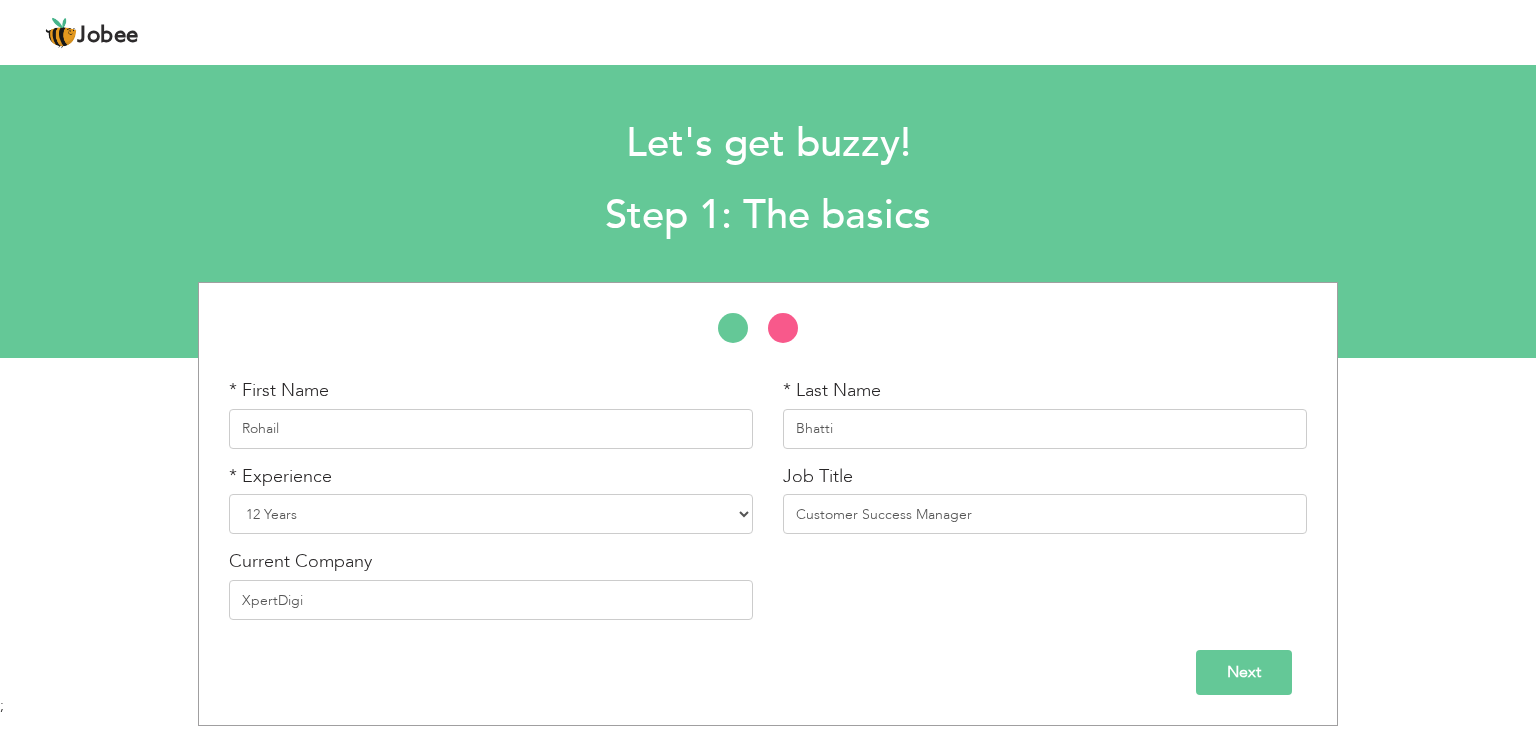 click on "Next" at bounding box center [1244, 672] 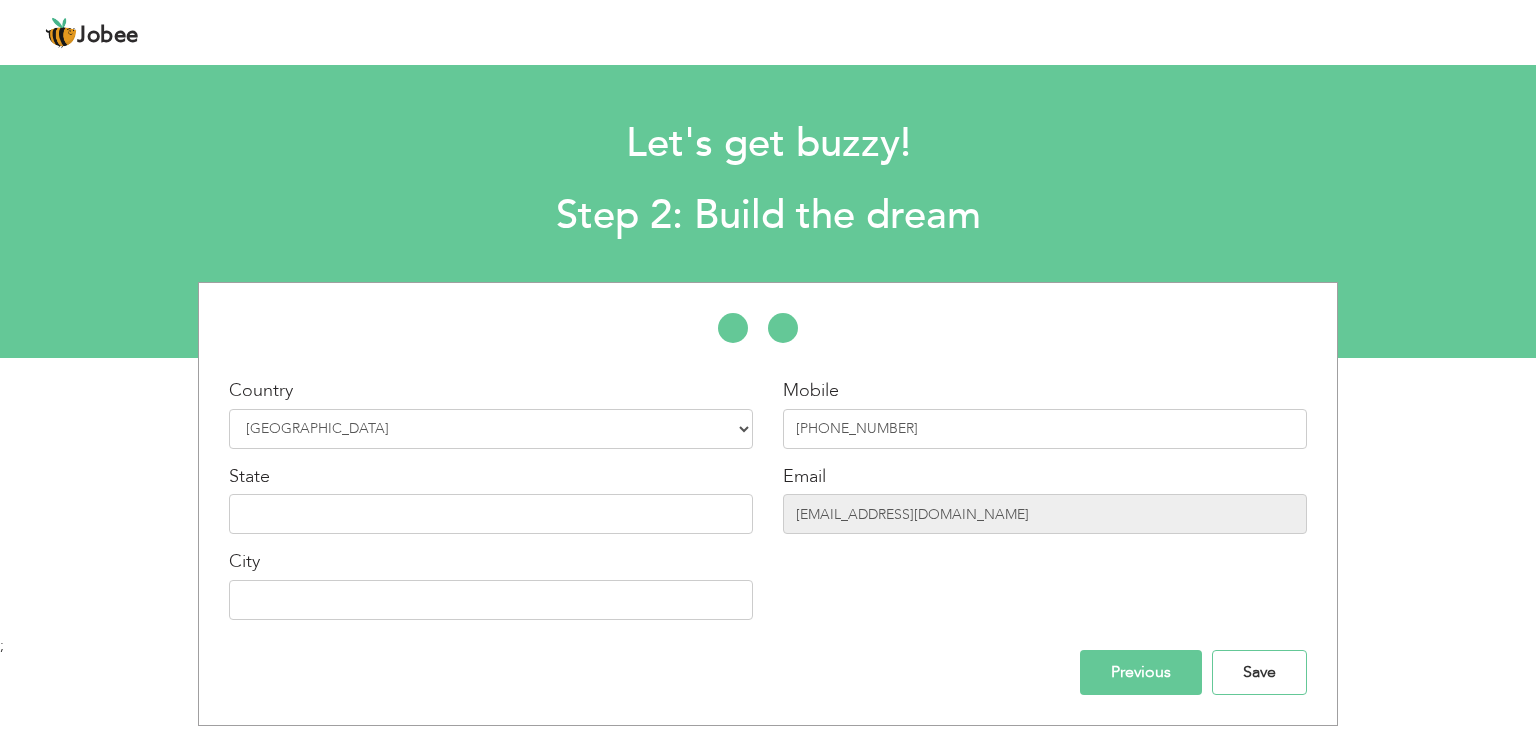 click on "Save" at bounding box center (1259, 672) 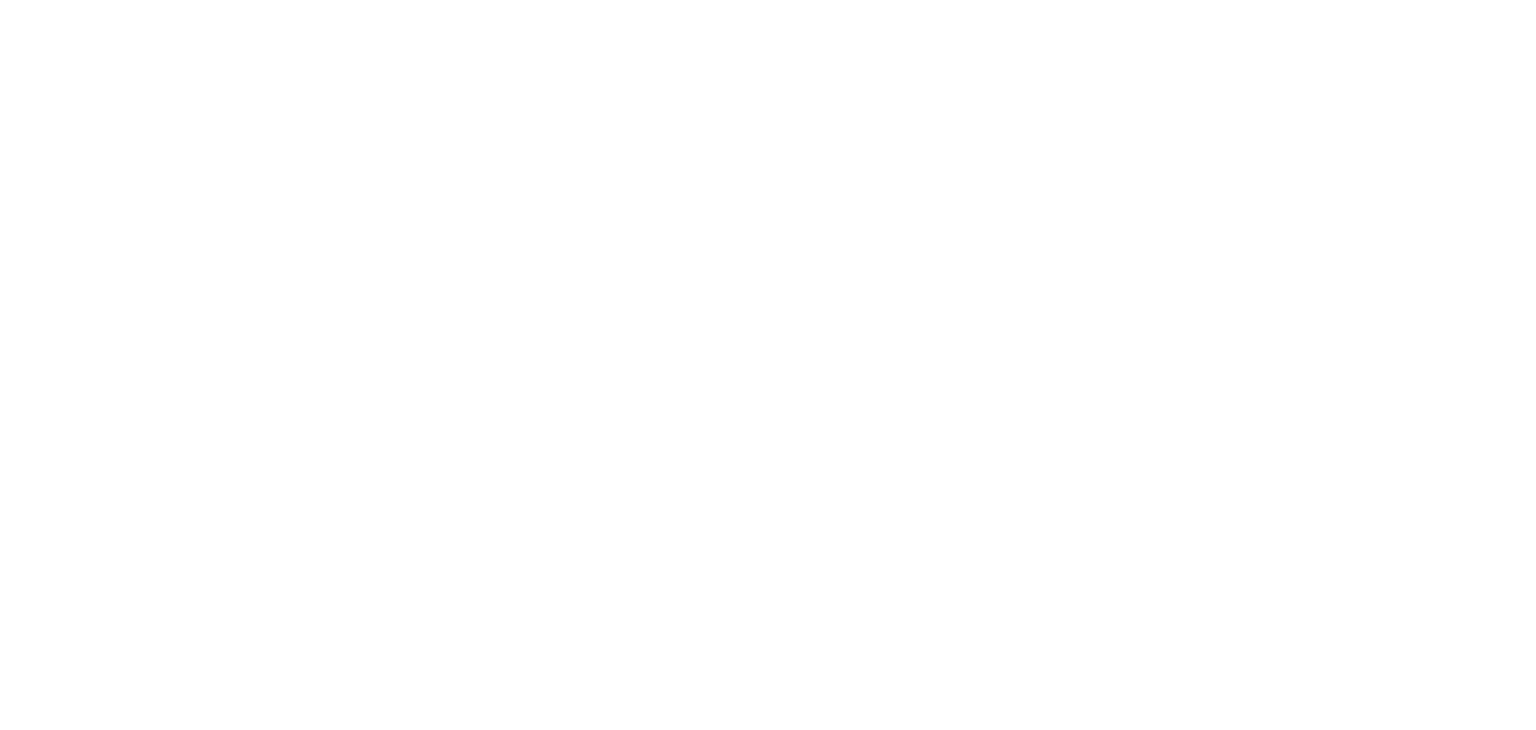 scroll, scrollTop: 0, scrollLeft: 0, axis: both 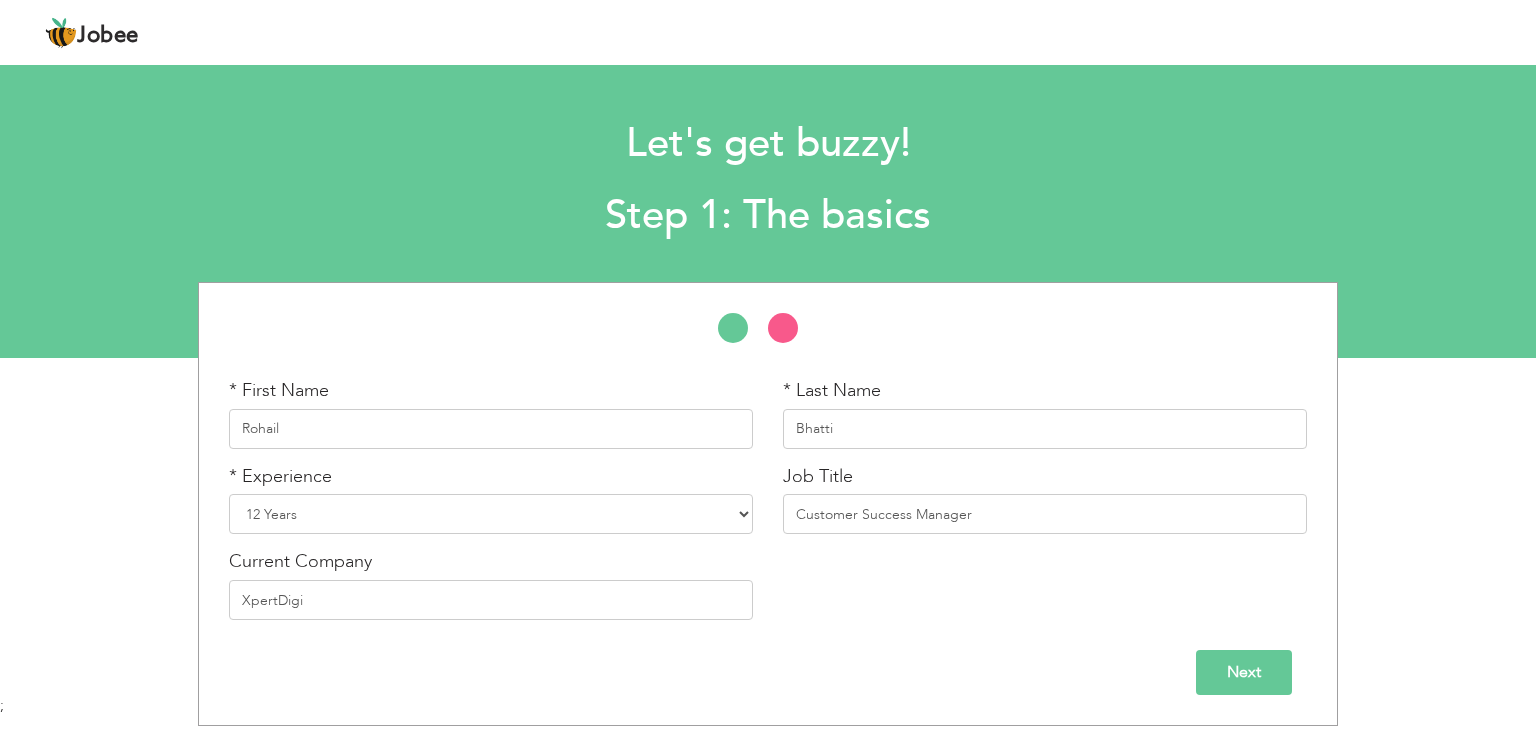 click on "Next" at bounding box center (1244, 672) 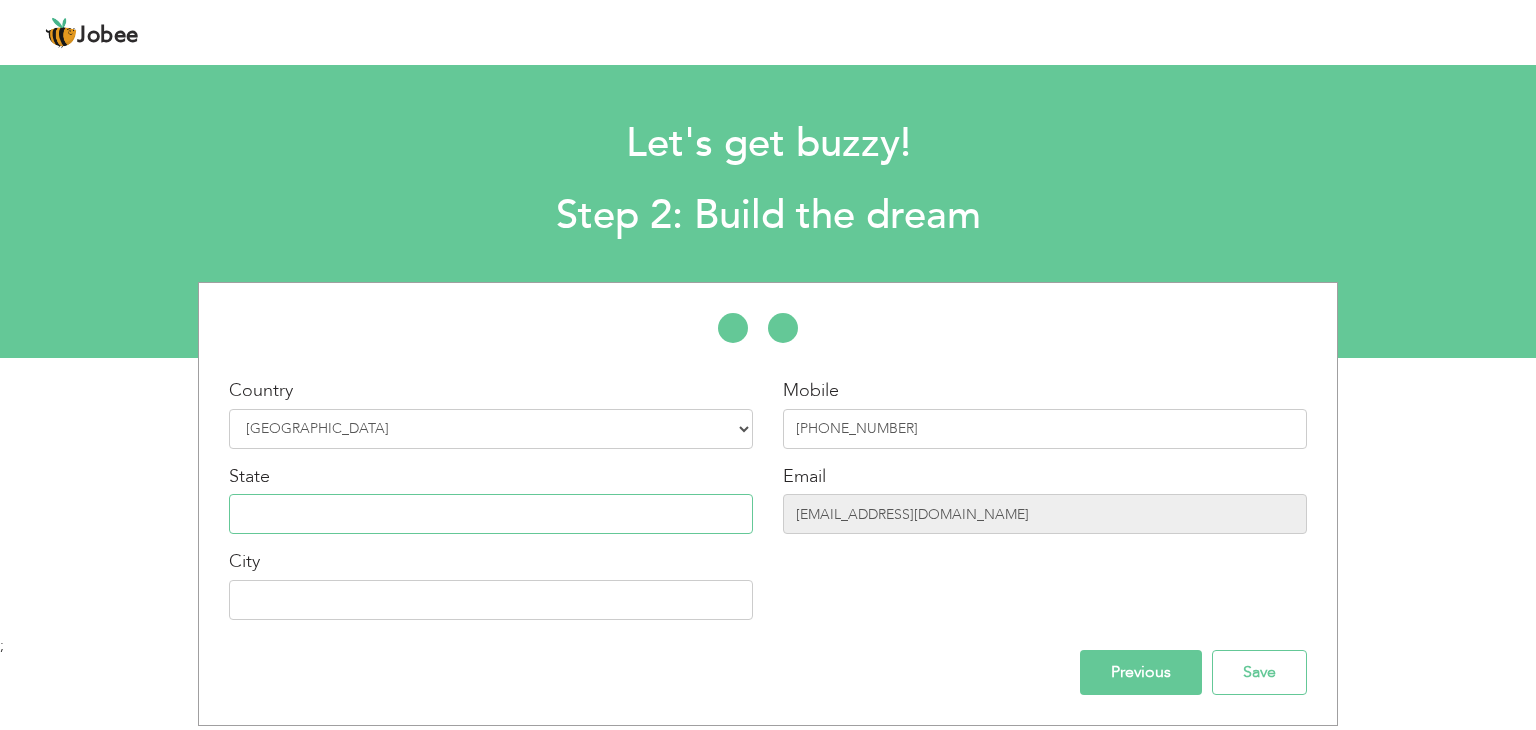 click at bounding box center [491, 514] 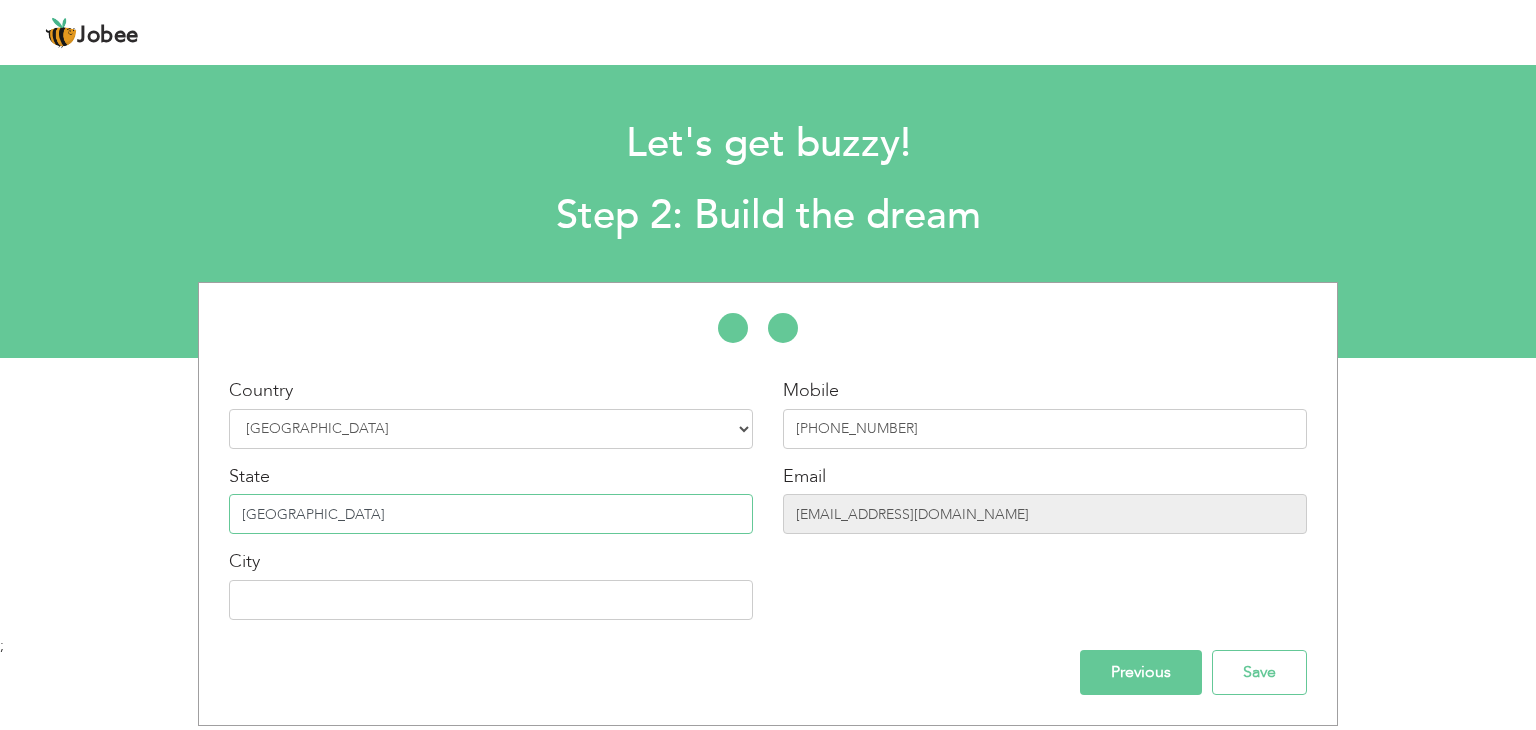 type on "[GEOGRAPHIC_DATA]" 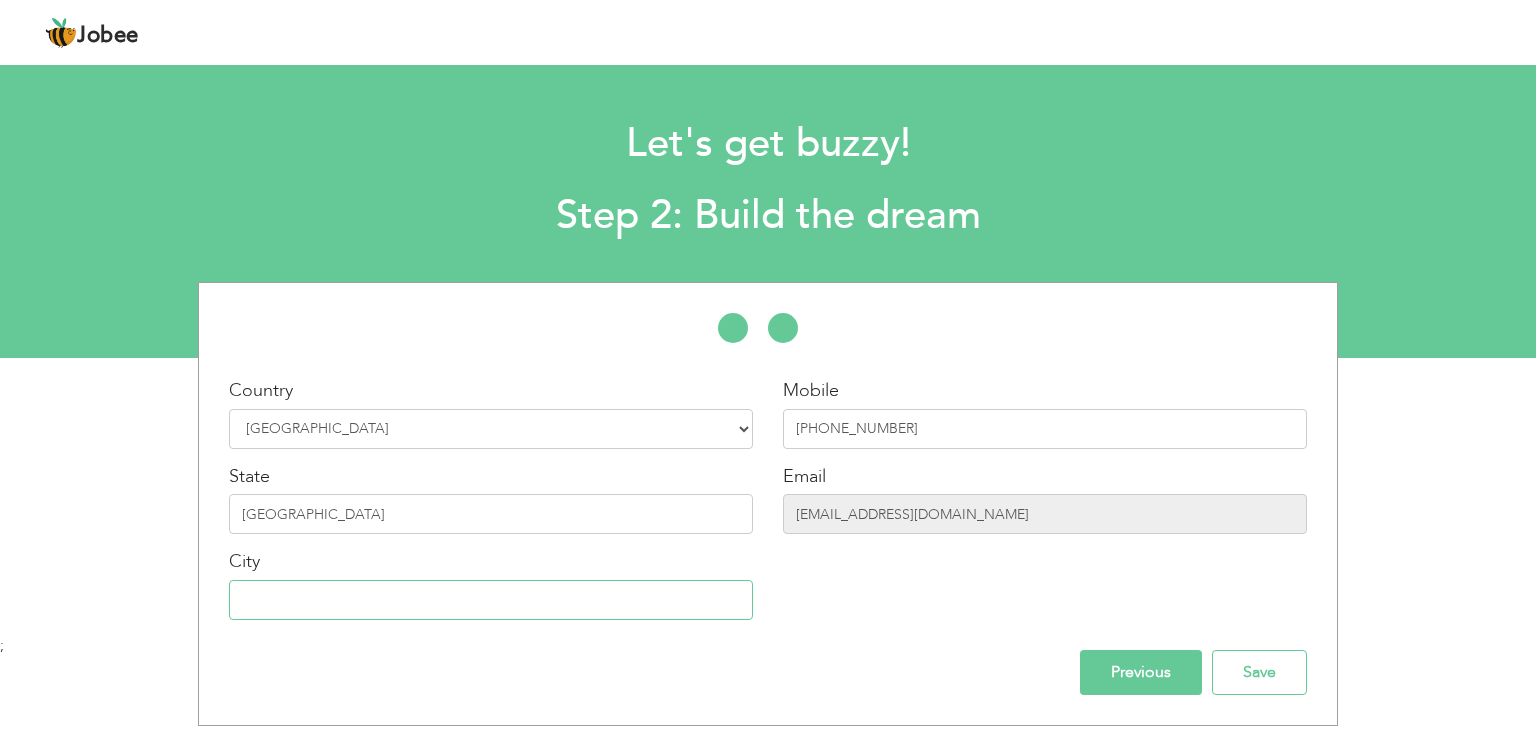 click at bounding box center [491, 600] 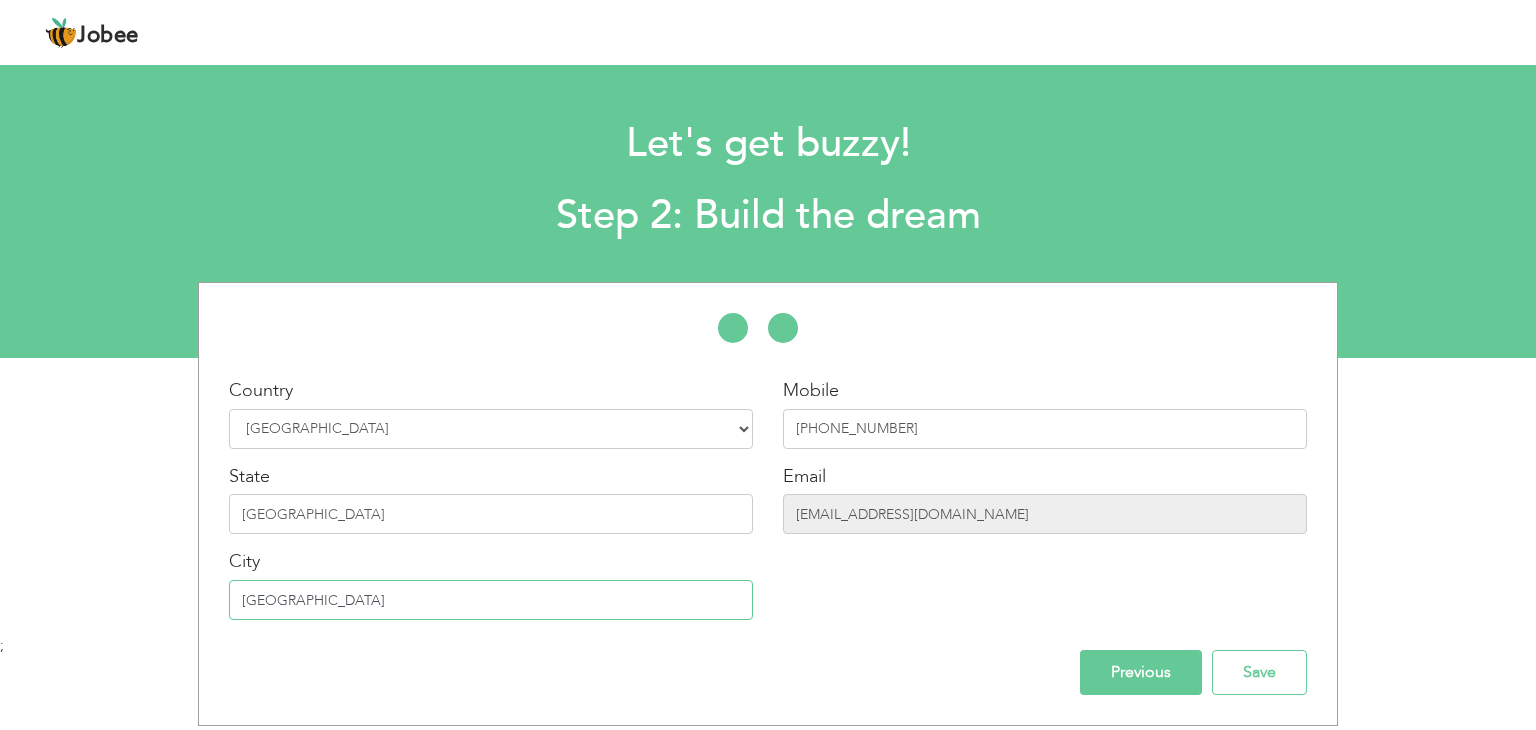 click on "[GEOGRAPHIC_DATA]" at bounding box center (491, 600) 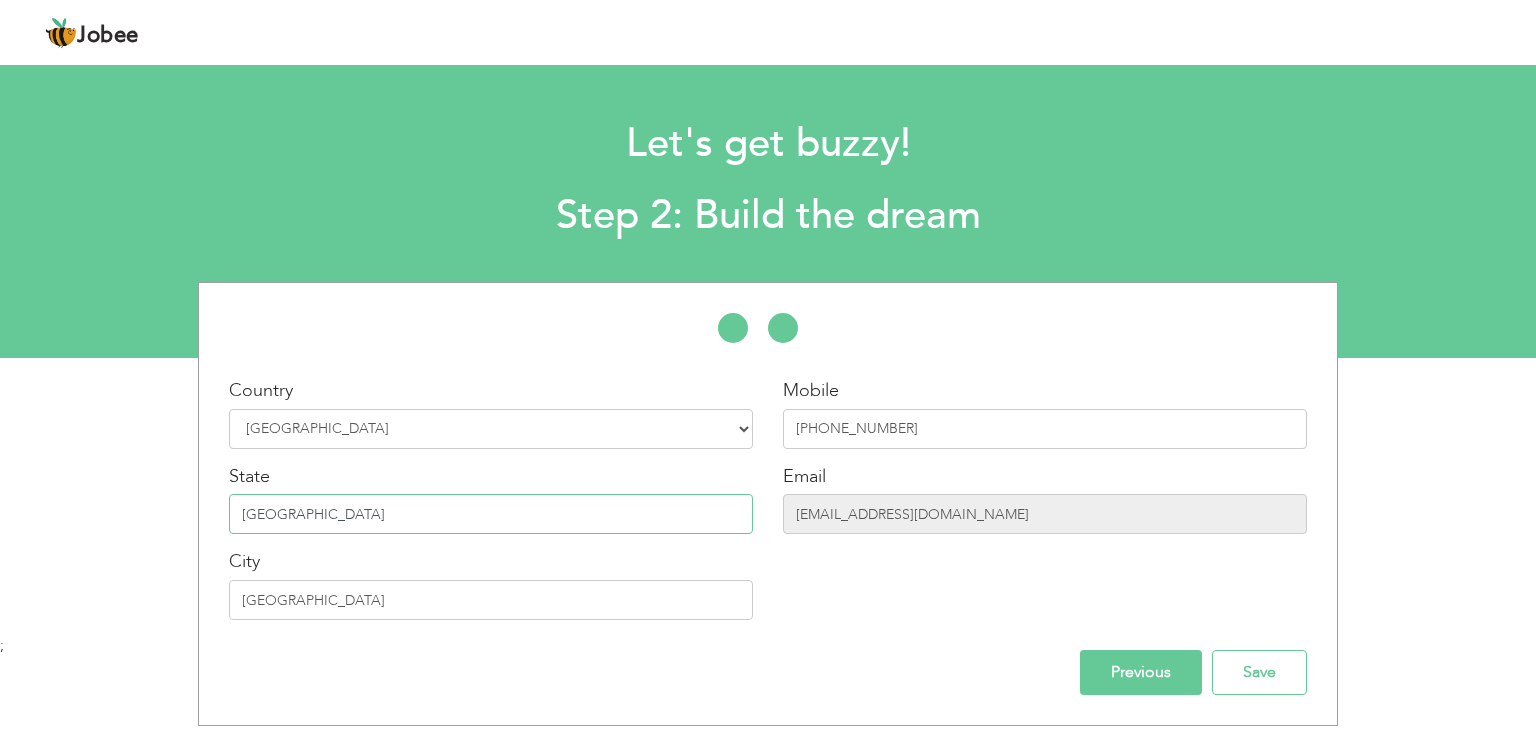 click on "punjab" at bounding box center [491, 514] 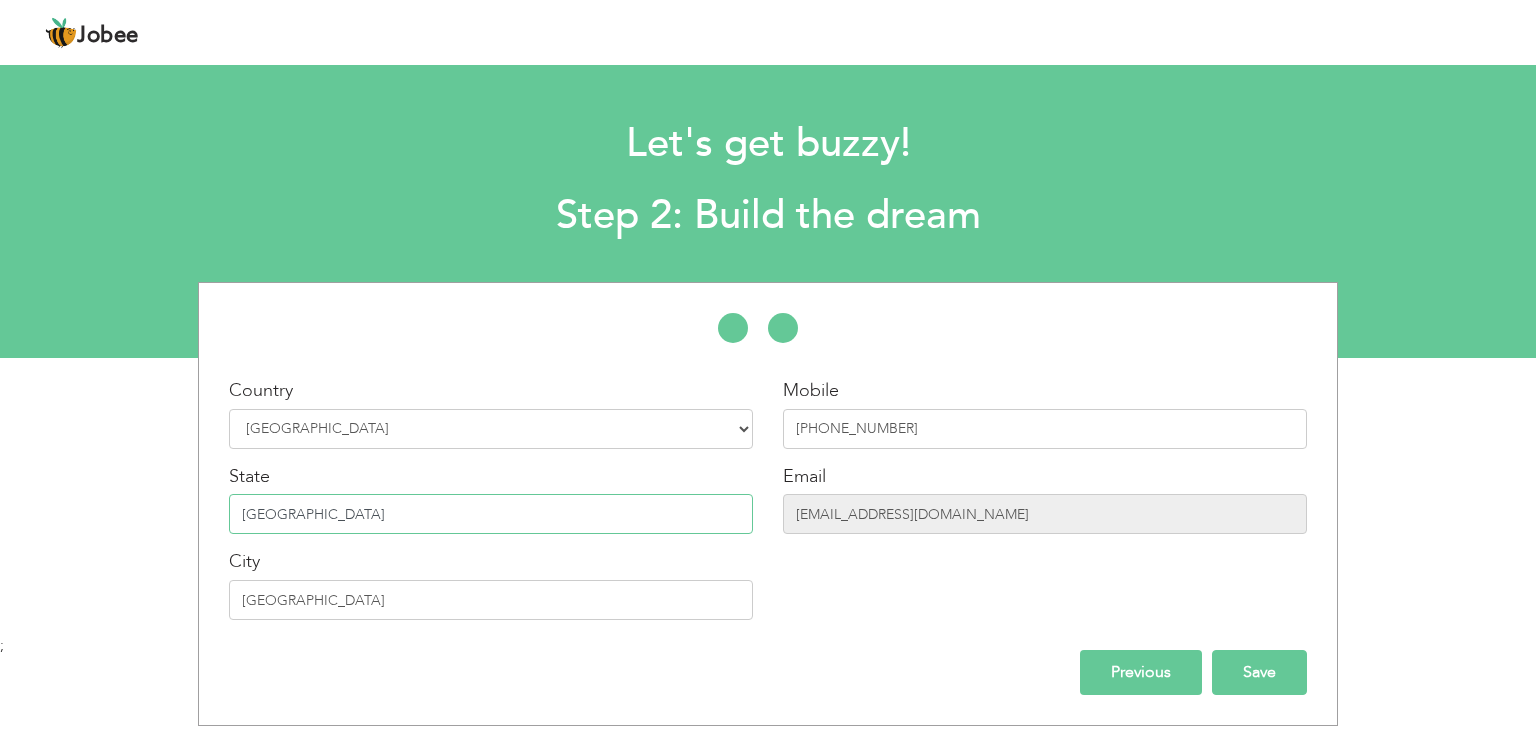 type on "[GEOGRAPHIC_DATA]" 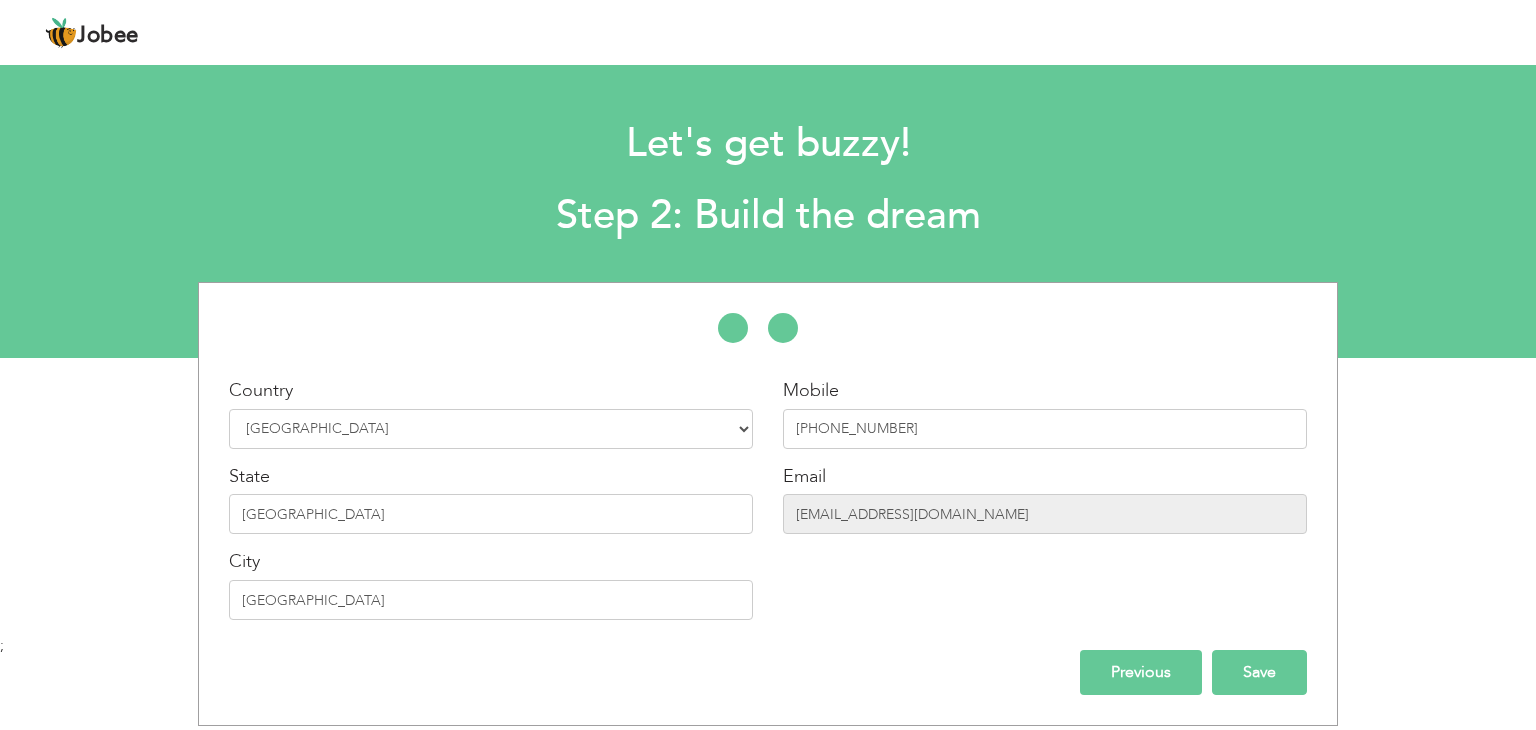 click on "Save" at bounding box center [1259, 672] 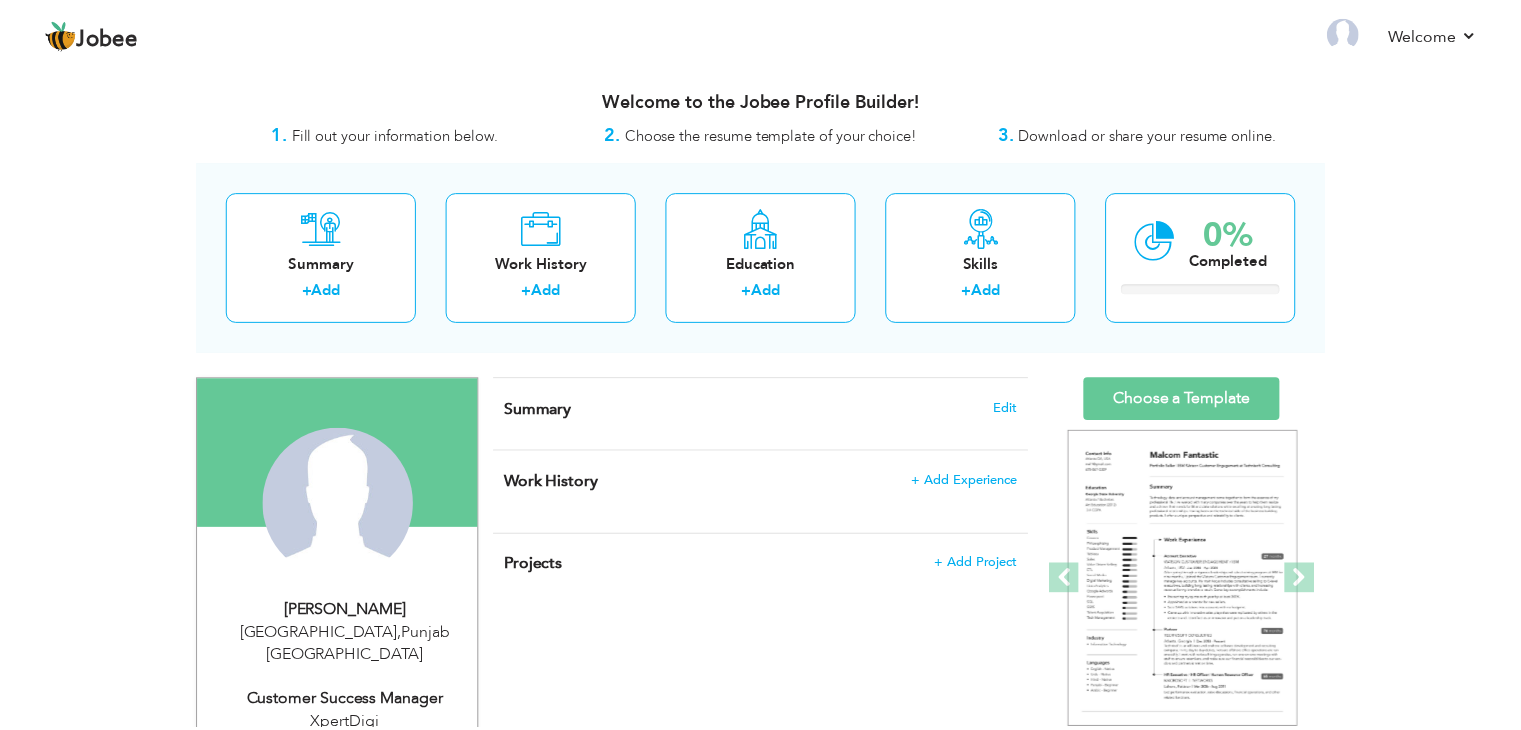 scroll, scrollTop: 0, scrollLeft: 0, axis: both 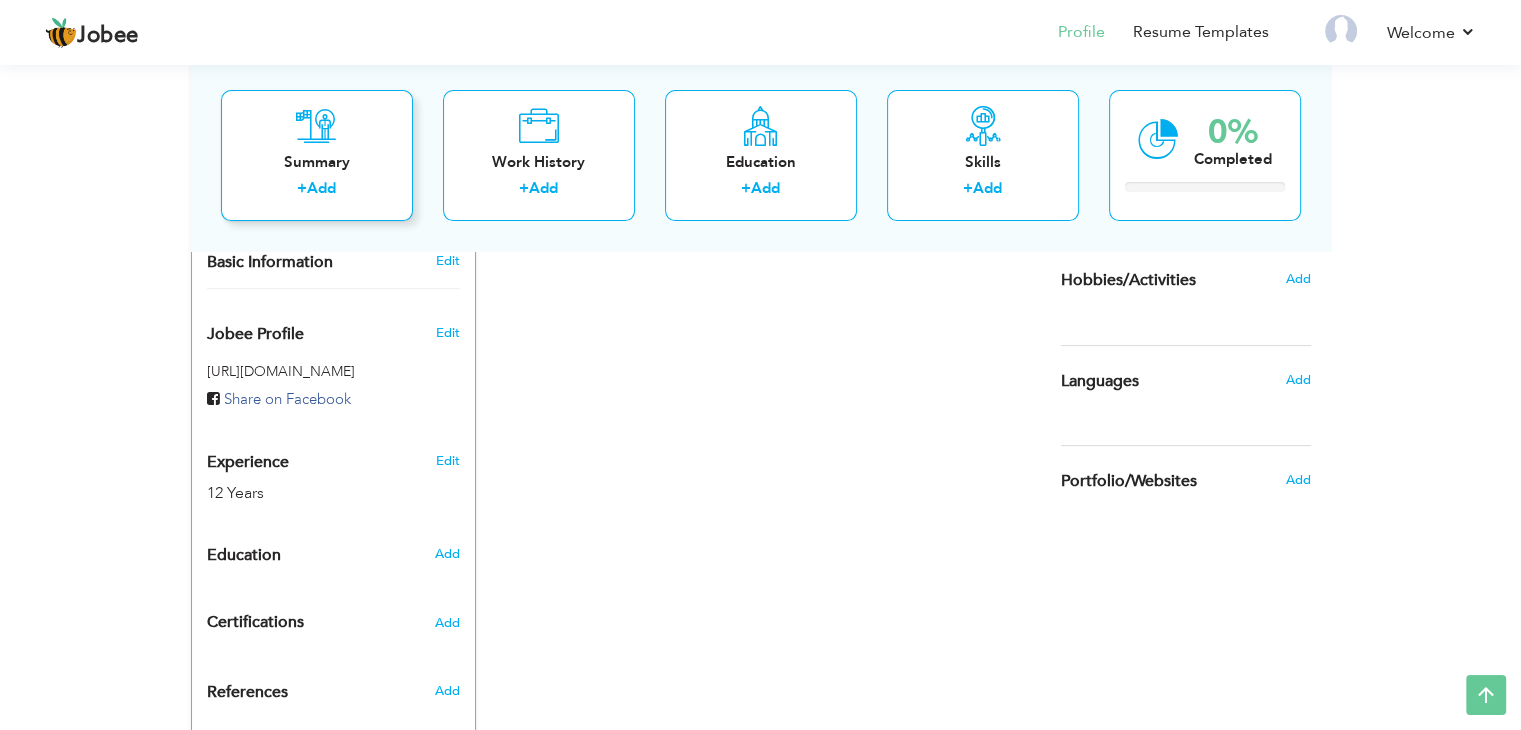 click on "+  Add" at bounding box center [317, 192] 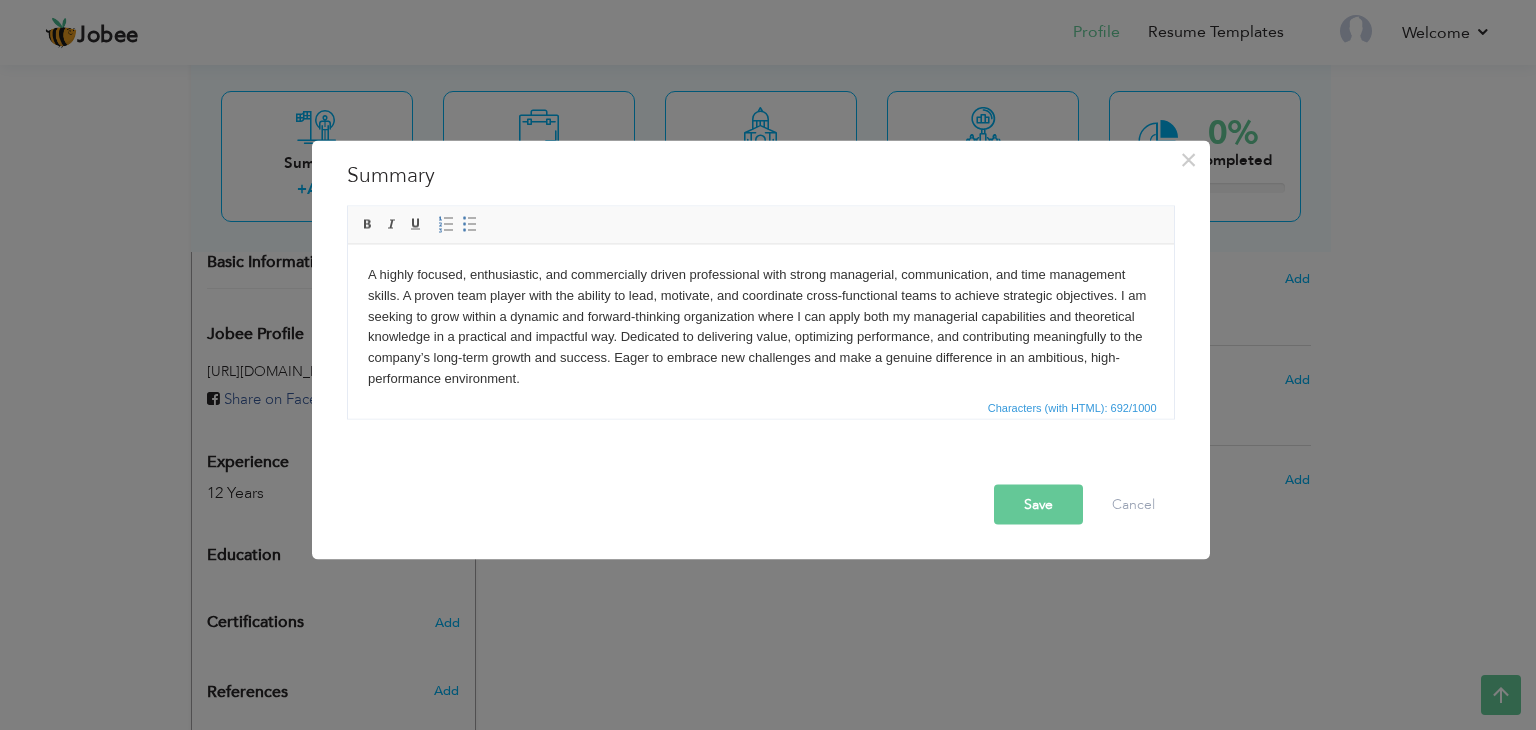 click on "Save" at bounding box center [1038, 505] 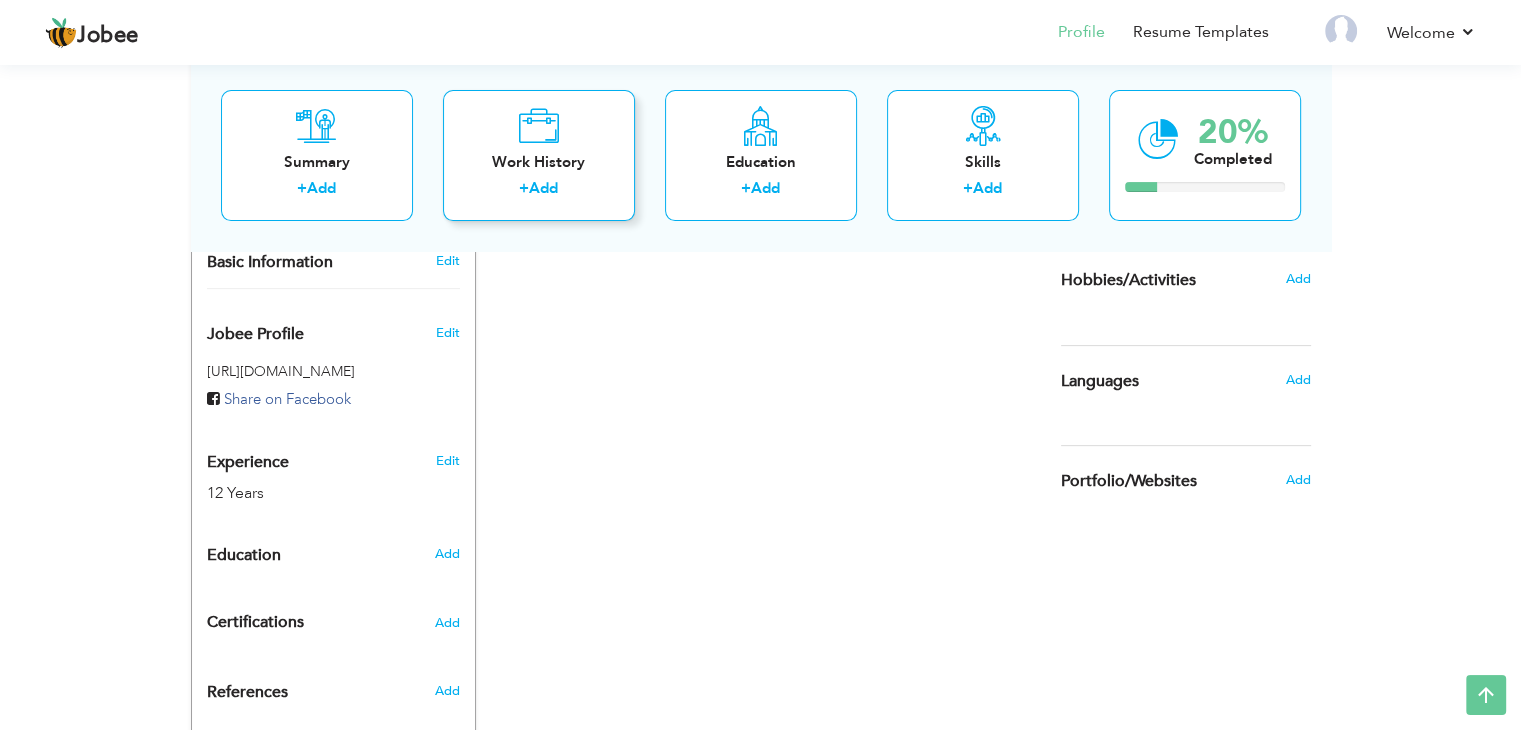 click on "Work History
+  Add" at bounding box center [539, 155] 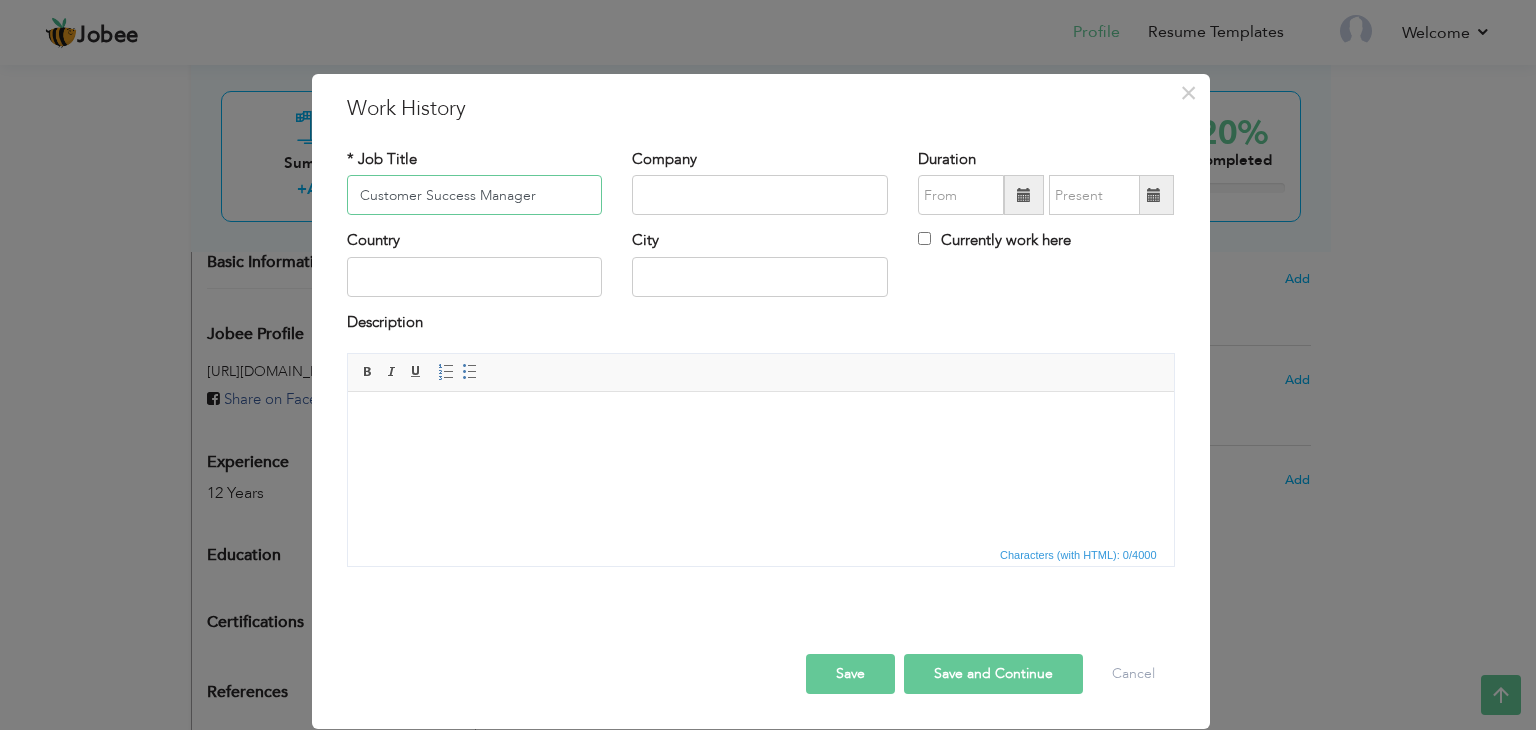 type on "Customer Success Manager" 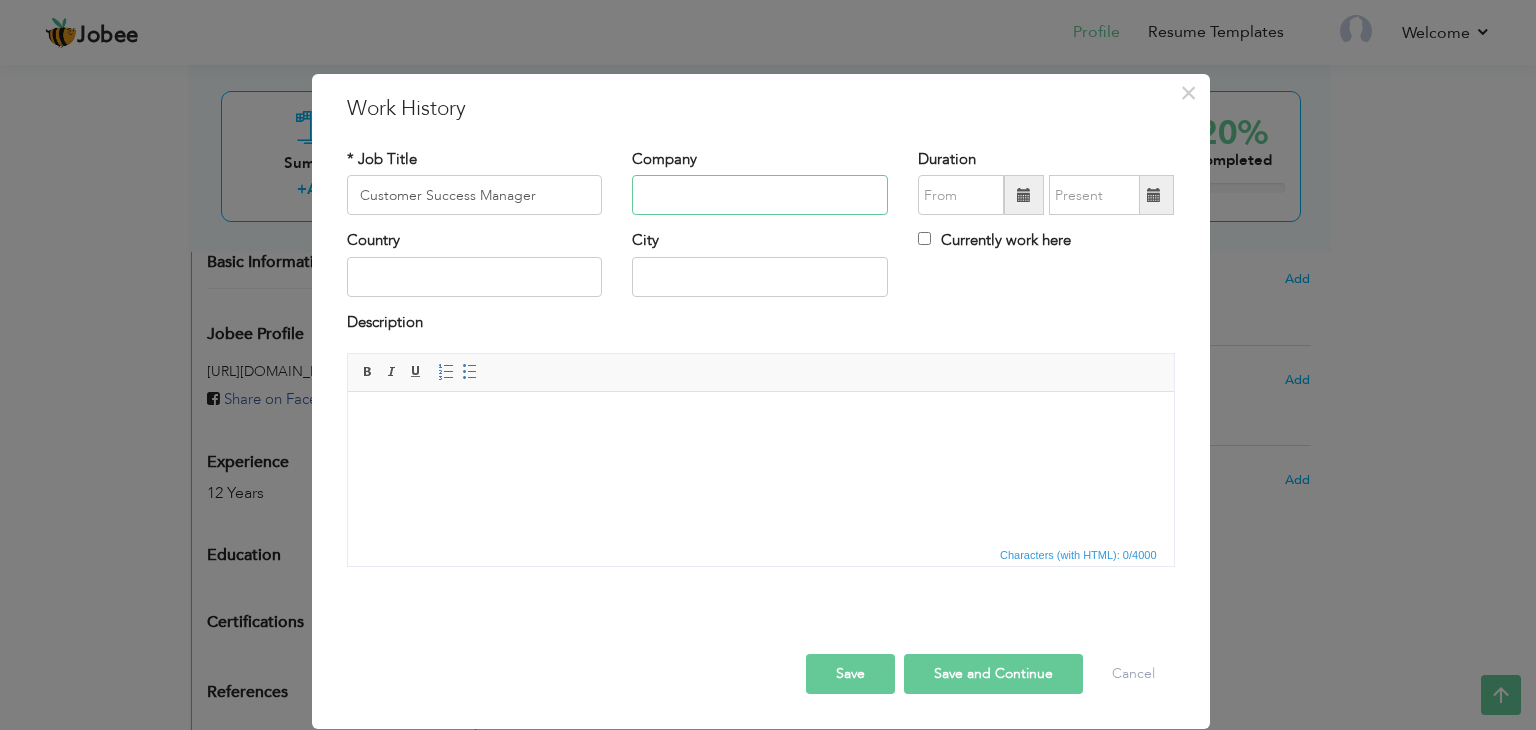 paste on "A highly focused, enthusiastic, and commercially driven professional with strong managerial, communication, and time management skills. A proven team" 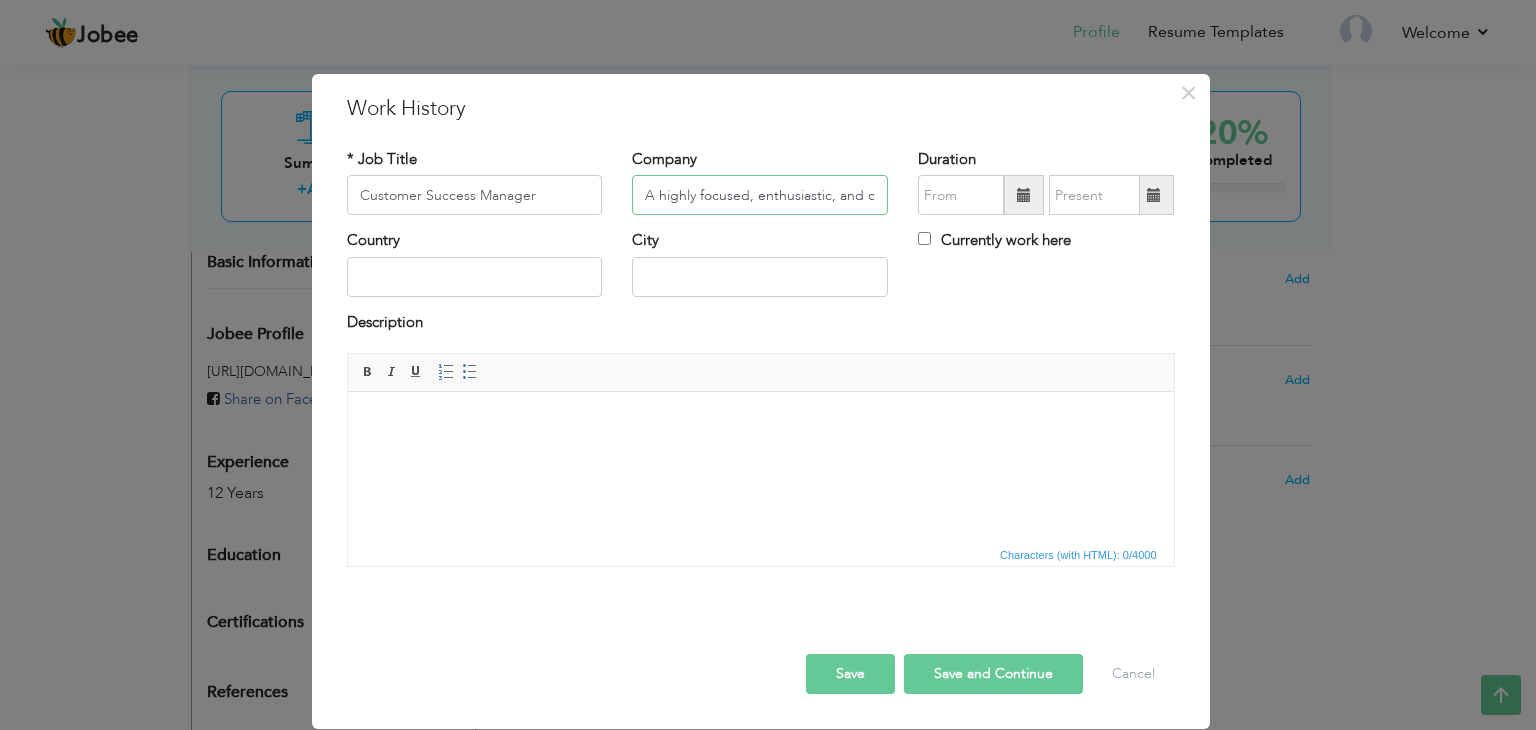 click on "A highly focused, enthusiastic, and commercially driven professional with strong managerial, communication, and time management skills. A proven team" at bounding box center (760, 195) 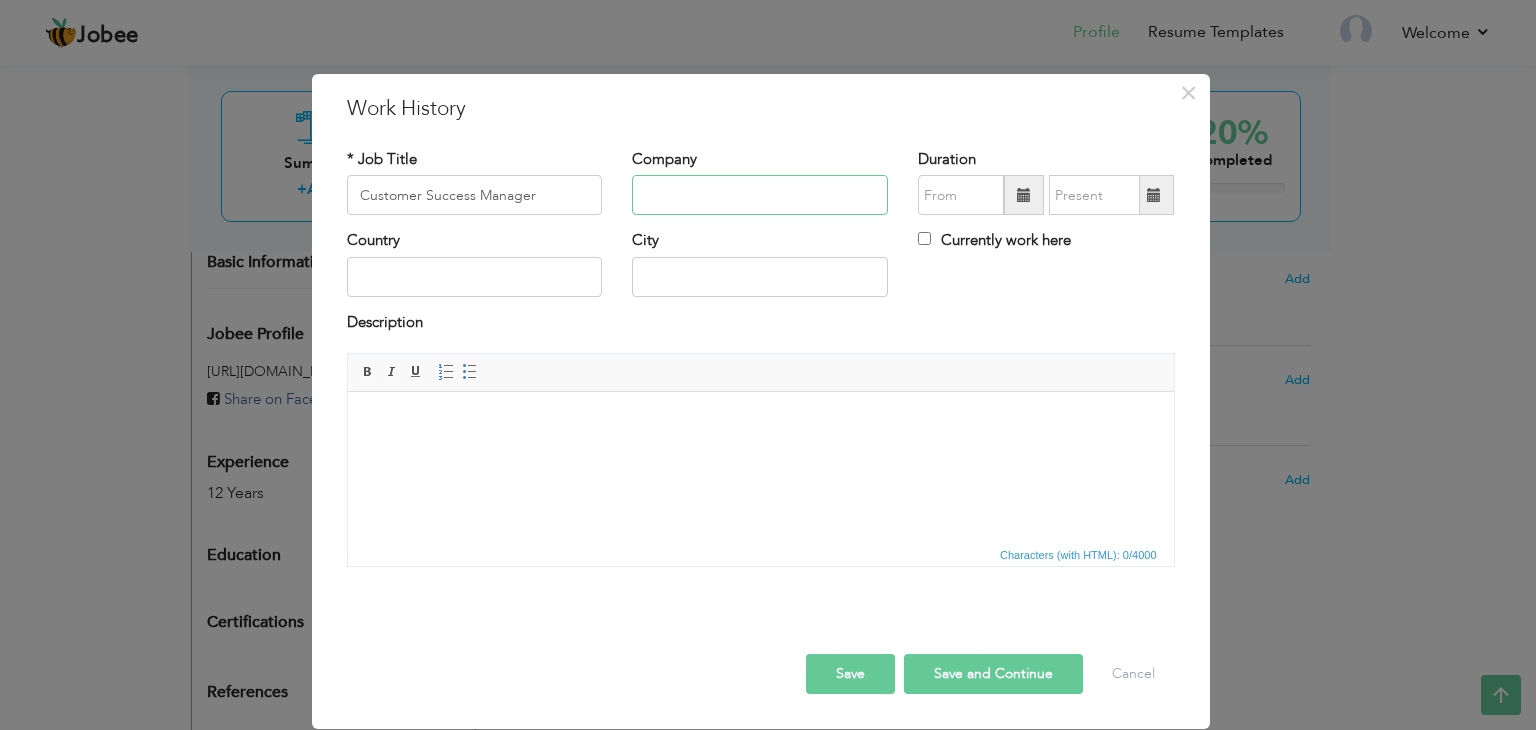 scroll, scrollTop: 0, scrollLeft: 0, axis: both 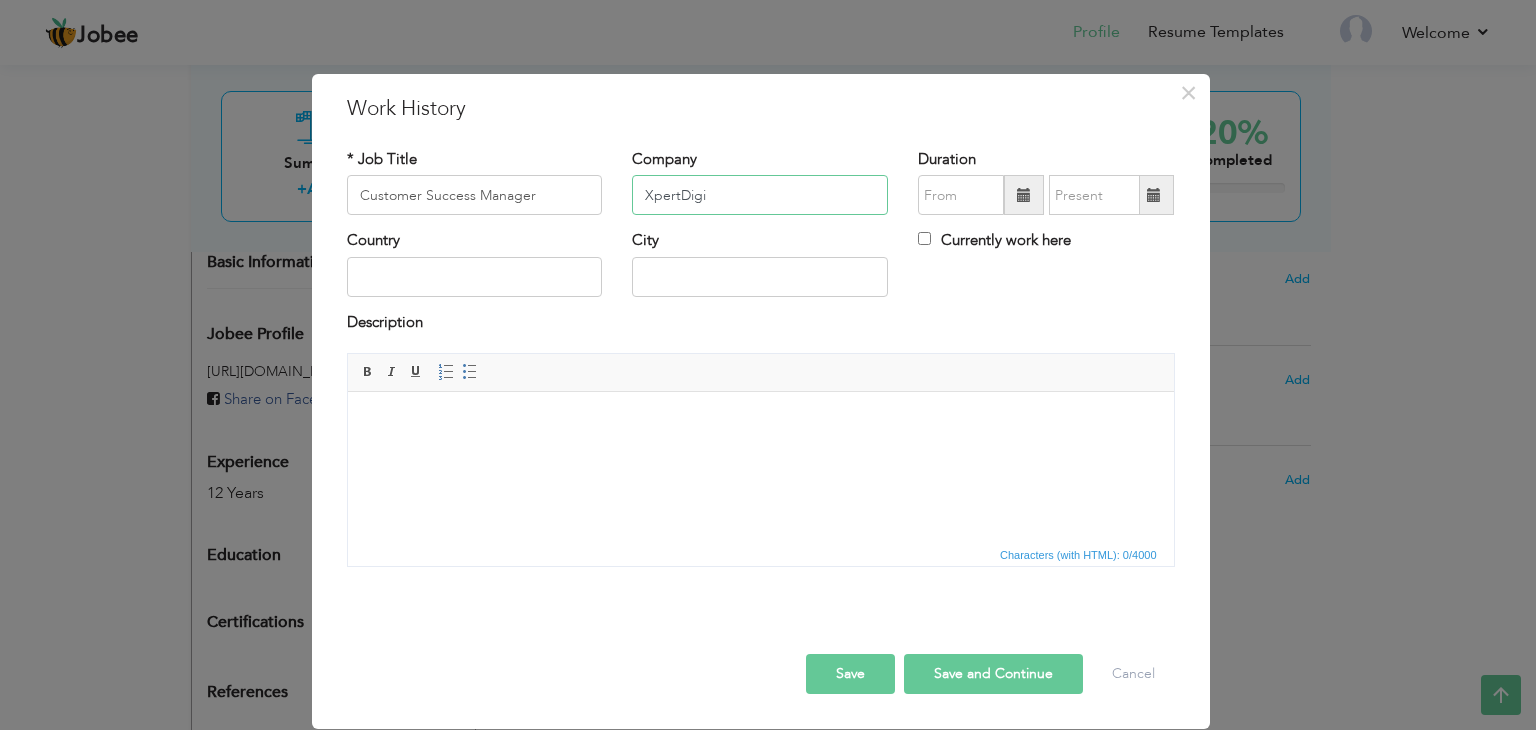 type on "XpertDigi" 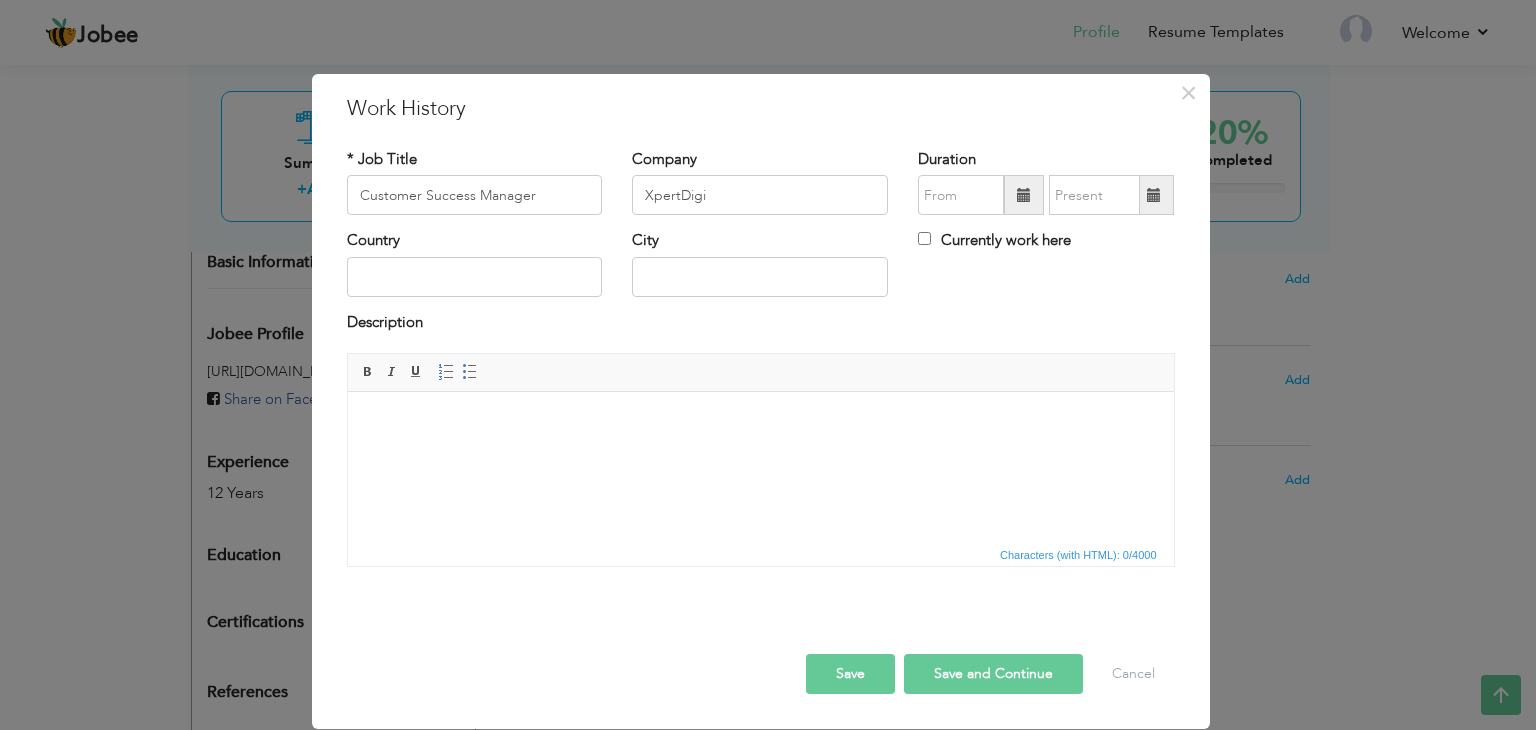 click at bounding box center (1024, 195) 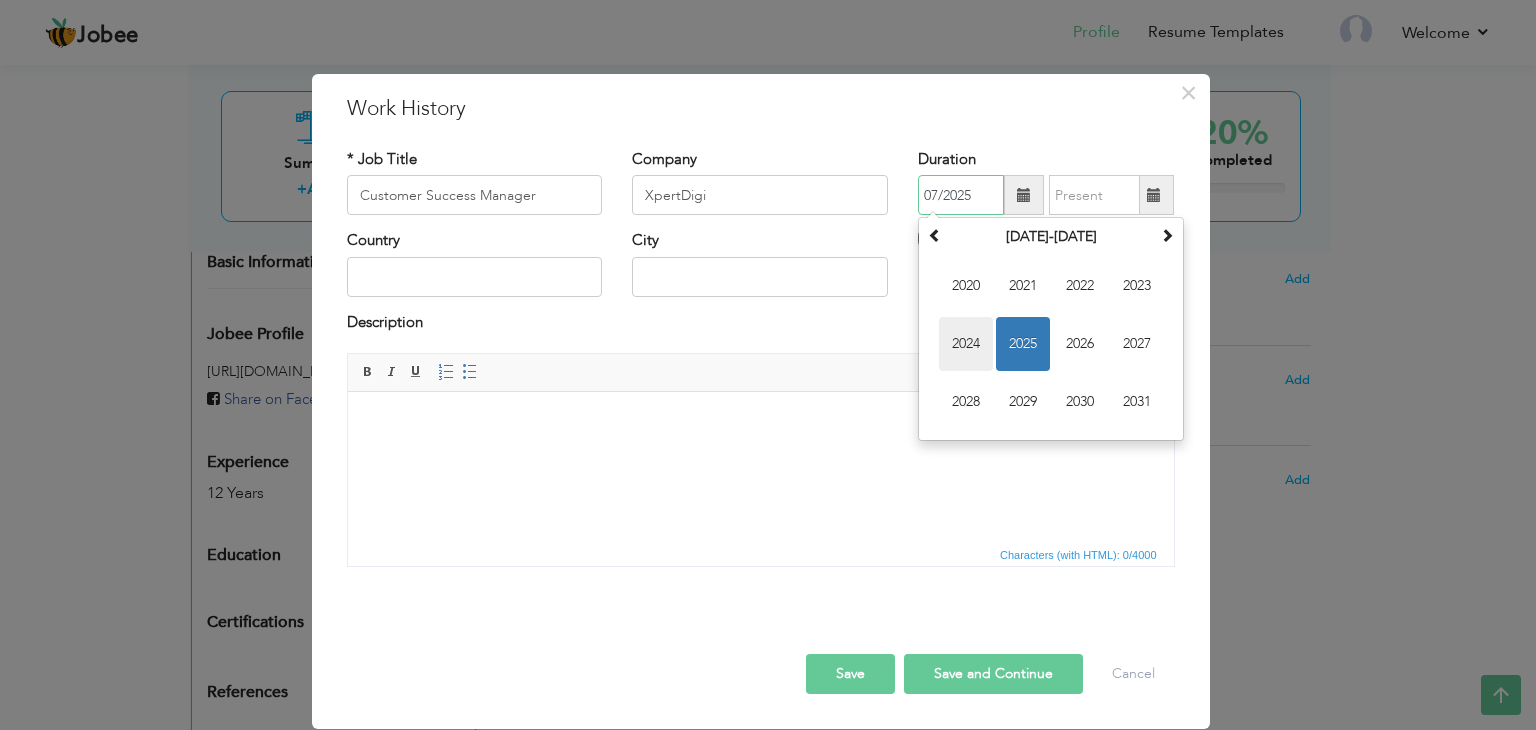 click on "2024" at bounding box center (966, 344) 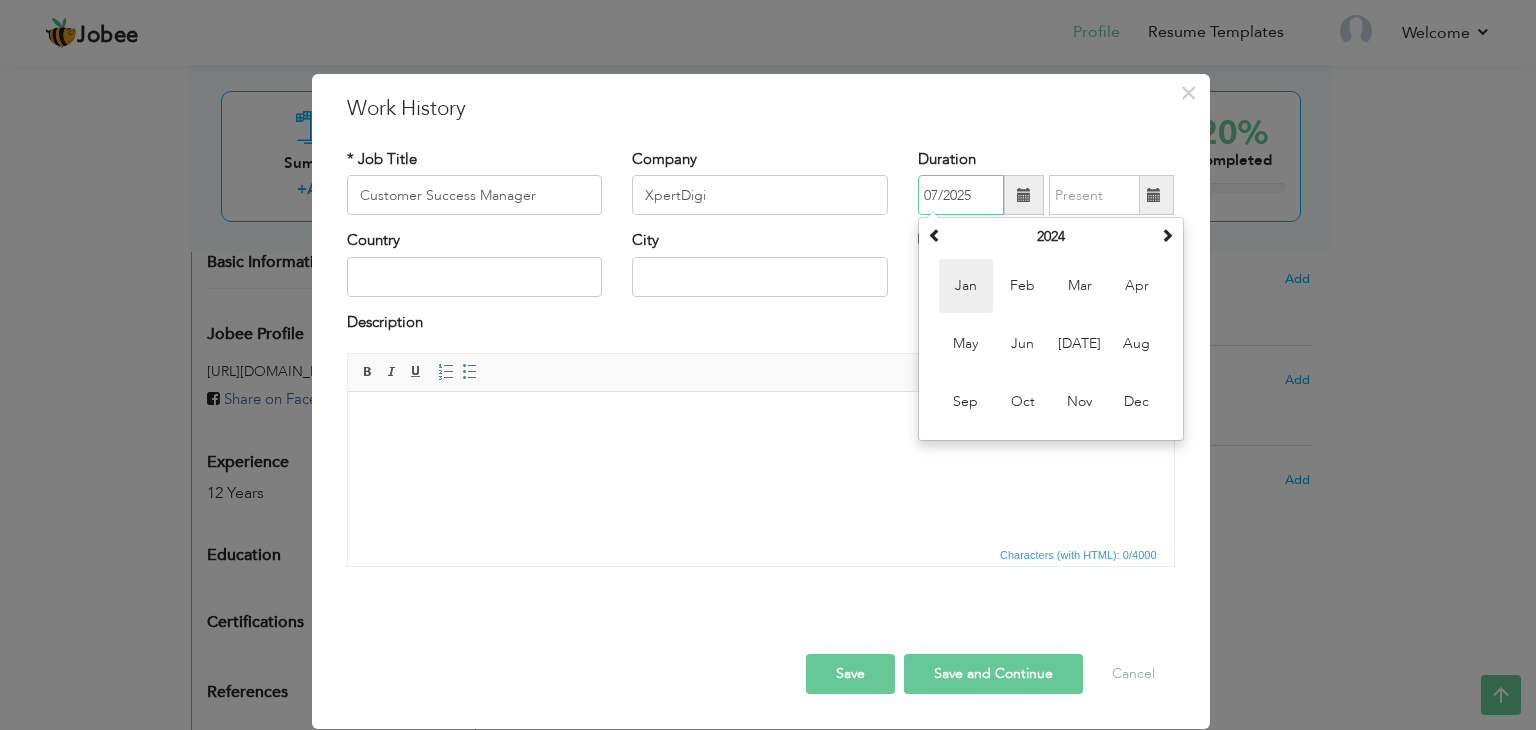 click on "Jan" at bounding box center [966, 286] 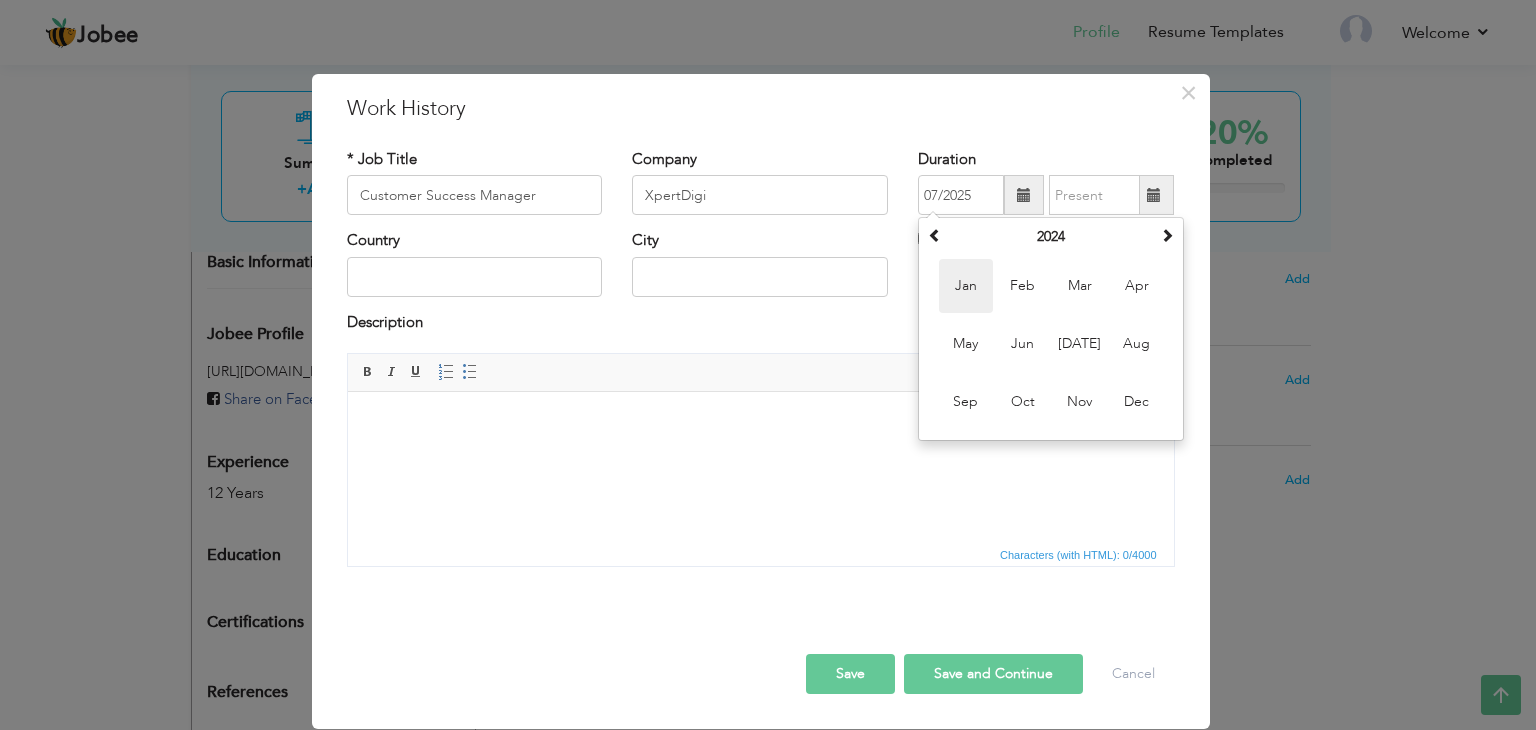 type on "01/2024" 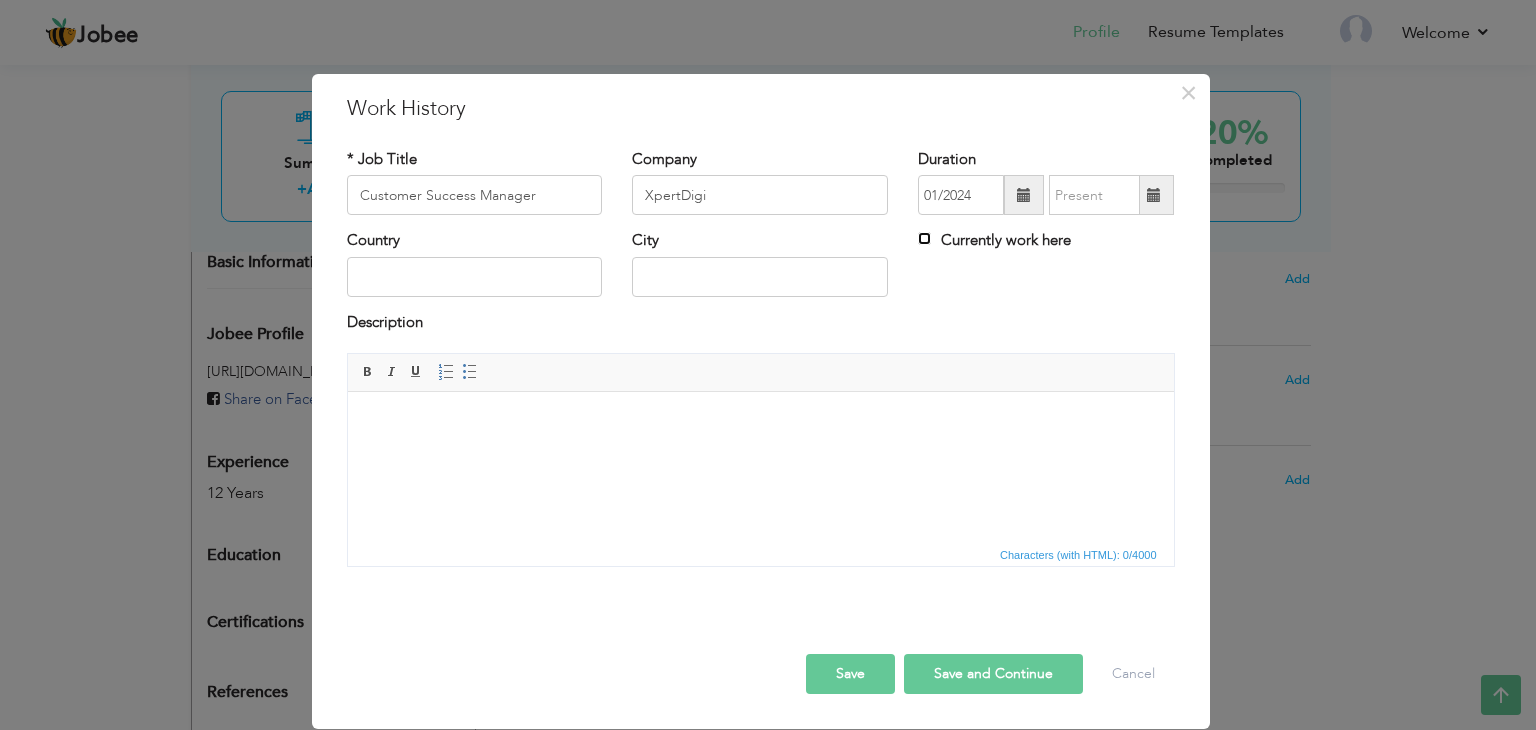 click on "Currently work here" at bounding box center (924, 238) 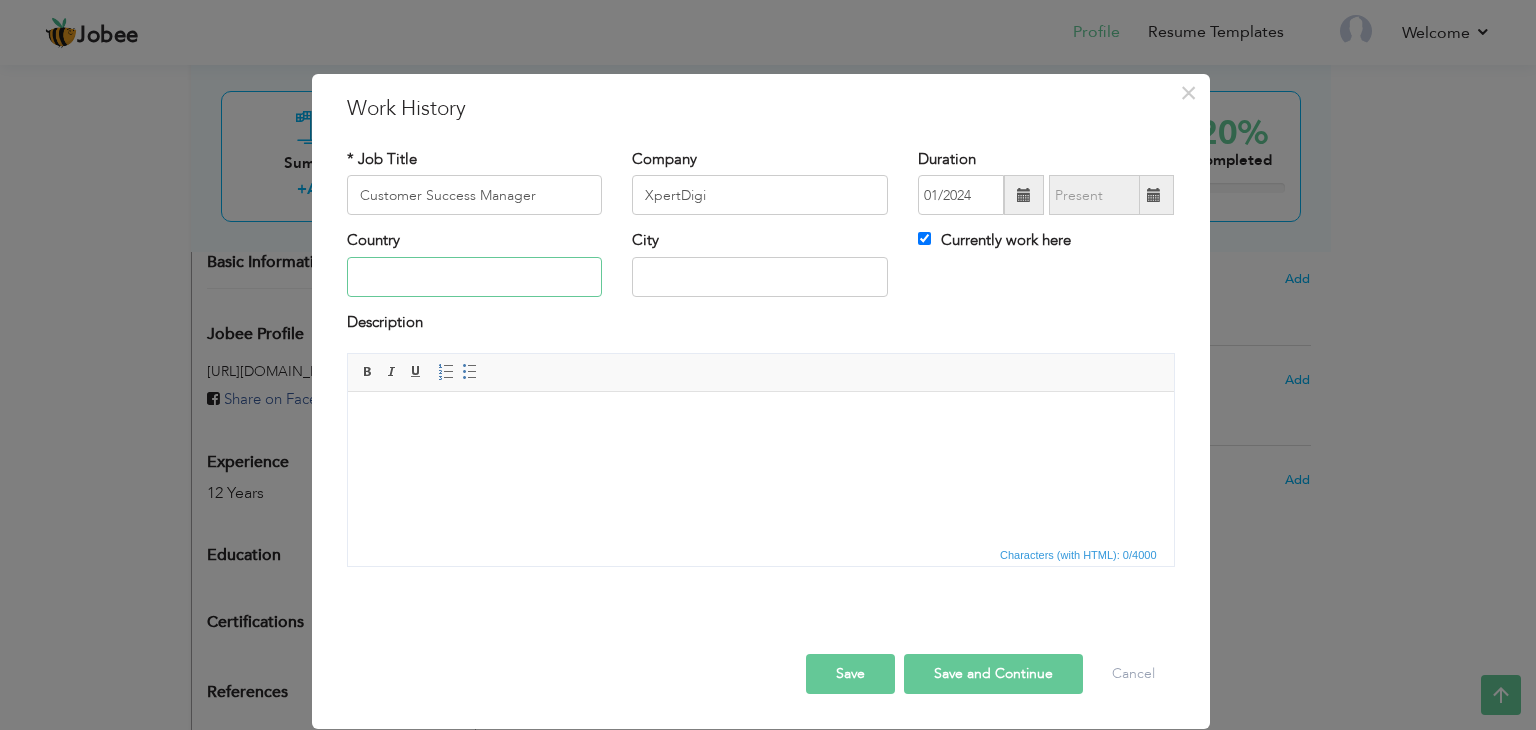 click at bounding box center (475, 277) 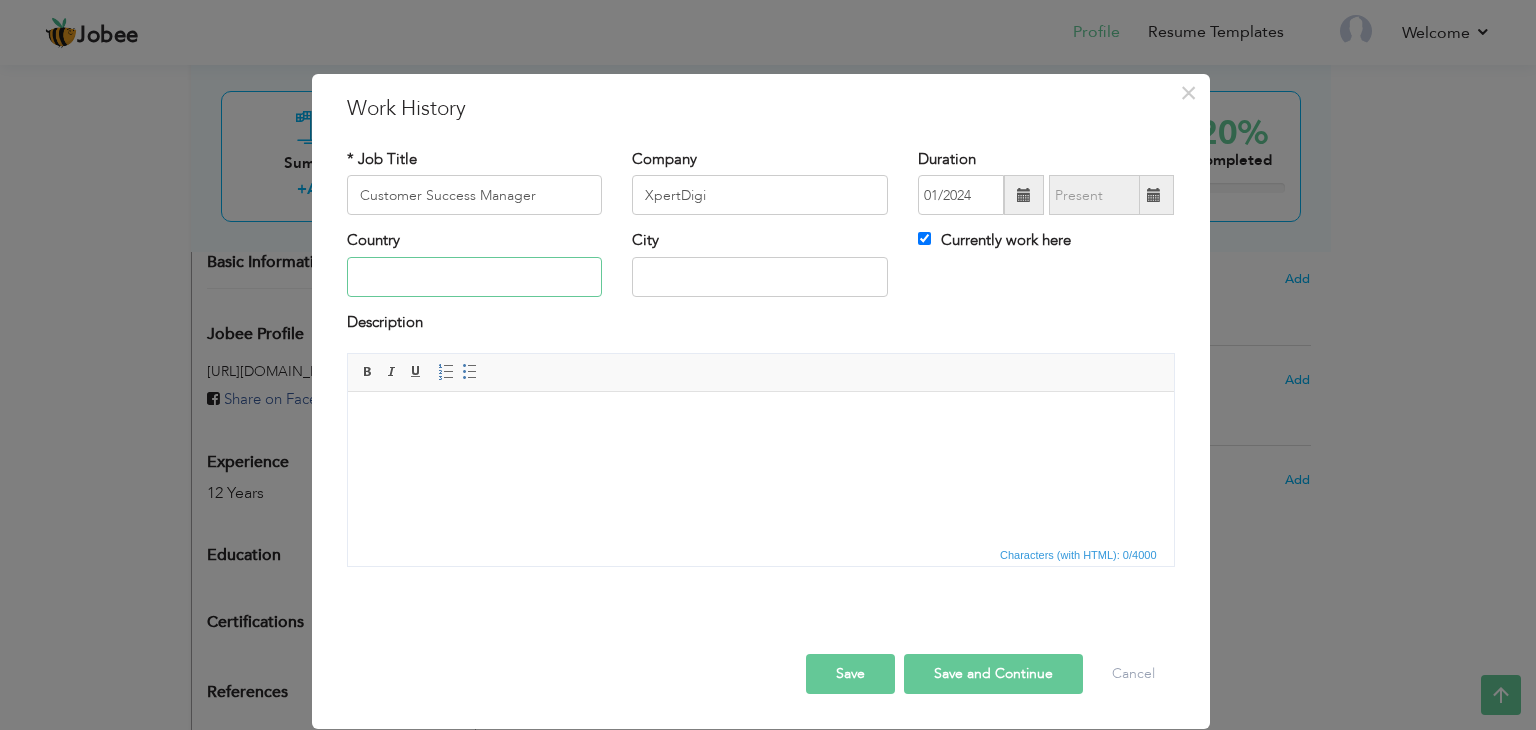 type on "[GEOGRAPHIC_DATA]" 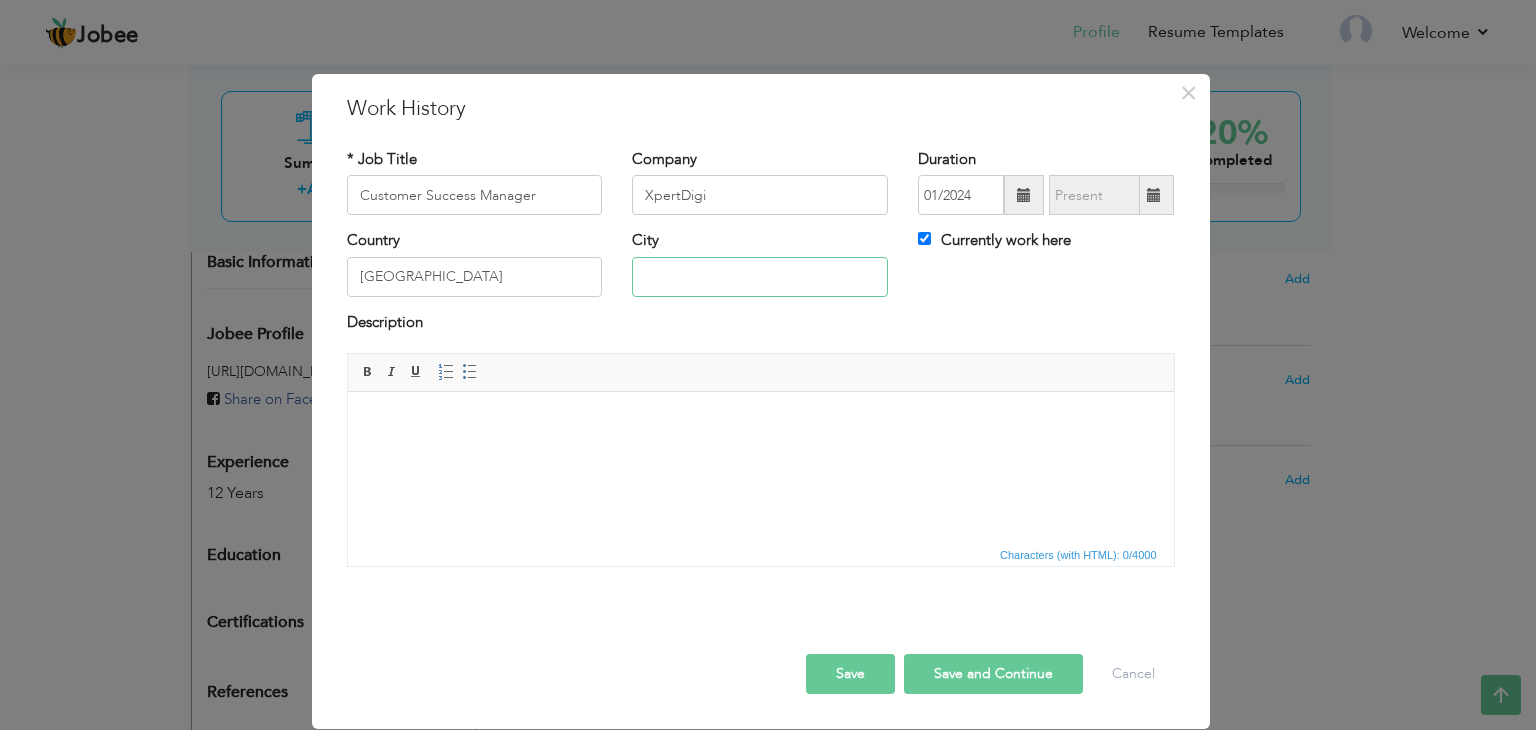 type on "[GEOGRAPHIC_DATA]" 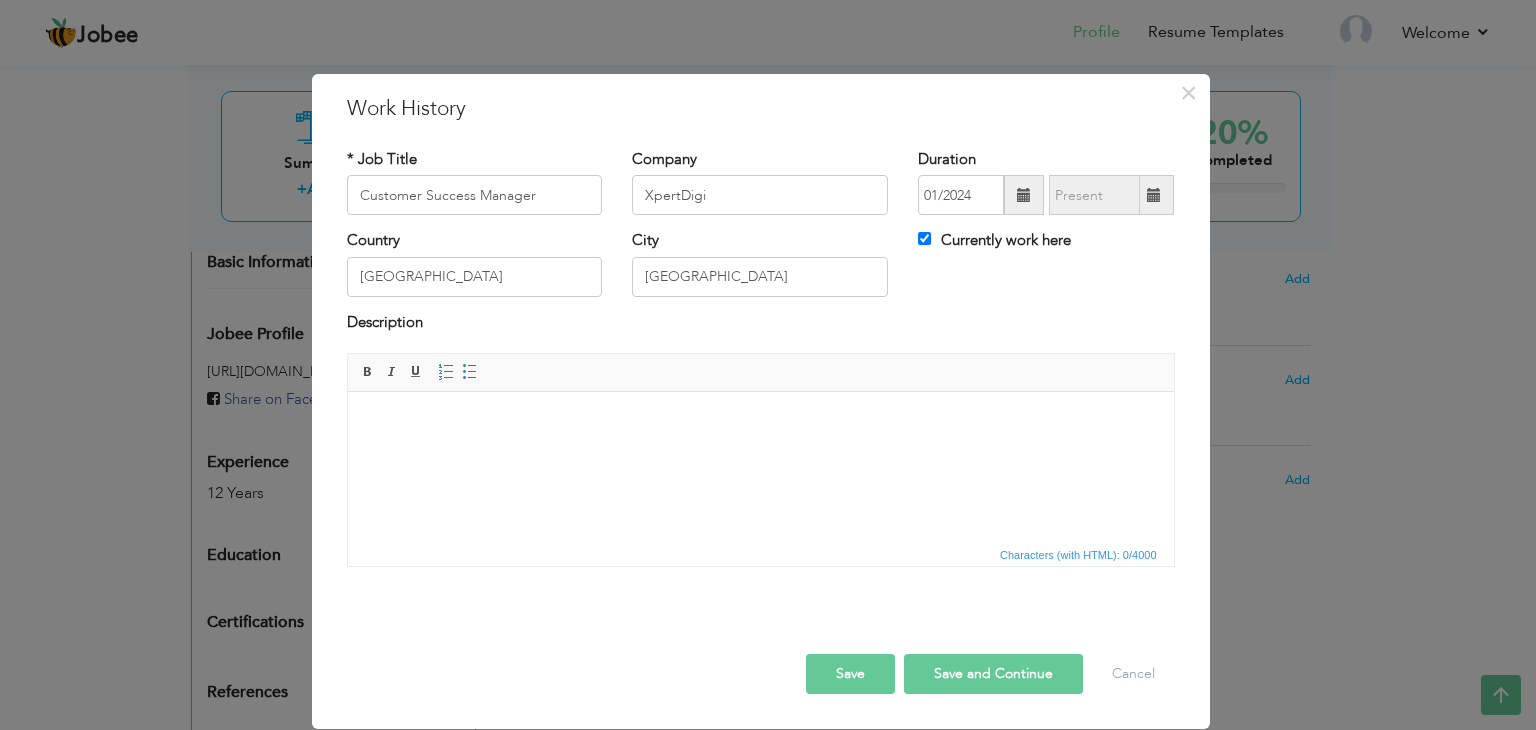 click on "Characters (with HTML): 0/4000" at bounding box center (761, 554) 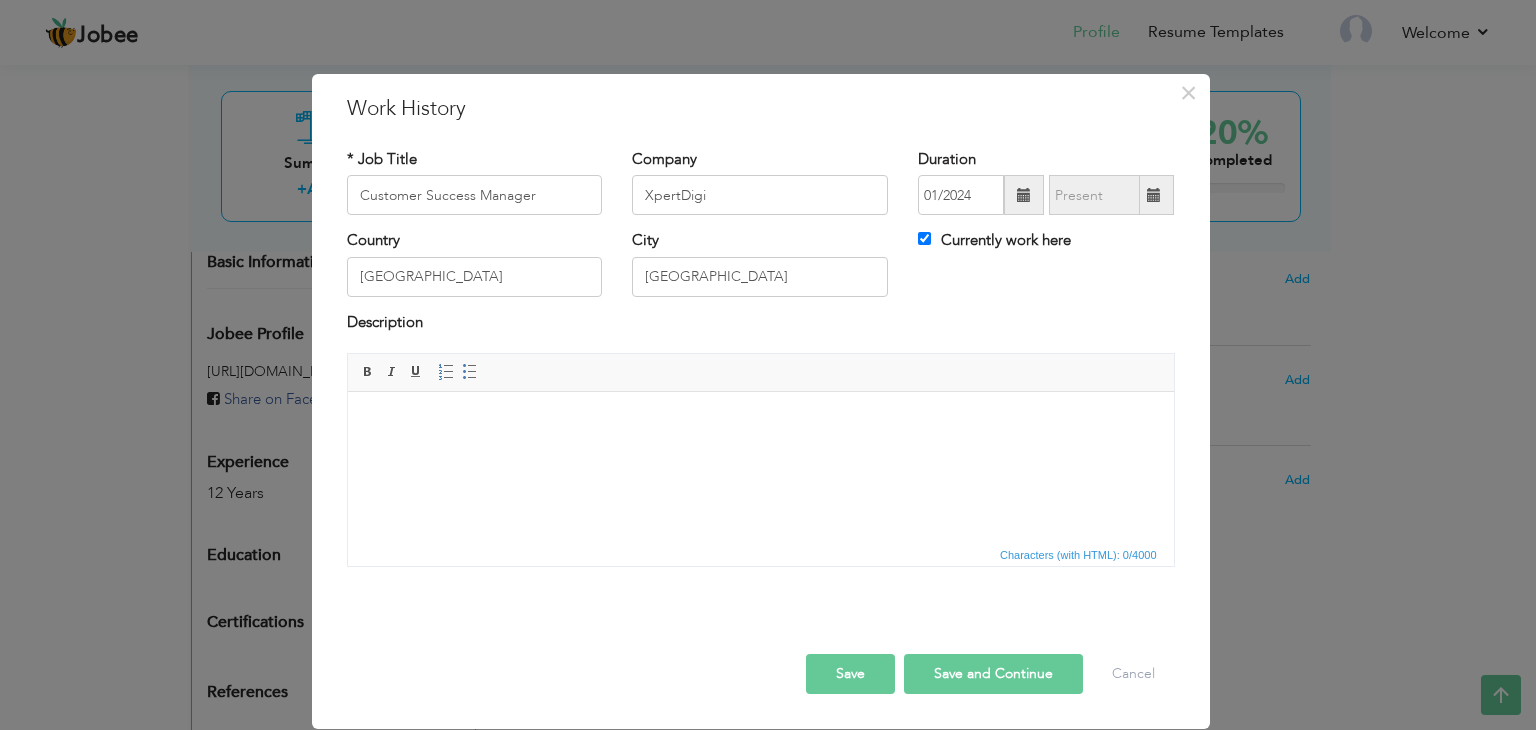 click at bounding box center [760, 422] 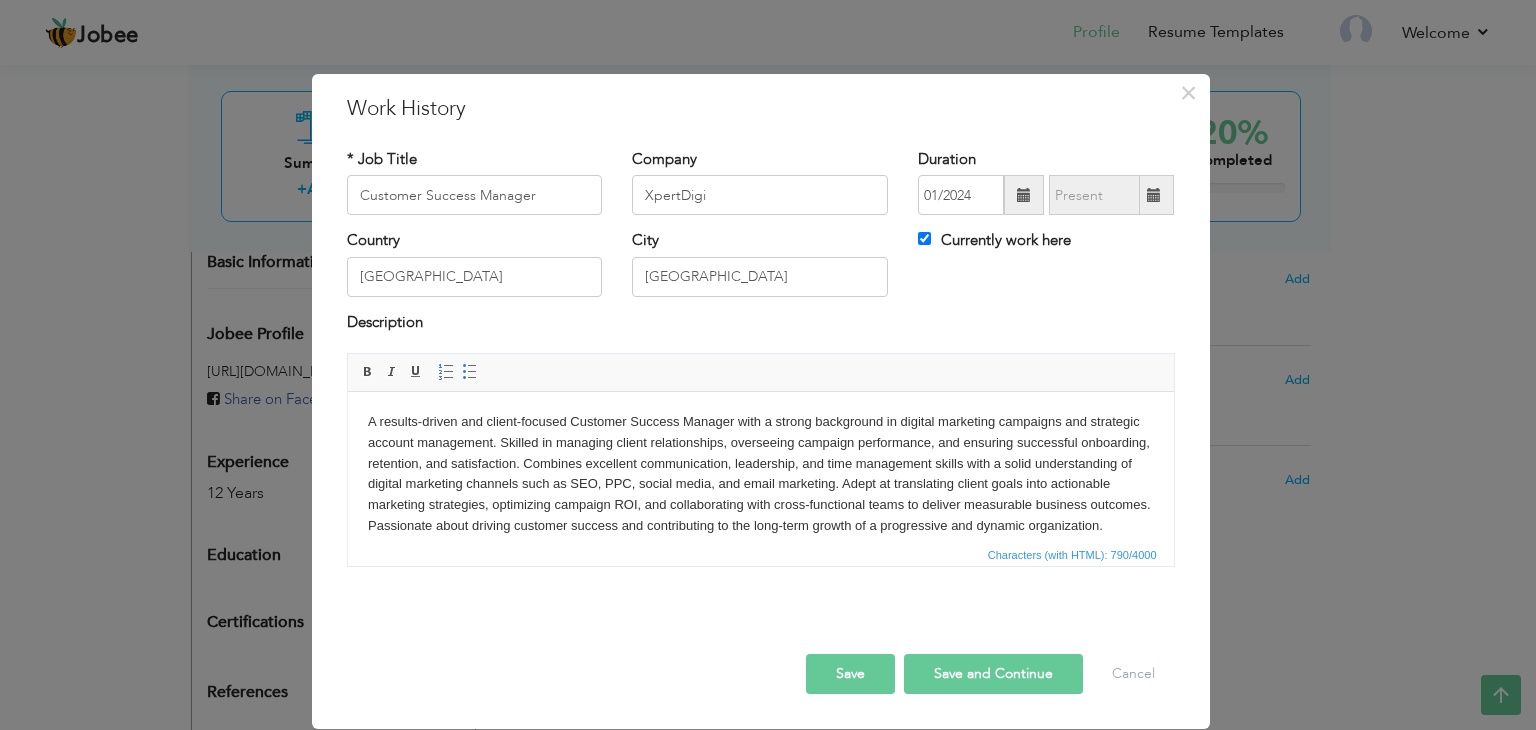 scroll, scrollTop: 12, scrollLeft: 0, axis: vertical 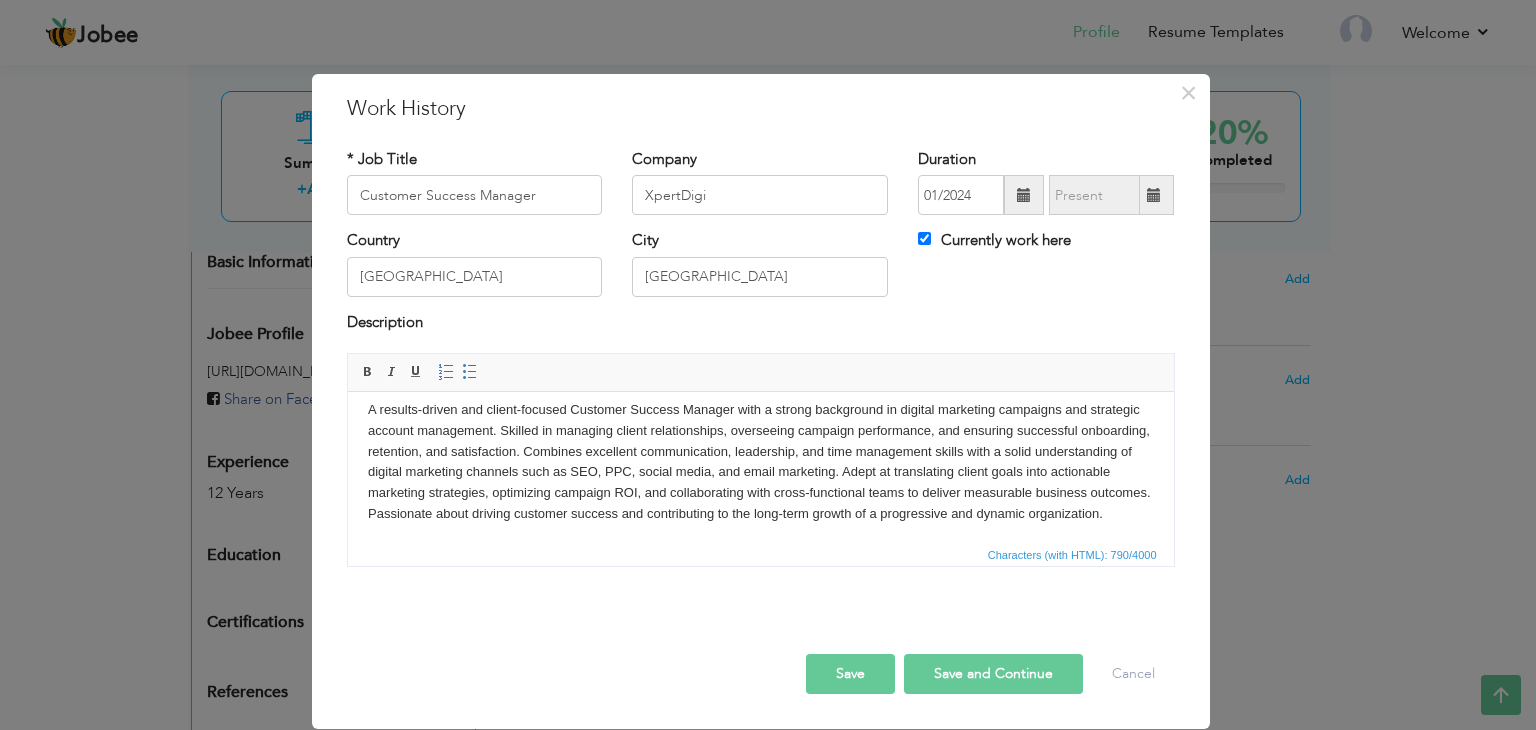 click on "Save and Continue" at bounding box center (993, 674) 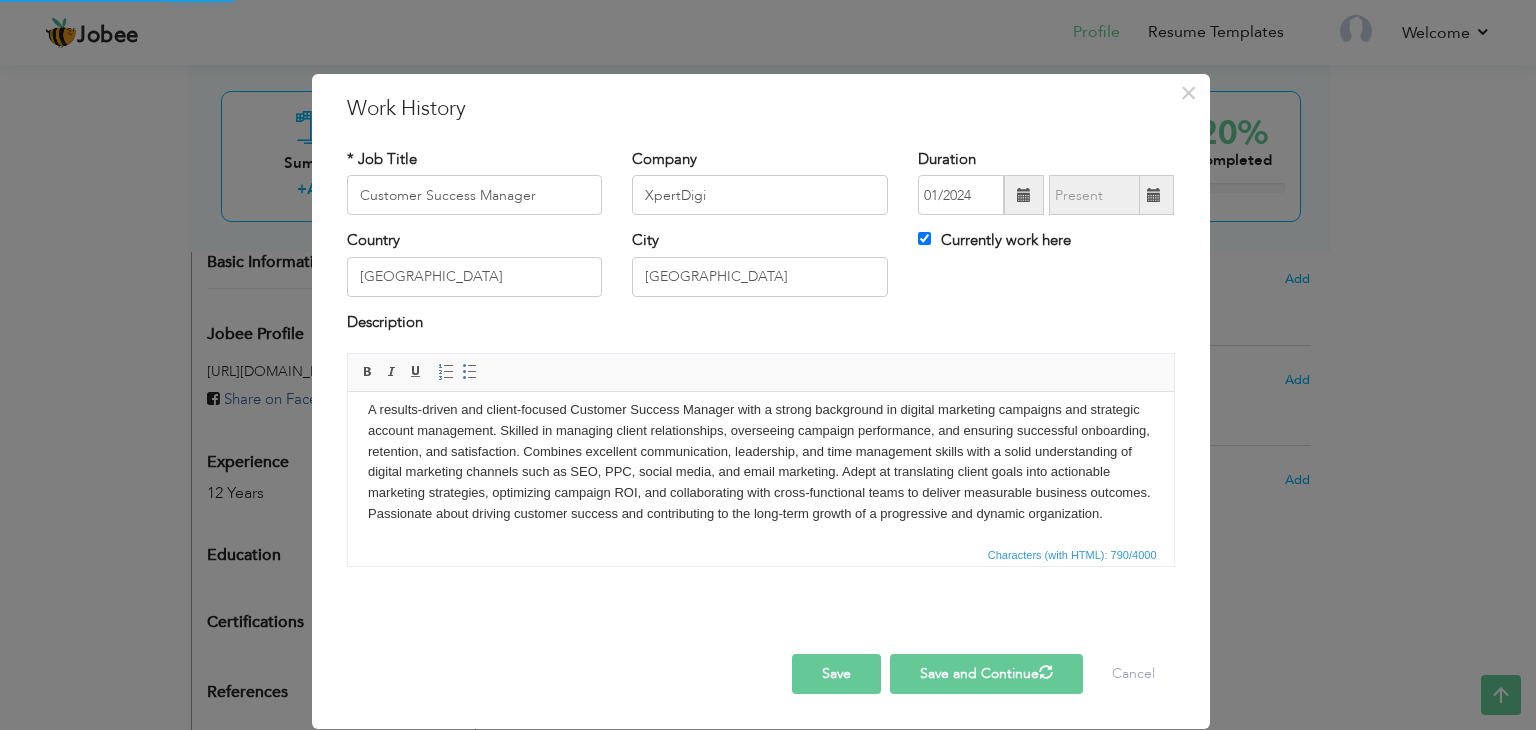 type 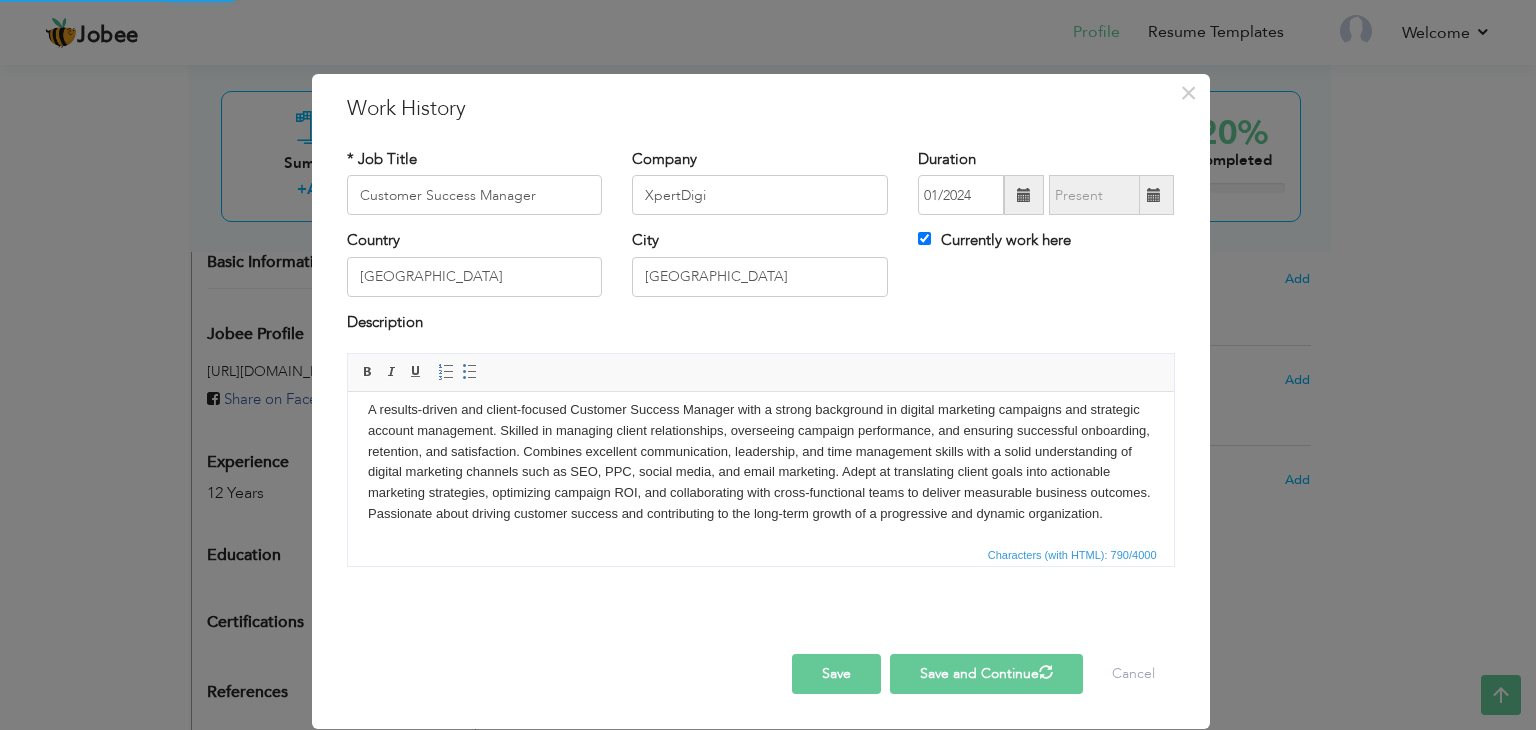 type 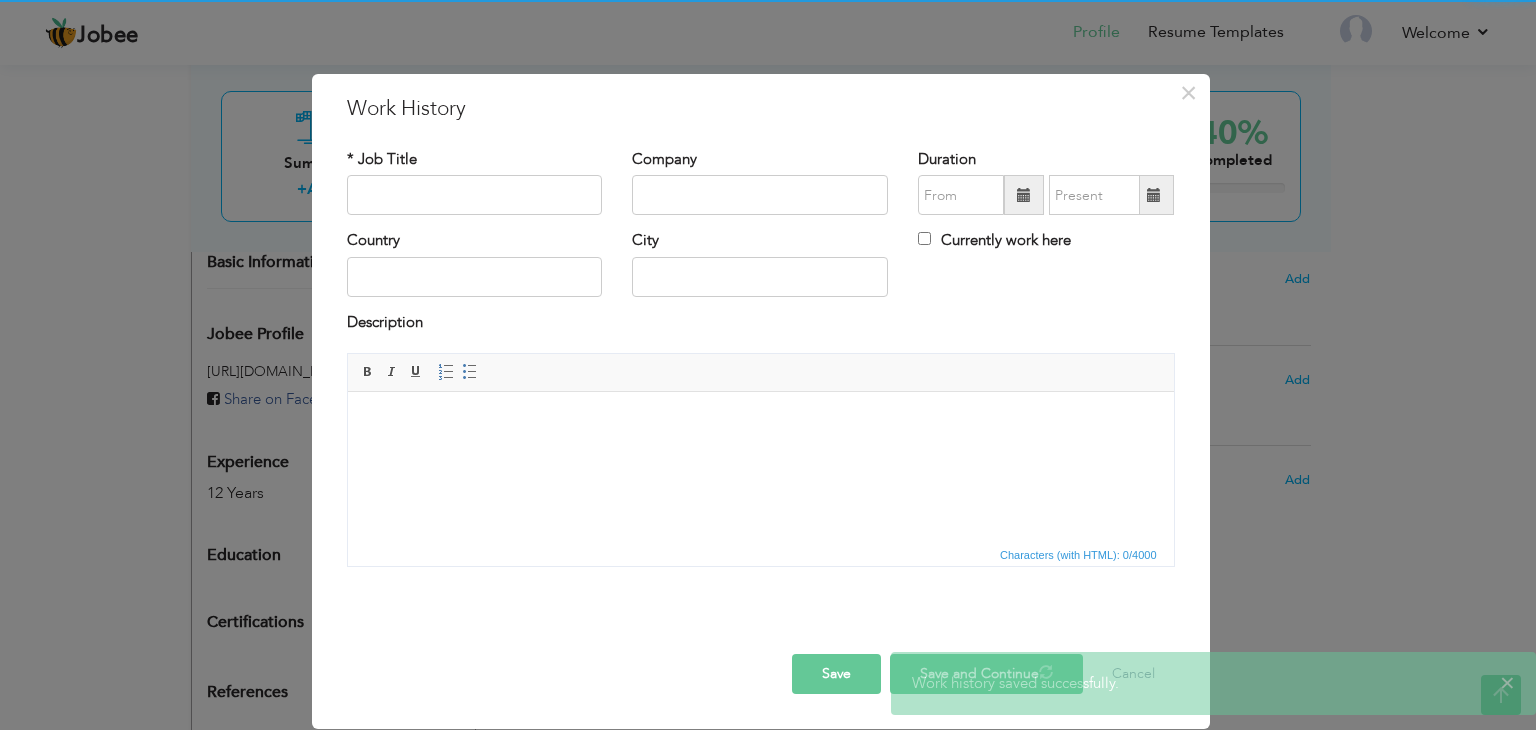 scroll, scrollTop: 0, scrollLeft: 0, axis: both 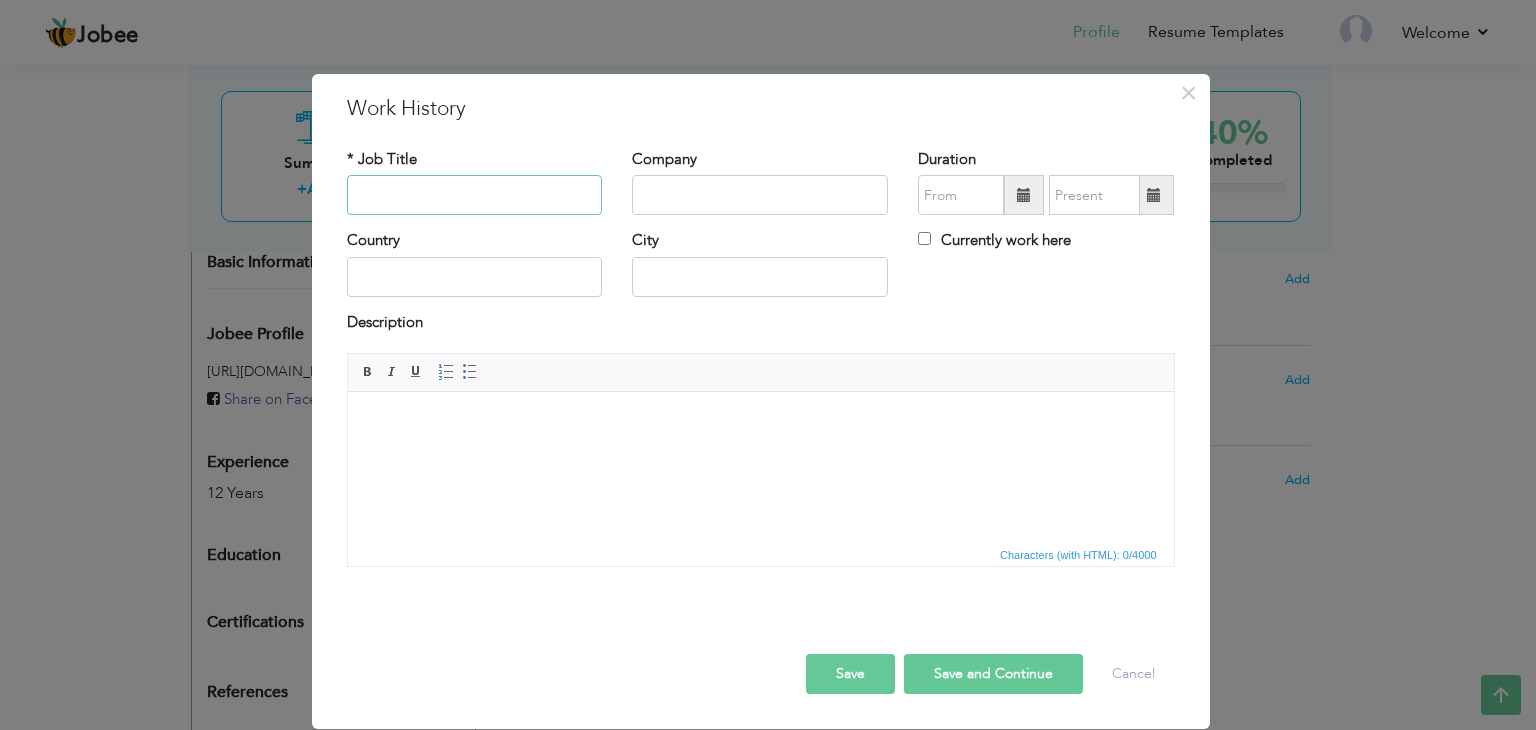 click at bounding box center [475, 195] 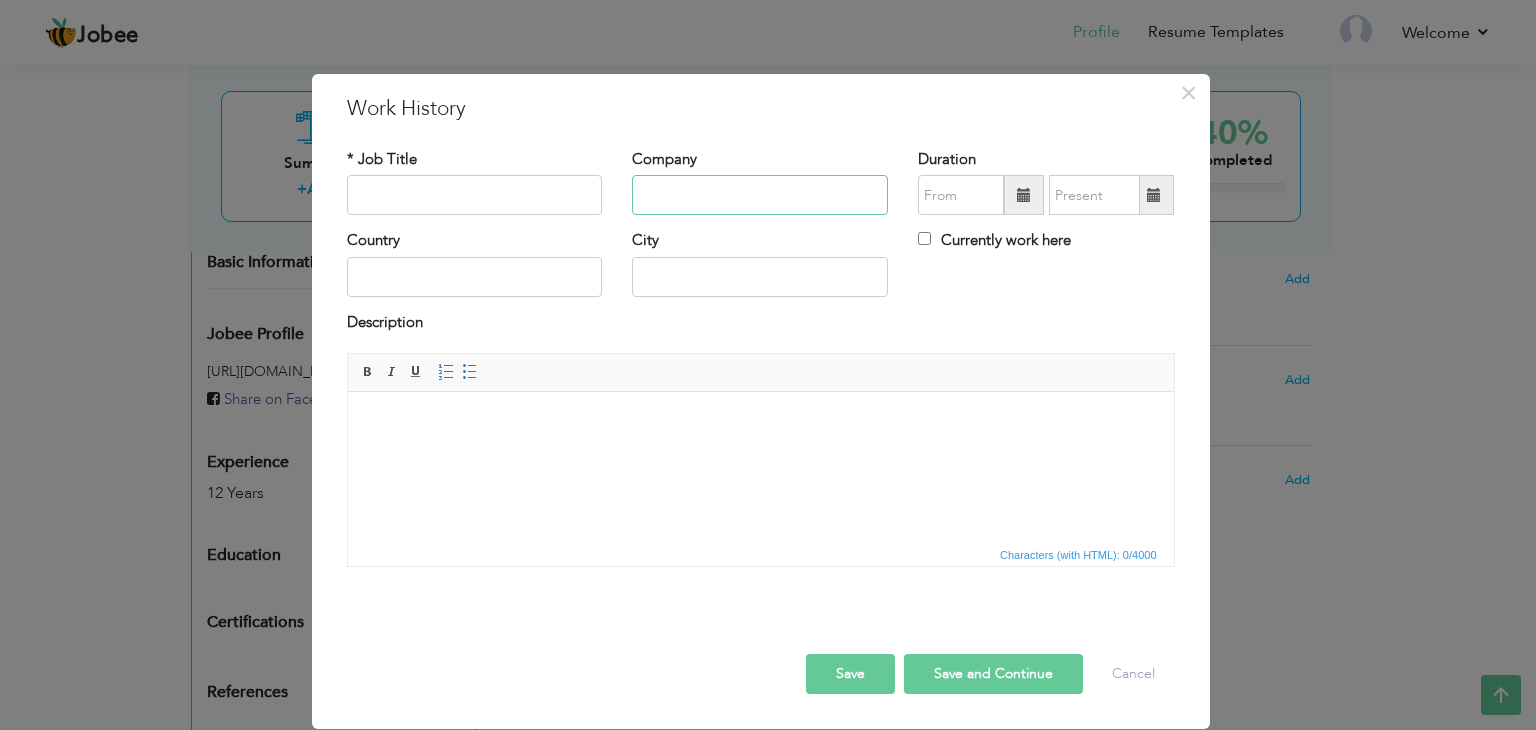paste on "Digital Billing Services Private Limited" 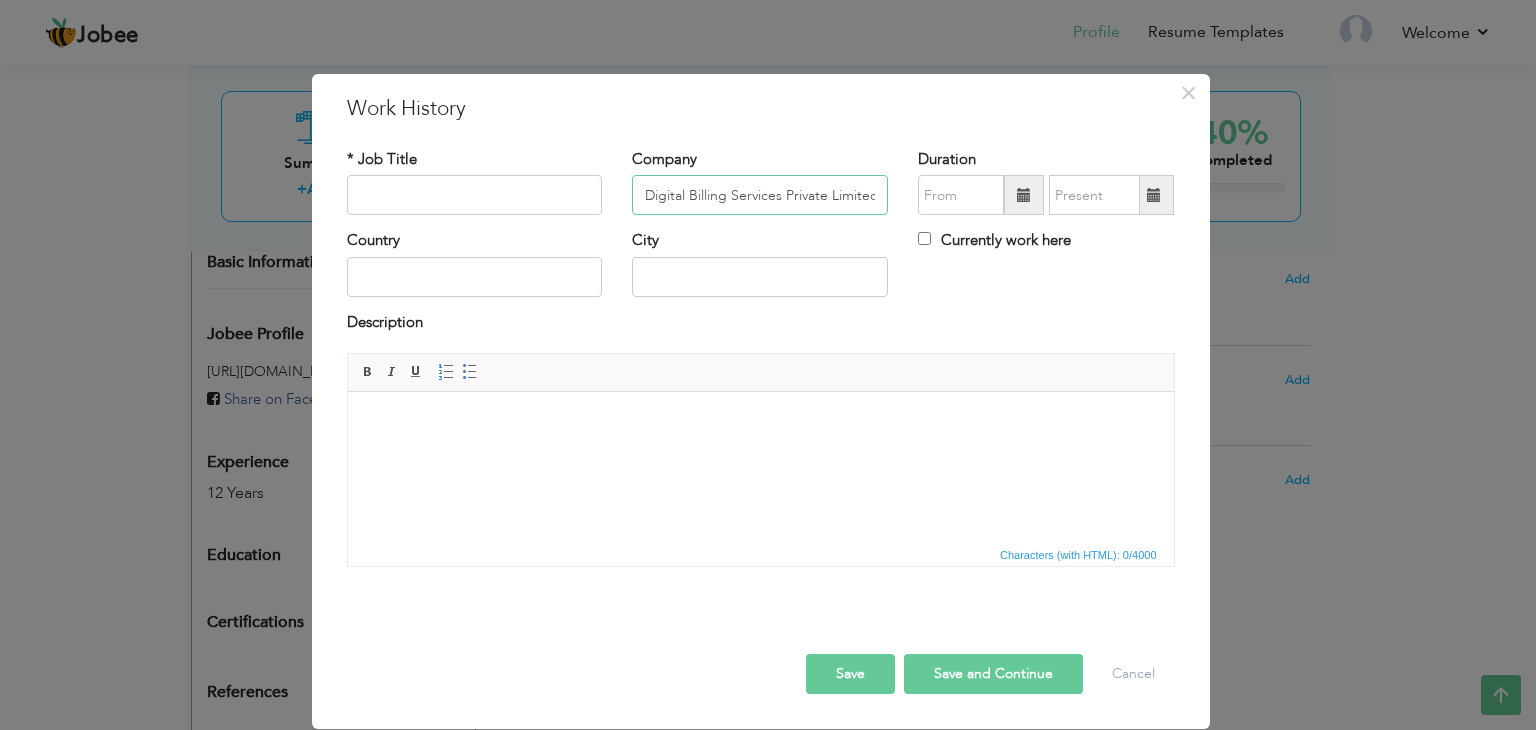 click on "Digital Billing Services Private Limited" at bounding box center (760, 195) 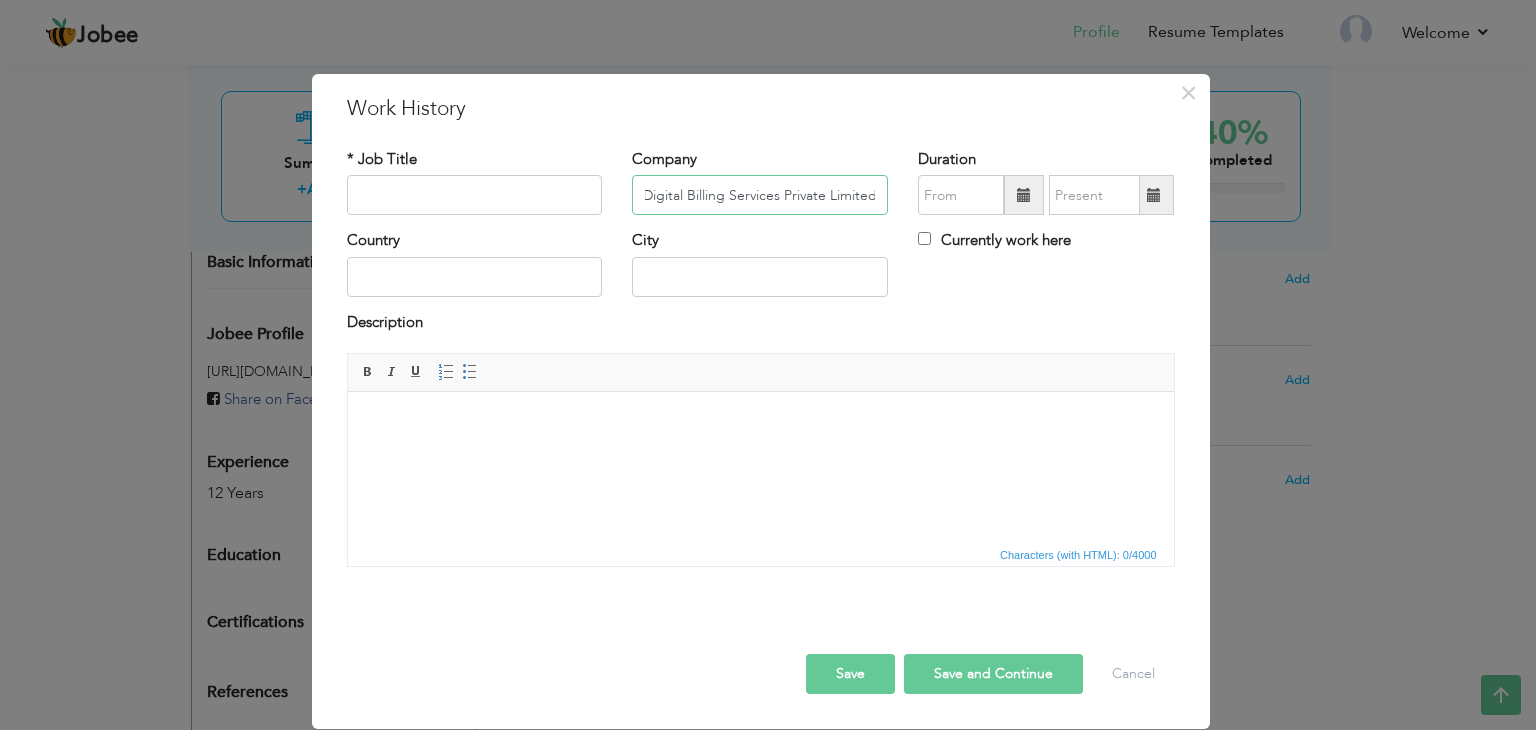 type on "Digital Billing Services Private Limited" 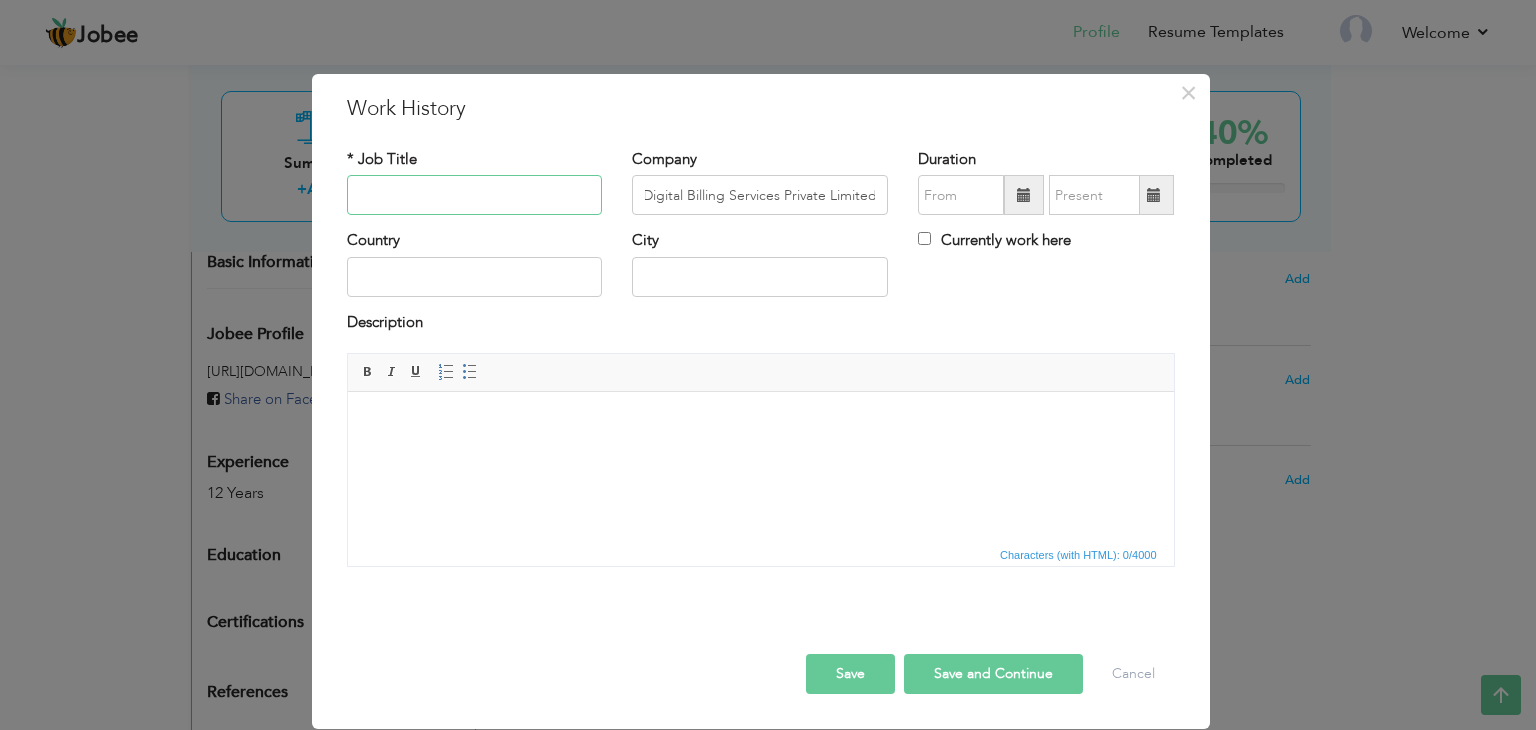 scroll, scrollTop: 0, scrollLeft: 0, axis: both 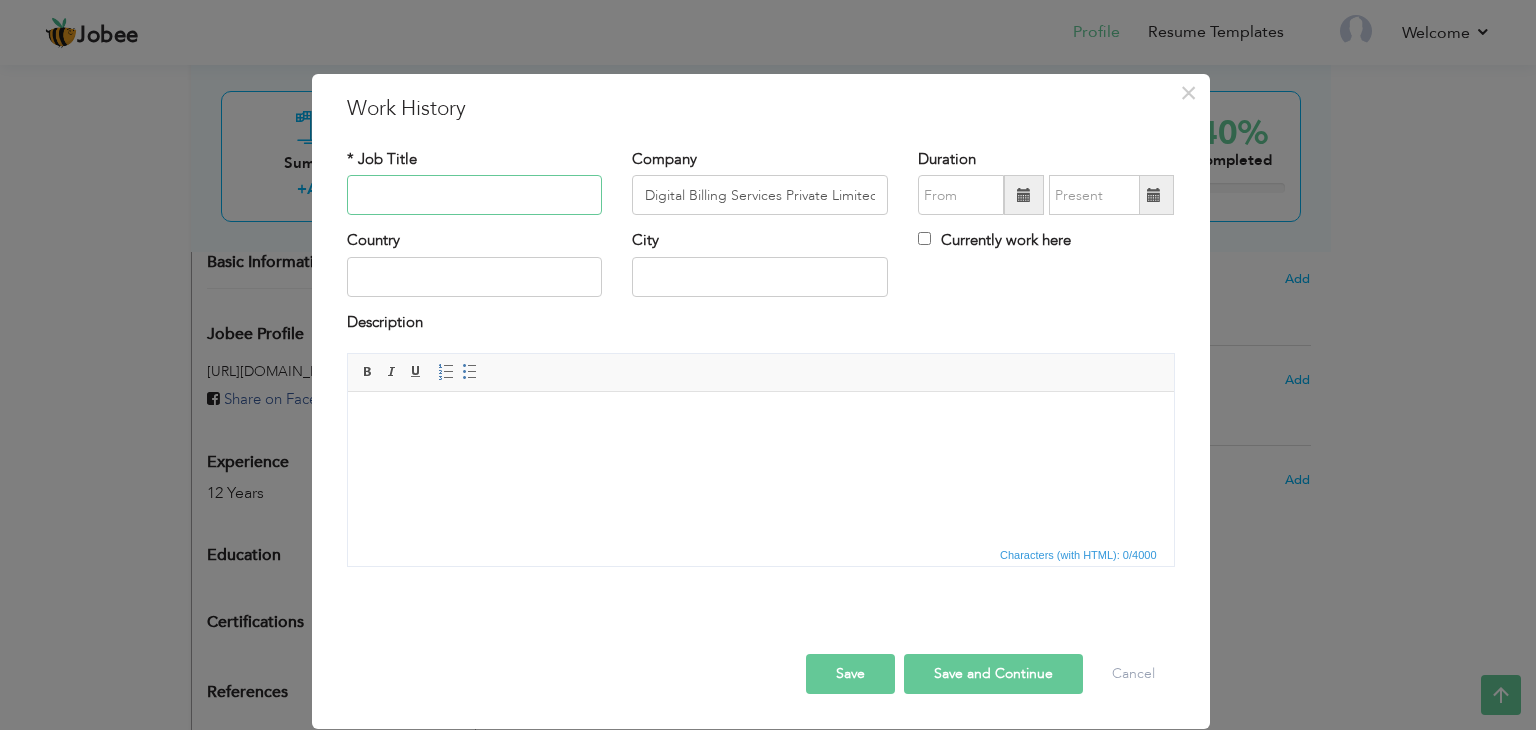 click at bounding box center (475, 195) 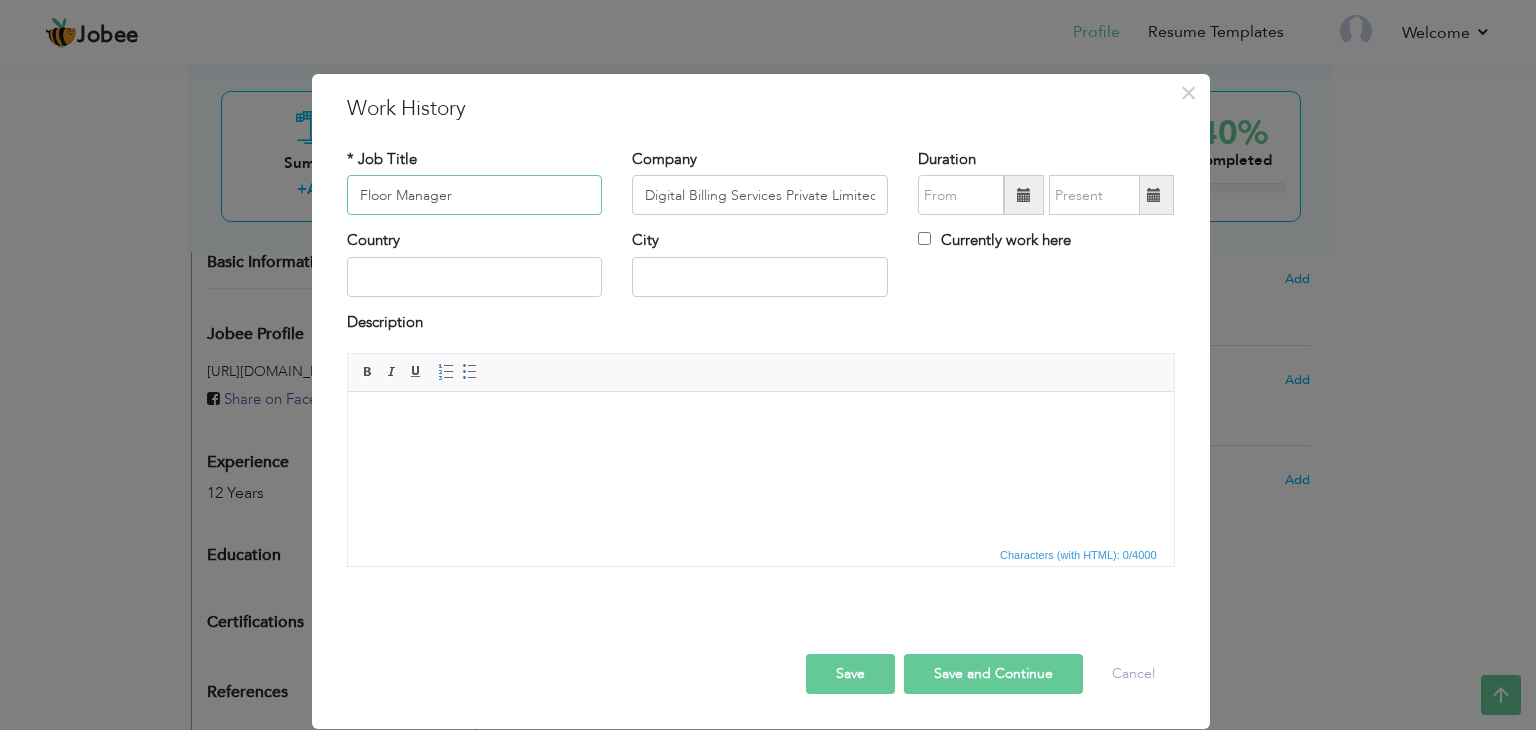 type on "Floor Manager" 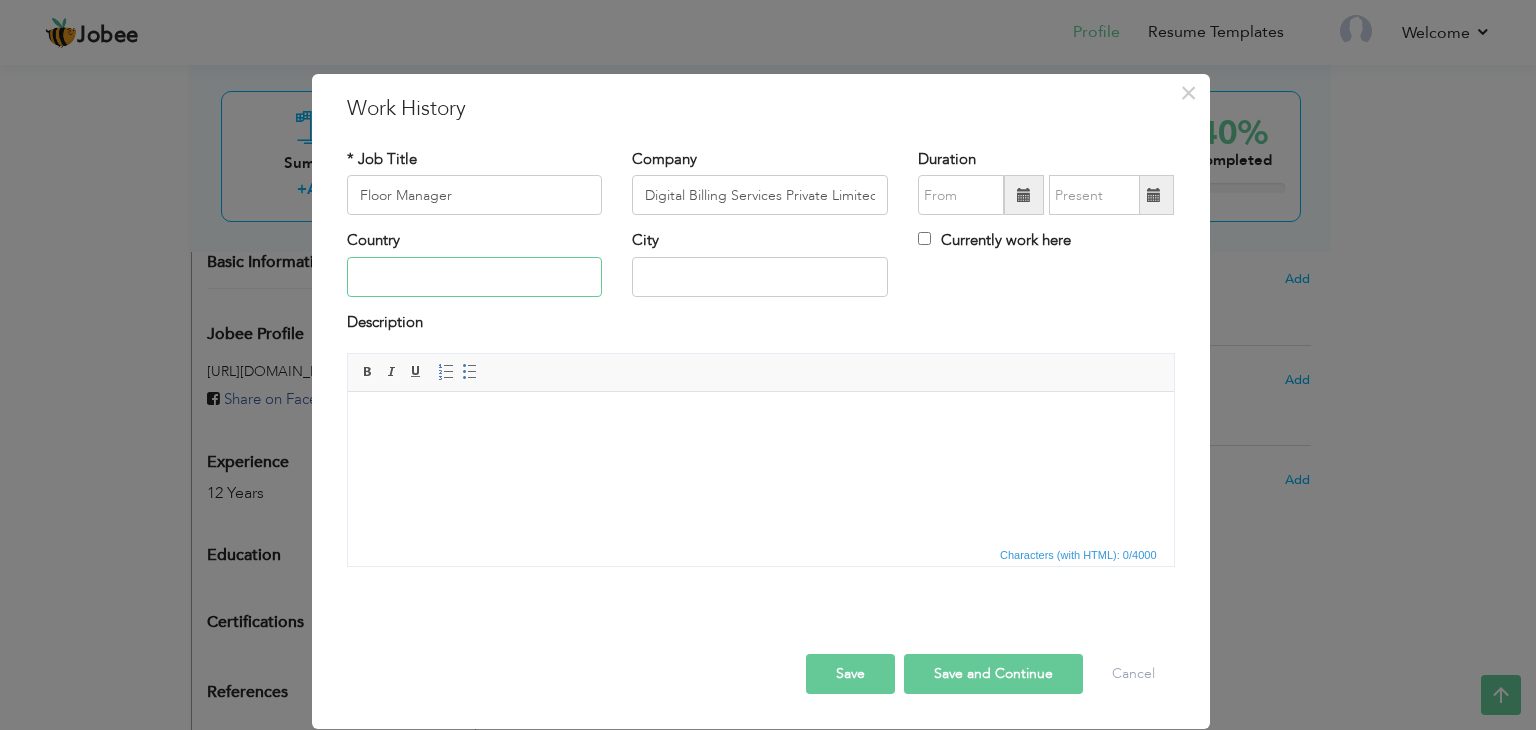 click at bounding box center [475, 277] 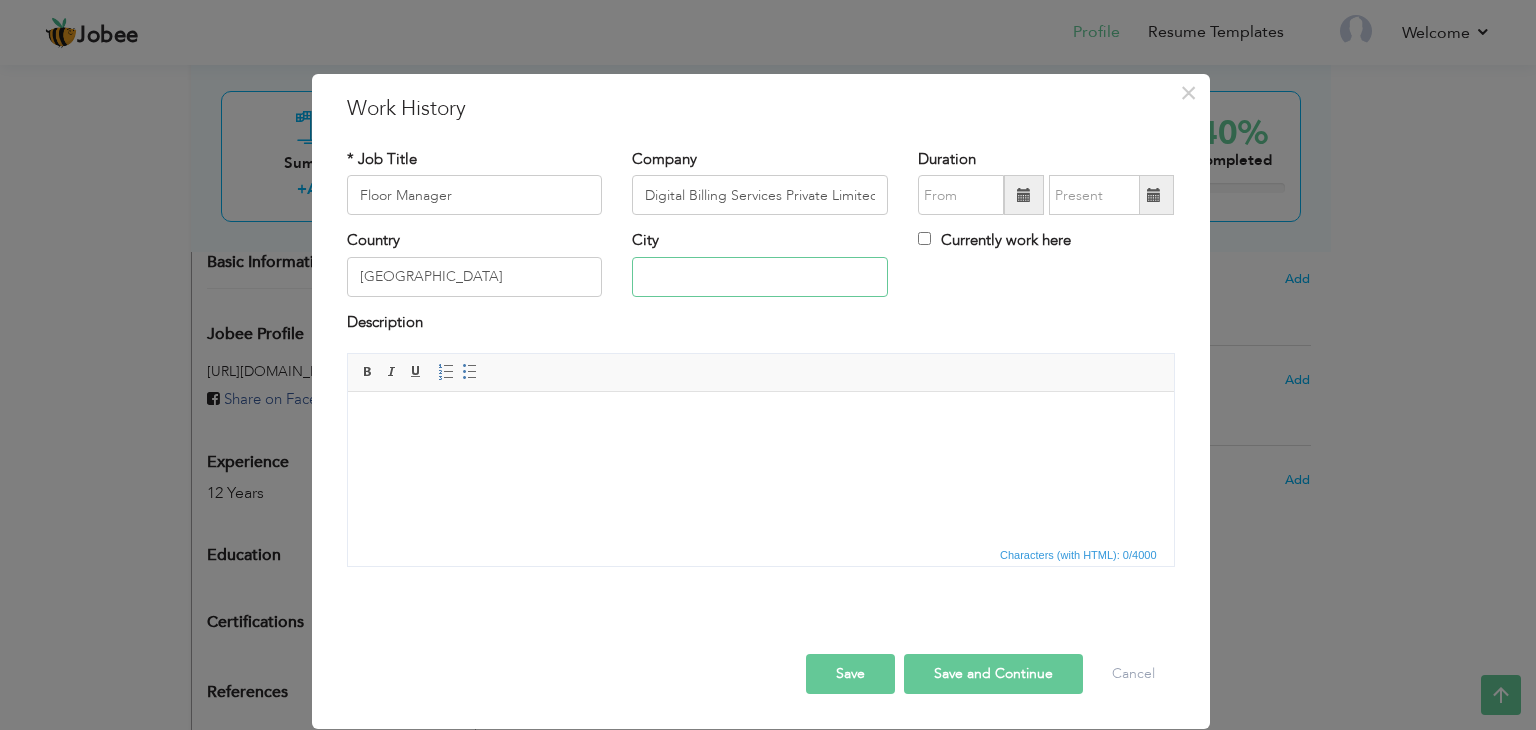 type on "[GEOGRAPHIC_DATA]" 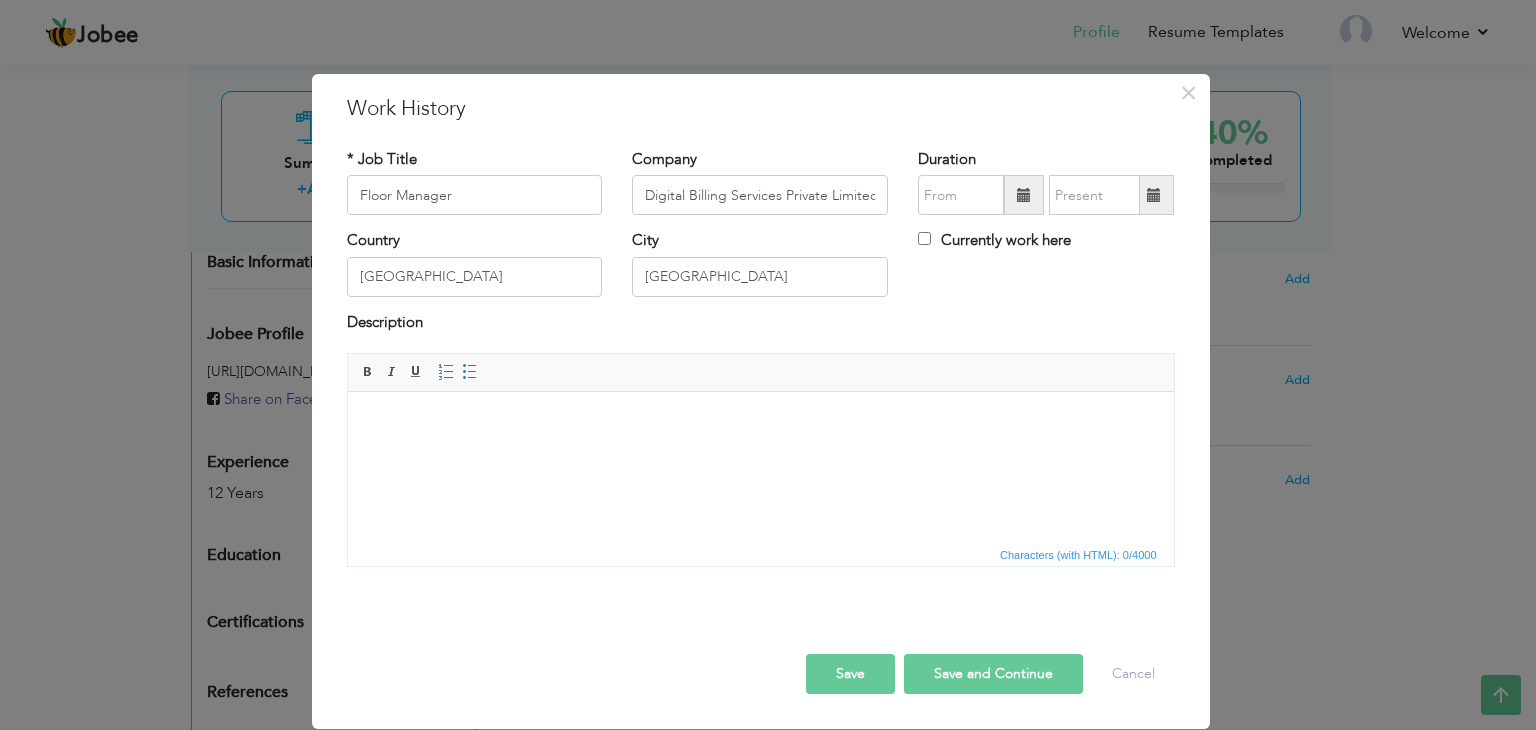 click at bounding box center [1024, 195] 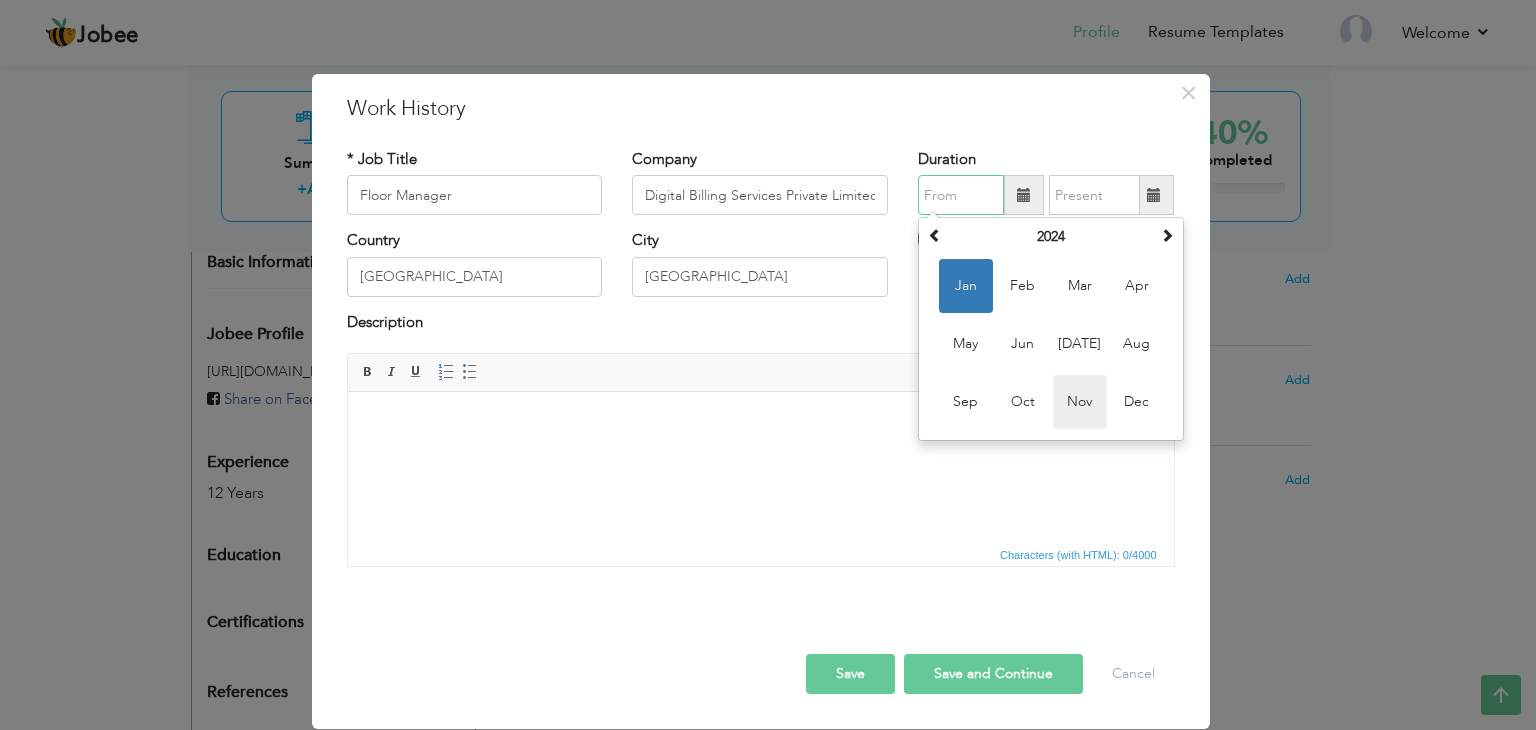 click on "Nov" at bounding box center [1080, 402] 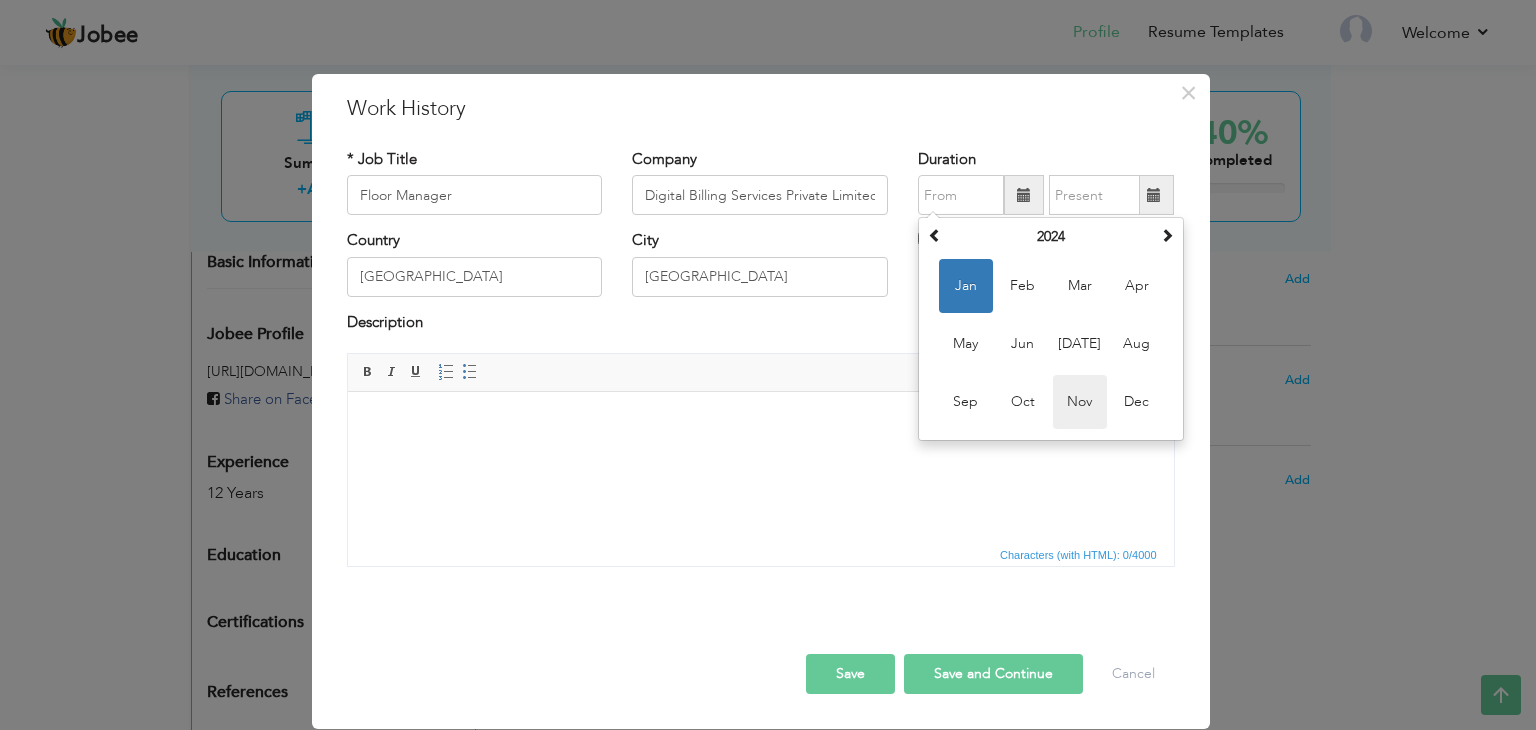 type on "11/2024" 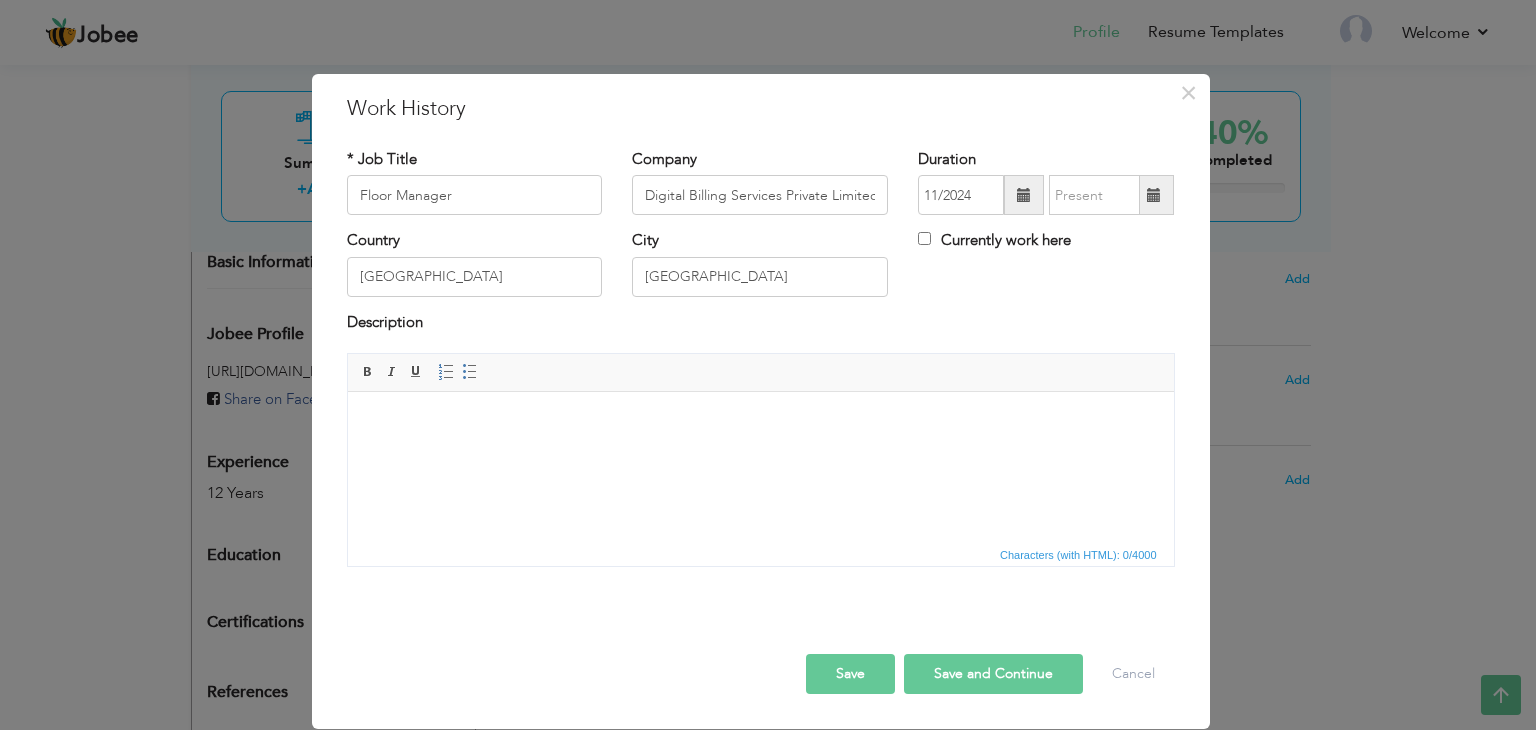 click at bounding box center (1024, 195) 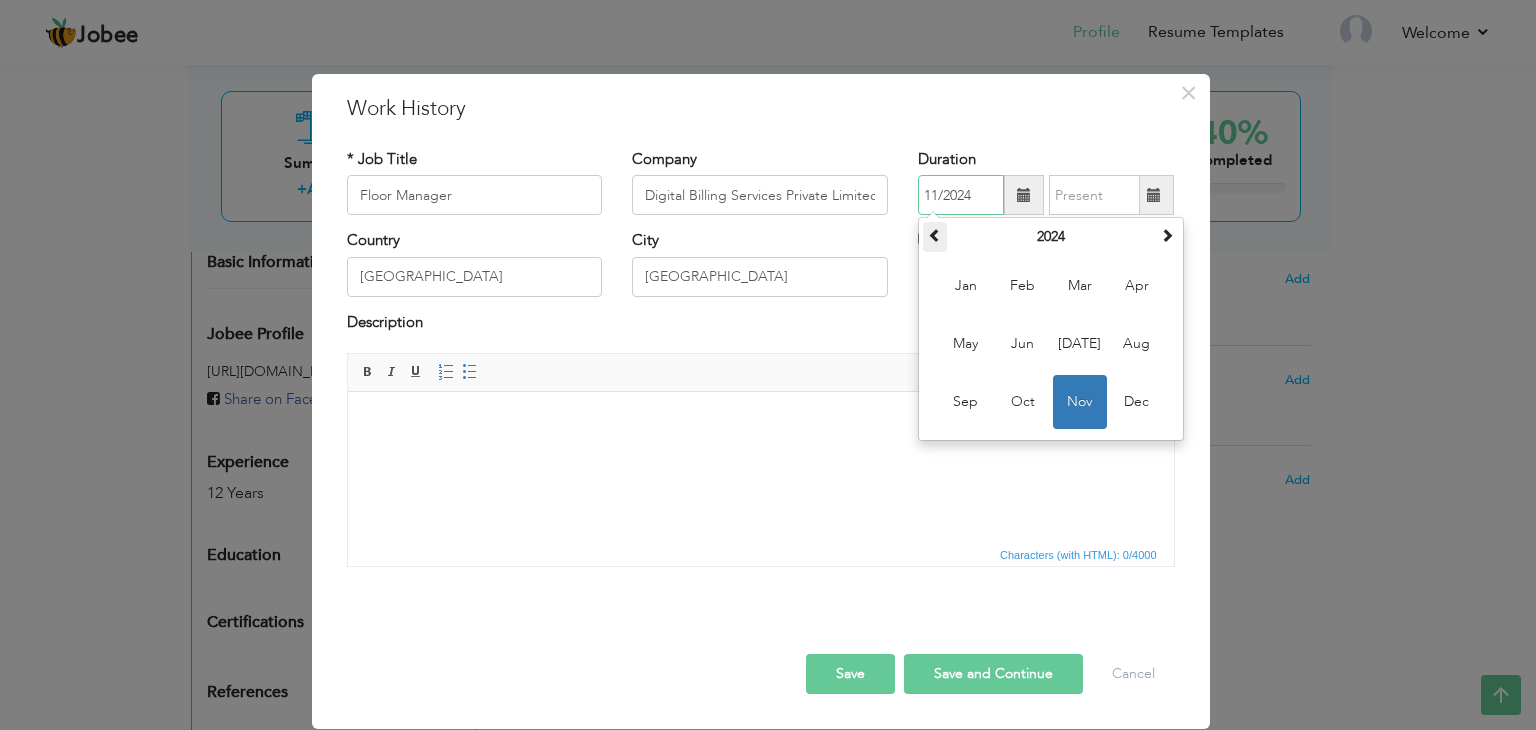 click at bounding box center (935, 235) 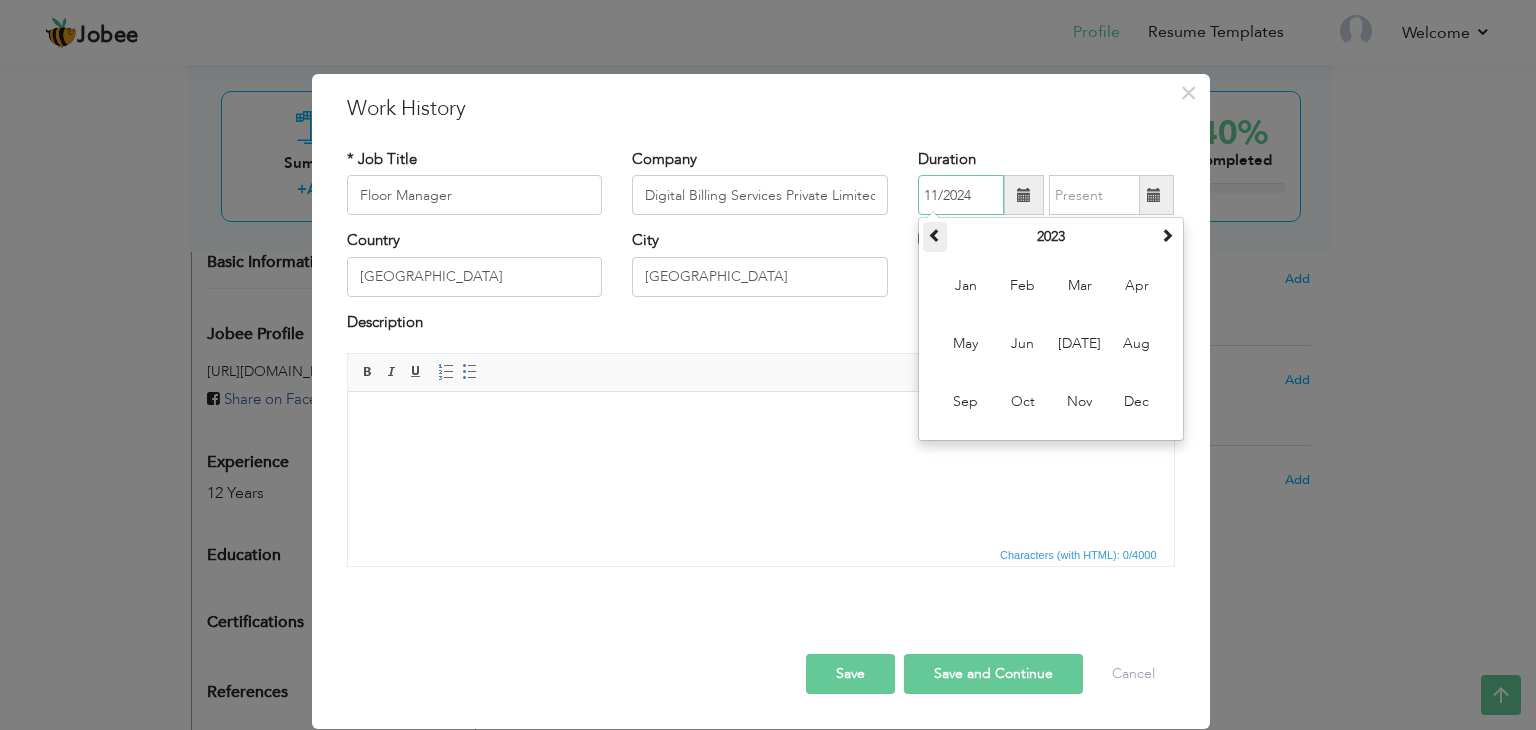 click at bounding box center (935, 235) 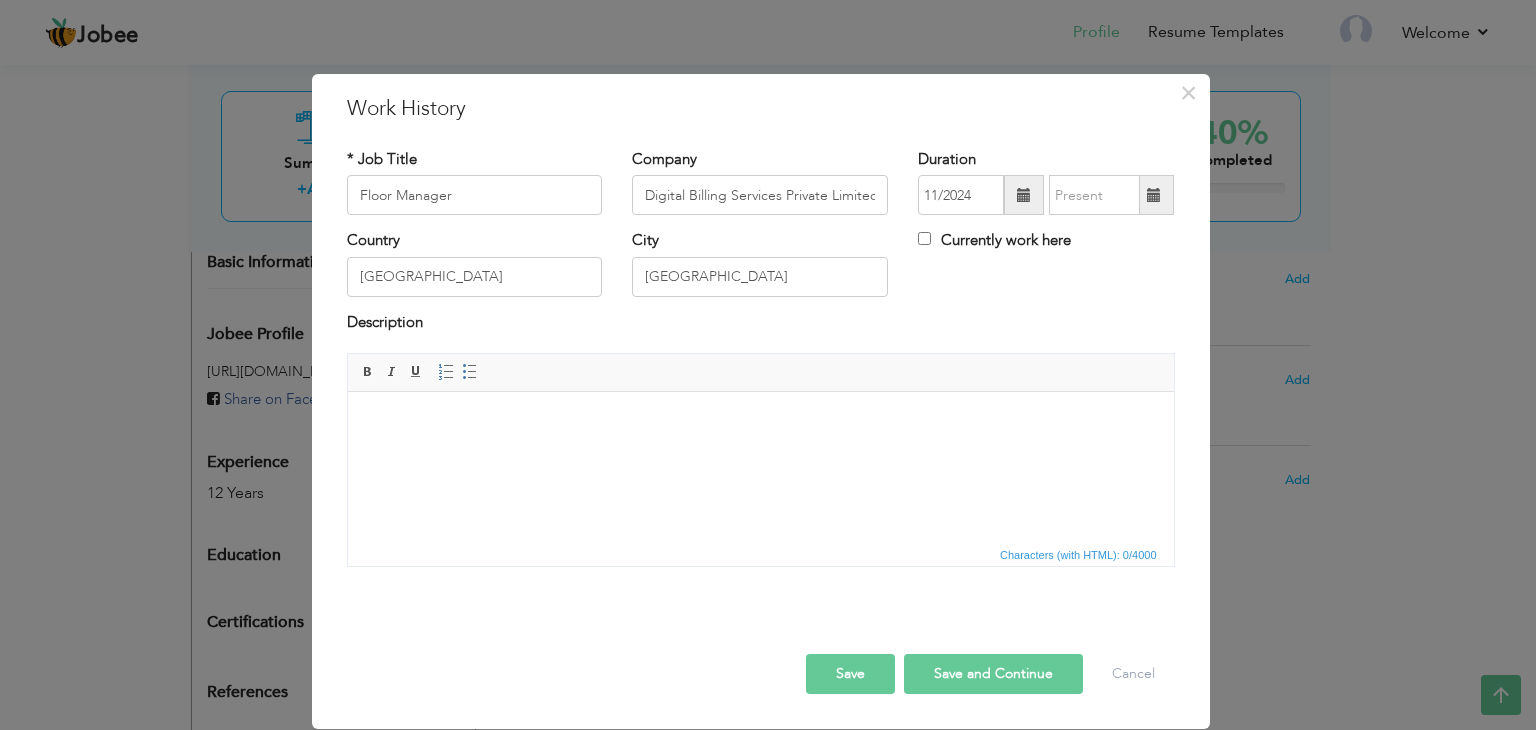 click at bounding box center [1154, 195] 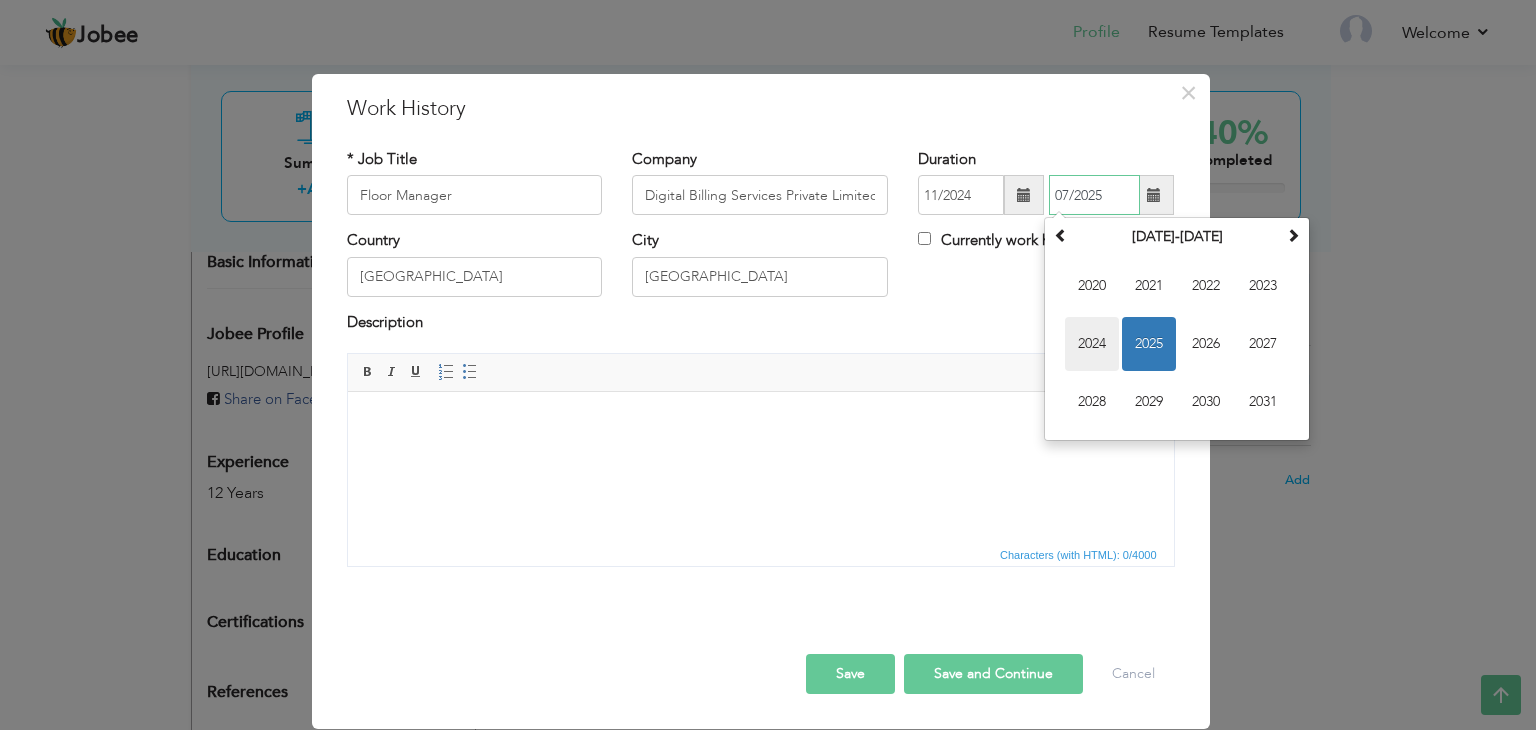 click on "2024" at bounding box center [1092, 344] 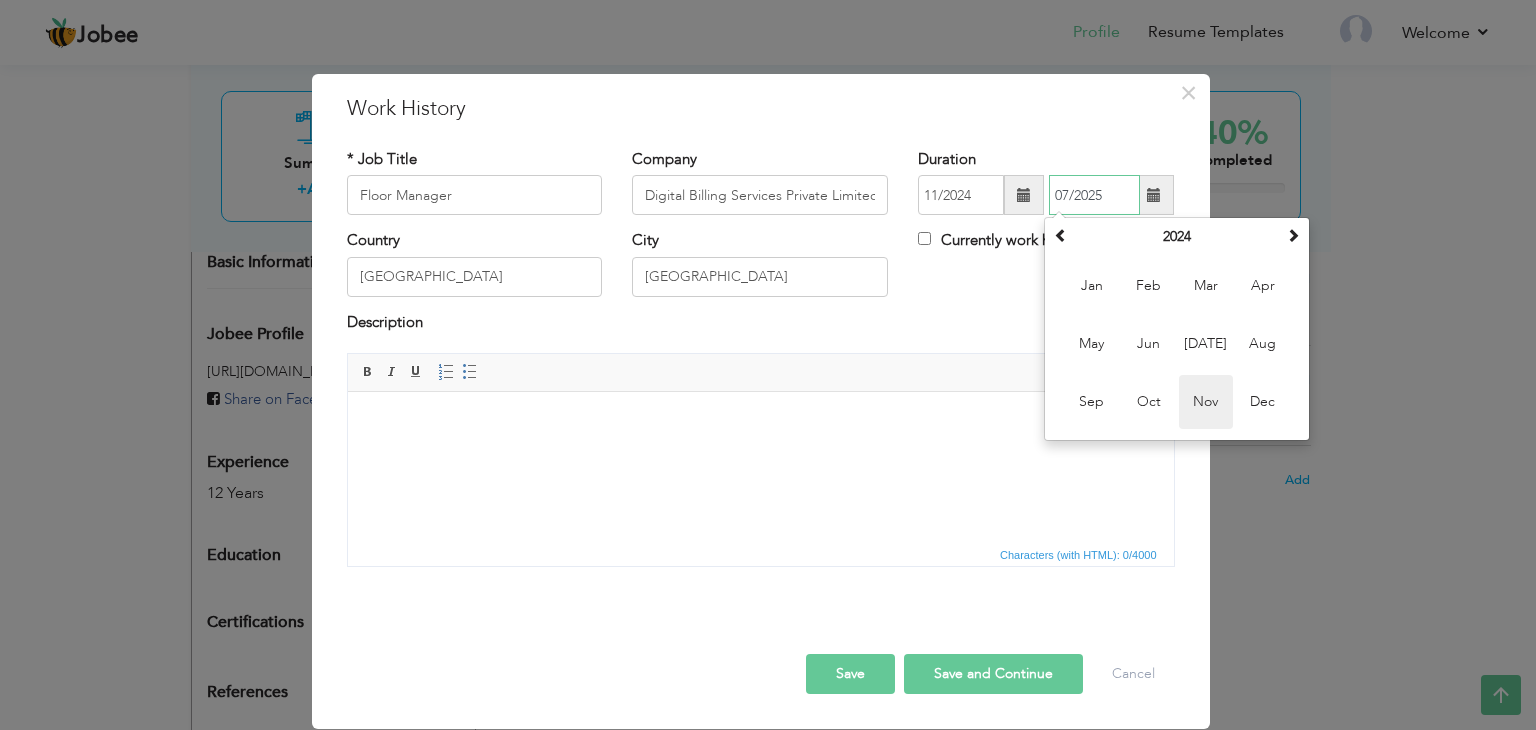 click on "Nov" at bounding box center [1206, 402] 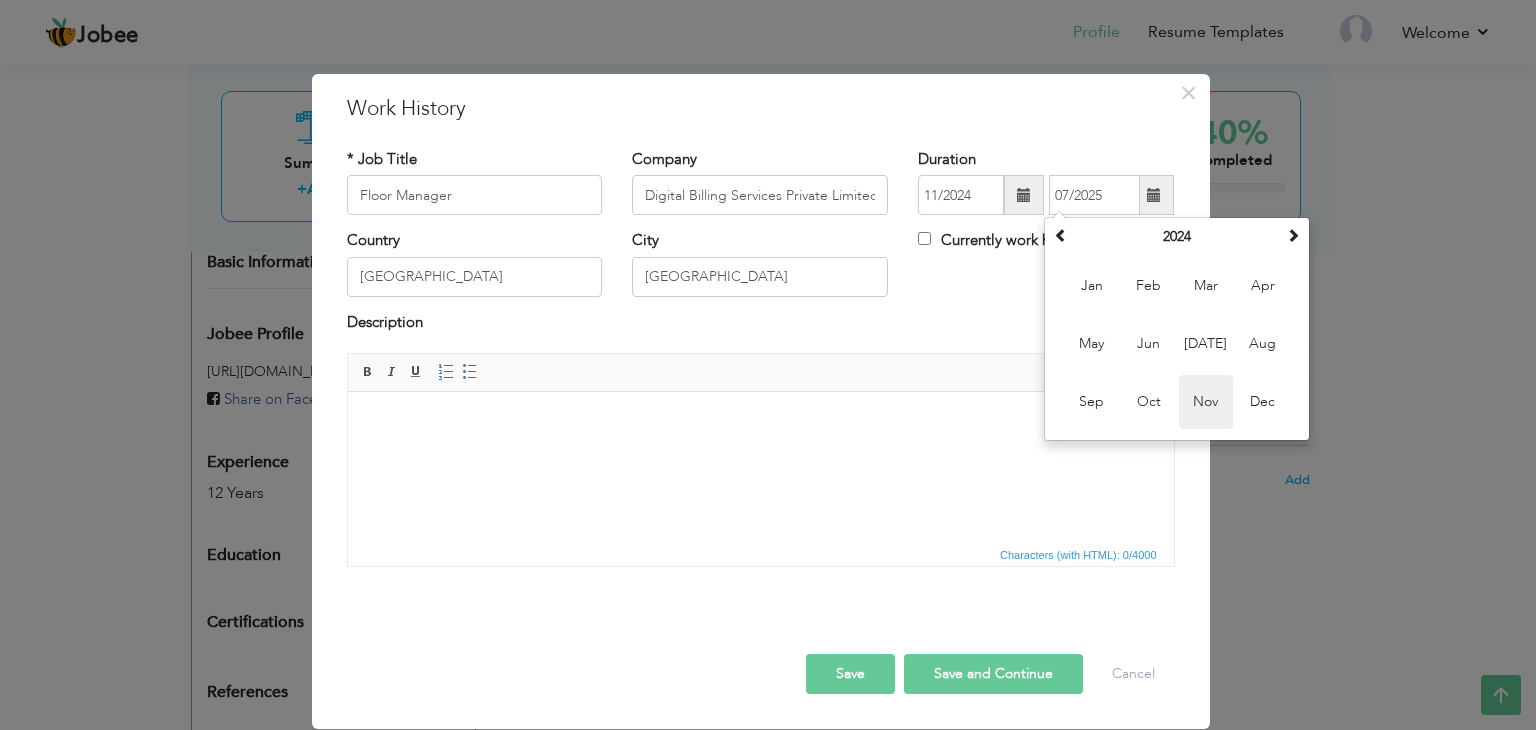 type on "11/2024" 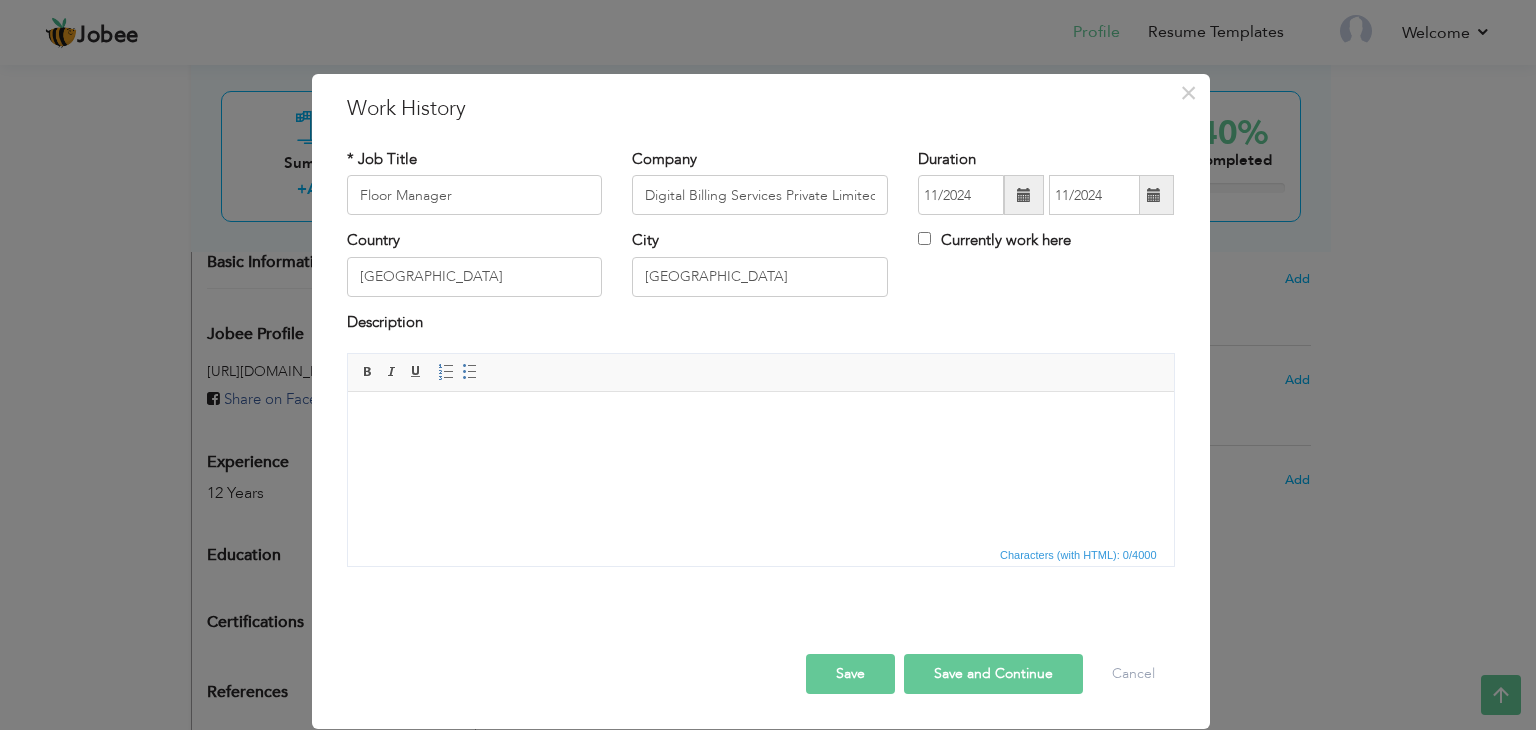 click at bounding box center (1024, 195) 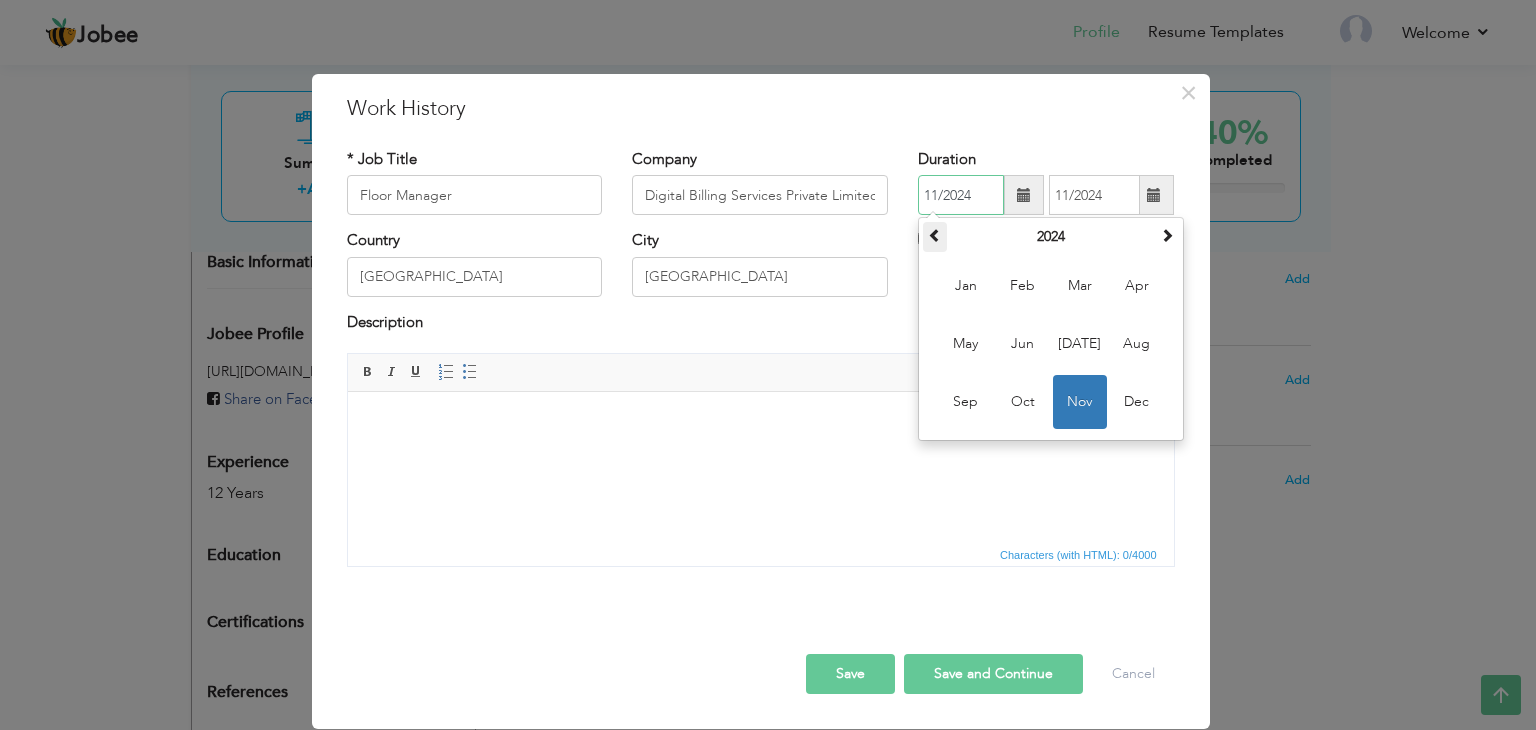 click at bounding box center (935, 235) 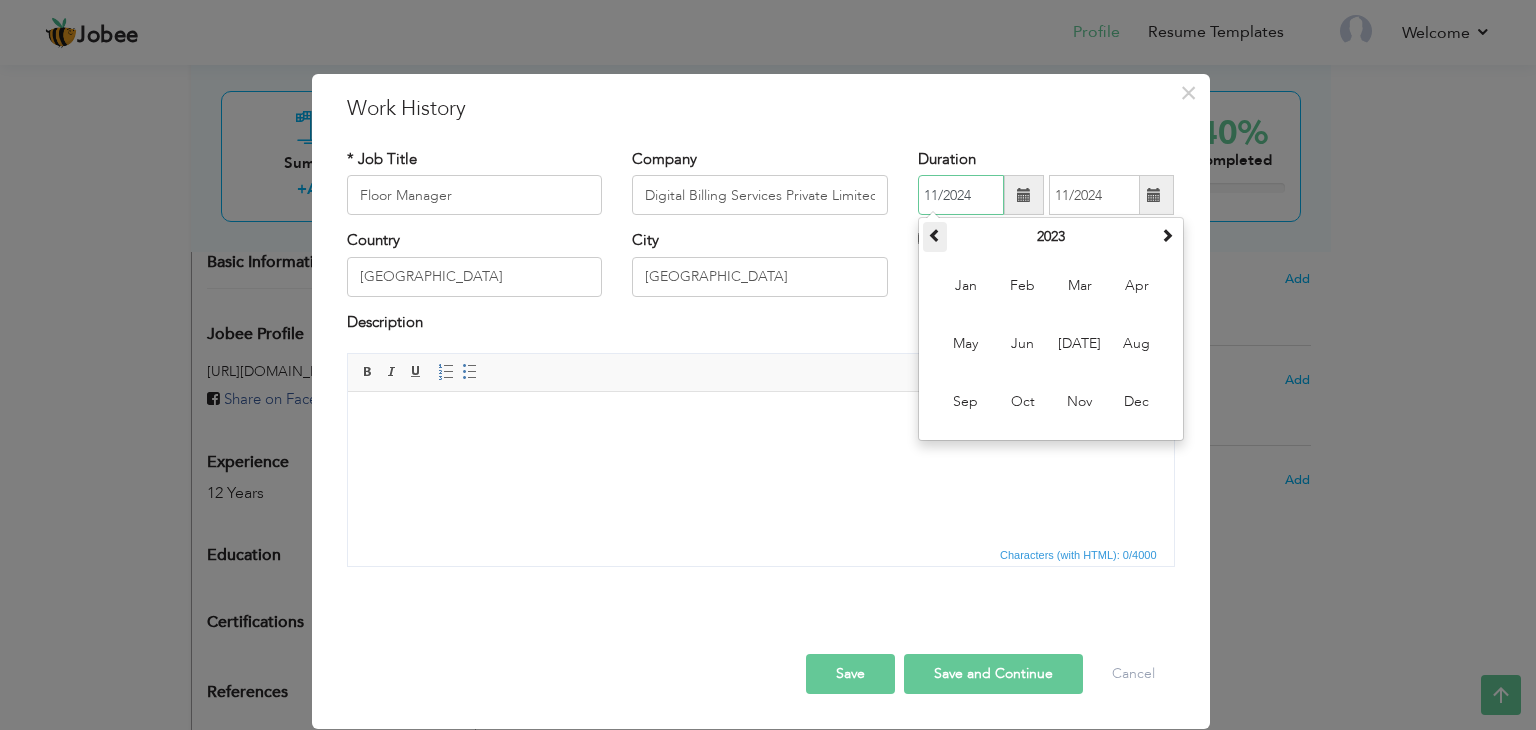 click at bounding box center [935, 235] 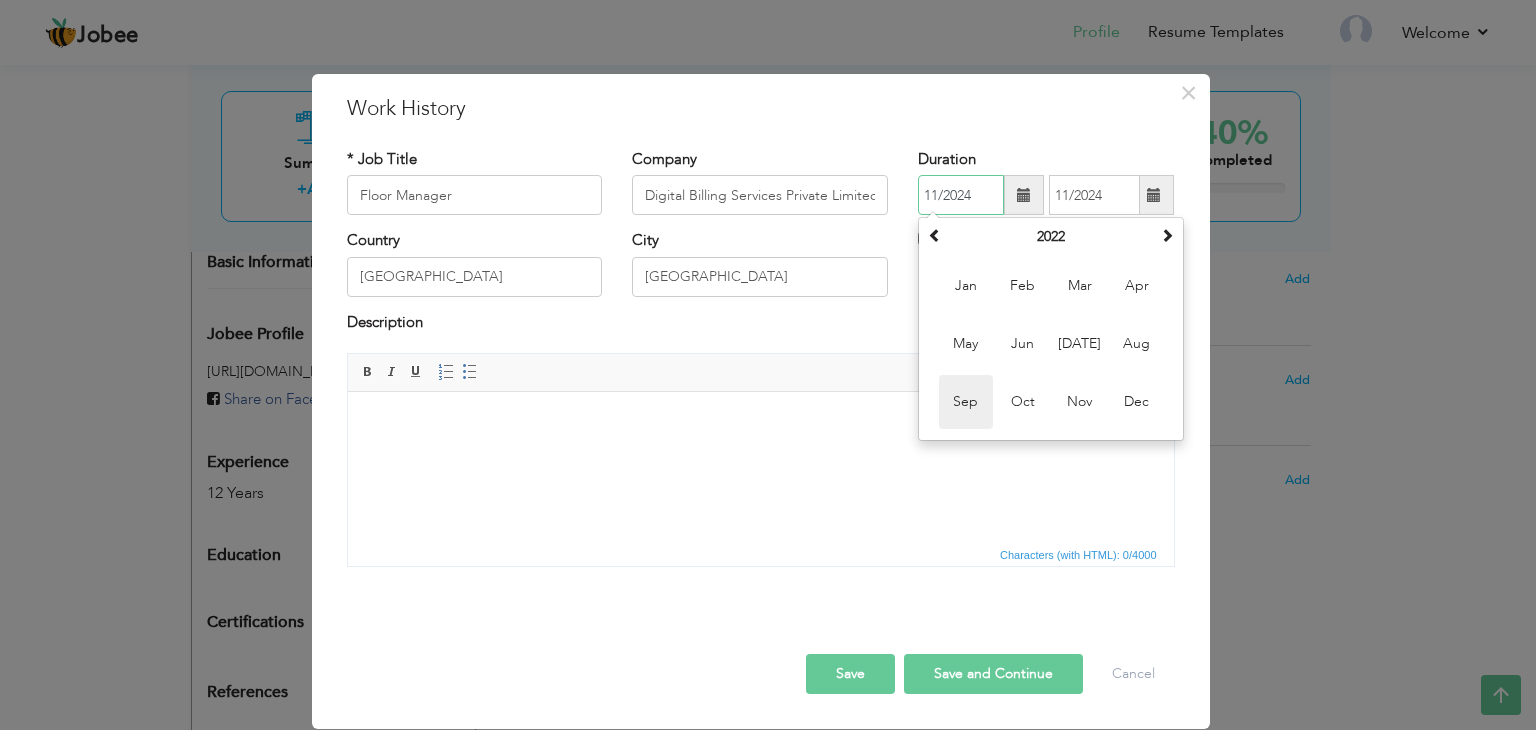click on "Sep" at bounding box center (966, 402) 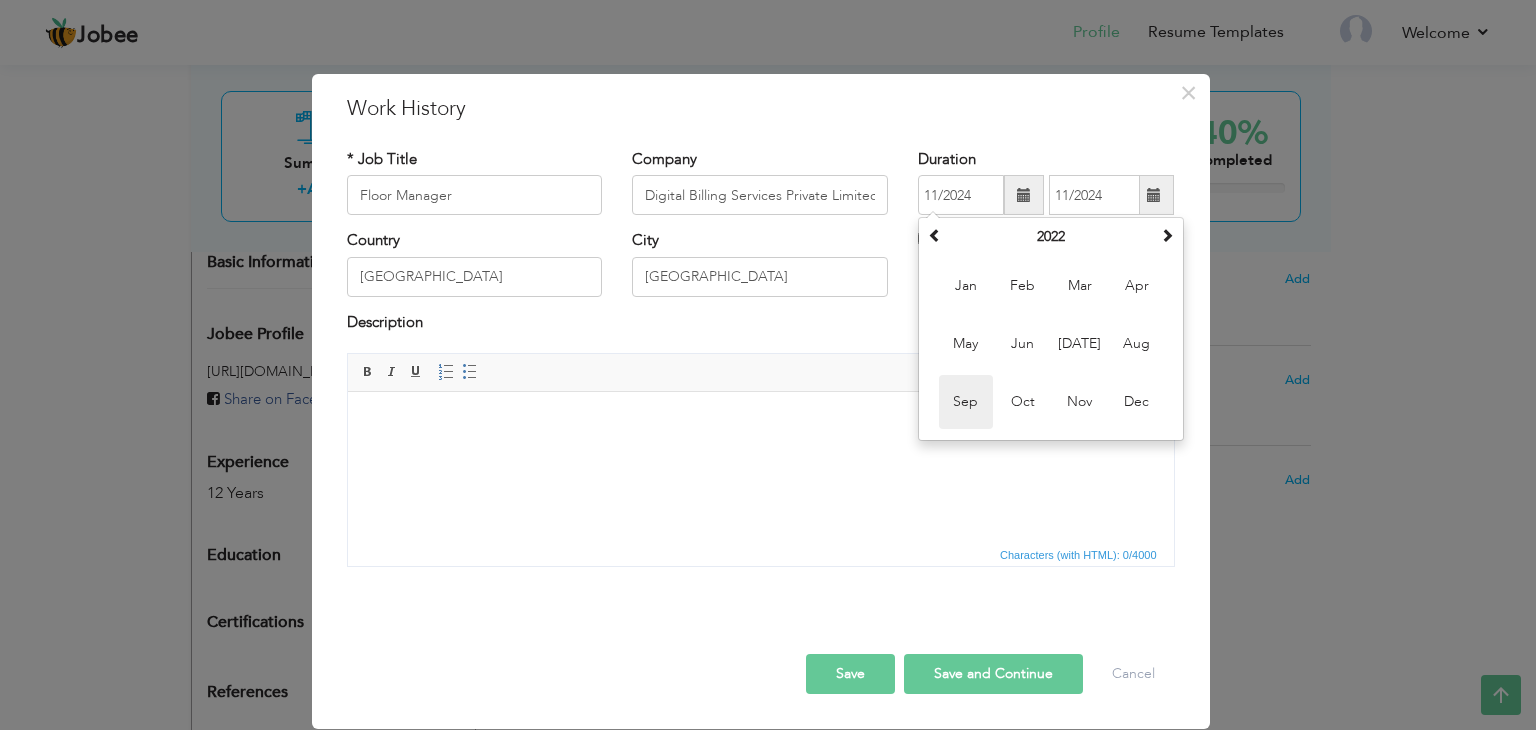 type on "09/2022" 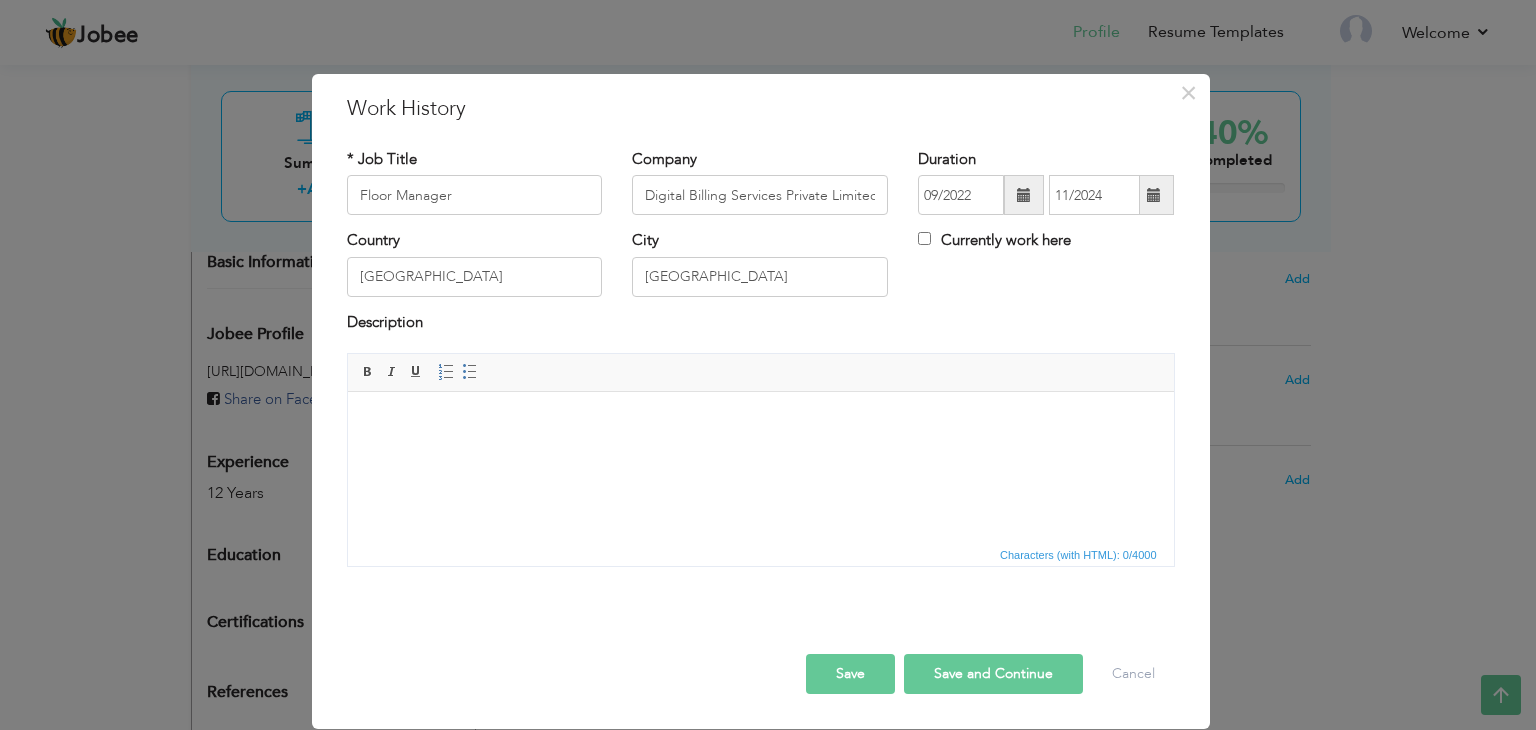 click at bounding box center [760, 422] 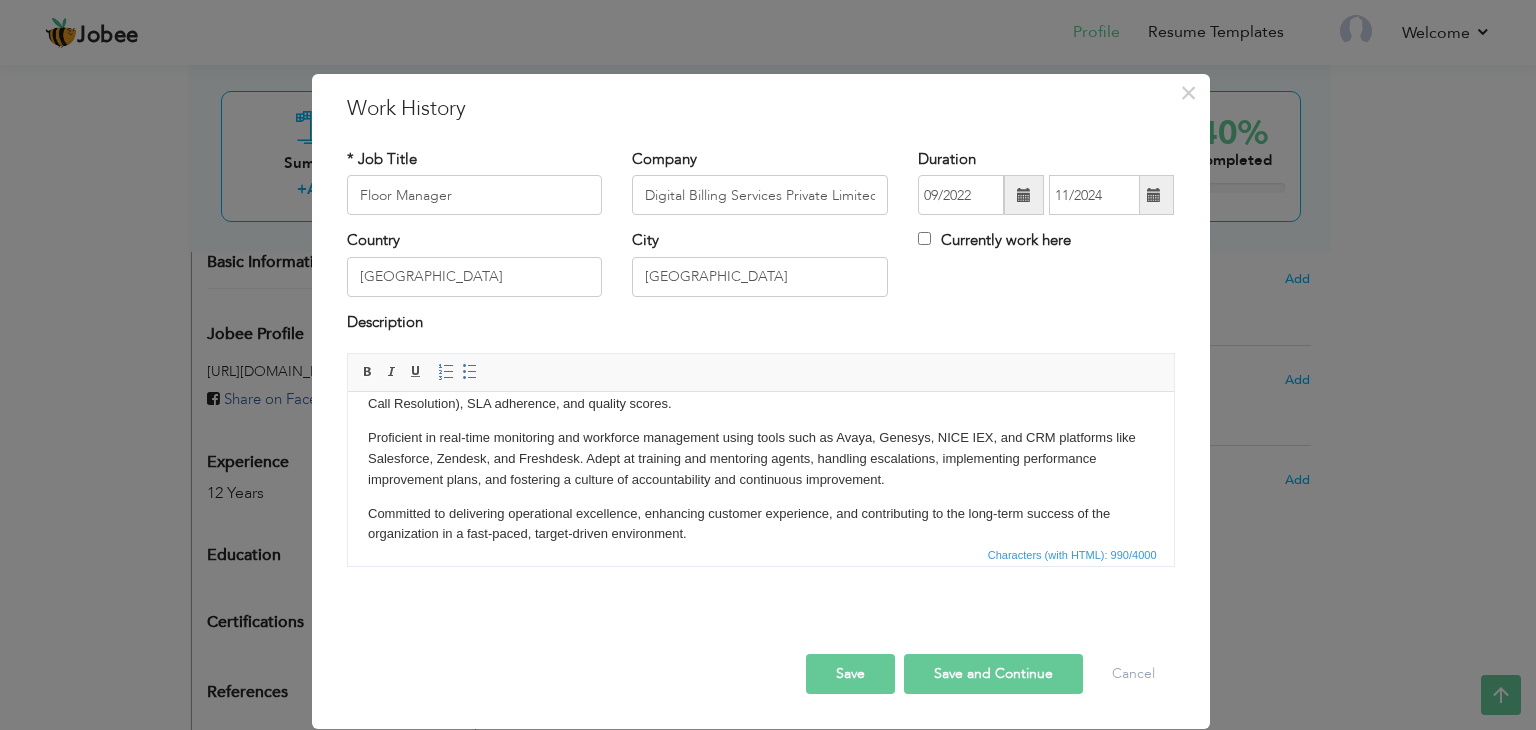 scroll, scrollTop: 0, scrollLeft: 0, axis: both 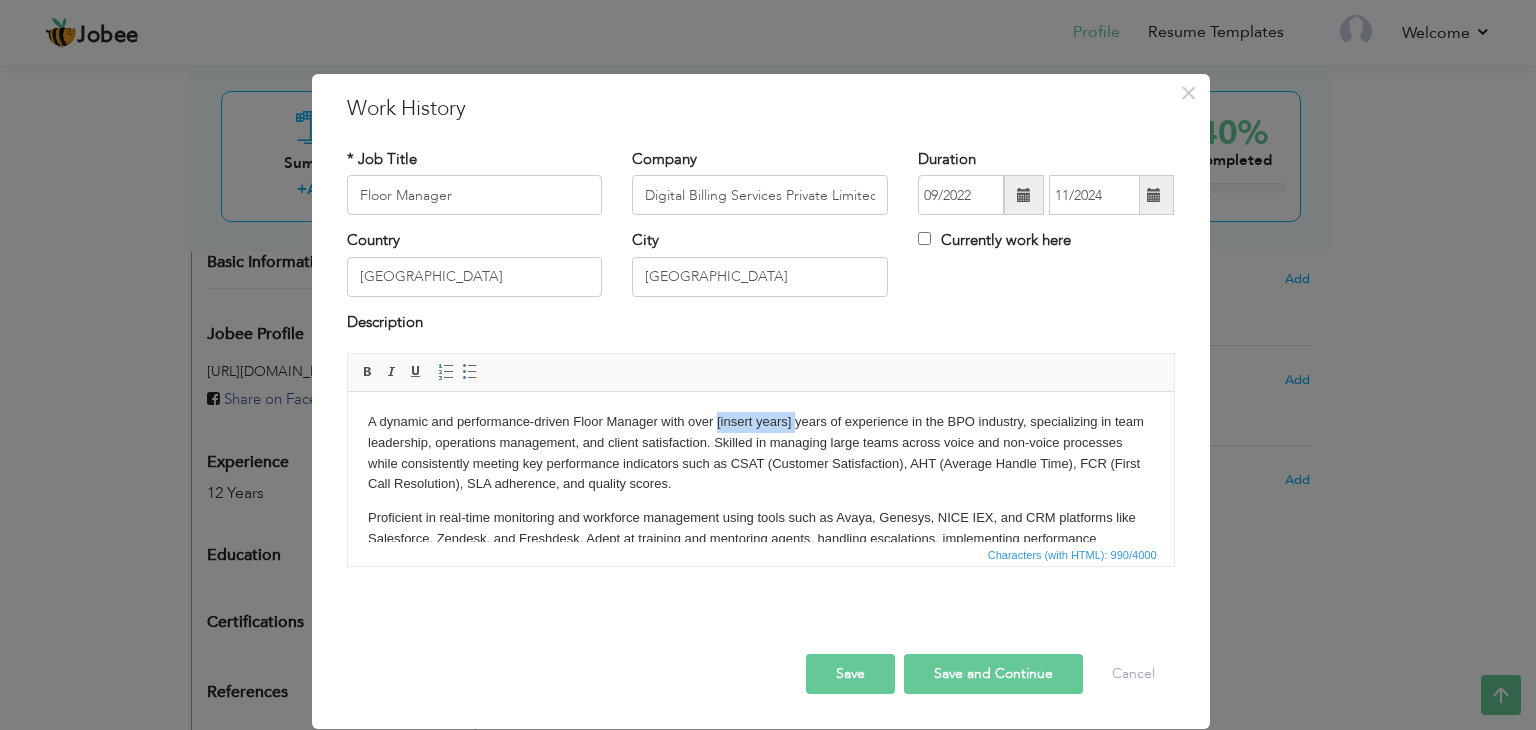 drag, startPoint x: 793, startPoint y: 420, endPoint x: 715, endPoint y: 424, distance: 78.10249 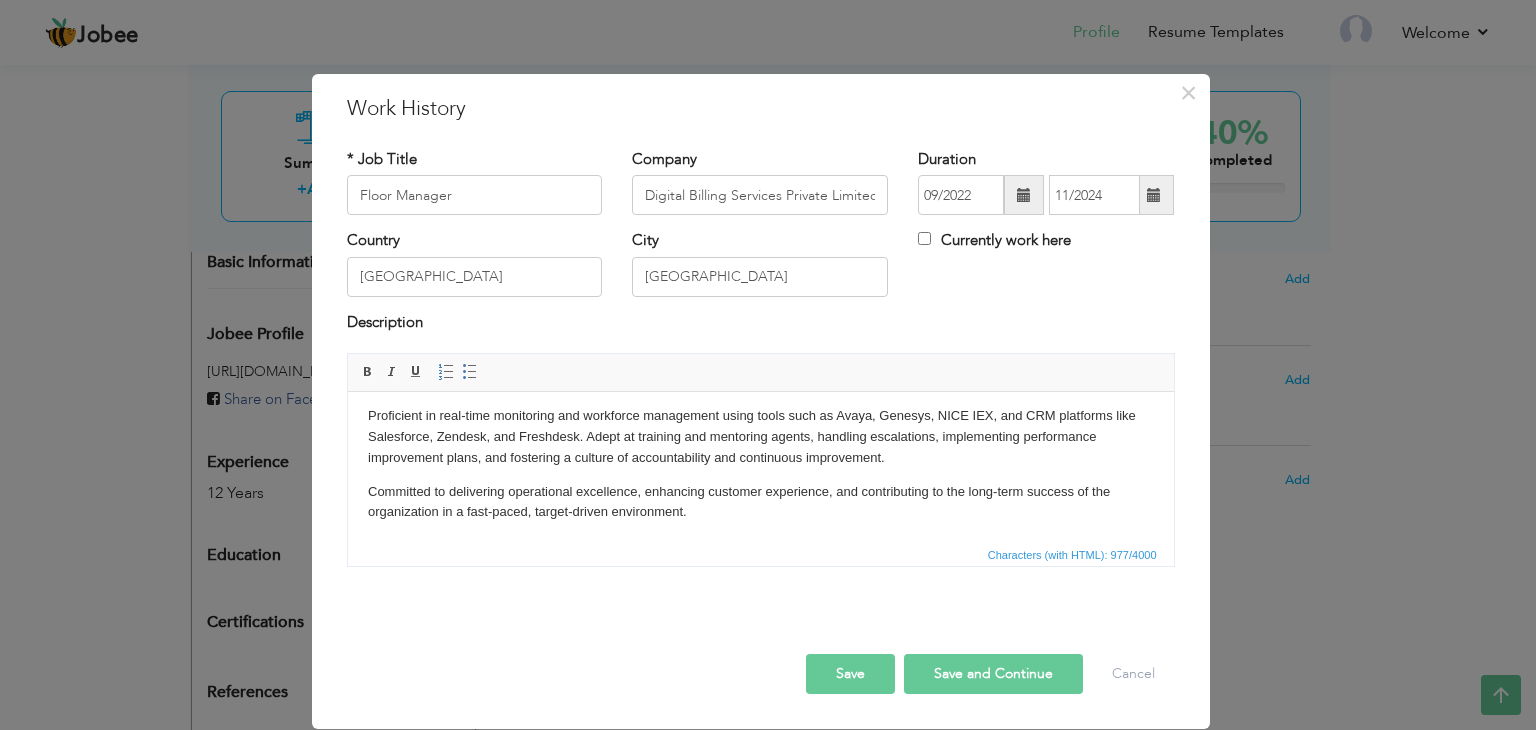 scroll, scrollTop: 103, scrollLeft: 0, axis: vertical 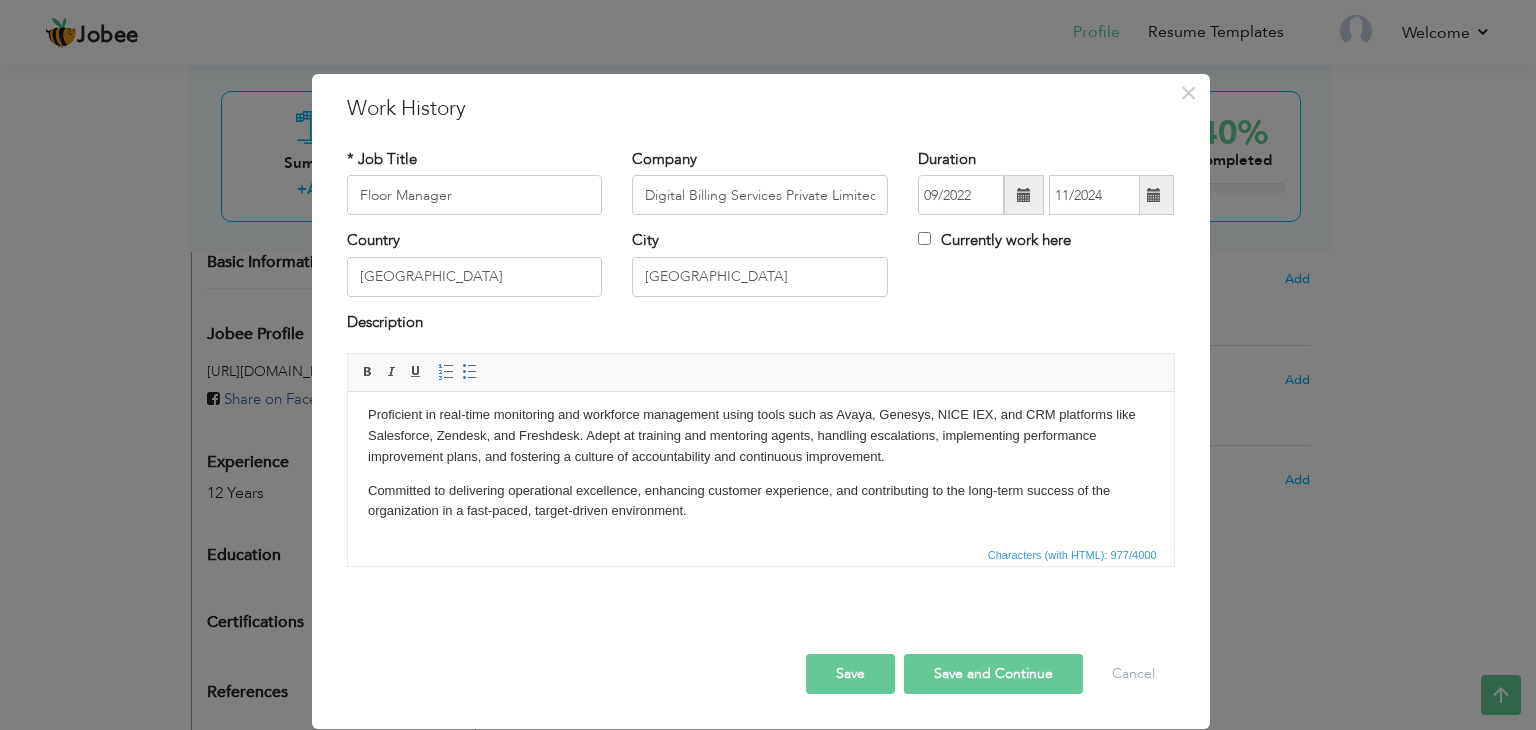 click on "Save and Continue" at bounding box center [993, 674] 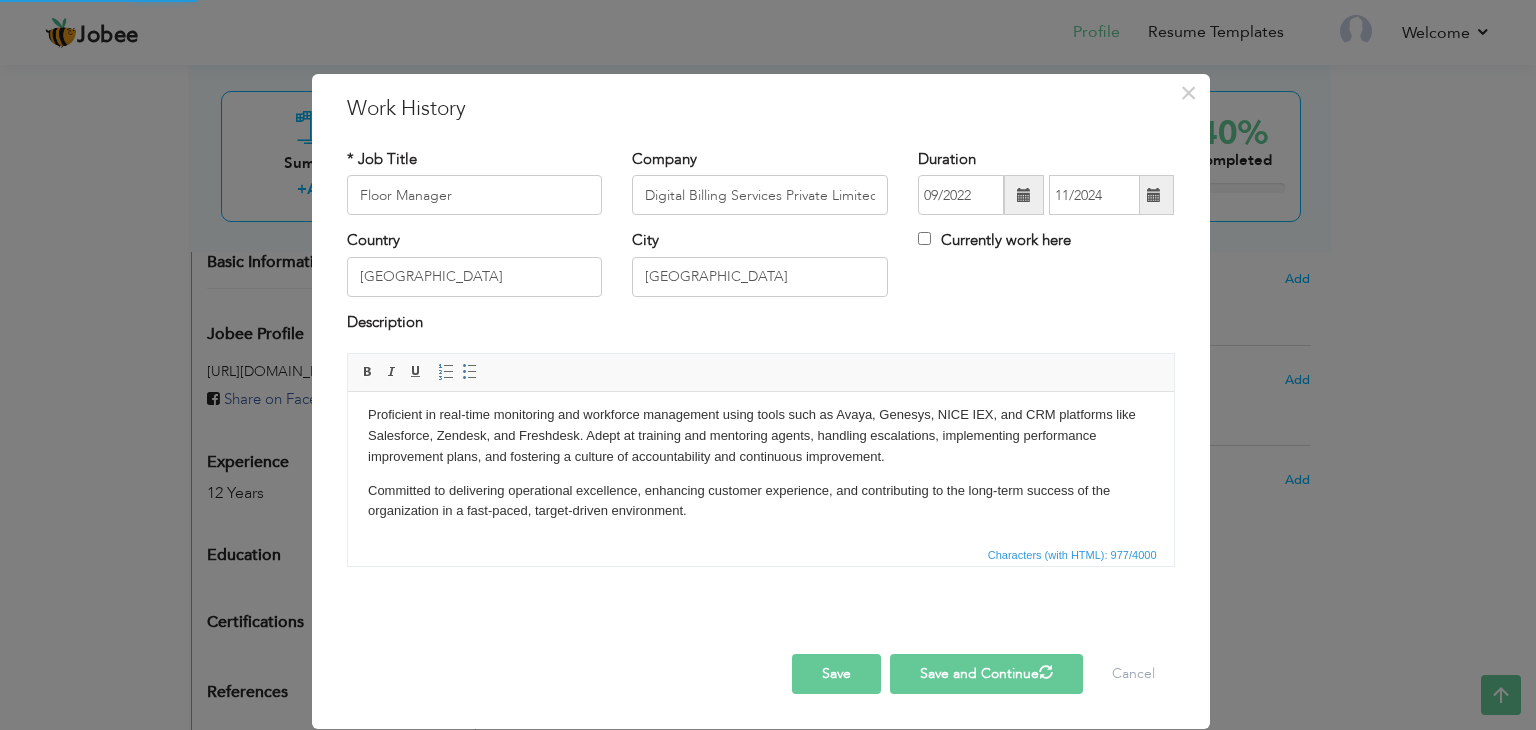 type 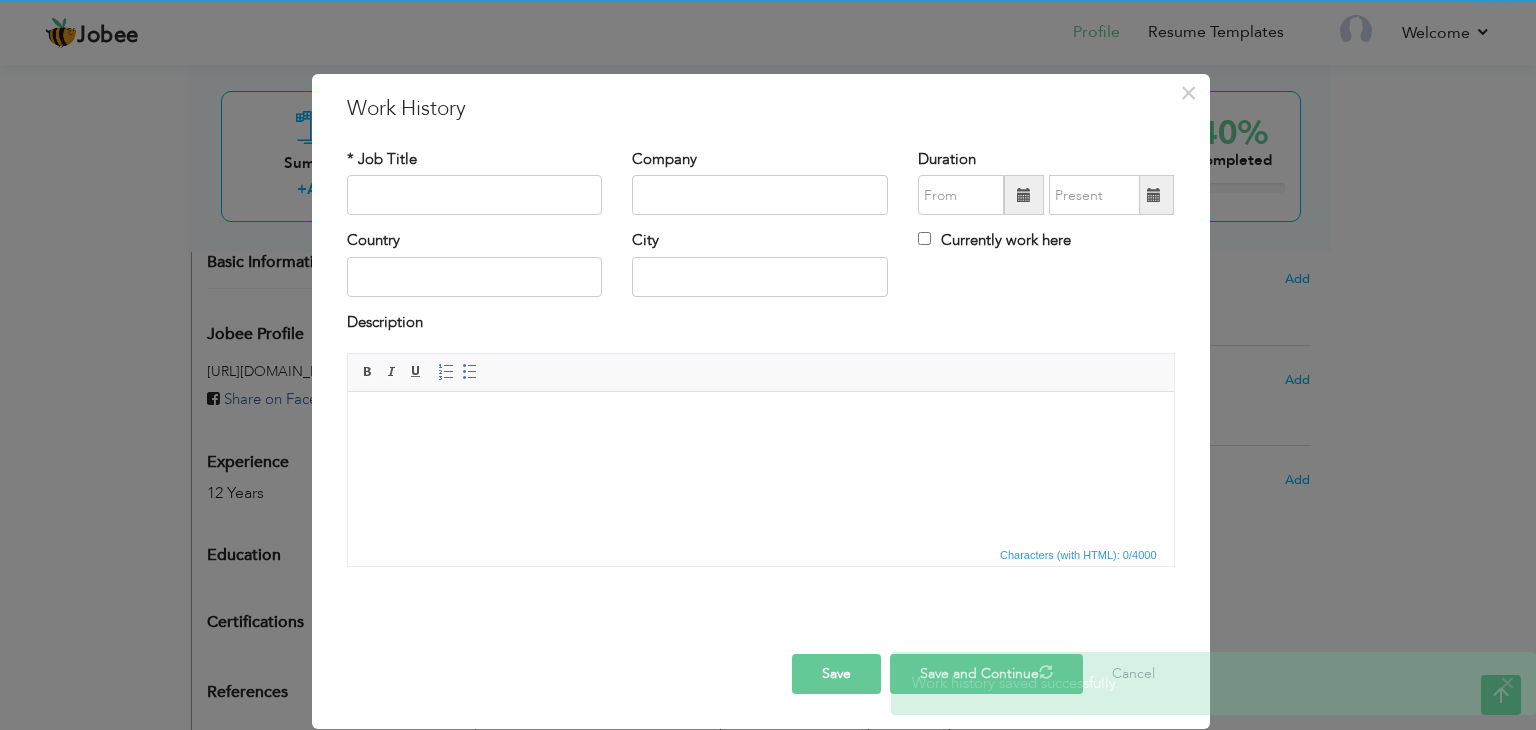 scroll, scrollTop: 0, scrollLeft: 0, axis: both 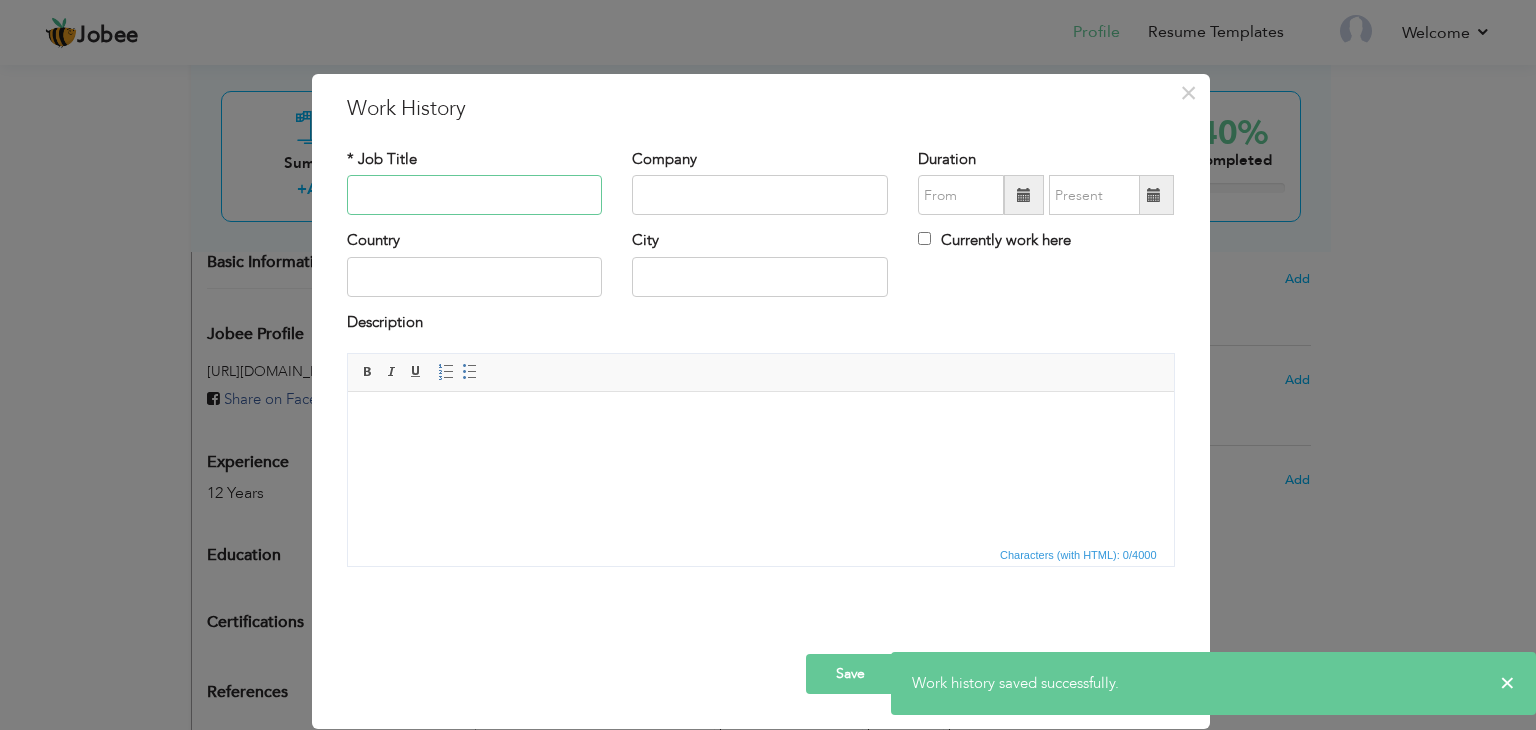 click at bounding box center [475, 195] 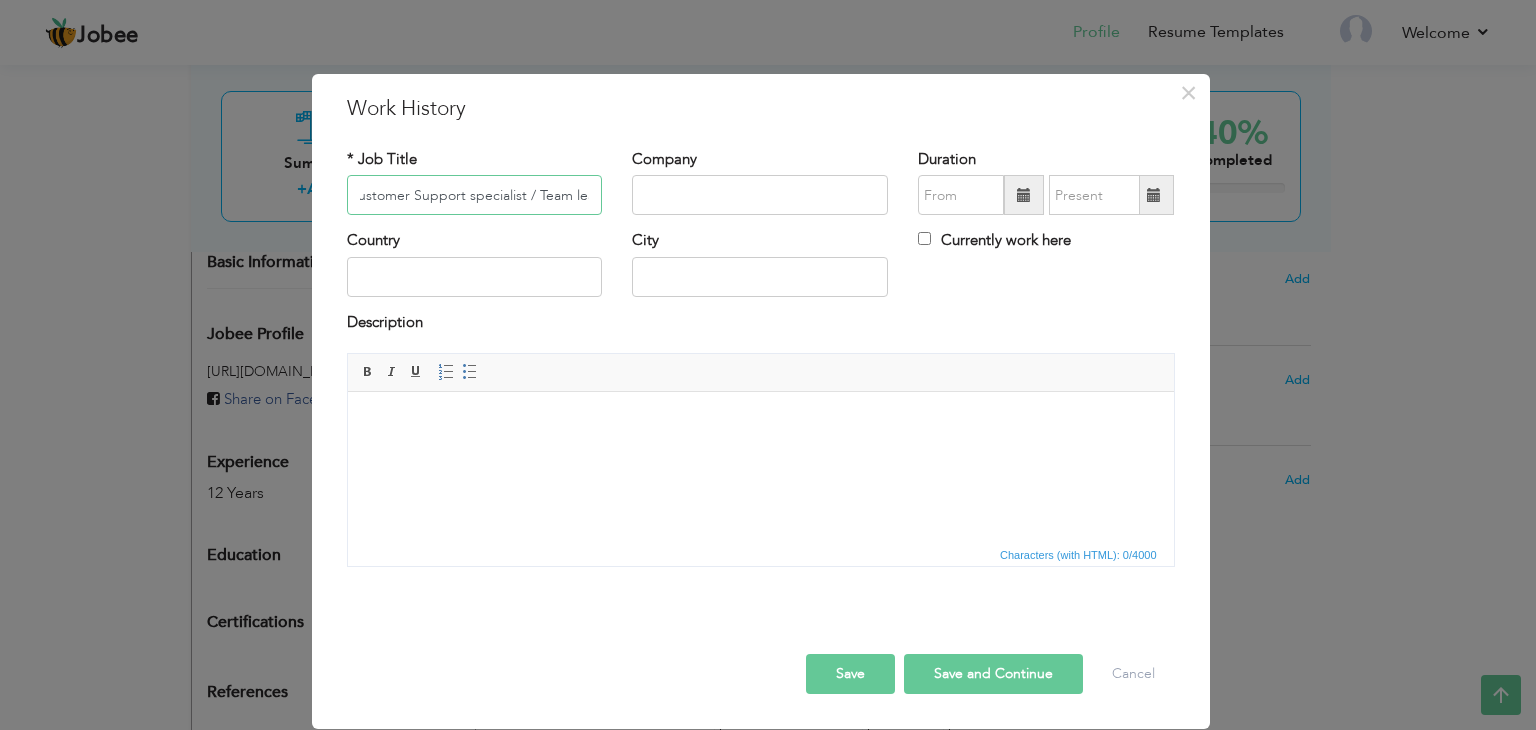 scroll, scrollTop: 0, scrollLeft: 21, axis: horizontal 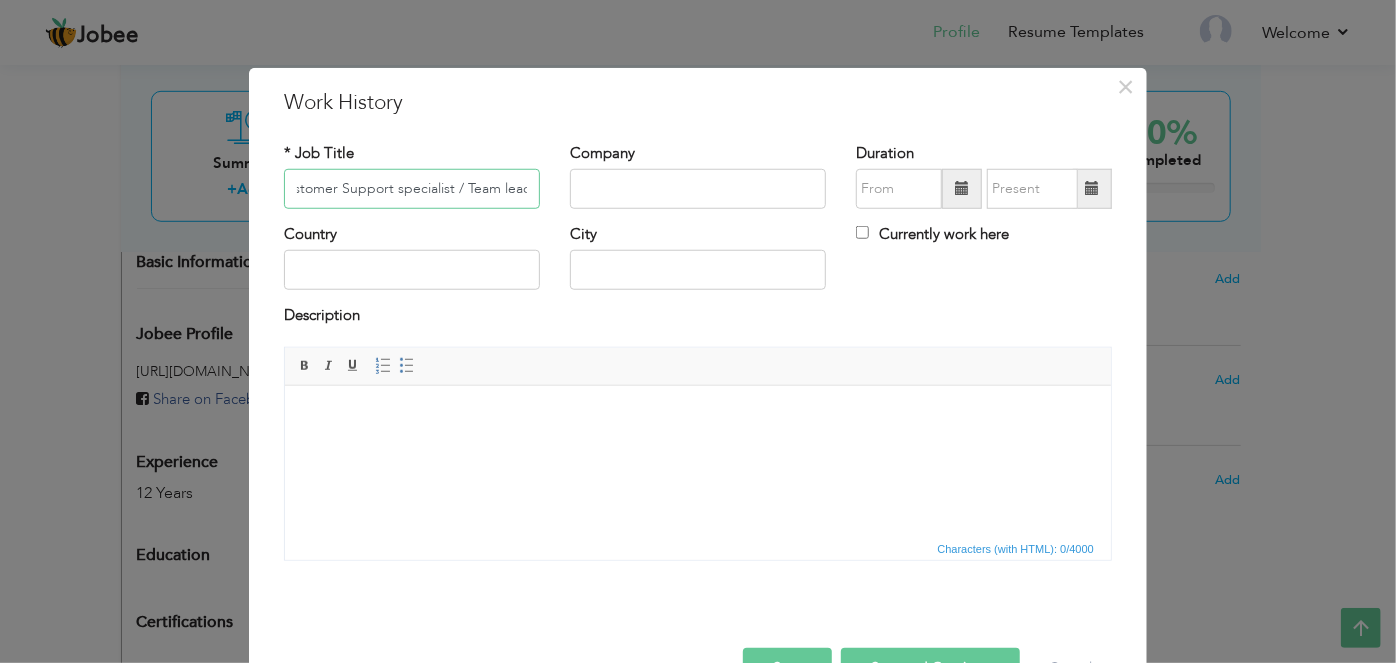 type on "Customer Support specialist / Team lead" 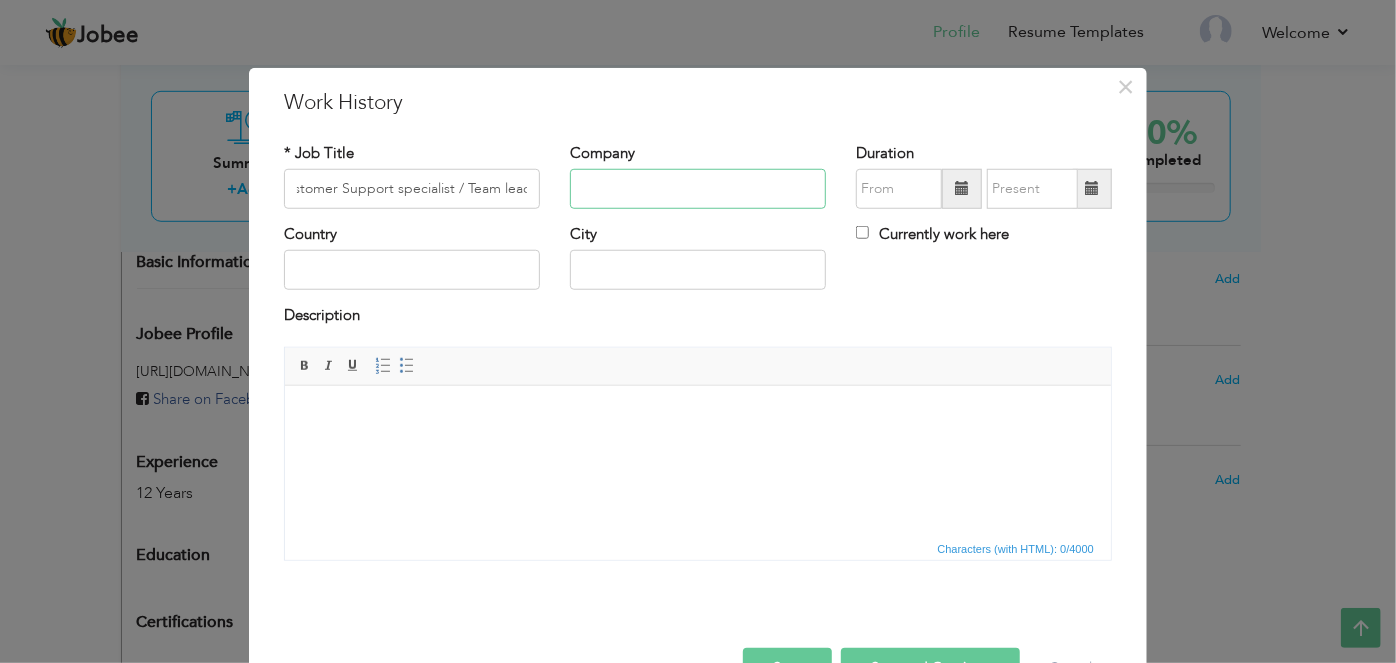 scroll, scrollTop: 0, scrollLeft: 0, axis: both 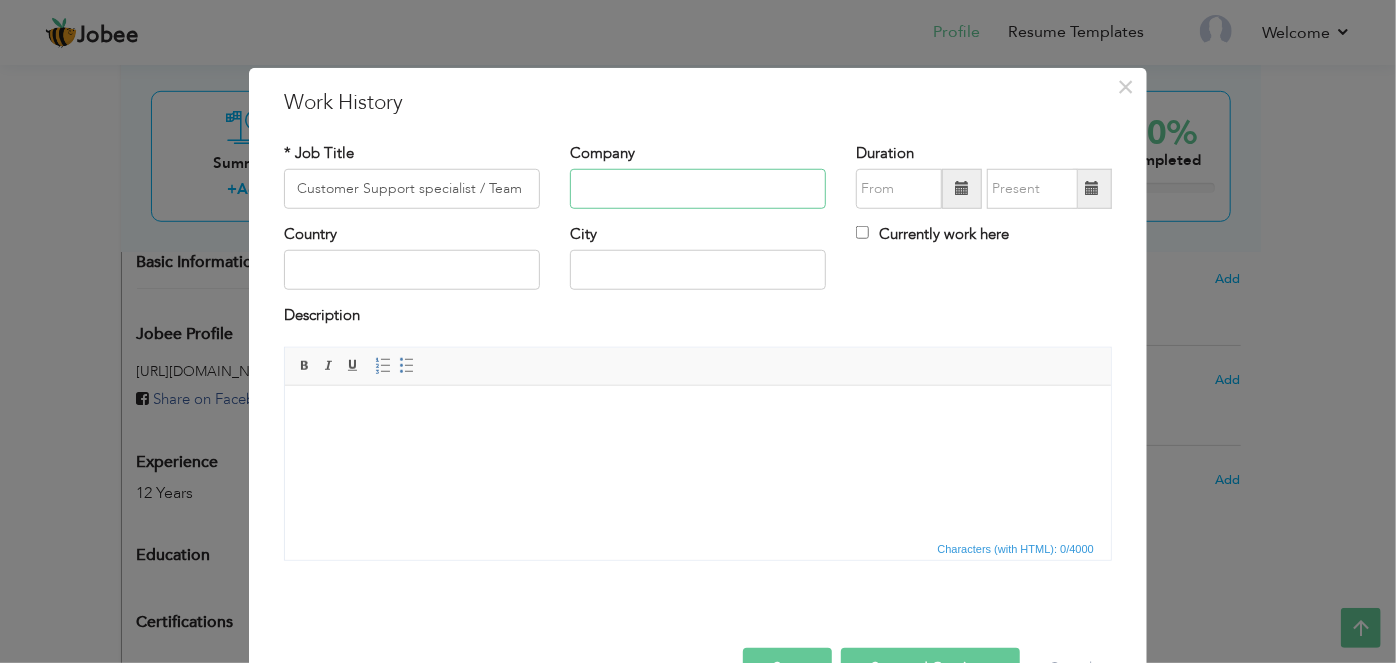 click at bounding box center [698, 189] 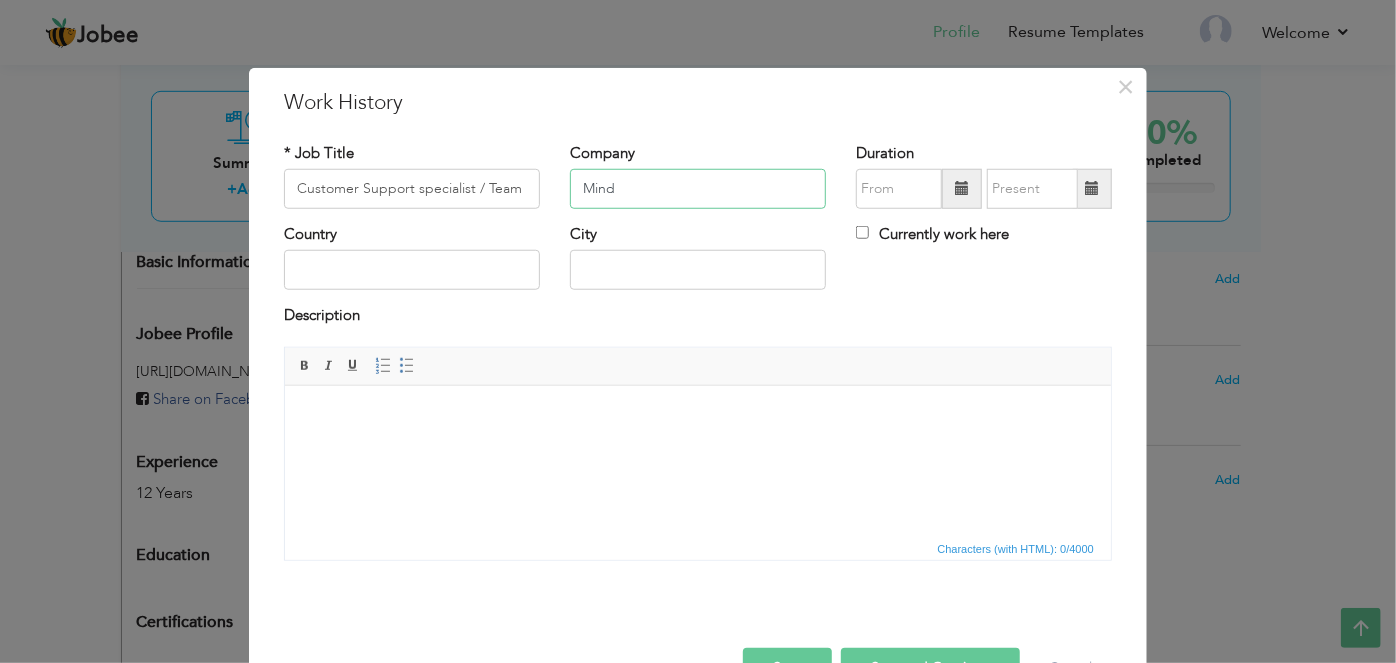 click on "Mind" at bounding box center [698, 189] 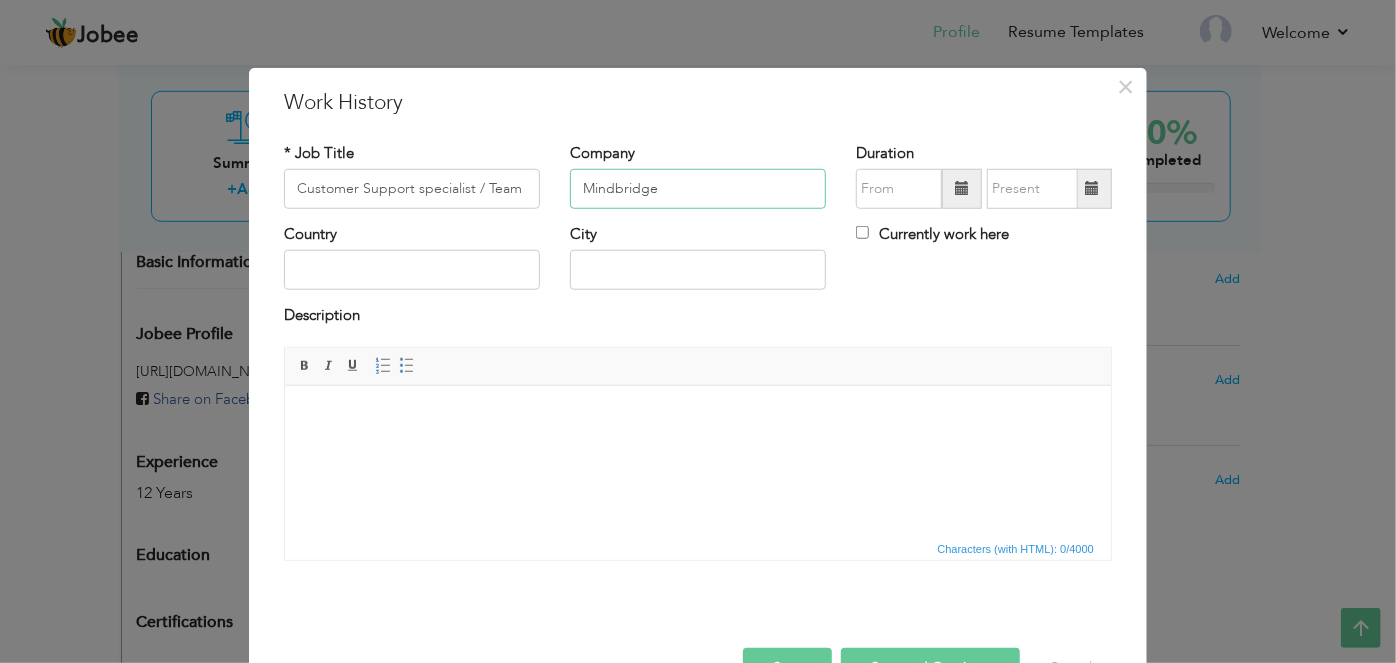 click on "Mindbridge" at bounding box center [698, 189] 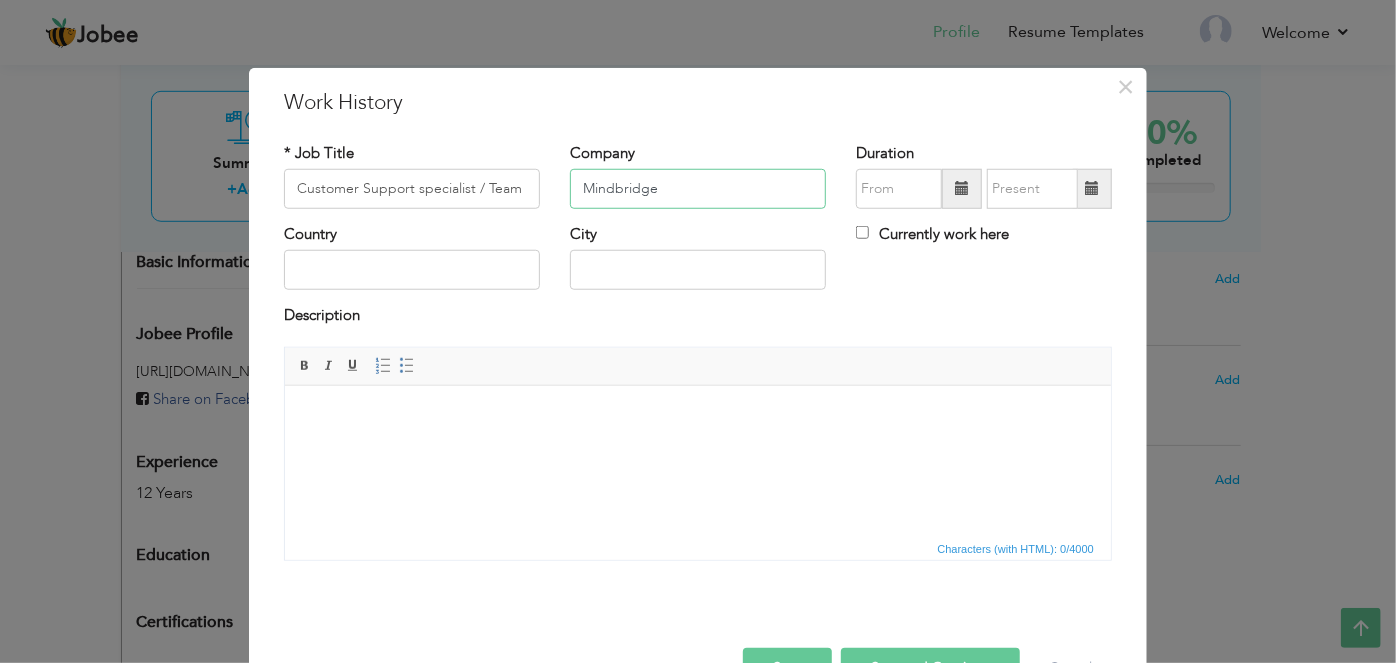type on "Mindbridge" 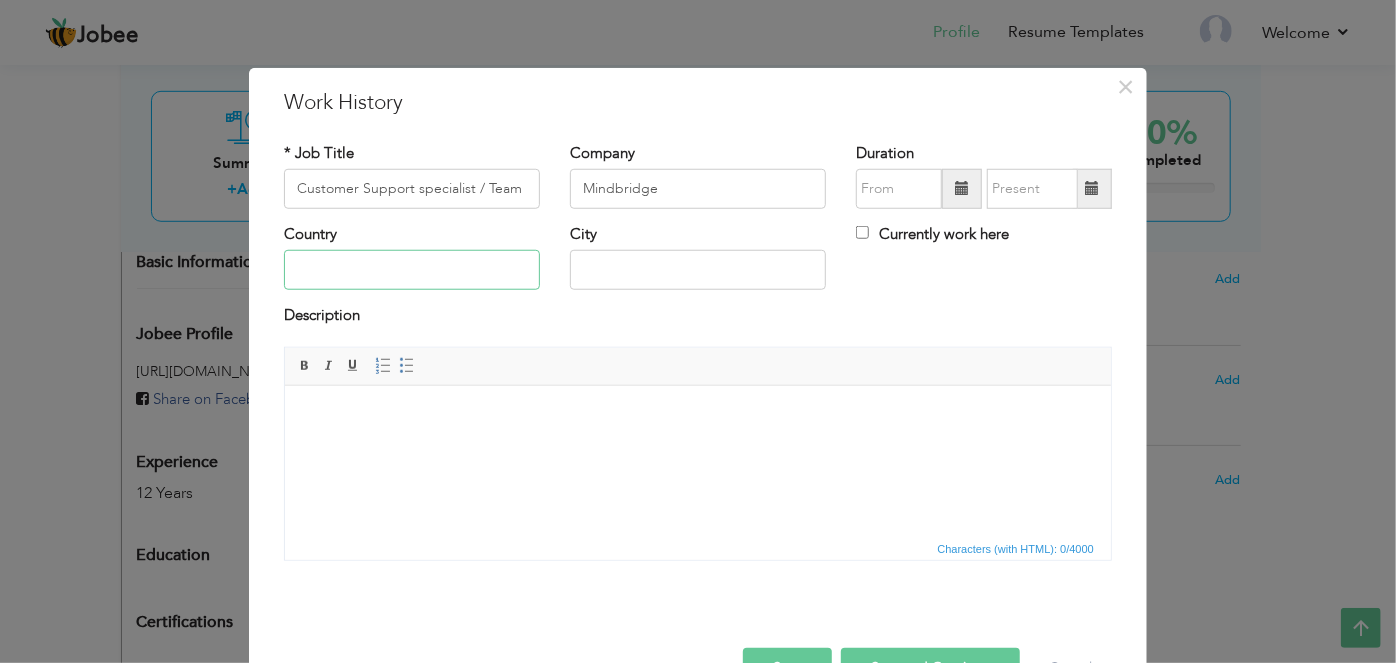 click at bounding box center (412, 270) 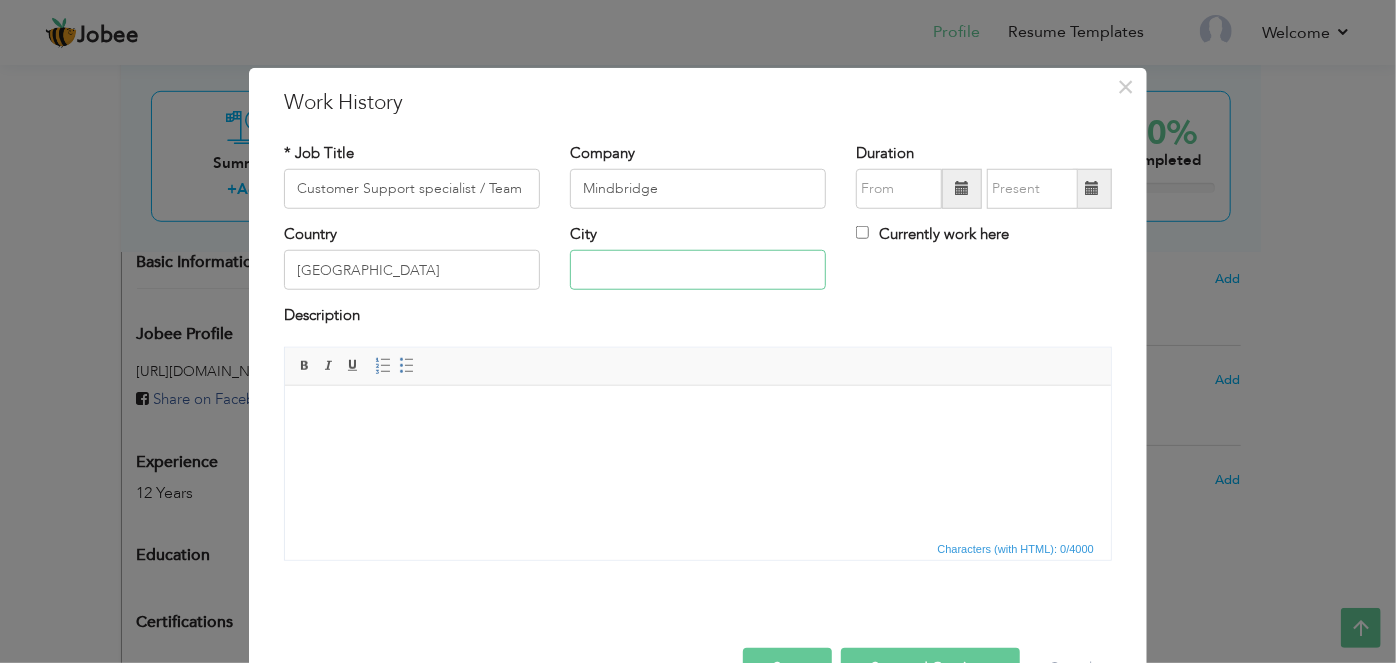 type on "[GEOGRAPHIC_DATA]" 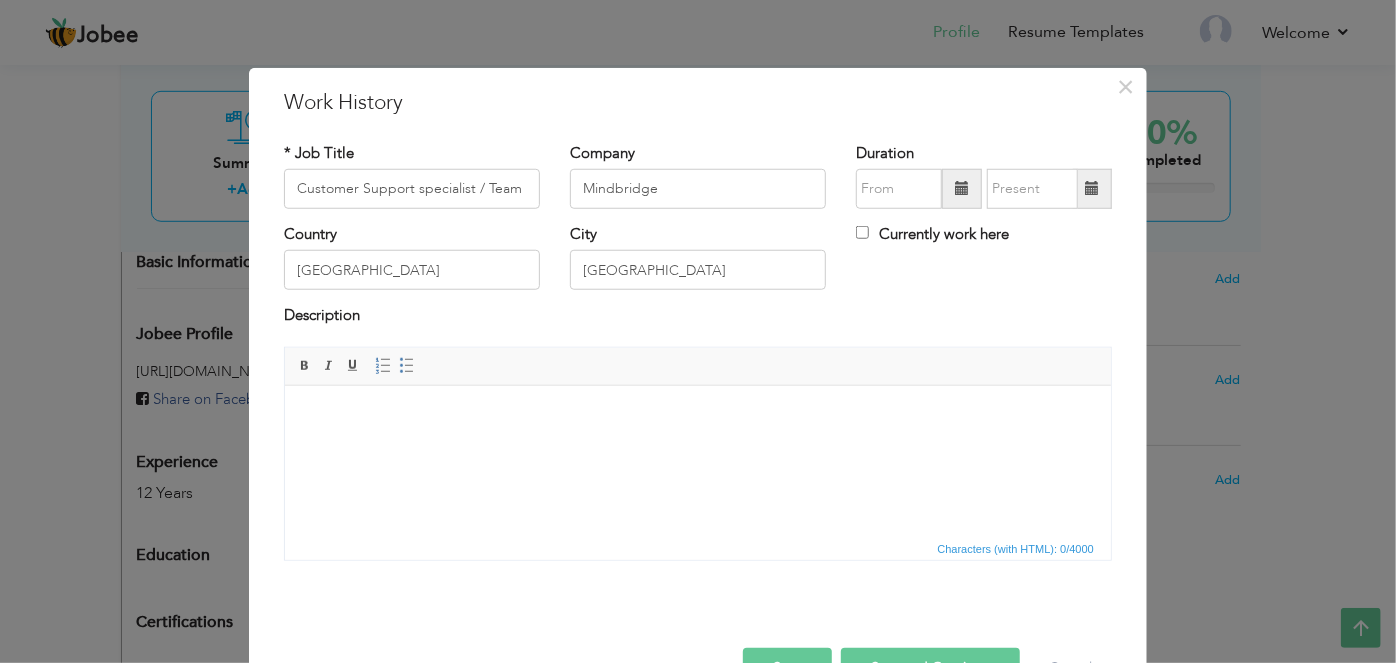 click at bounding box center [962, 189] 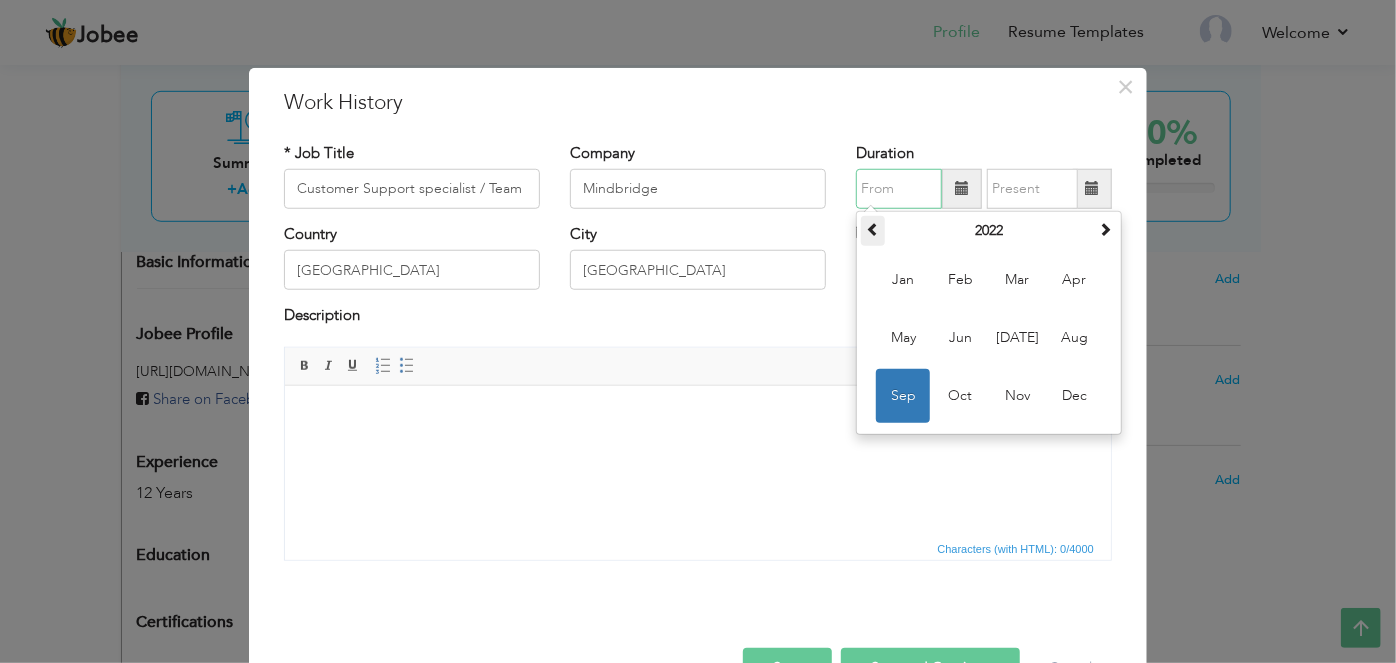 click at bounding box center (873, 229) 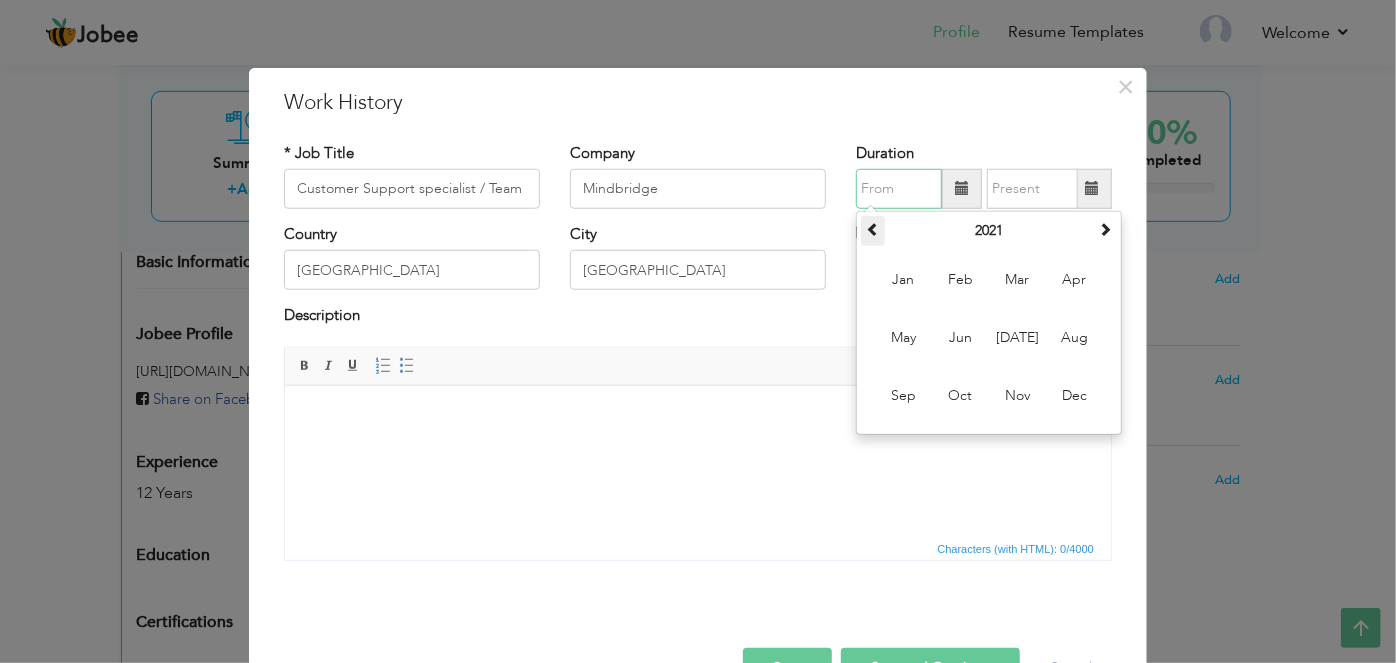 click at bounding box center [873, 229] 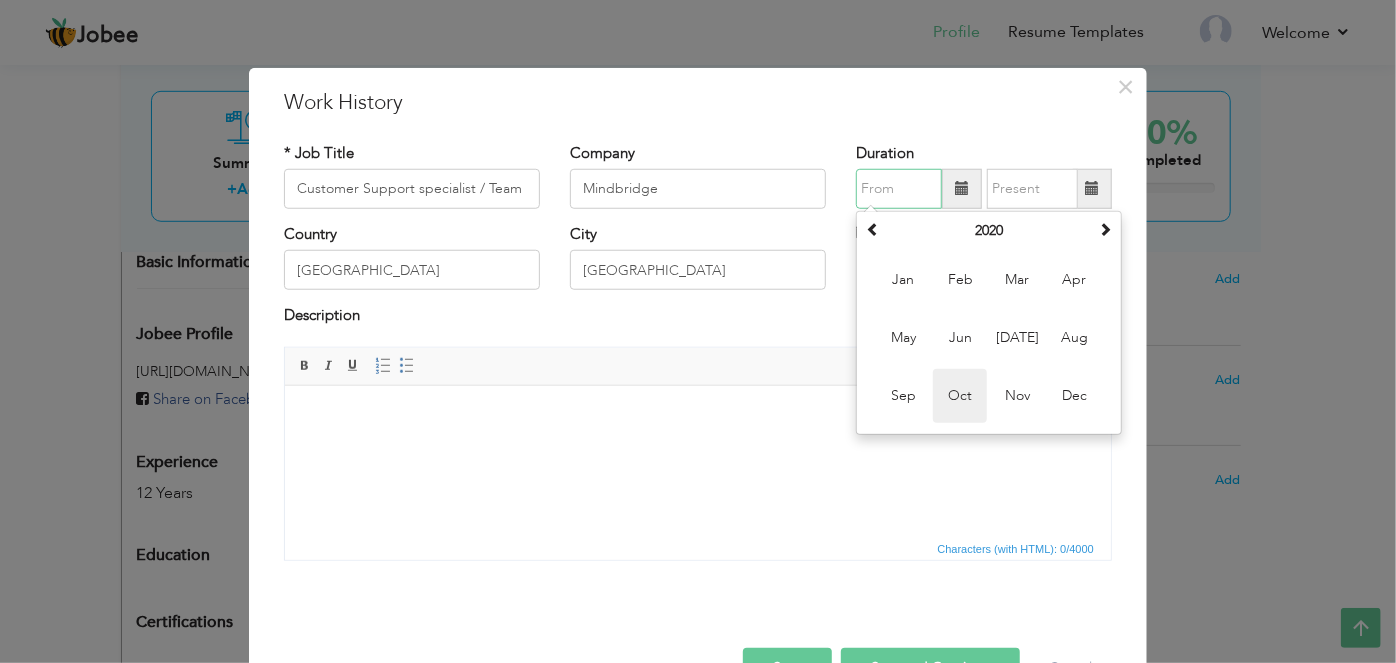 click on "Oct" at bounding box center (960, 396) 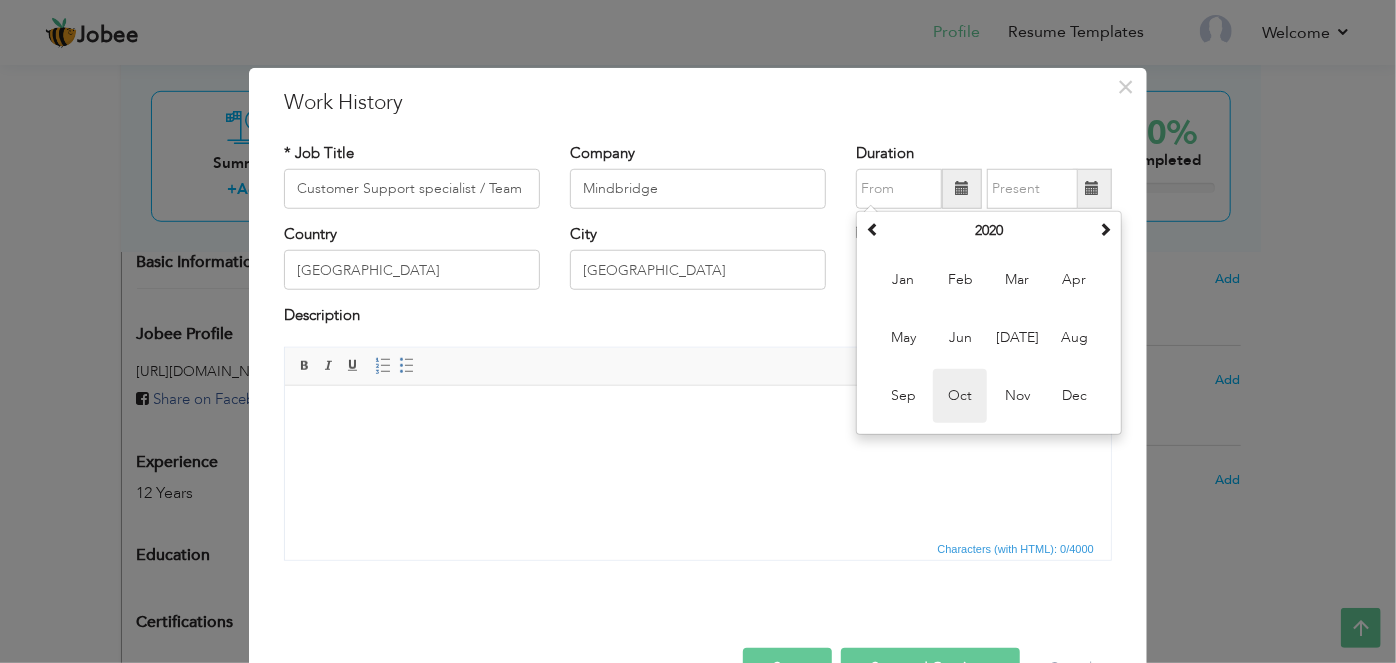 type on "10/2020" 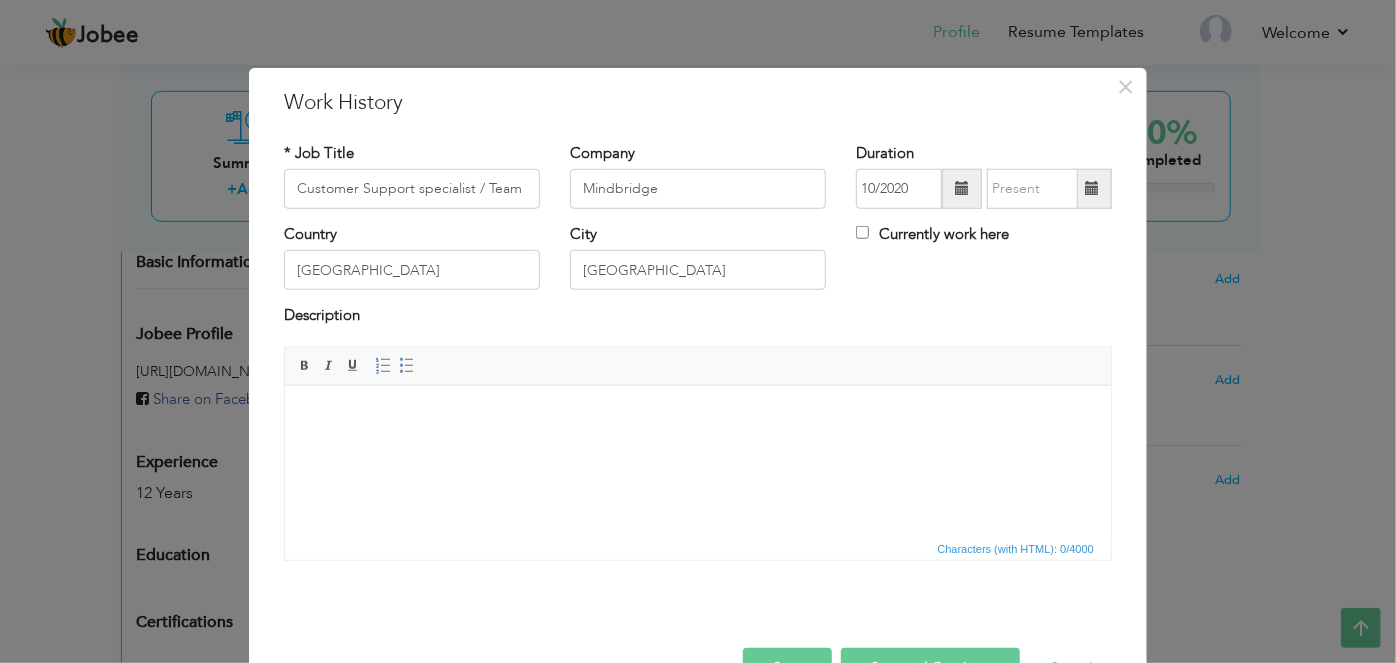 click at bounding box center [1092, 189] 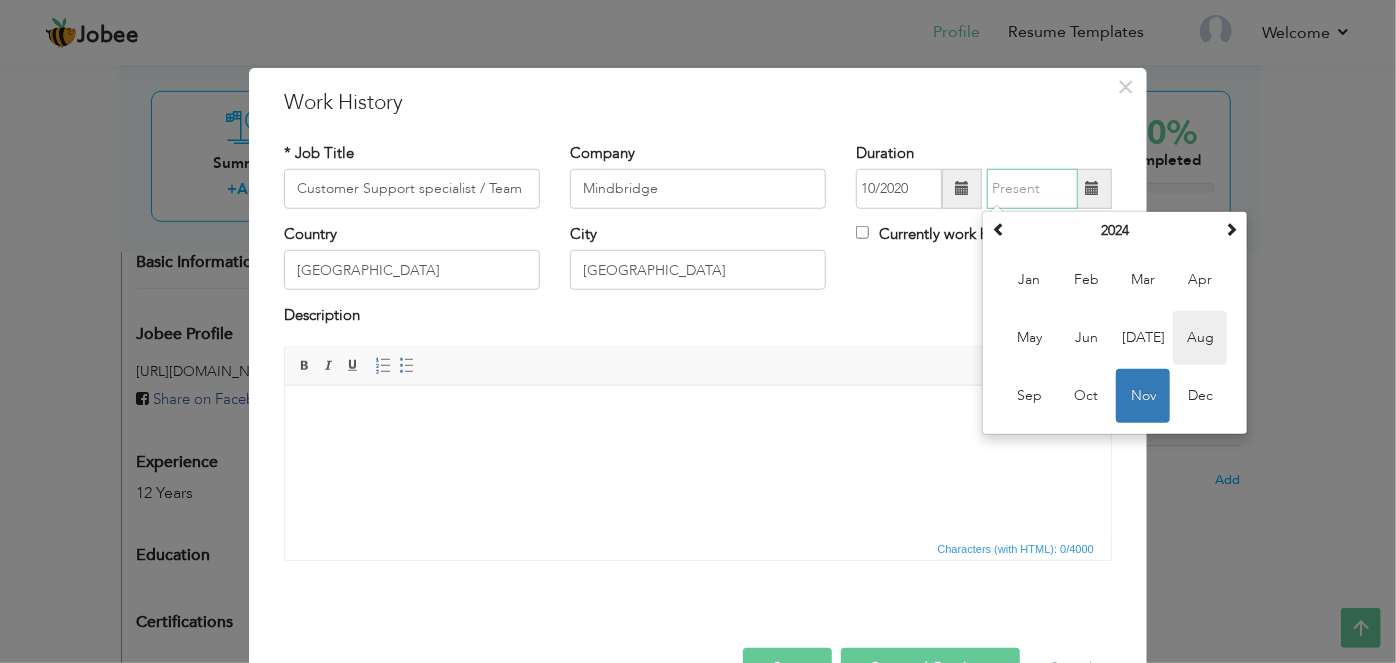 click on "Aug" at bounding box center [1200, 338] 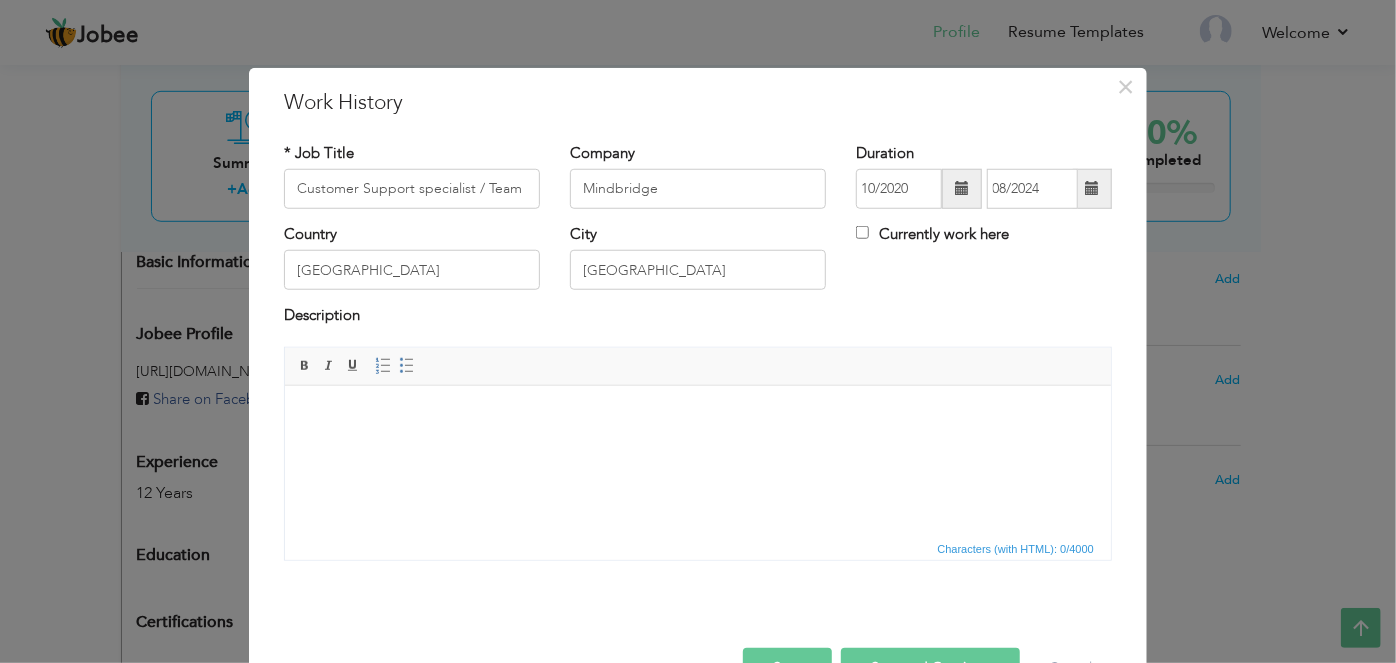 click at bounding box center (1092, 189) 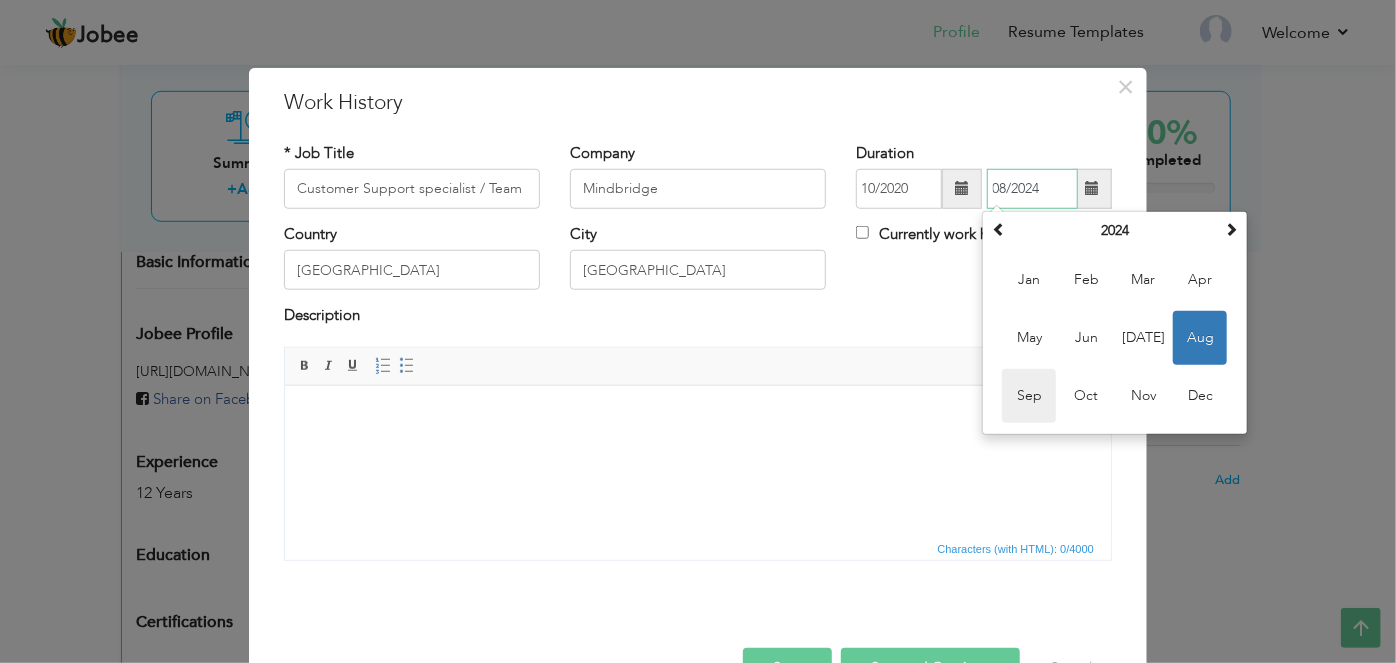 click on "Sep" at bounding box center (1029, 396) 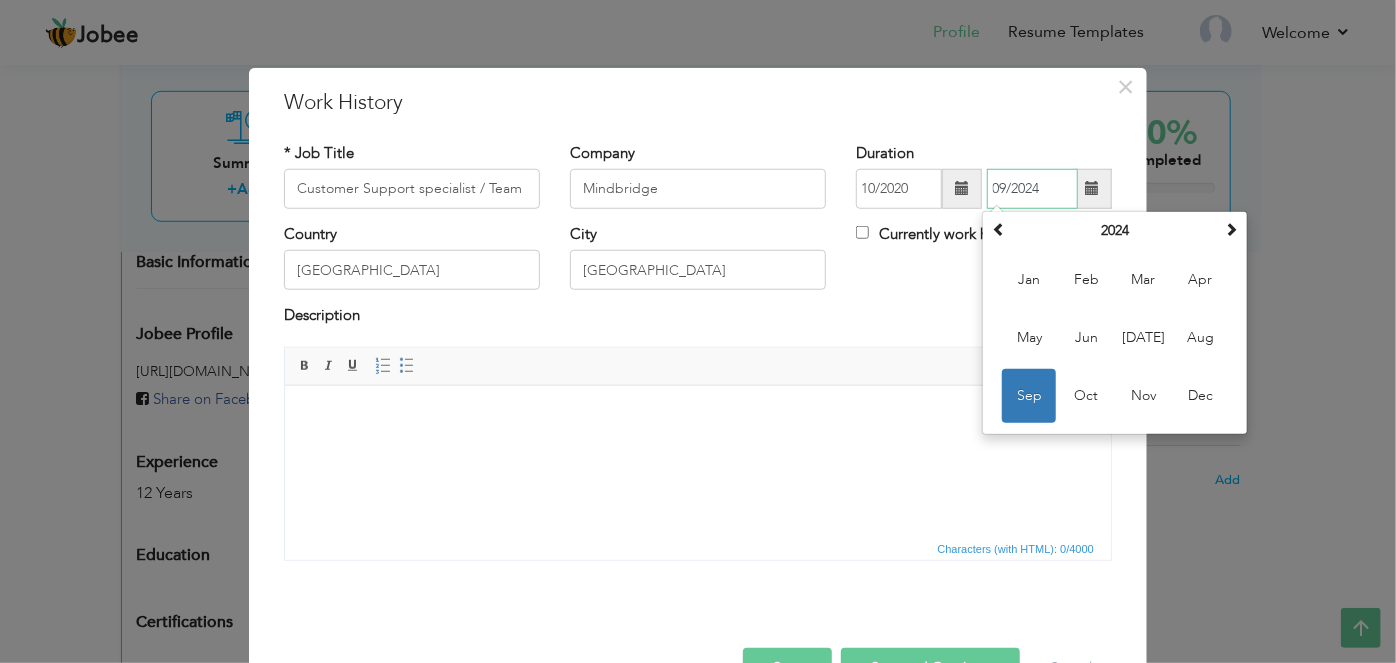 click on "09/2024" at bounding box center (1032, 189) 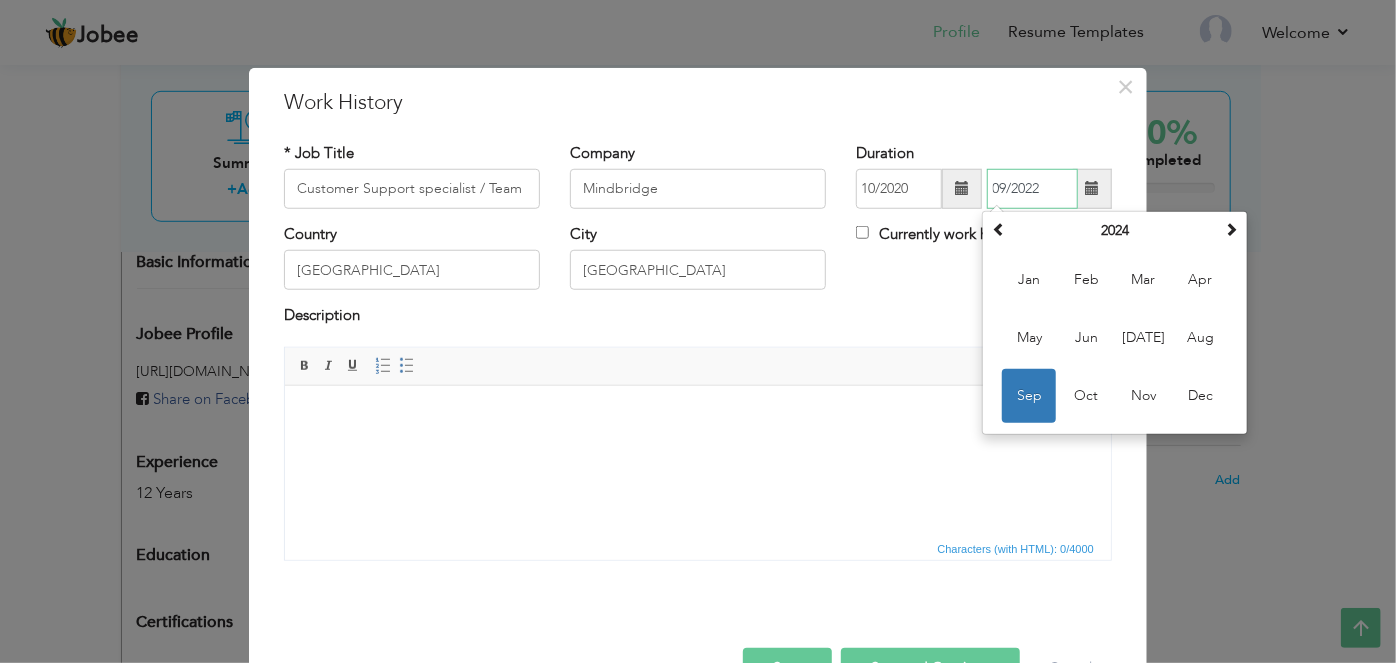 type on "09/2022" 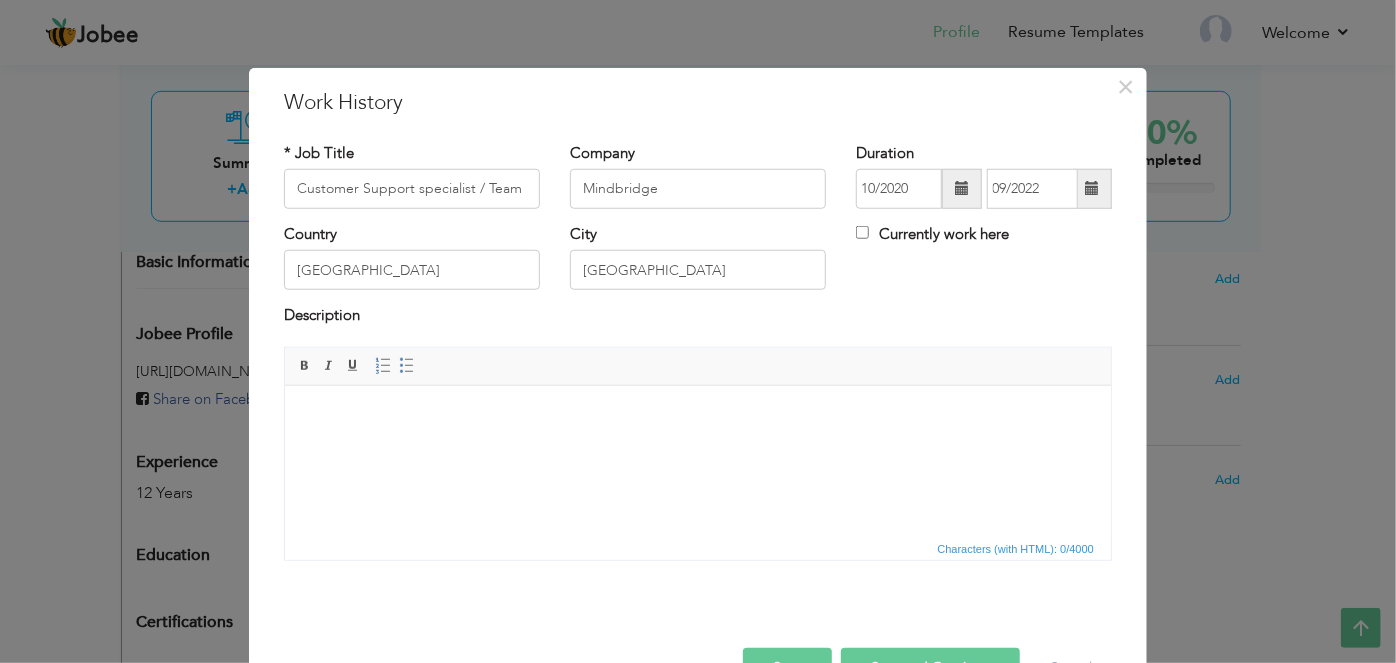 click on "Country
Pakistan
City
lahore
Currently work here" at bounding box center (698, 264) 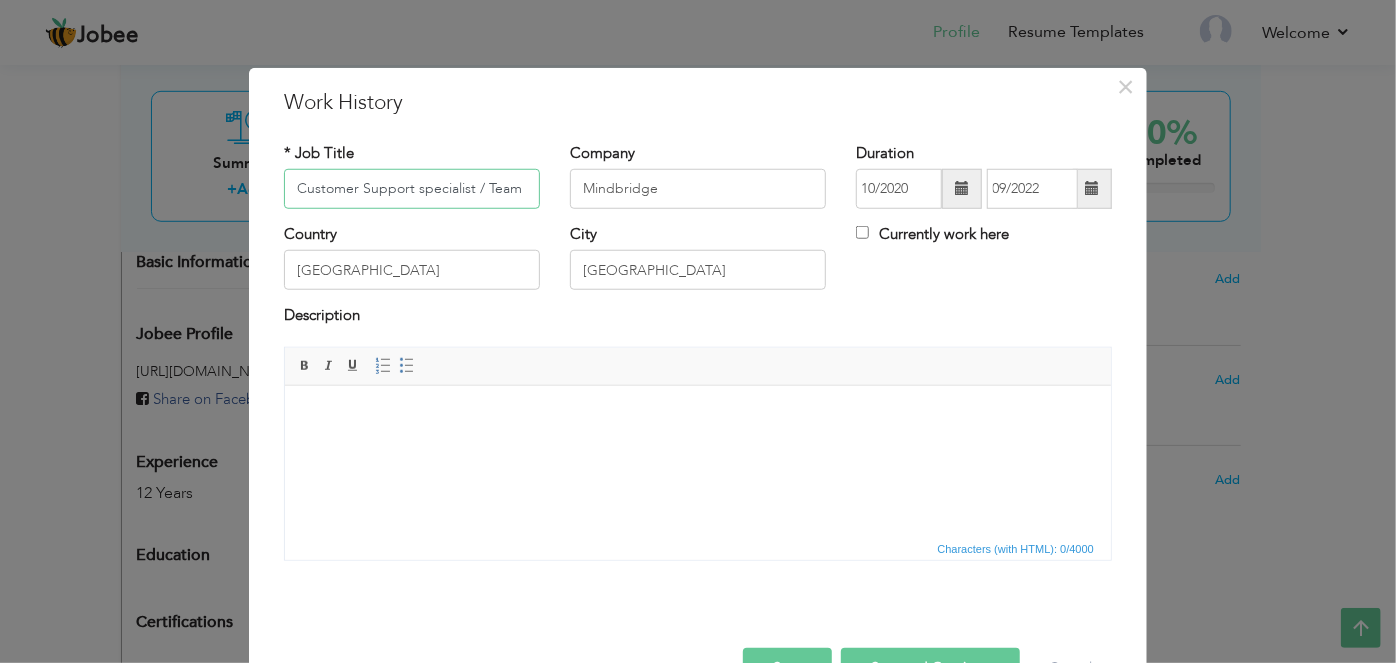 click on "Customer Support specialist / Team lead" at bounding box center [412, 189] 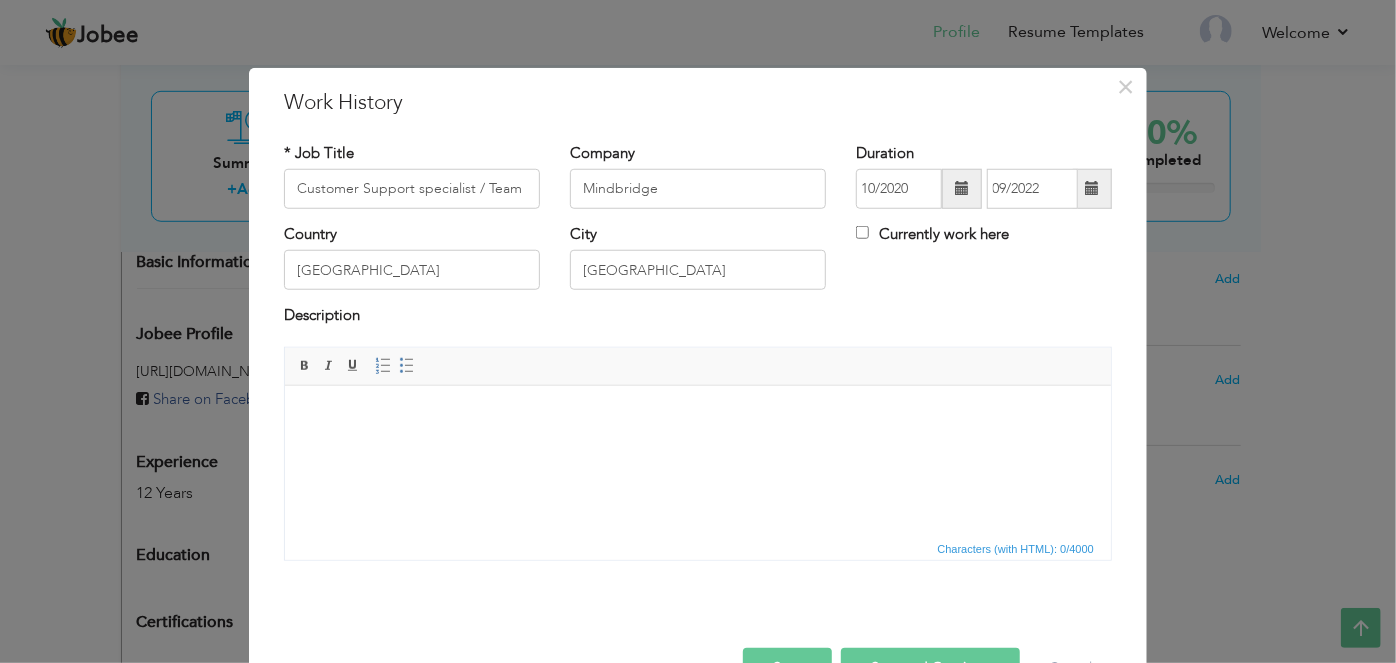 click at bounding box center [697, 415] 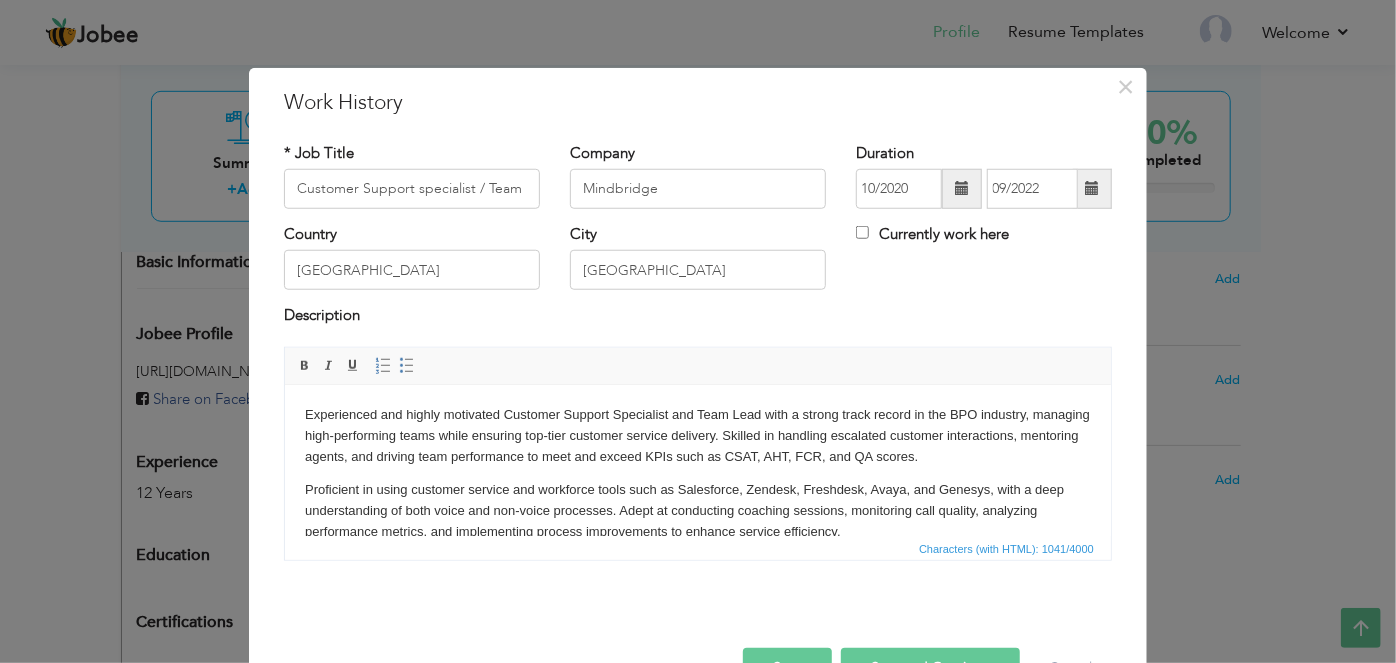 scroll, scrollTop: 0, scrollLeft: 0, axis: both 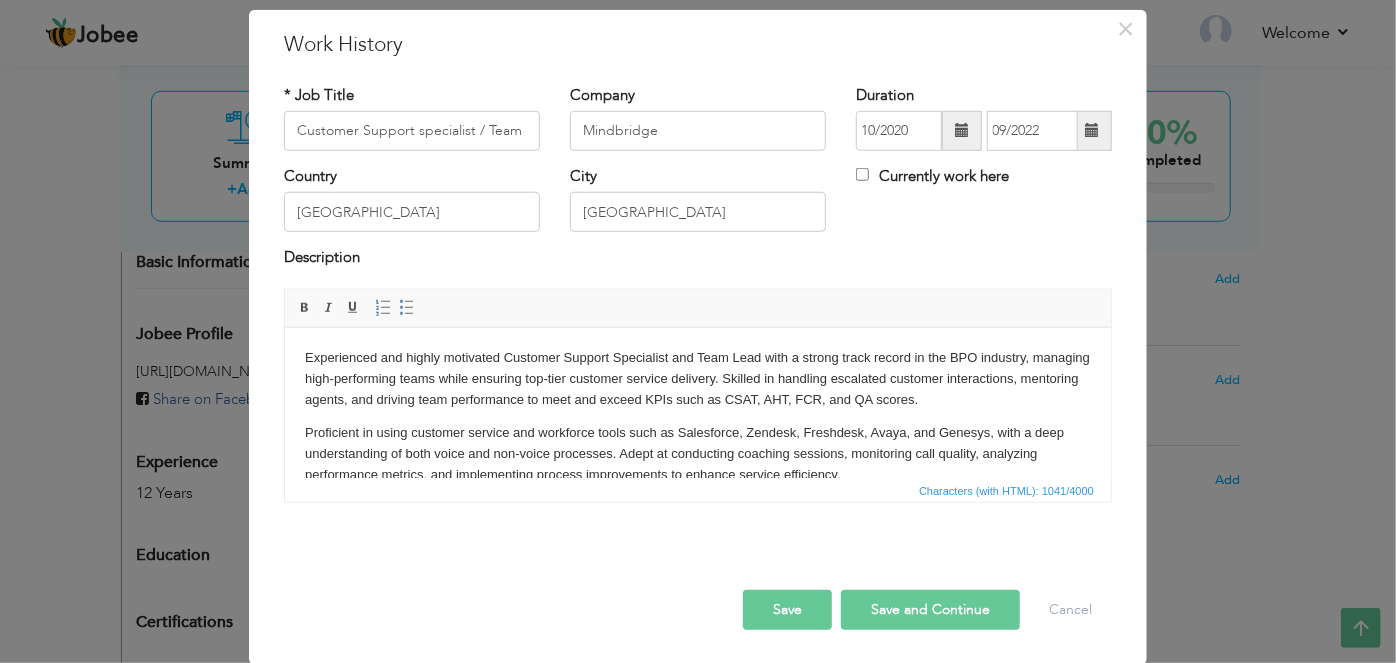 click on "Save and Continue" at bounding box center (930, 610) 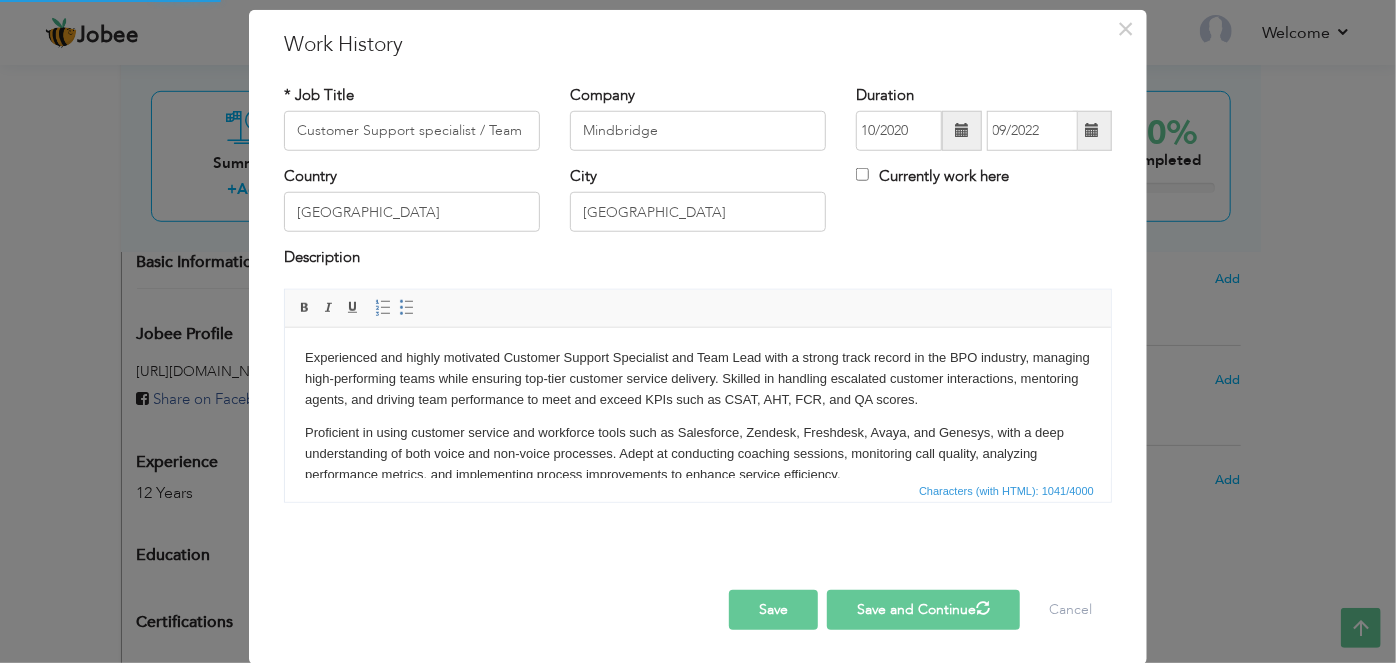 type 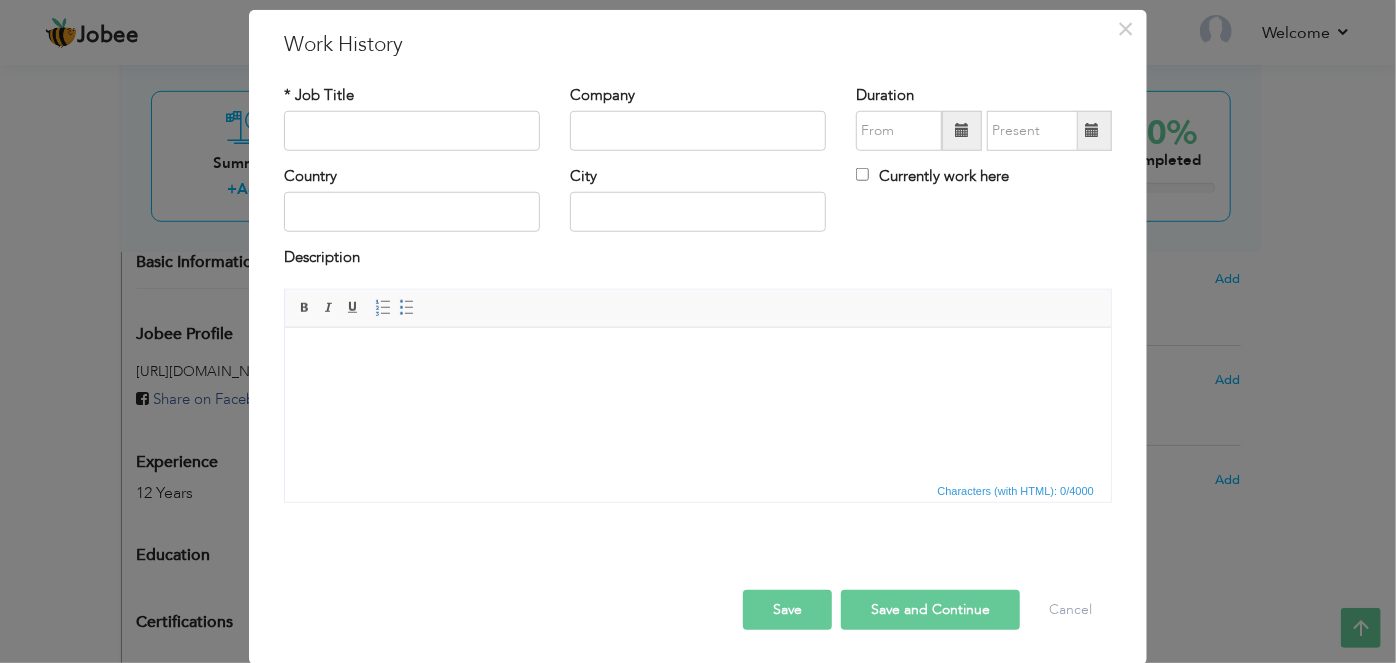 click at bounding box center [962, 131] 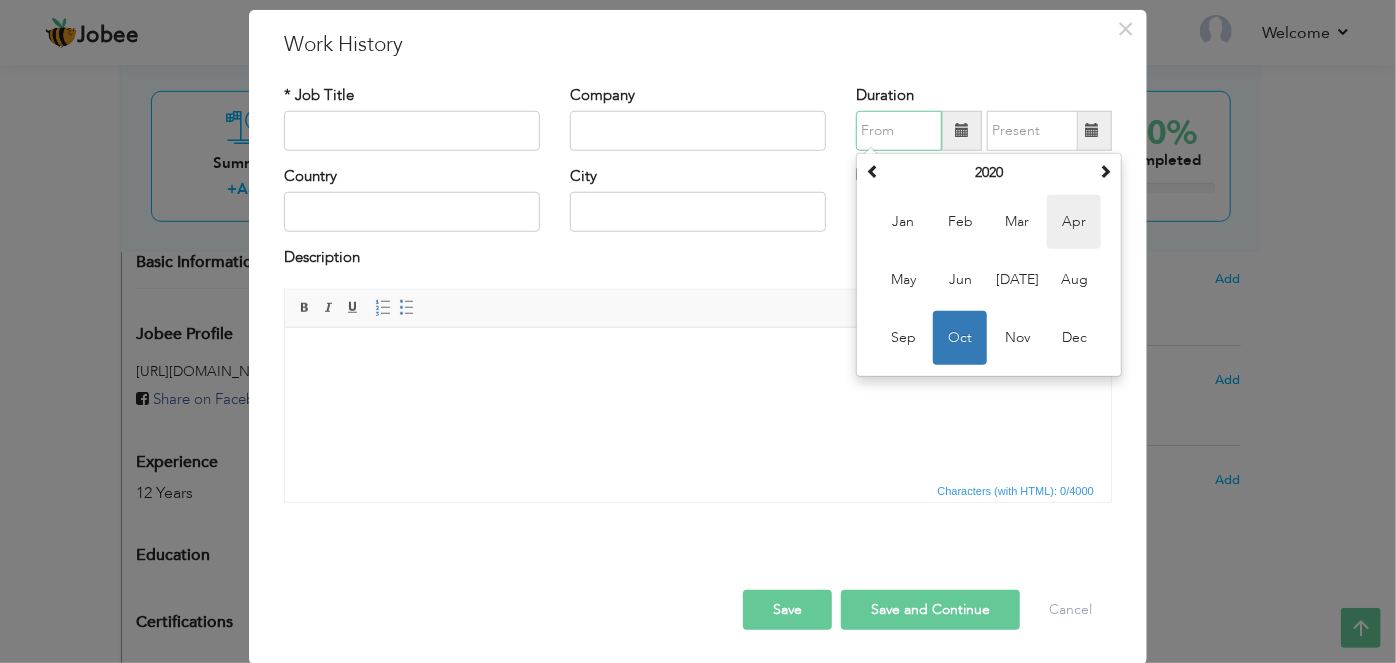 click on "Apr" at bounding box center [1074, 222] 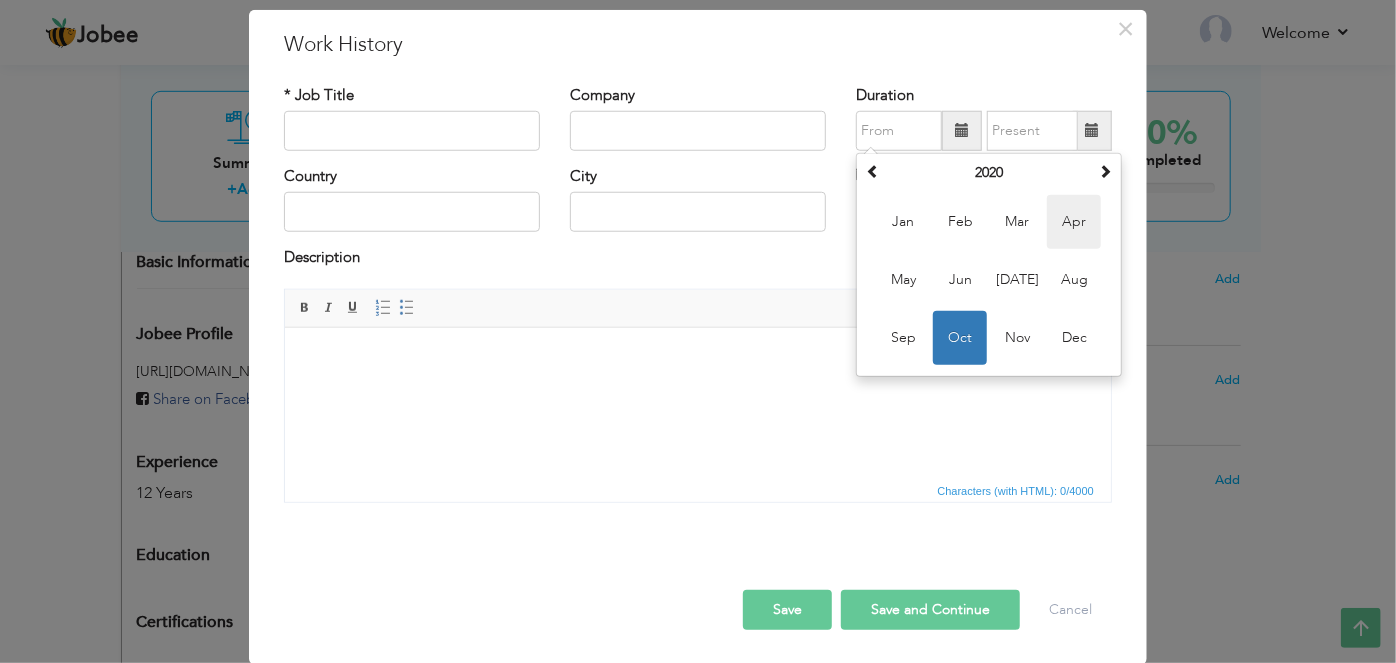 type on "04/2020" 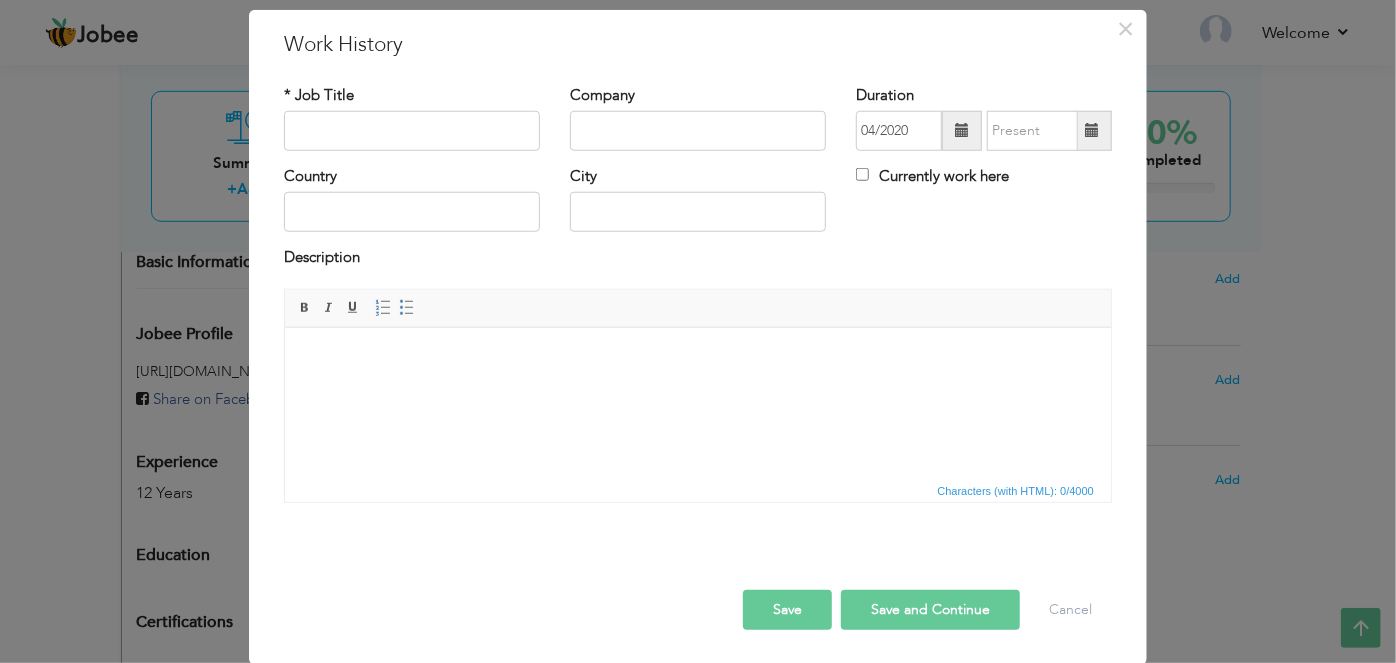 click at bounding box center (1092, 131) 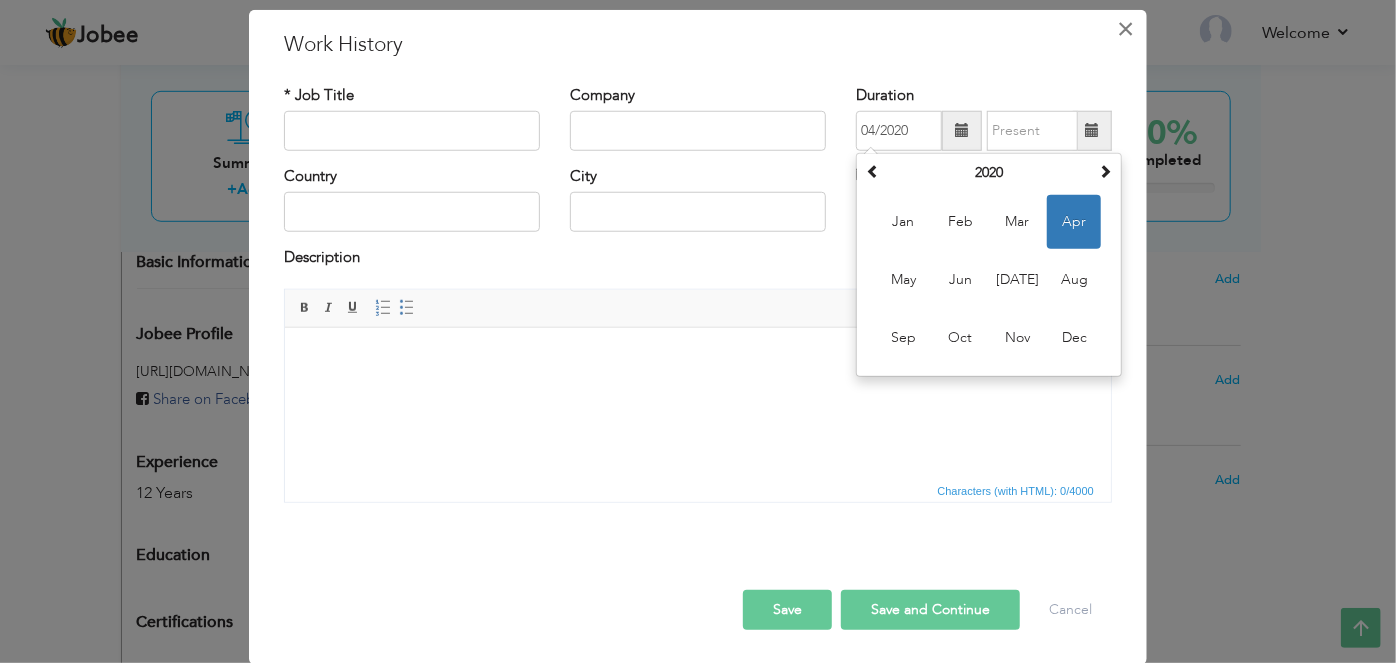 click on "×" at bounding box center [1126, 28] 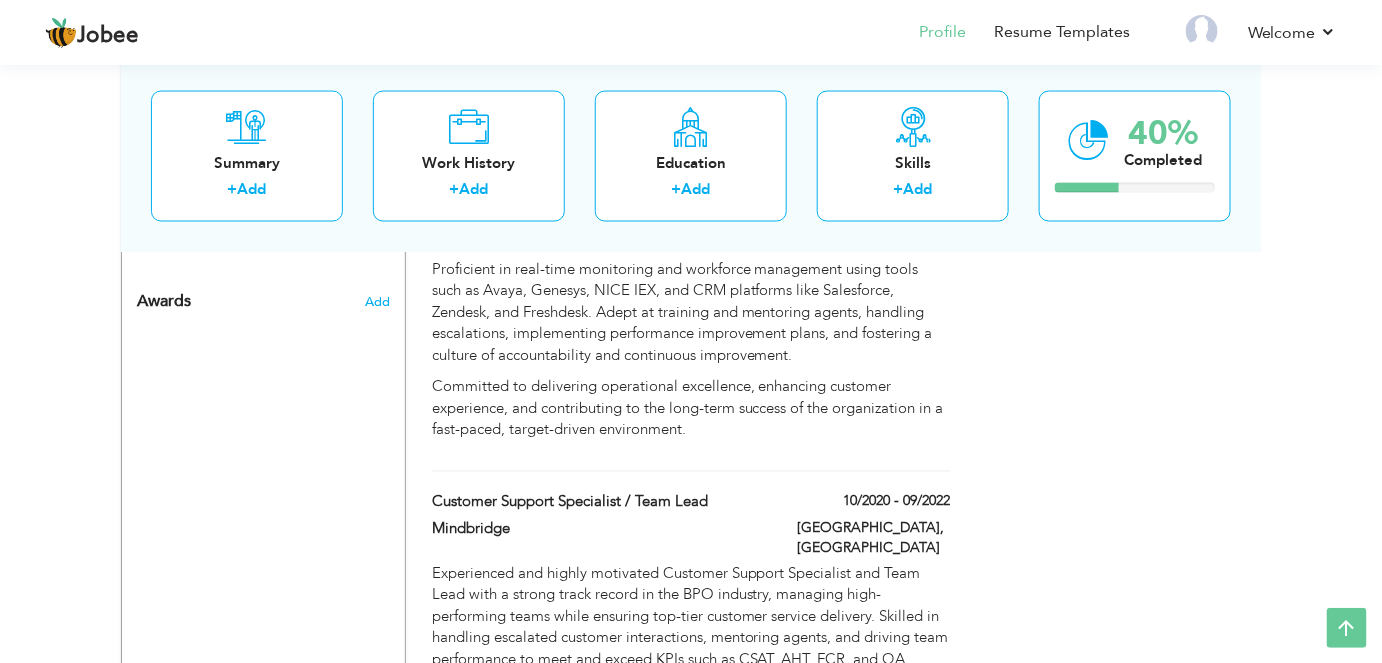 scroll, scrollTop: 1081, scrollLeft: 0, axis: vertical 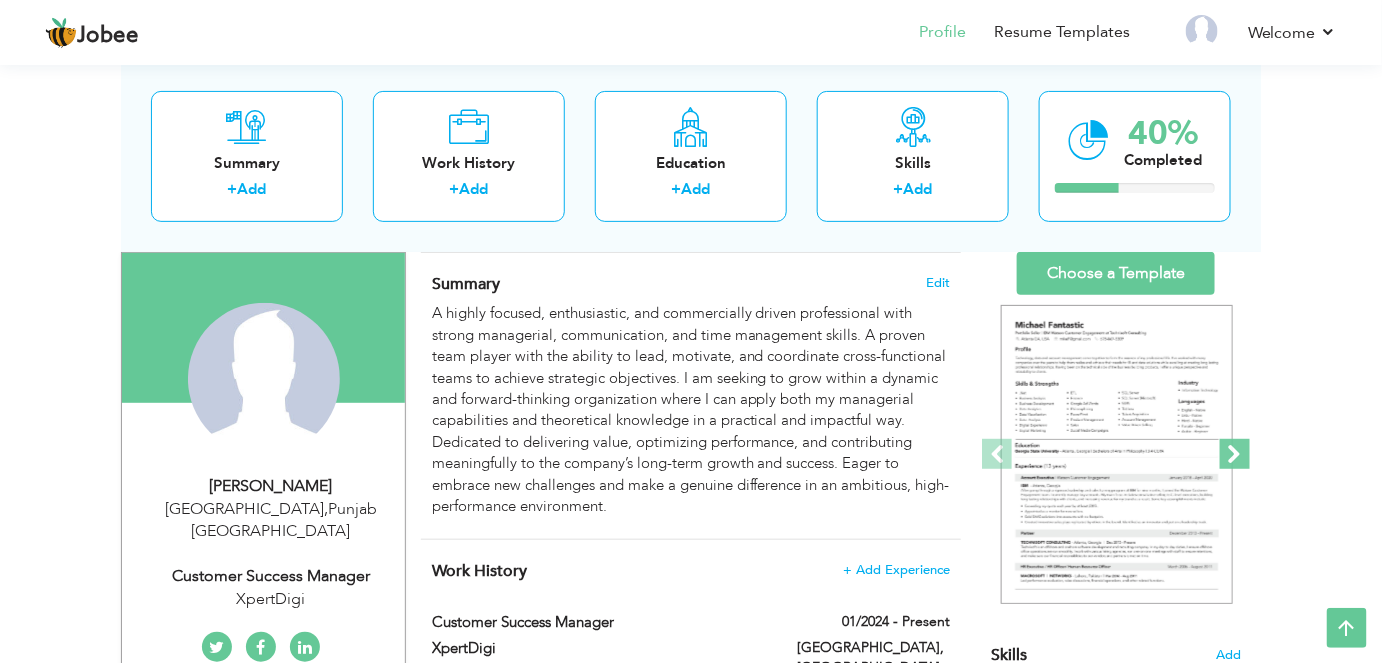 click at bounding box center [1235, 454] 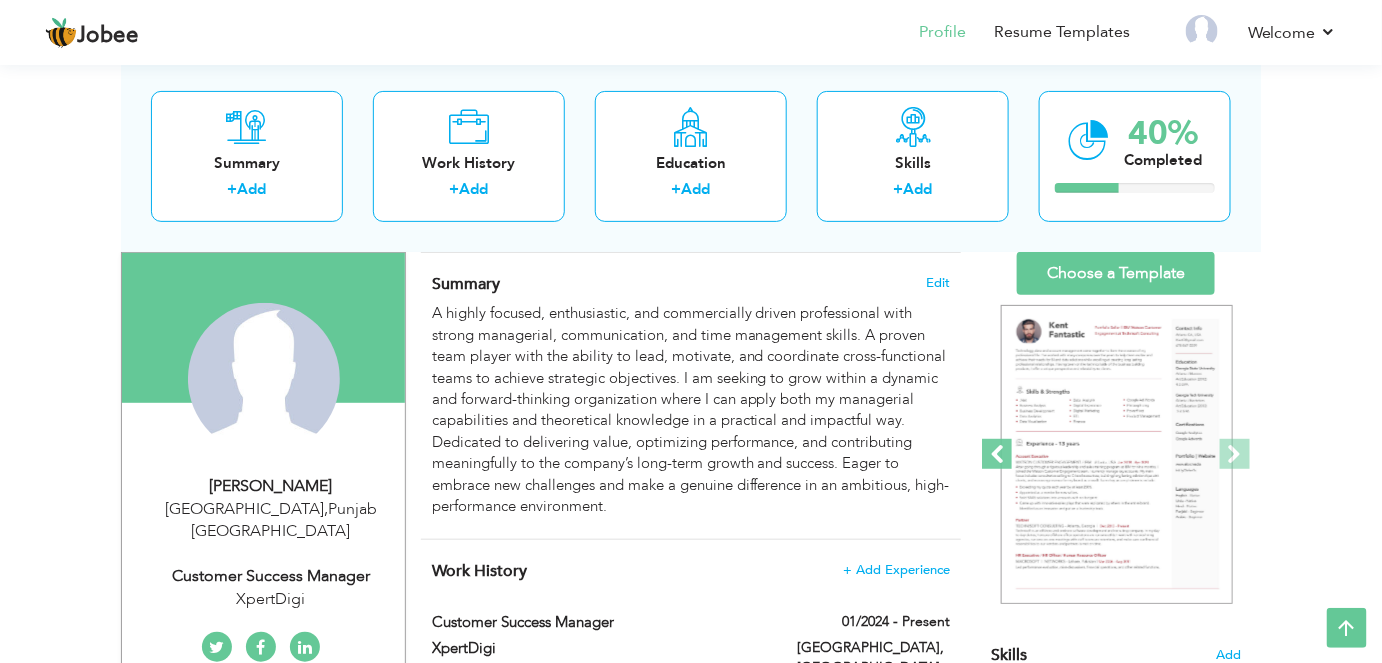 click at bounding box center [997, 454] 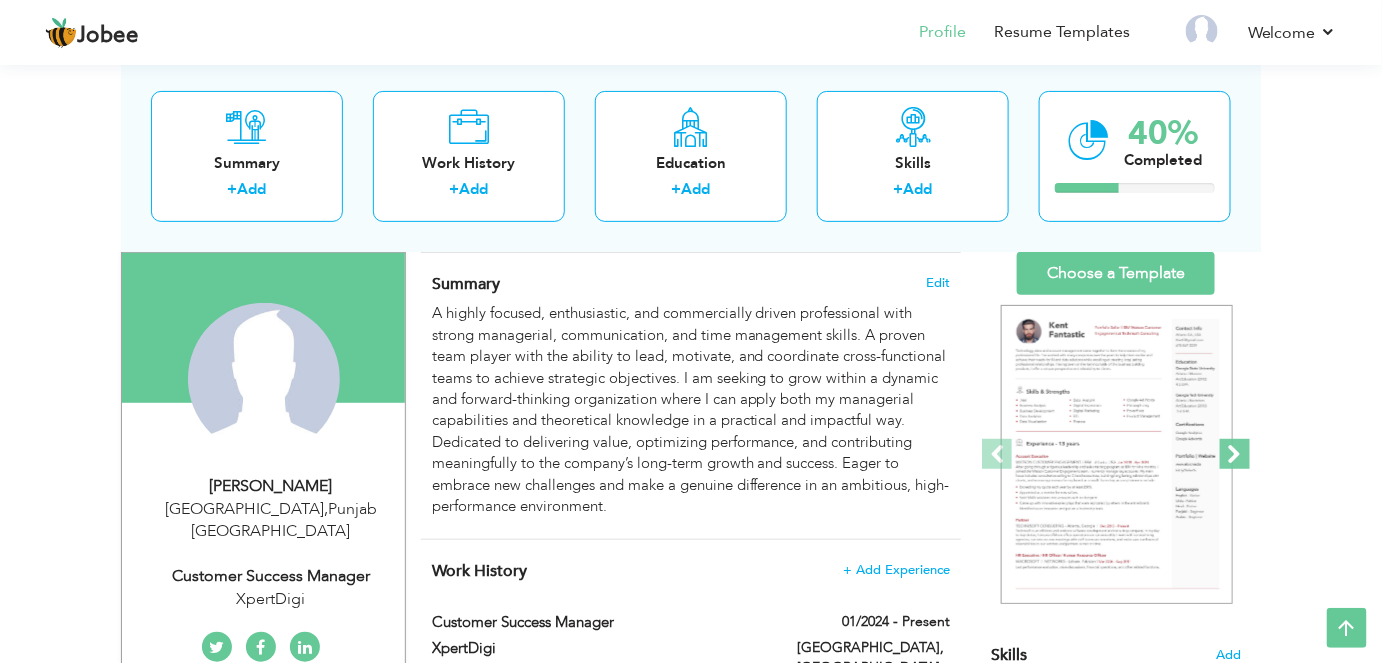 click at bounding box center (1235, 454) 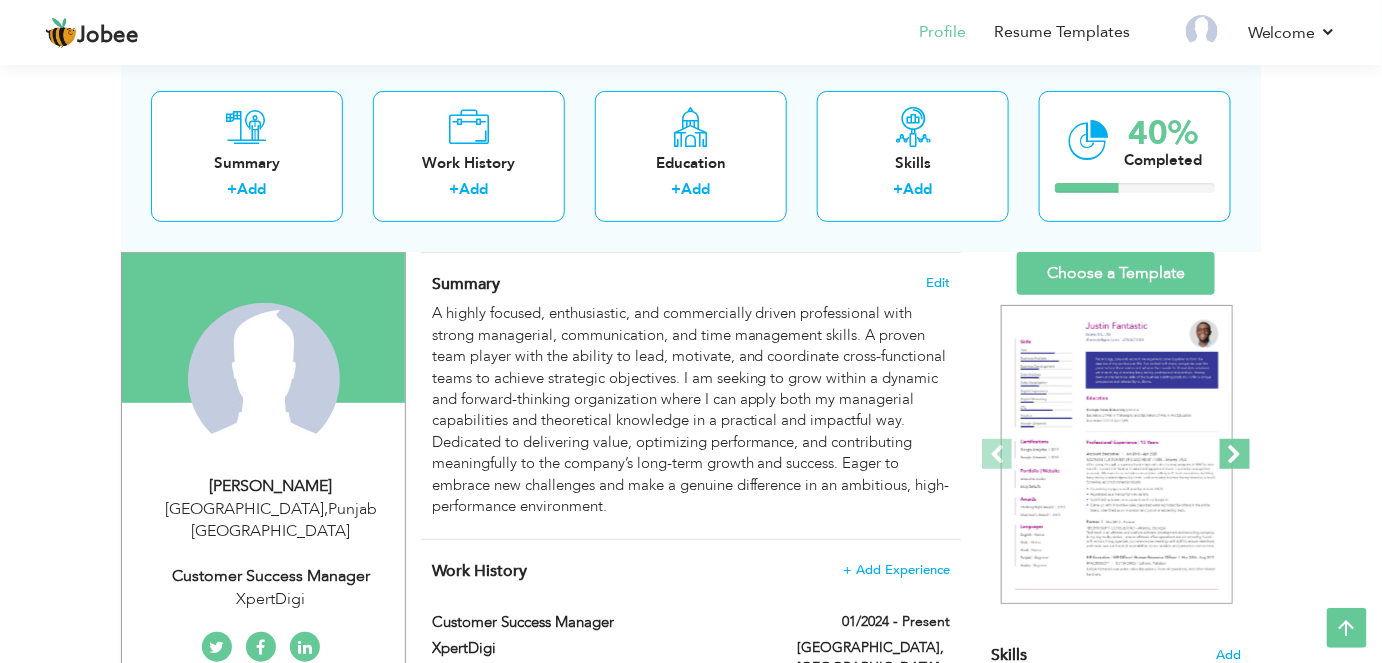 click at bounding box center [1235, 454] 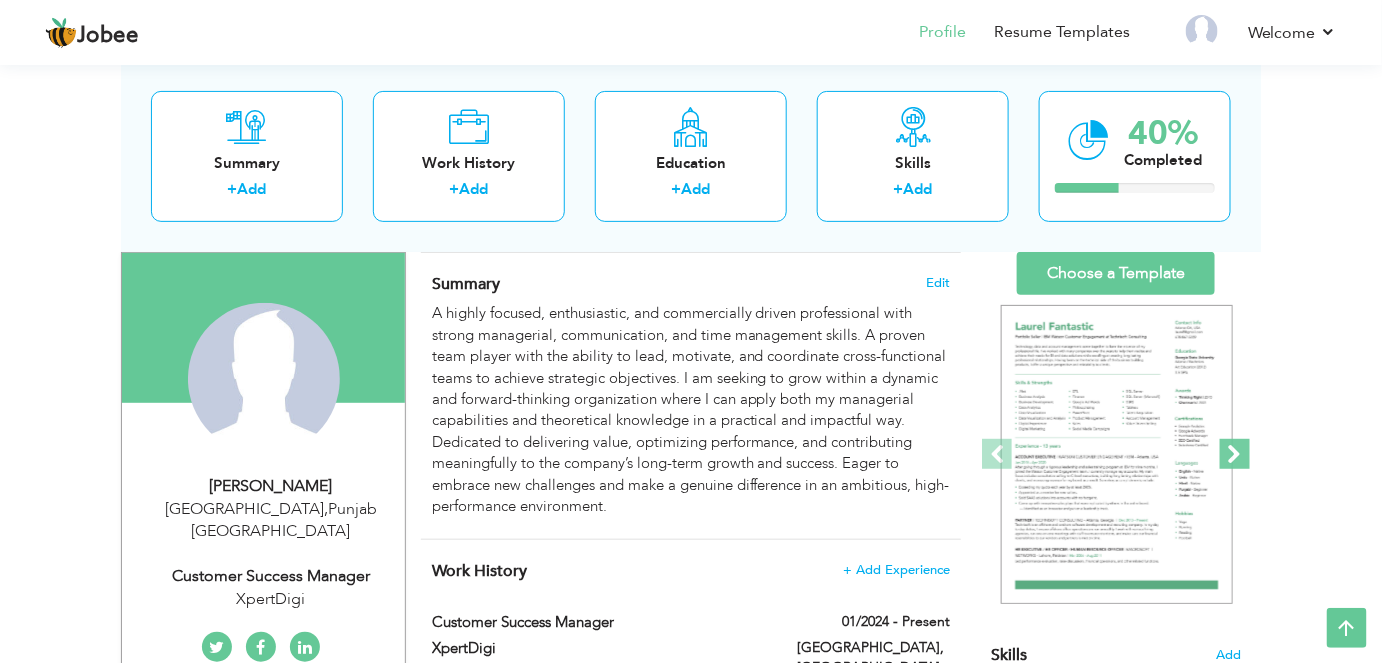 click at bounding box center (1235, 454) 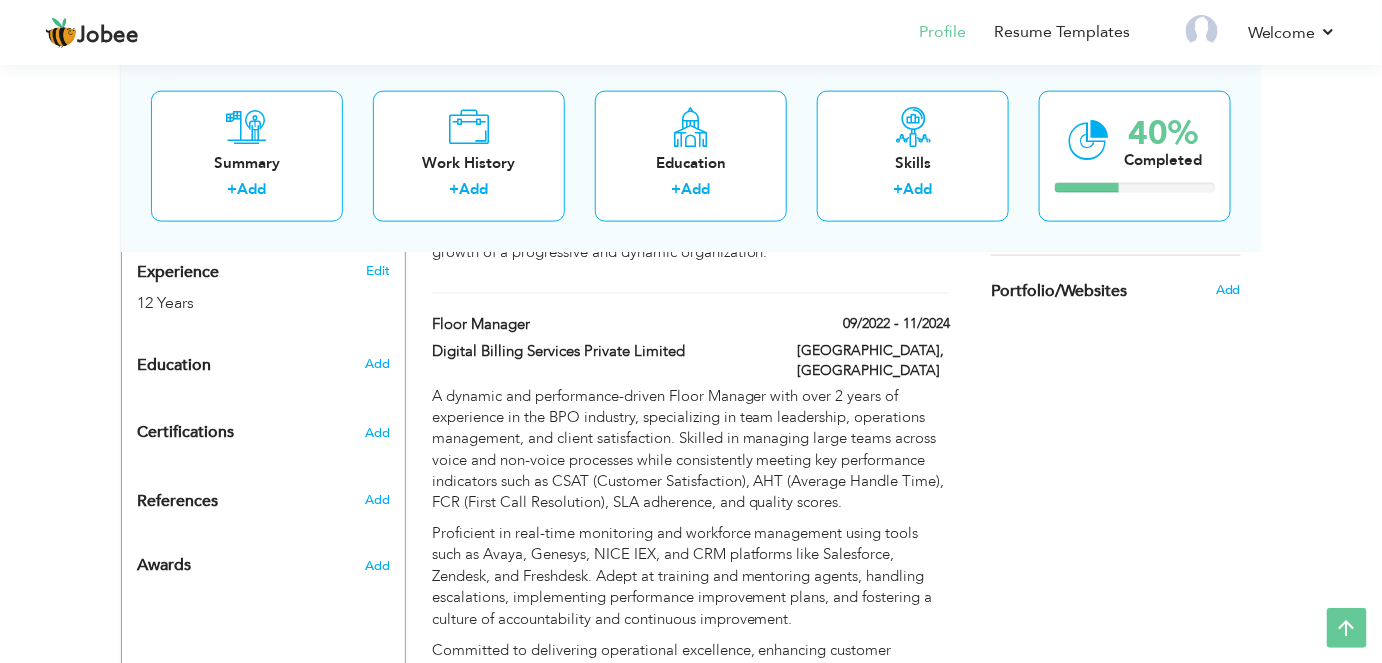 scroll, scrollTop: 783, scrollLeft: 0, axis: vertical 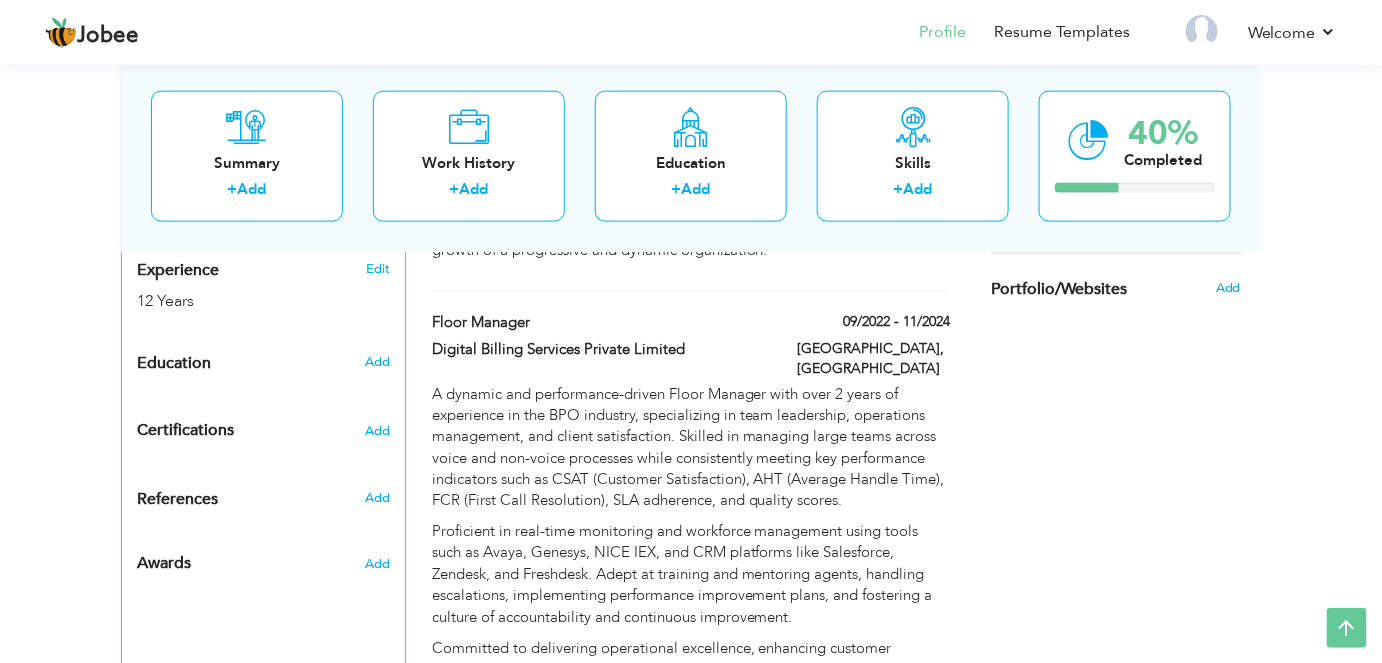 drag, startPoint x: 1379, startPoint y: 430, endPoint x: 1384, endPoint y: 469, distance: 39.319206 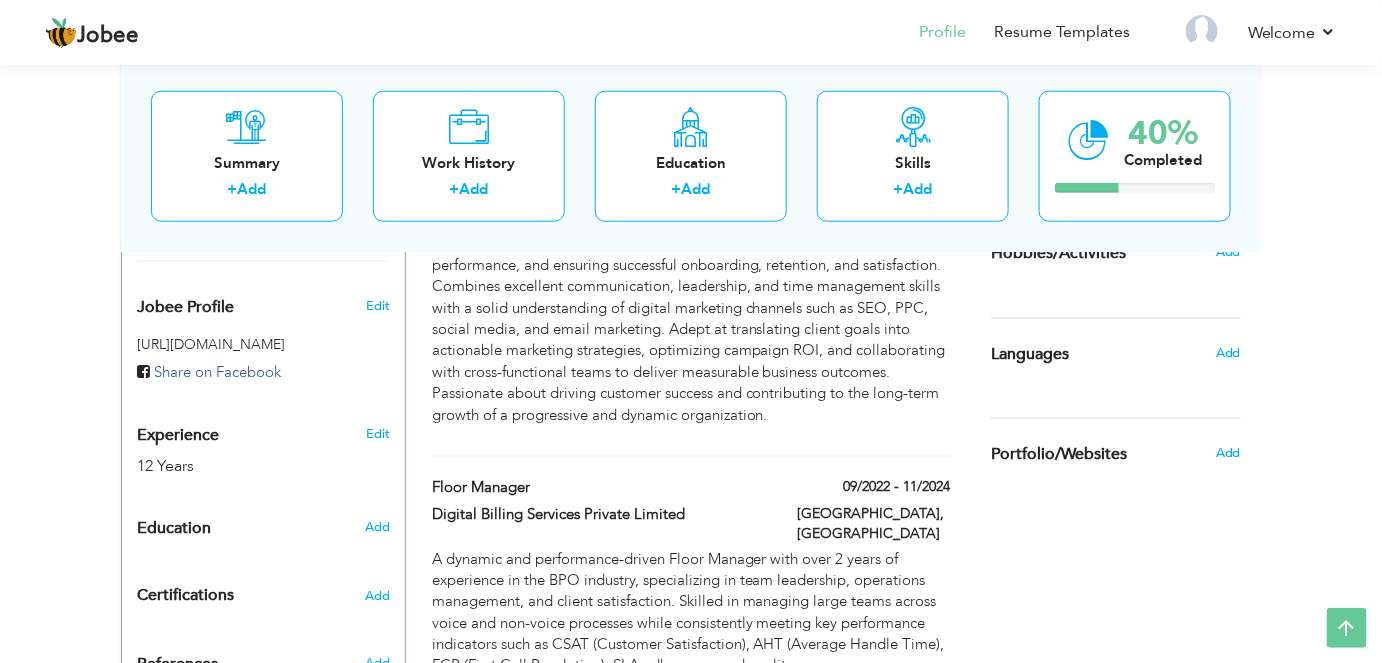 scroll, scrollTop: 623, scrollLeft: 0, axis: vertical 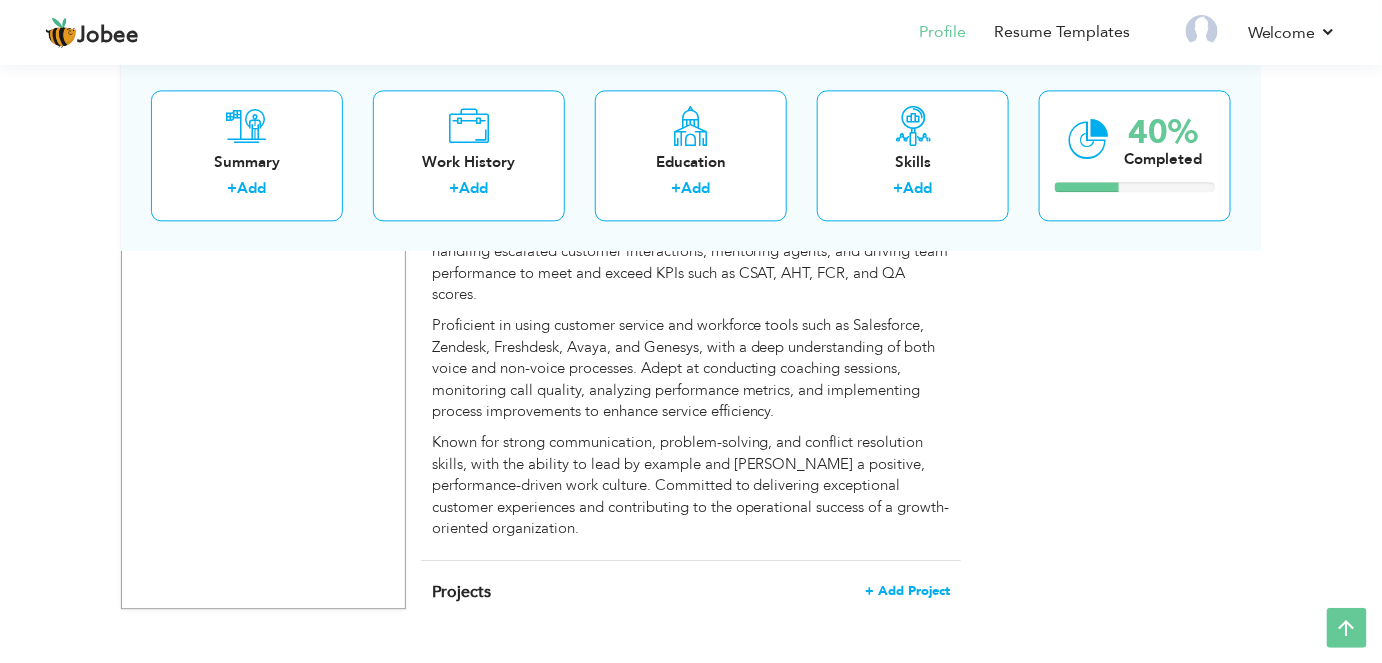 click on "+ Add Project" at bounding box center [907, 591] 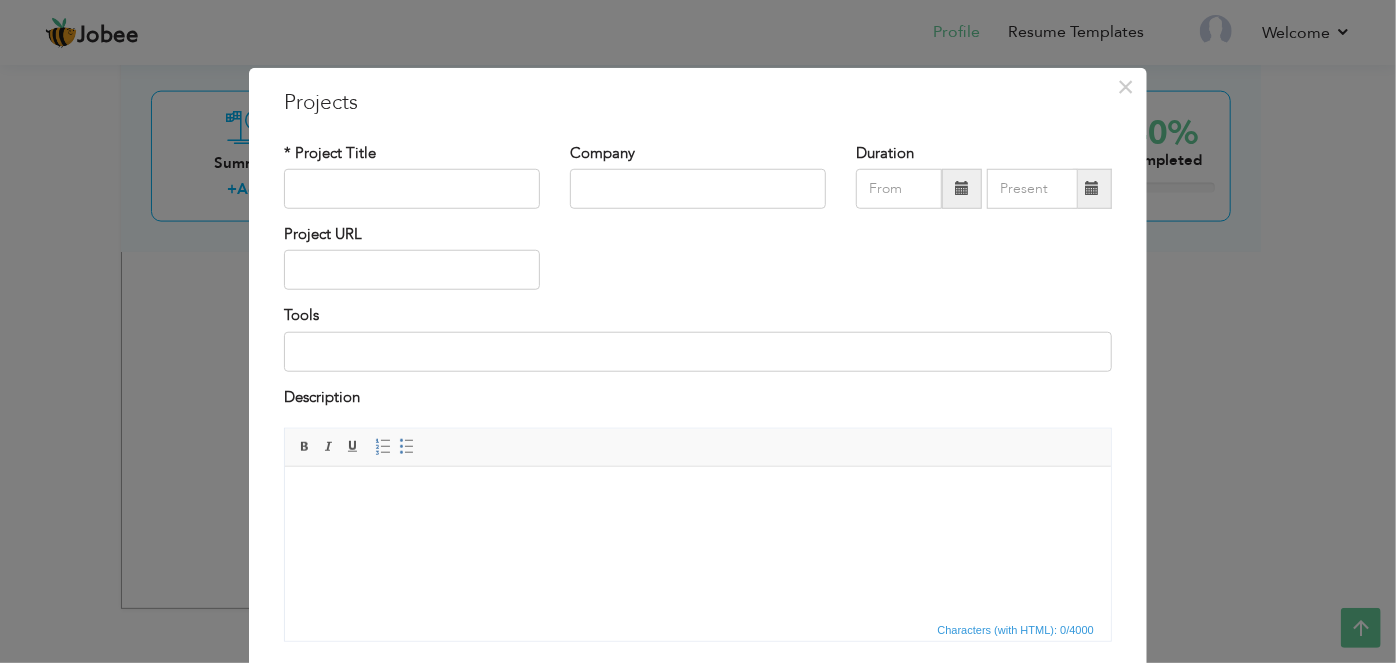 click at bounding box center [962, 189] 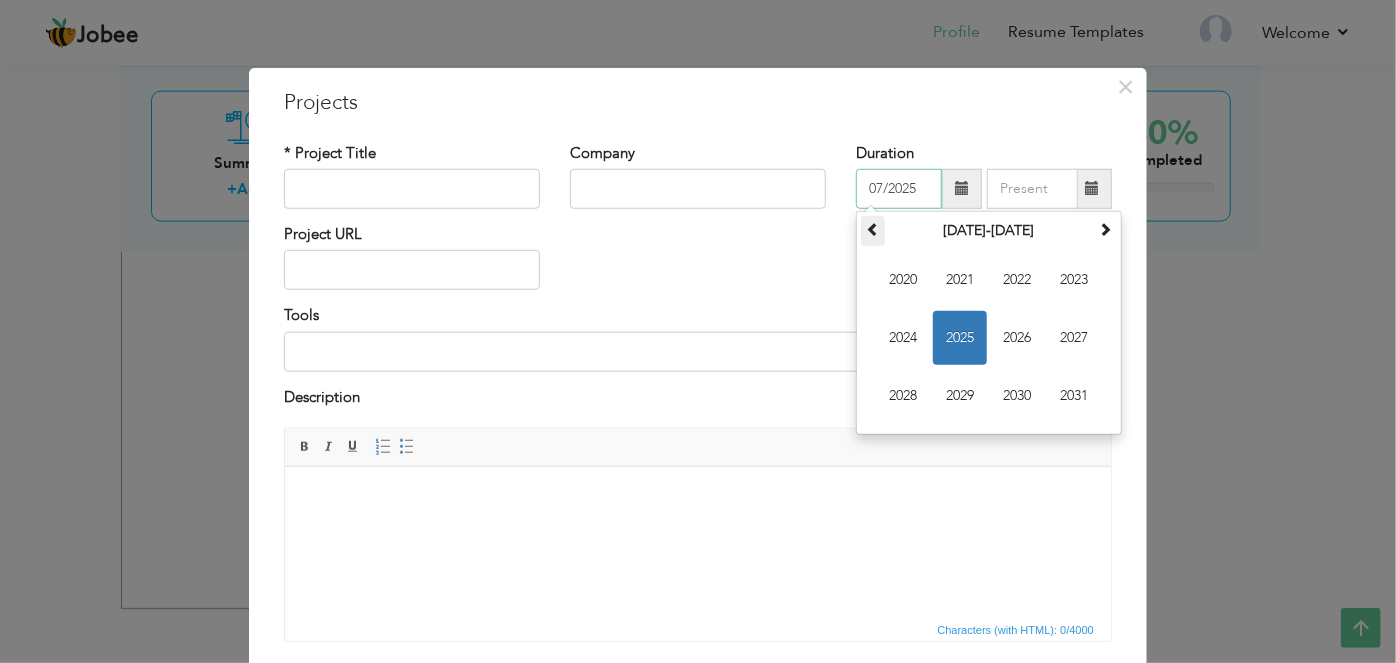 click at bounding box center [873, 229] 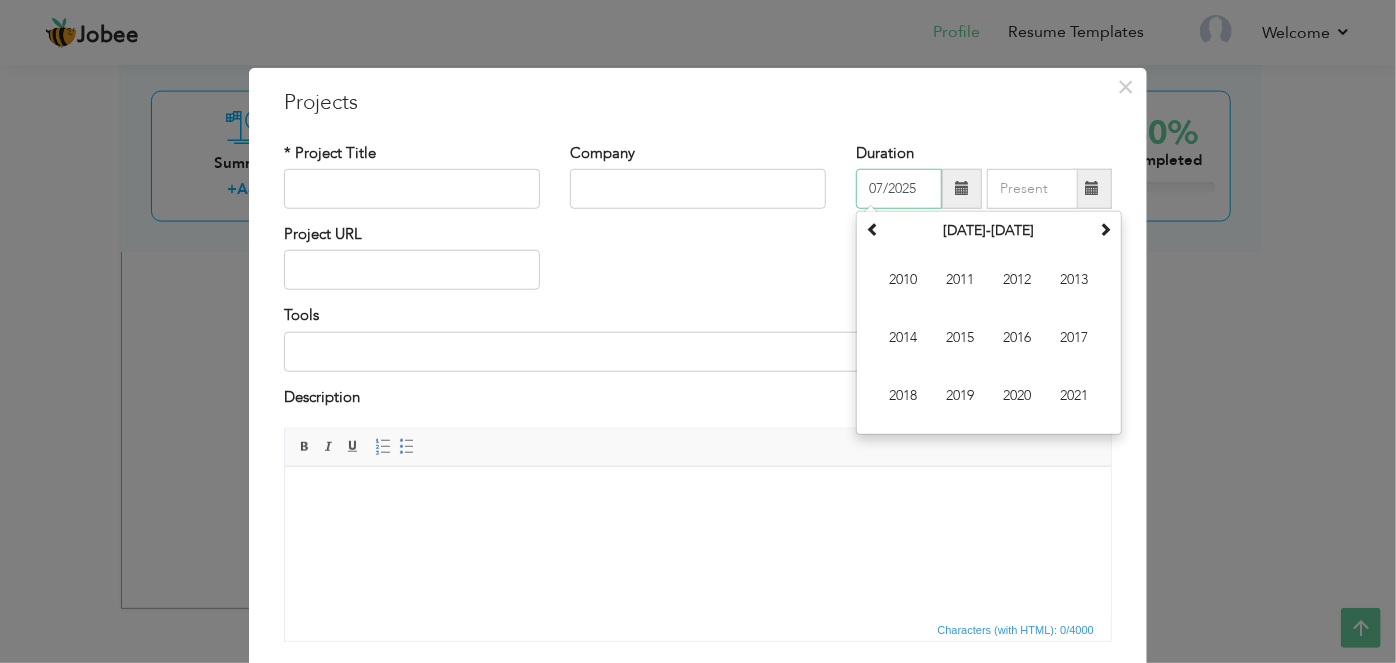 click on "07/2025" at bounding box center (899, 189) 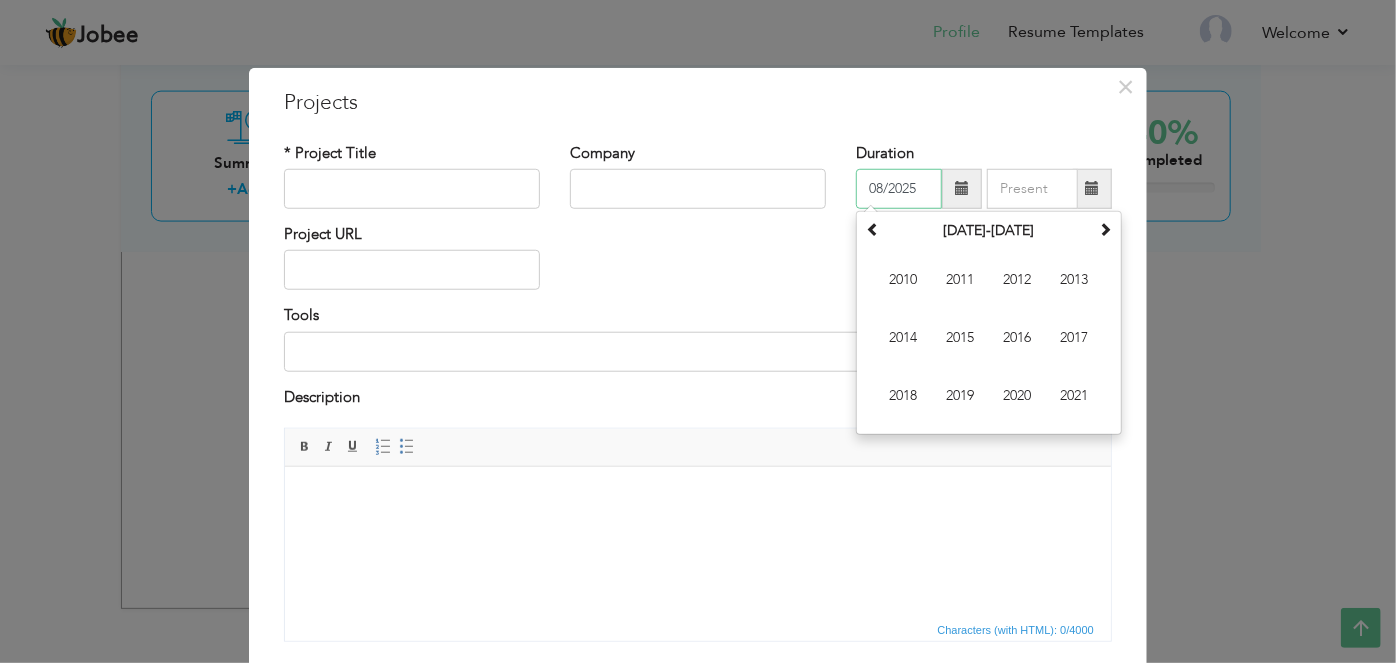 click on "08/2025" at bounding box center (899, 189) 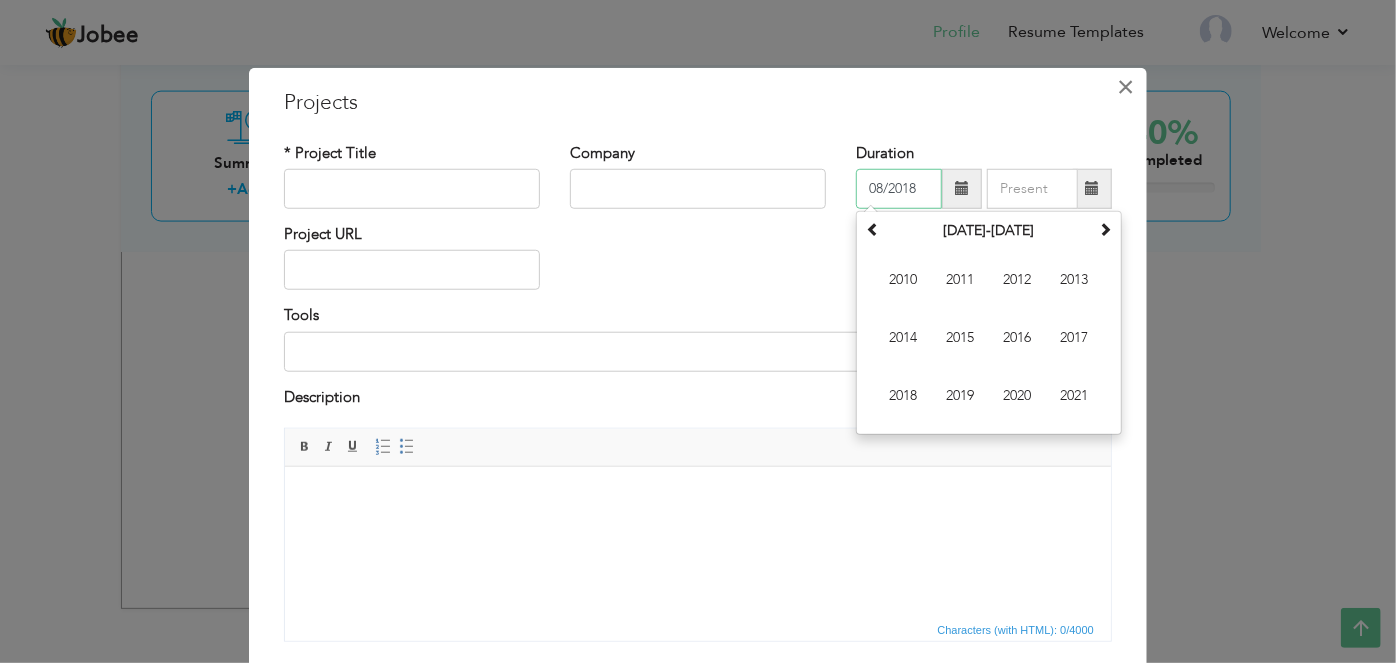 type on "08/2018" 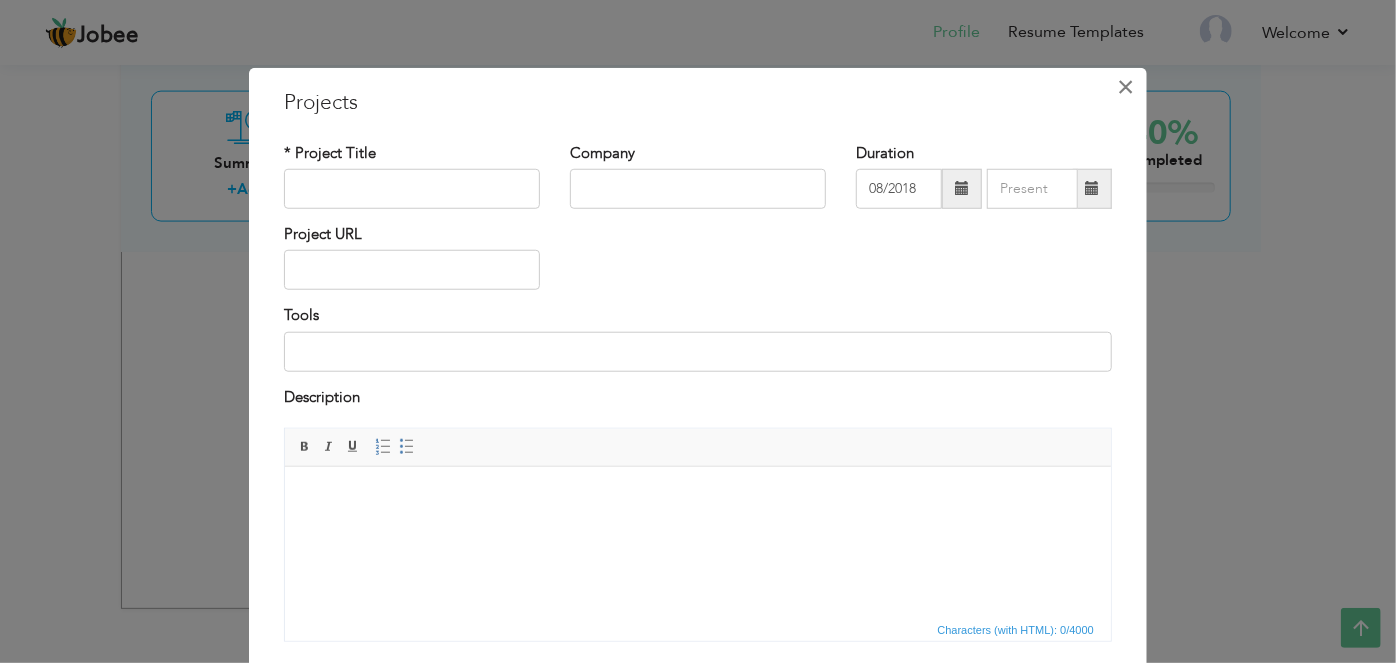 click on "×" at bounding box center (1126, 86) 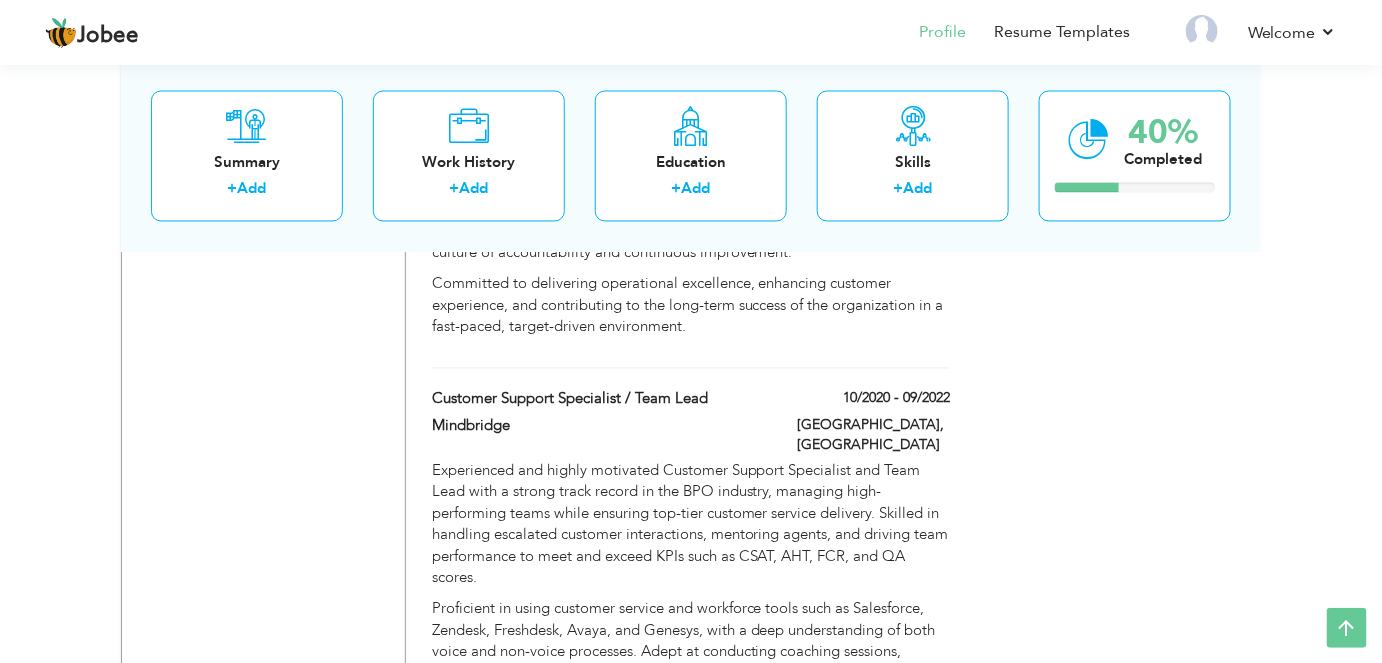 scroll, scrollTop: 1165, scrollLeft: 0, axis: vertical 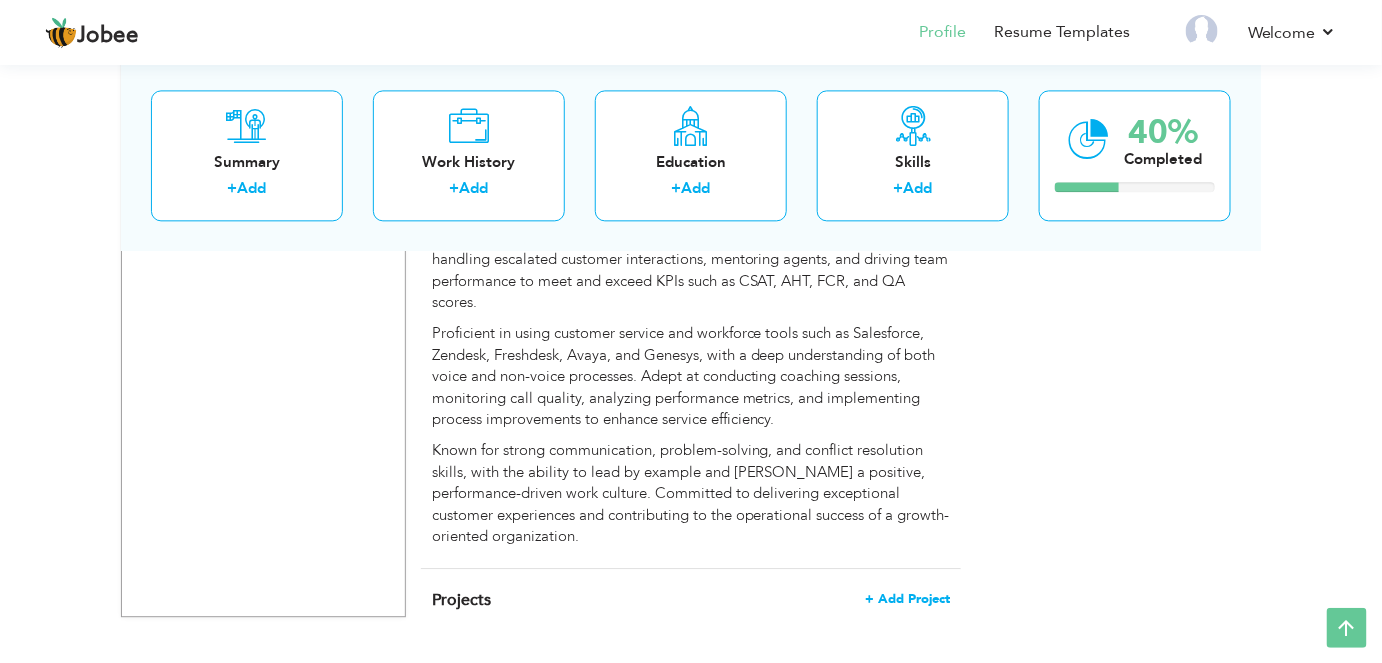 click on "+ Add Project" at bounding box center [907, 599] 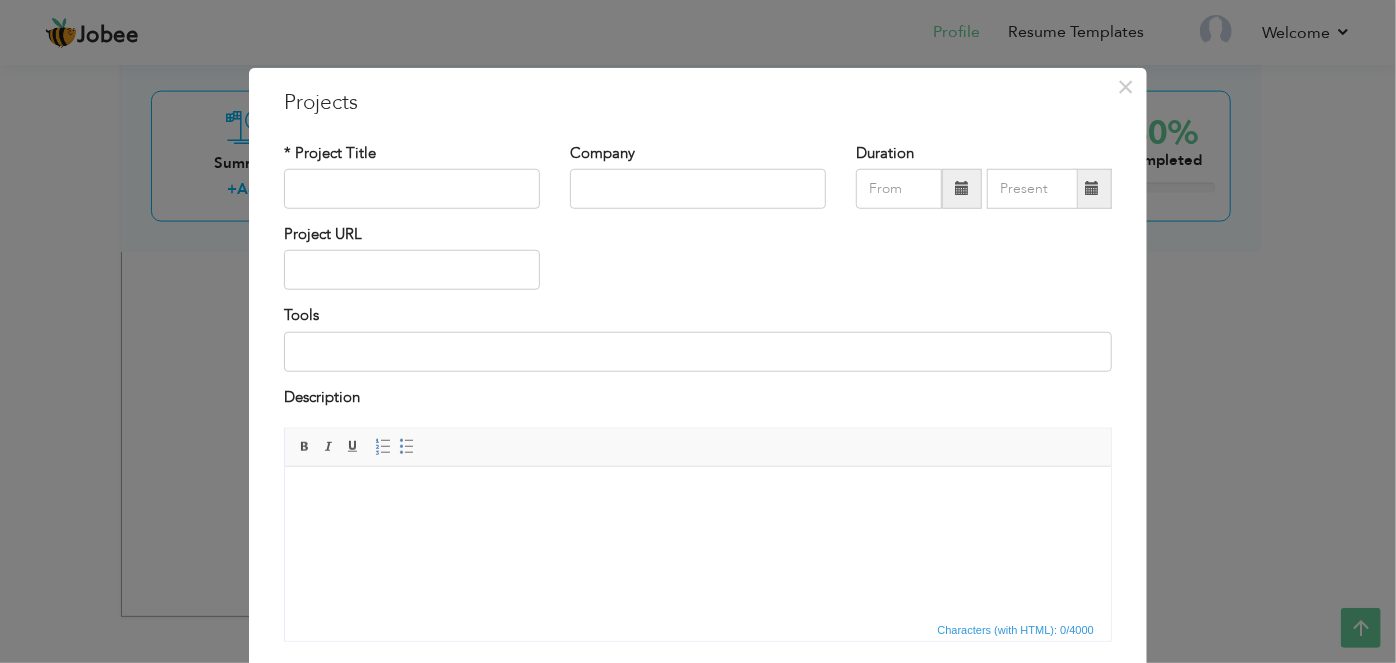 click at bounding box center [1092, 188] 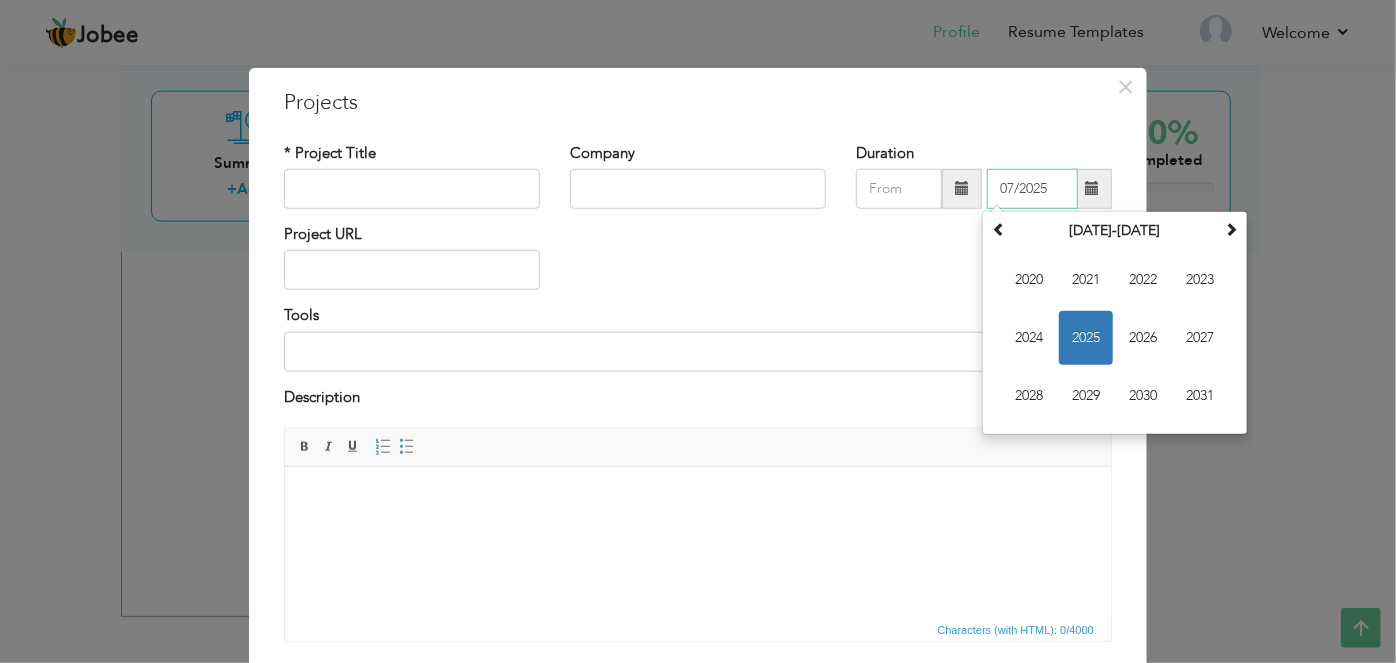 click on "07/2025" at bounding box center (1032, 189) 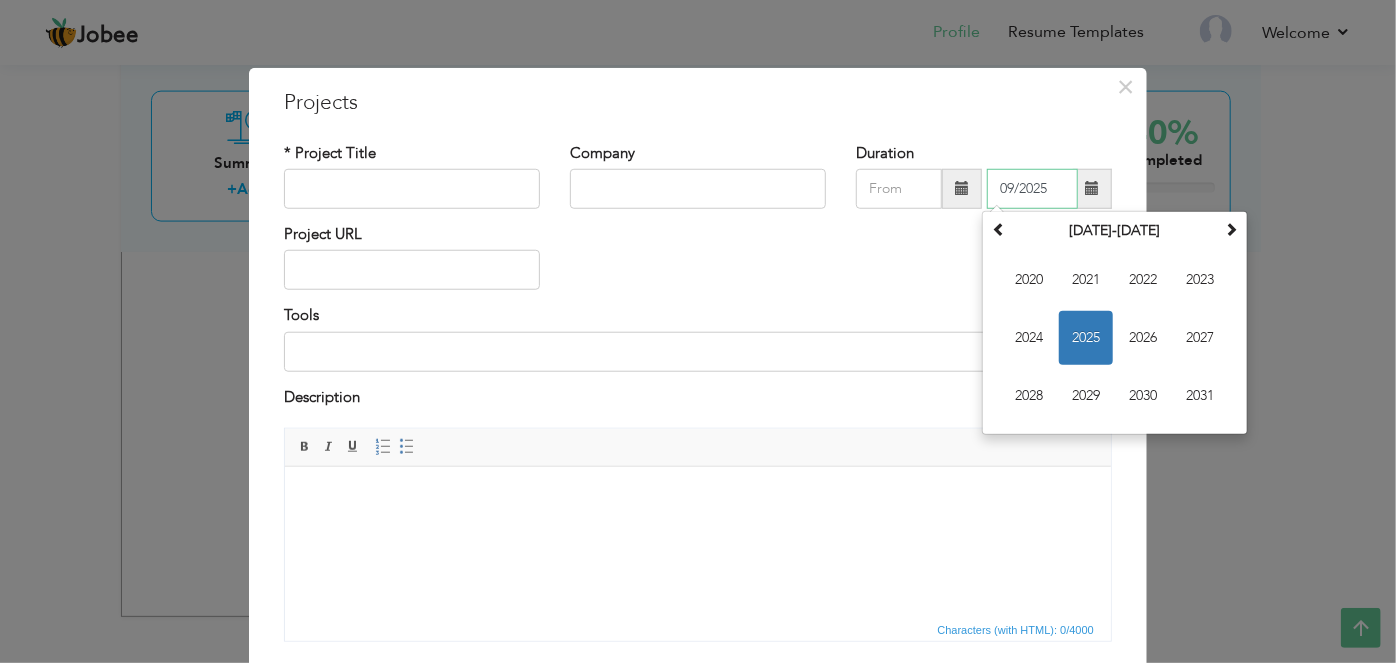 click on "09/2025" at bounding box center (1032, 189) 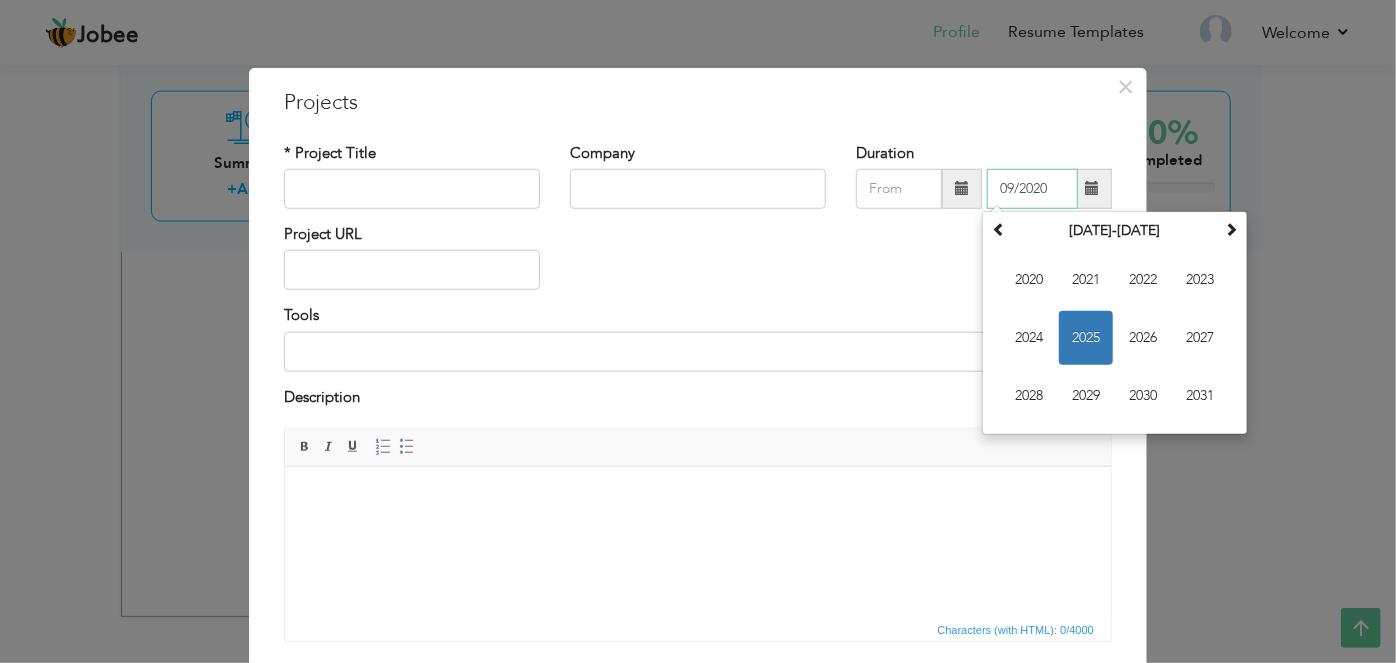 type on "09/2020" 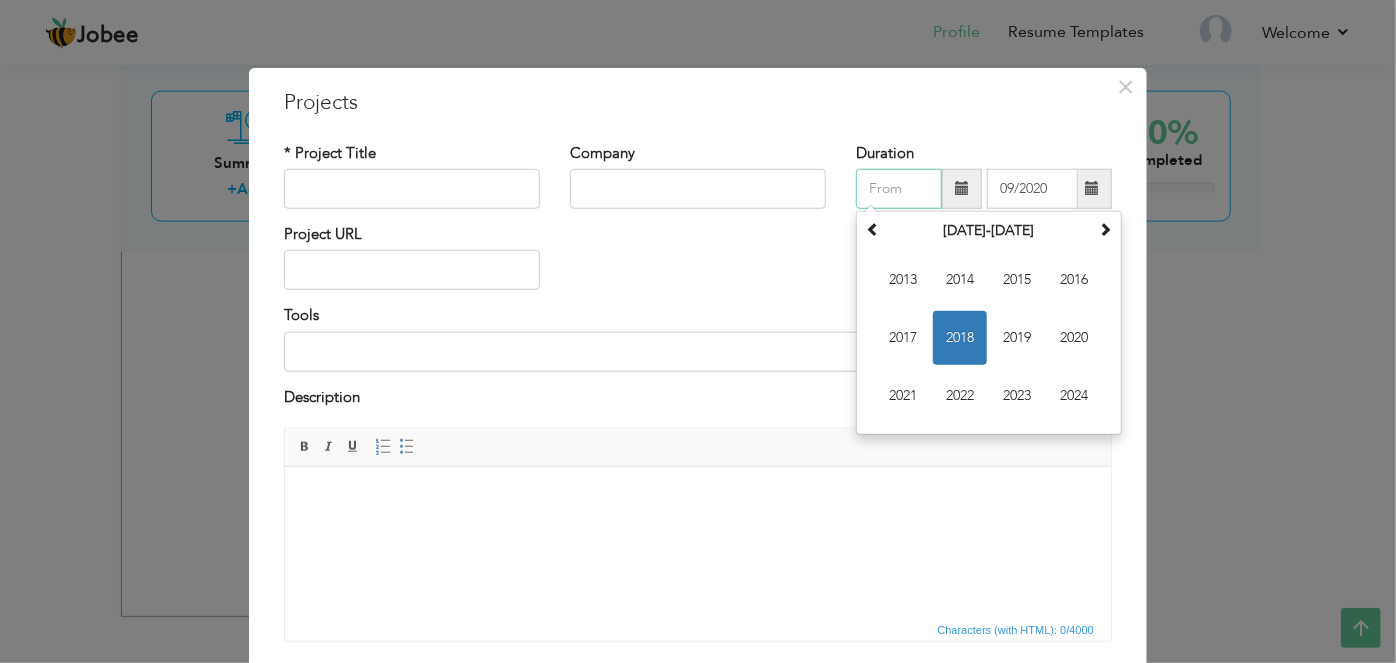 click at bounding box center (899, 189) 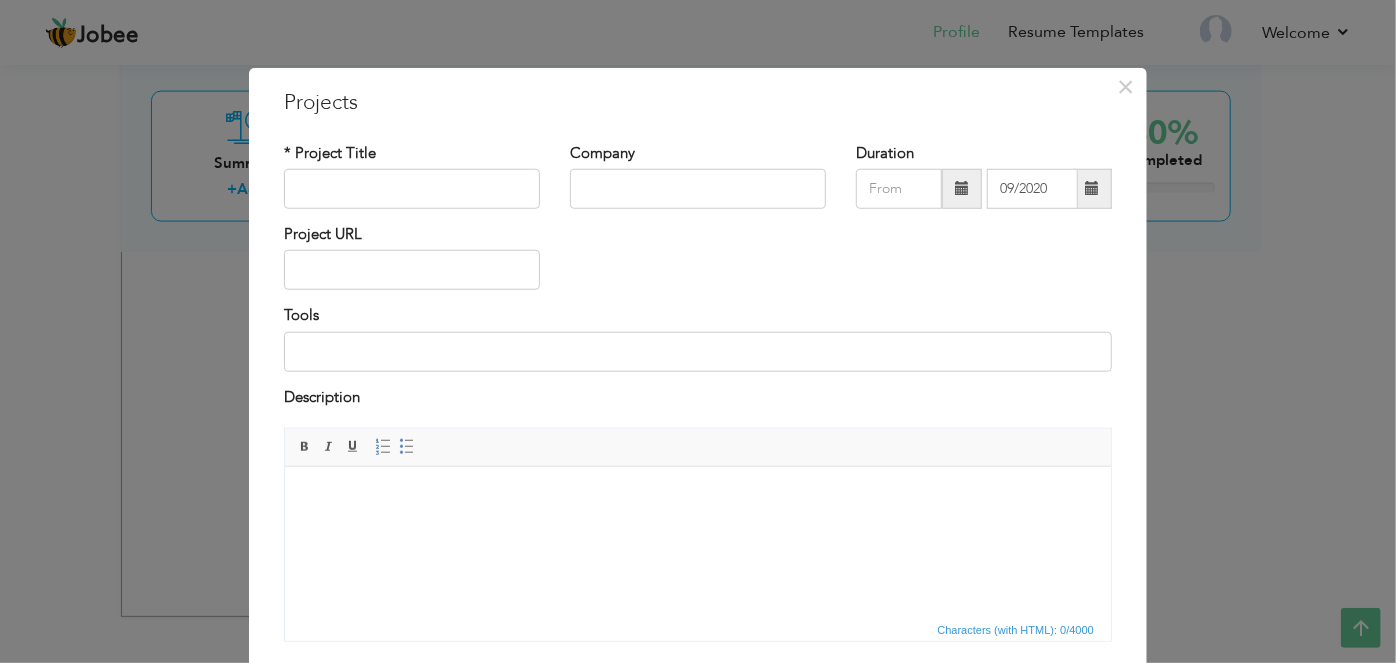 click at bounding box center [962, 189] 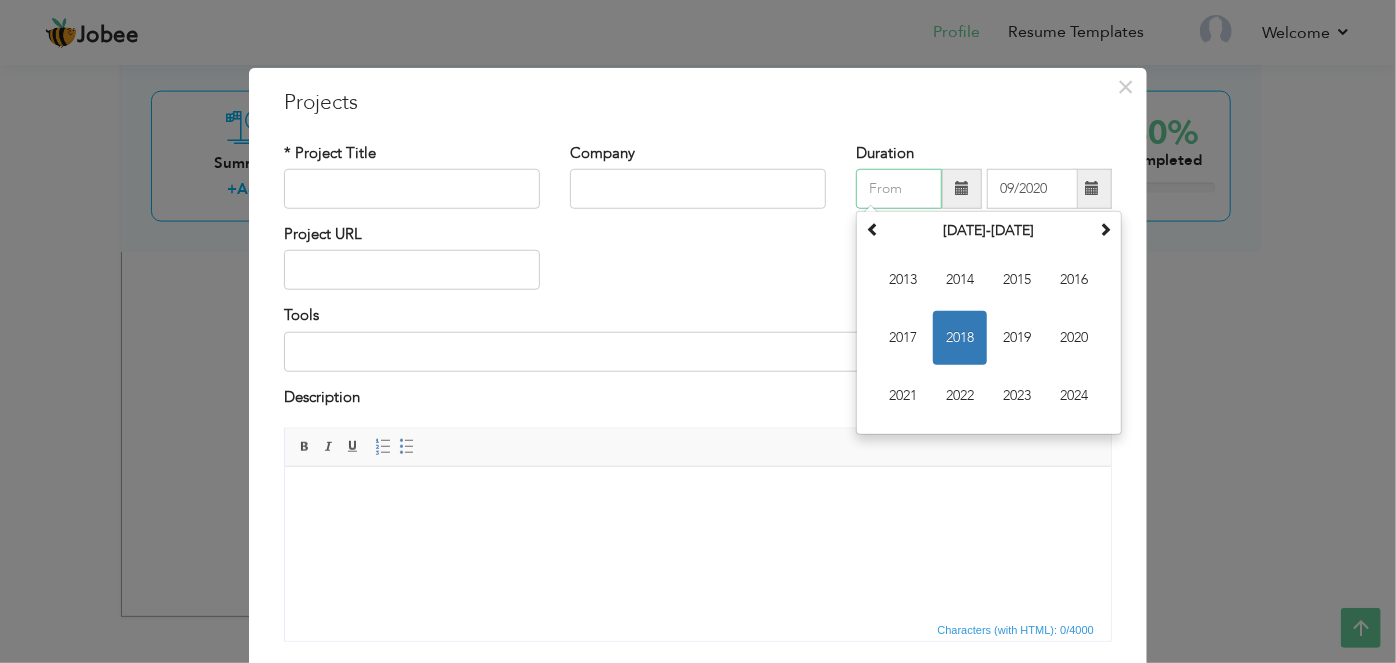 click on "2018" at bounding box center (960, 338) 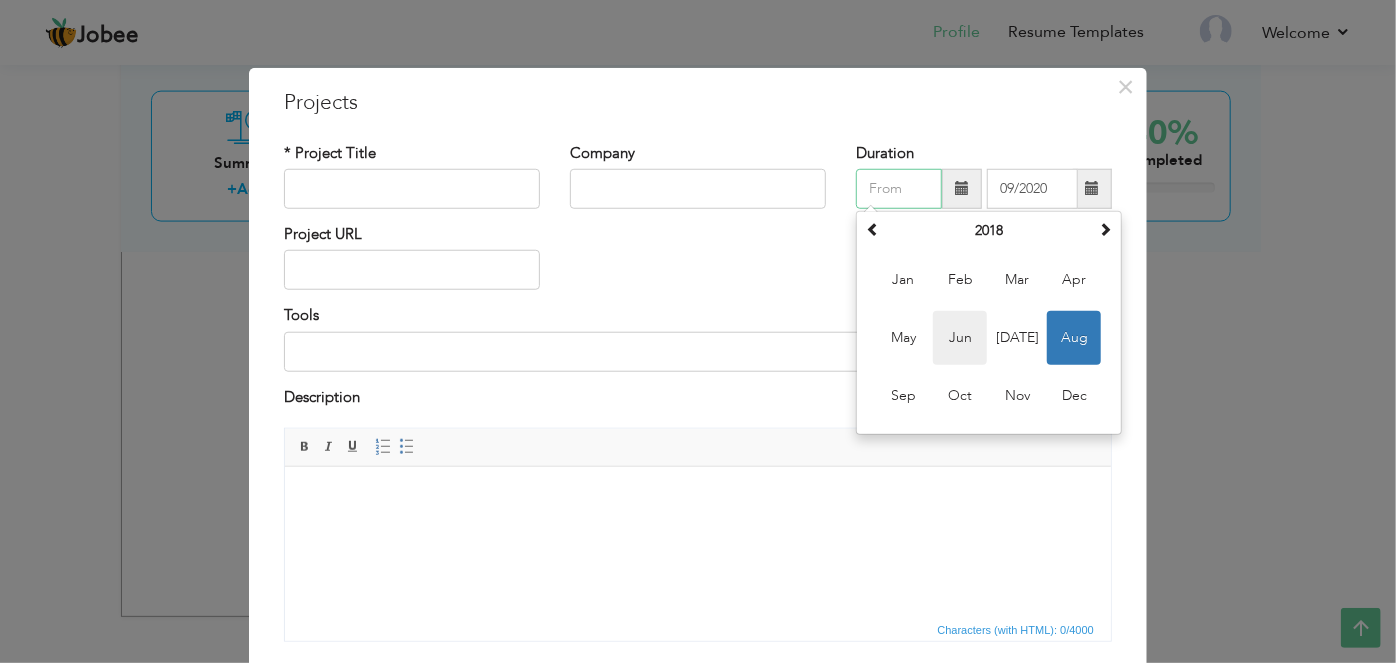 click on "Jun" at bounding box center (960, 338) 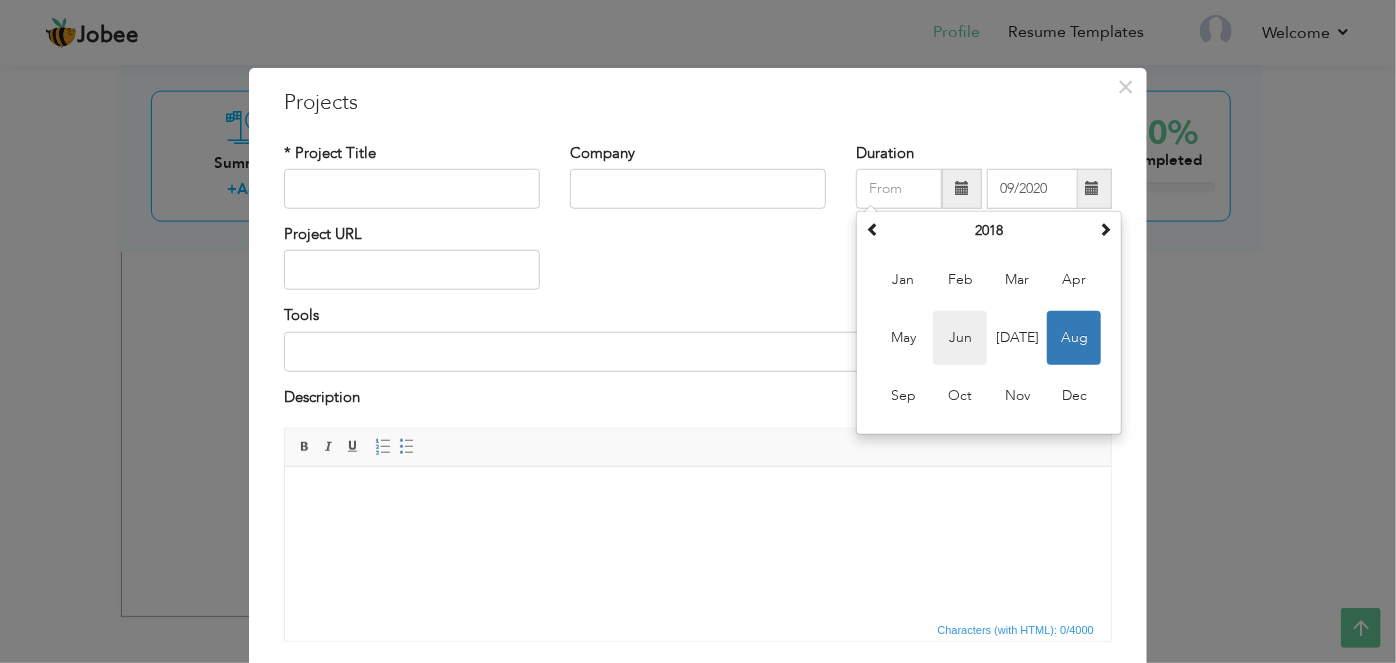 type on "06/2018" 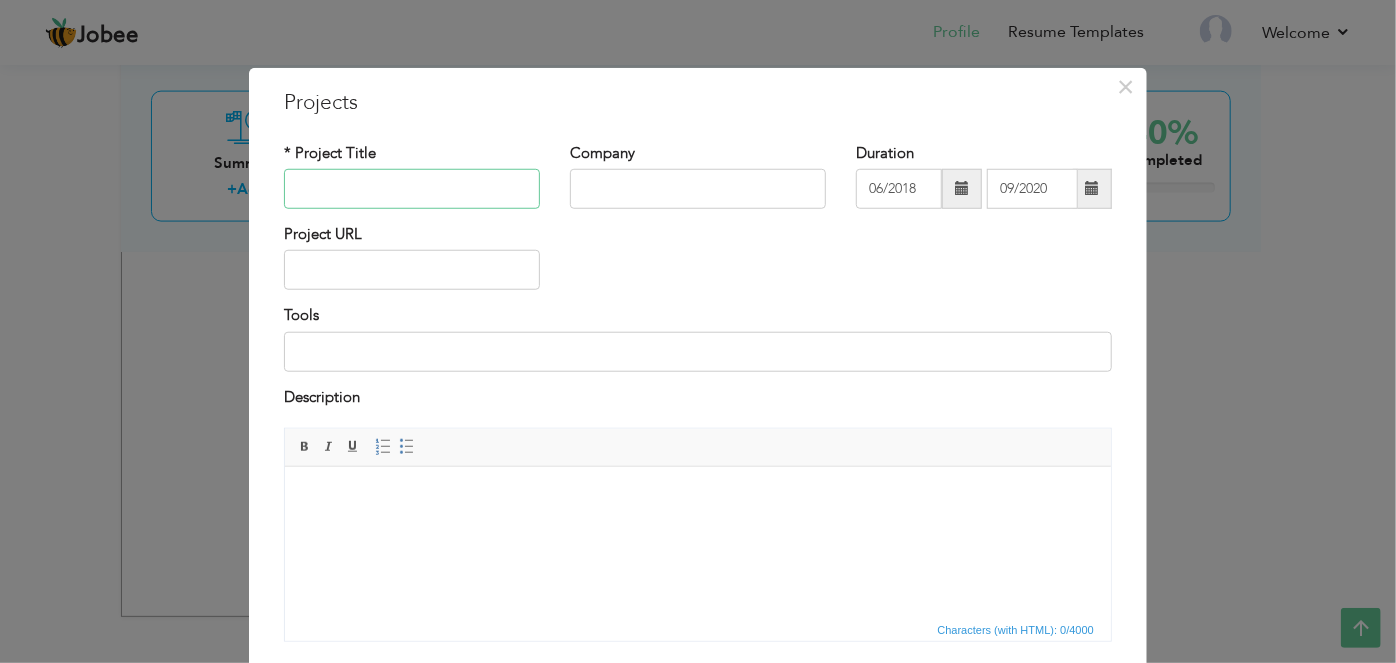 click at bounding box center [412, 189] 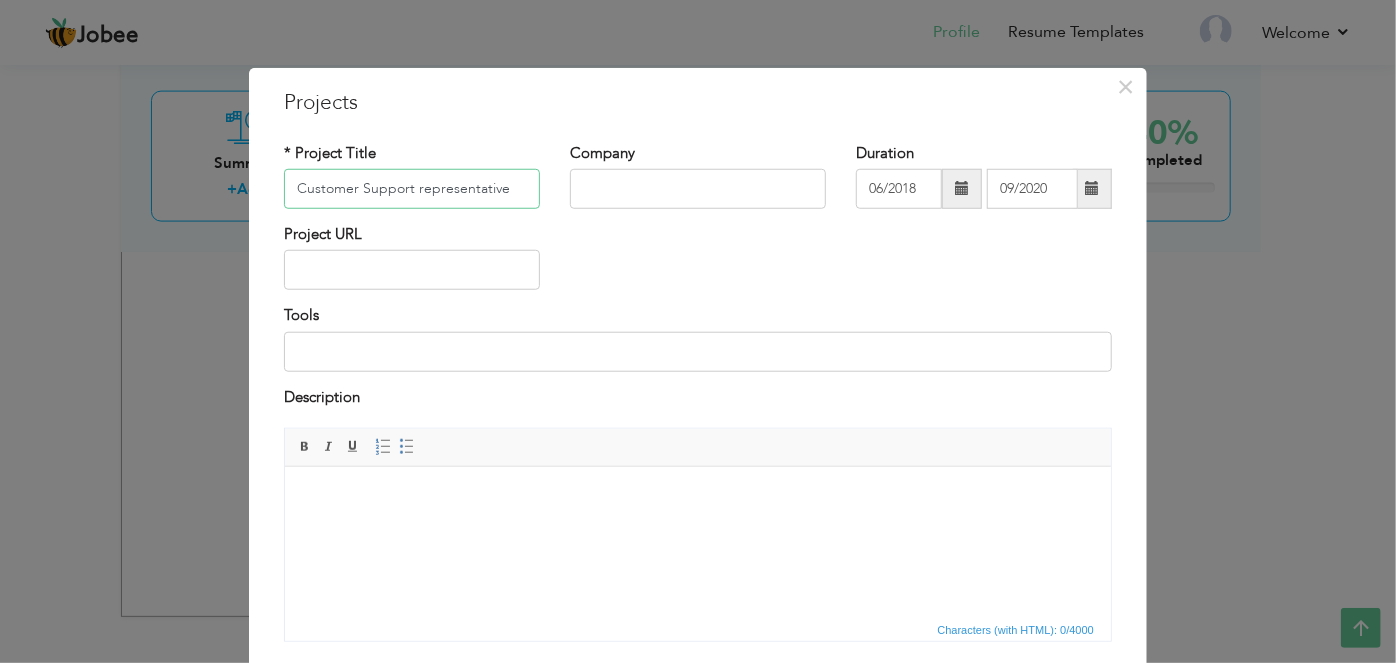 type on "Customer Support representative" 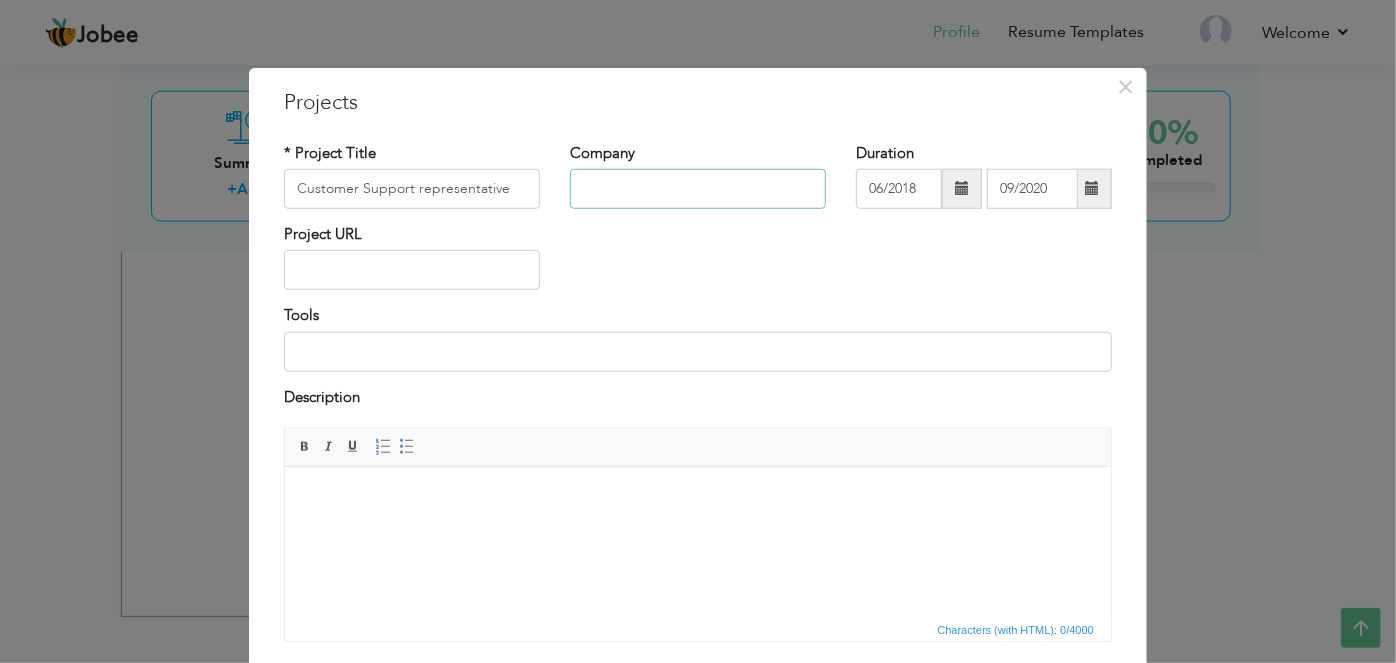 click at bounding box center [698, 189] 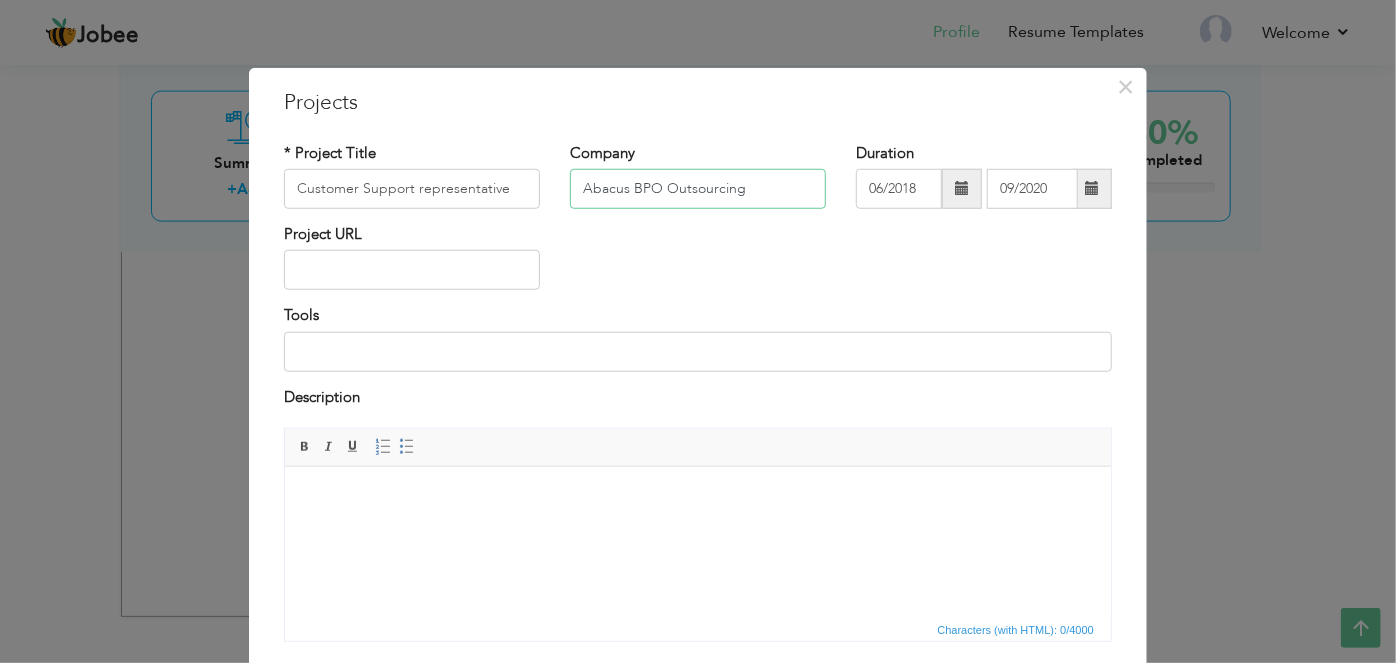 type on "Abacus BPO Outsourcing" 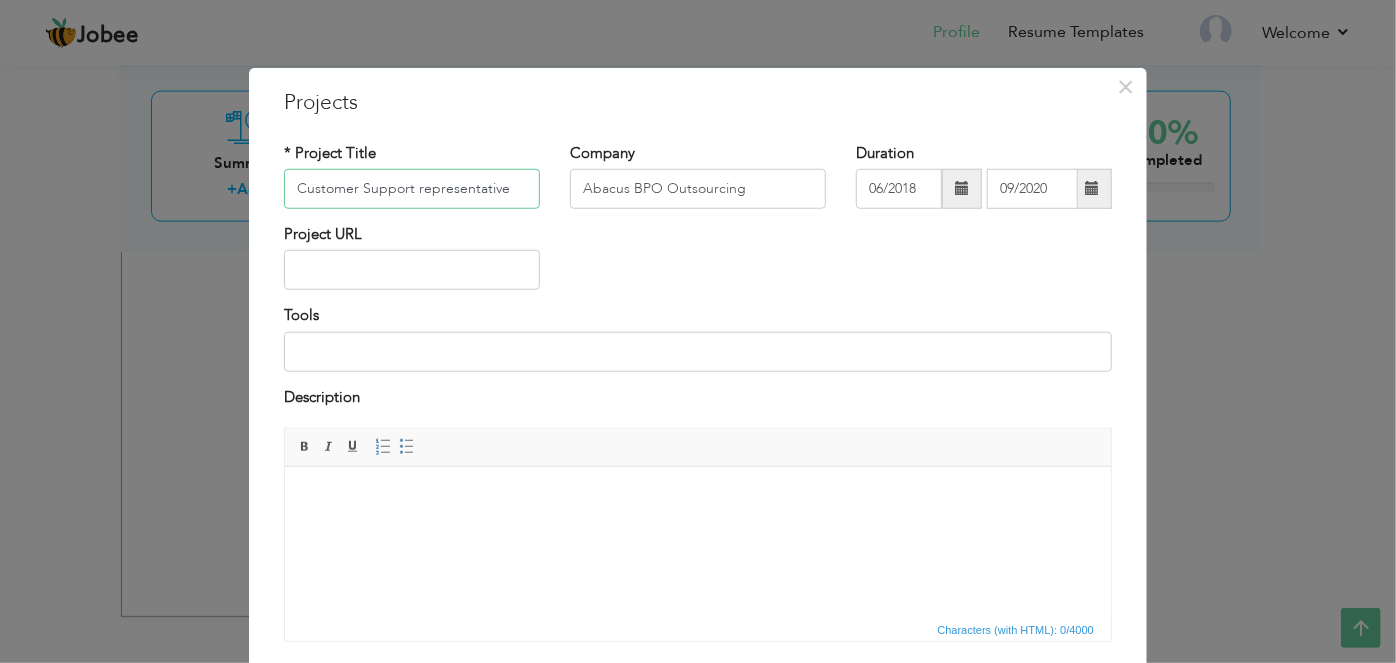 click on "Customer Support representative" at bounding box center (412, 189) 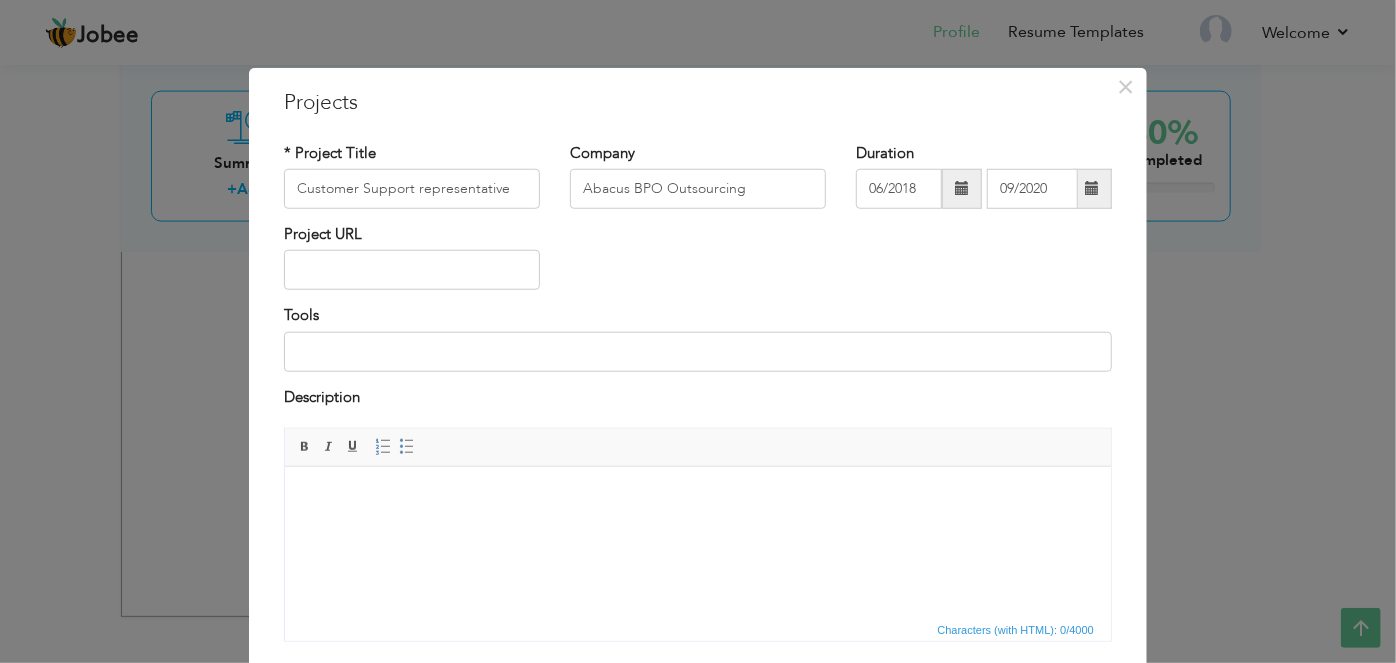 click at bounding box center (697, 496) 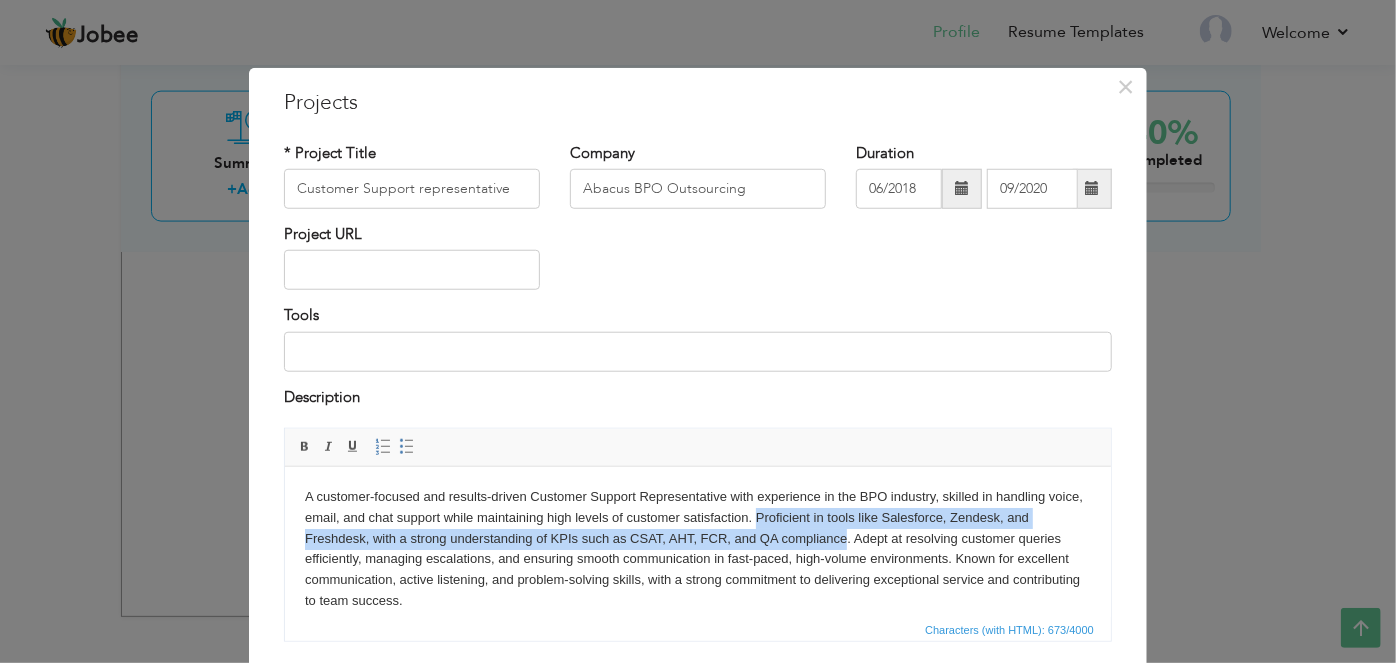 drag, startPoint x: 792, startPoint y: 517, endPoint x: 847, endPoint y: 547, distance: 62.649822 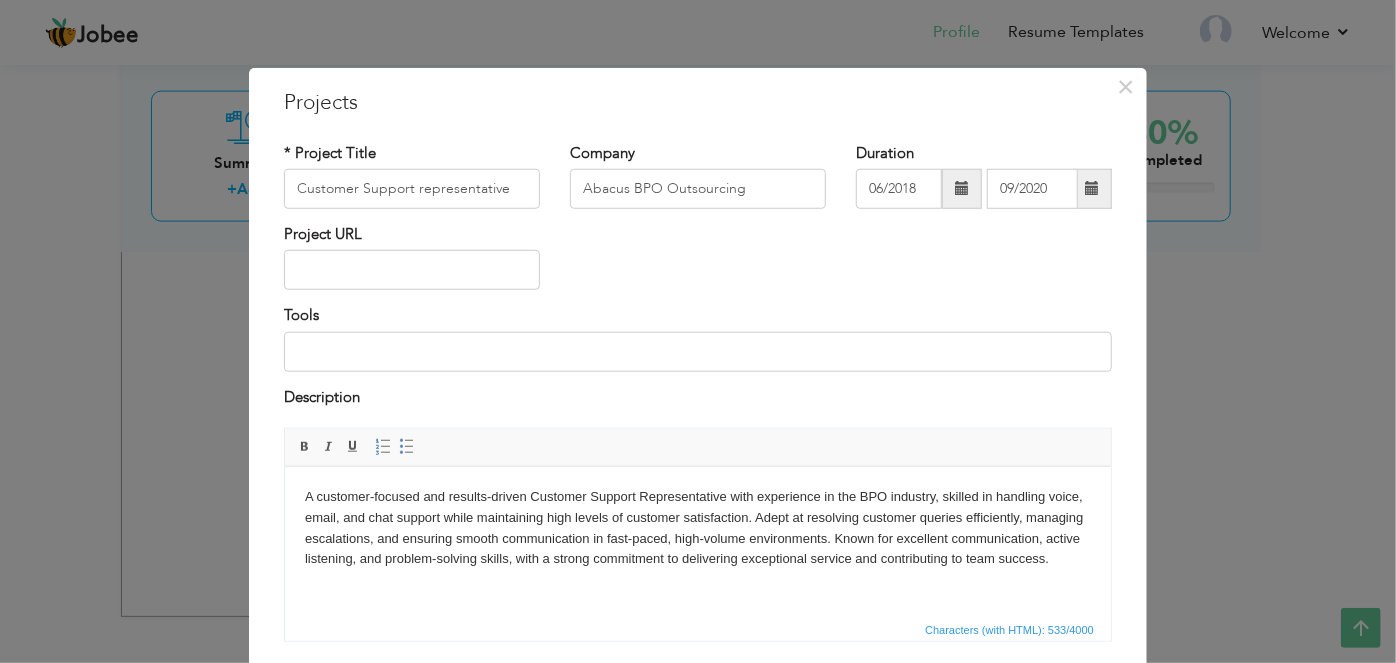 click on "A customer-focused and results-driven Customer Support Representative with experience in the BPO industry, skilled in handling voice, email, and chat support while maintaining high levels of customer satisfaction. Adept at resolving customer queries efficiently, managing escalations, and ensuring smooth communication in fast-paced, high-volume environments. Known for excellent communication, active listening, and problem-solving skills, with a strong commitment to delivering exceptional service and contributing to team success." at bounding box center [697, 527] 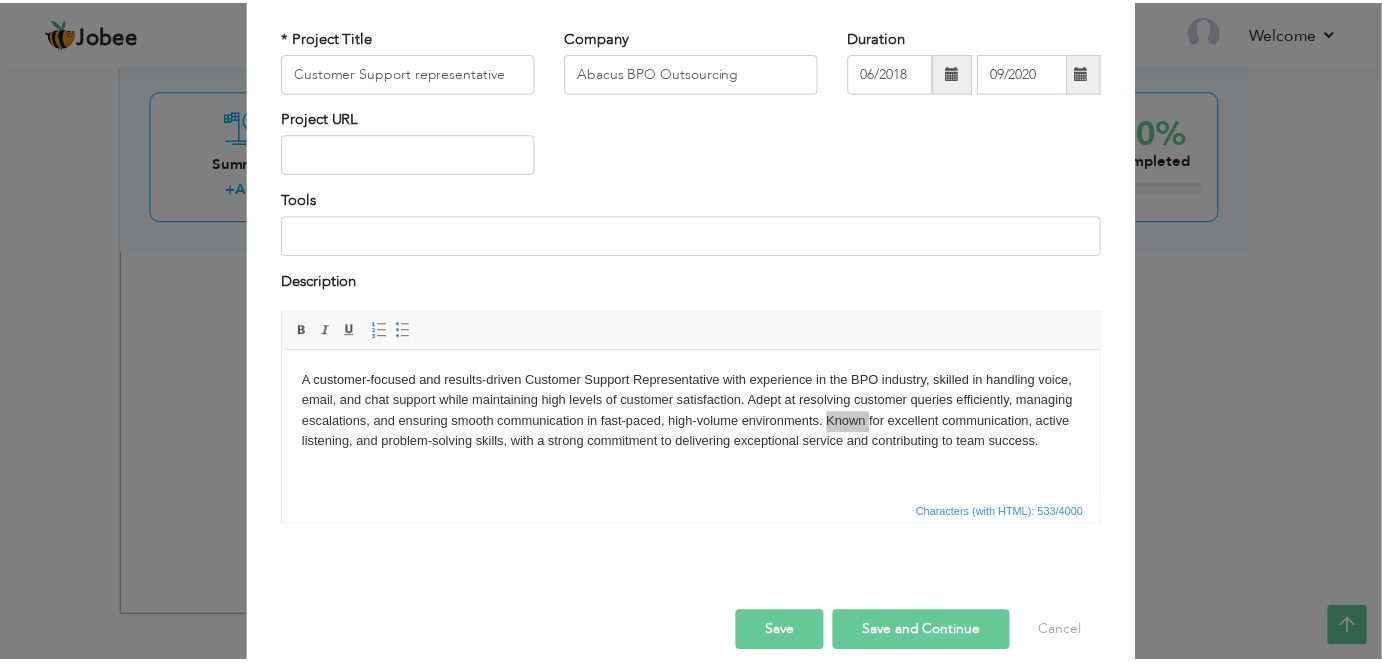 scroll, scrollTop: 139, scrollLeft: 0, axis: vertical 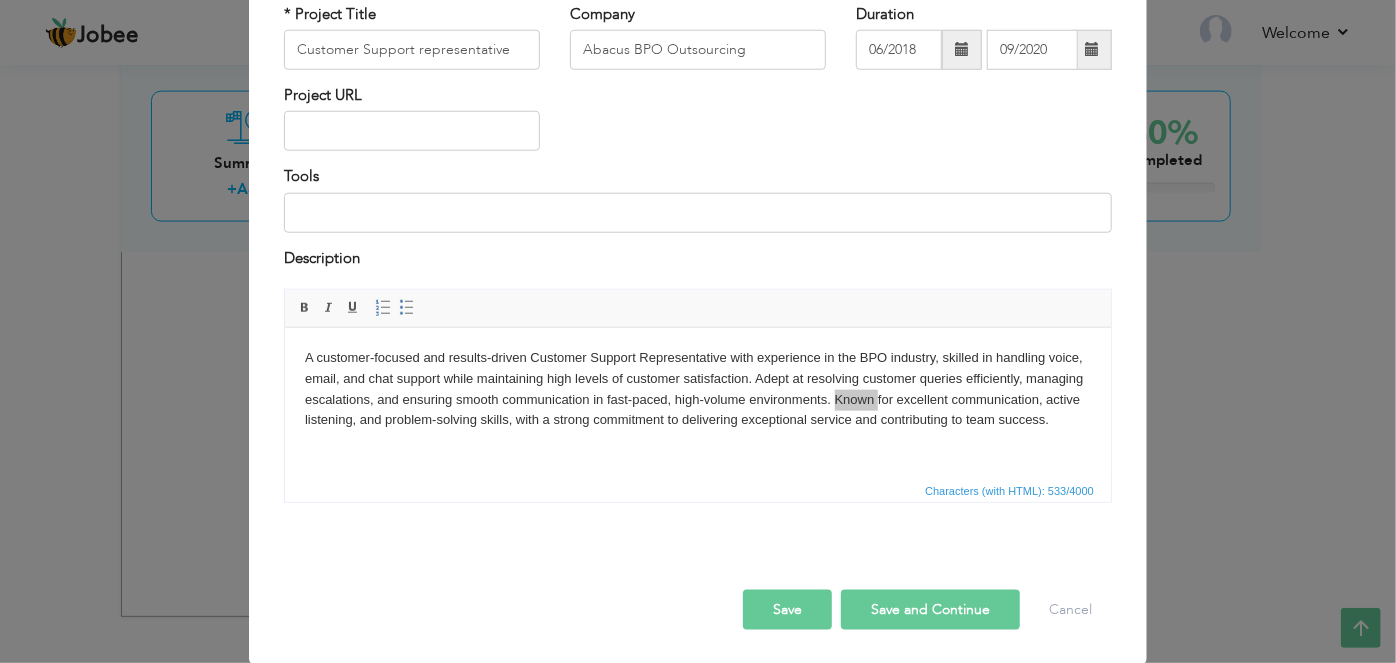 drag, startPoint x: 1059, startPoint y: 557, endPoint x: 1035, endPoint y: 567, distance: 26 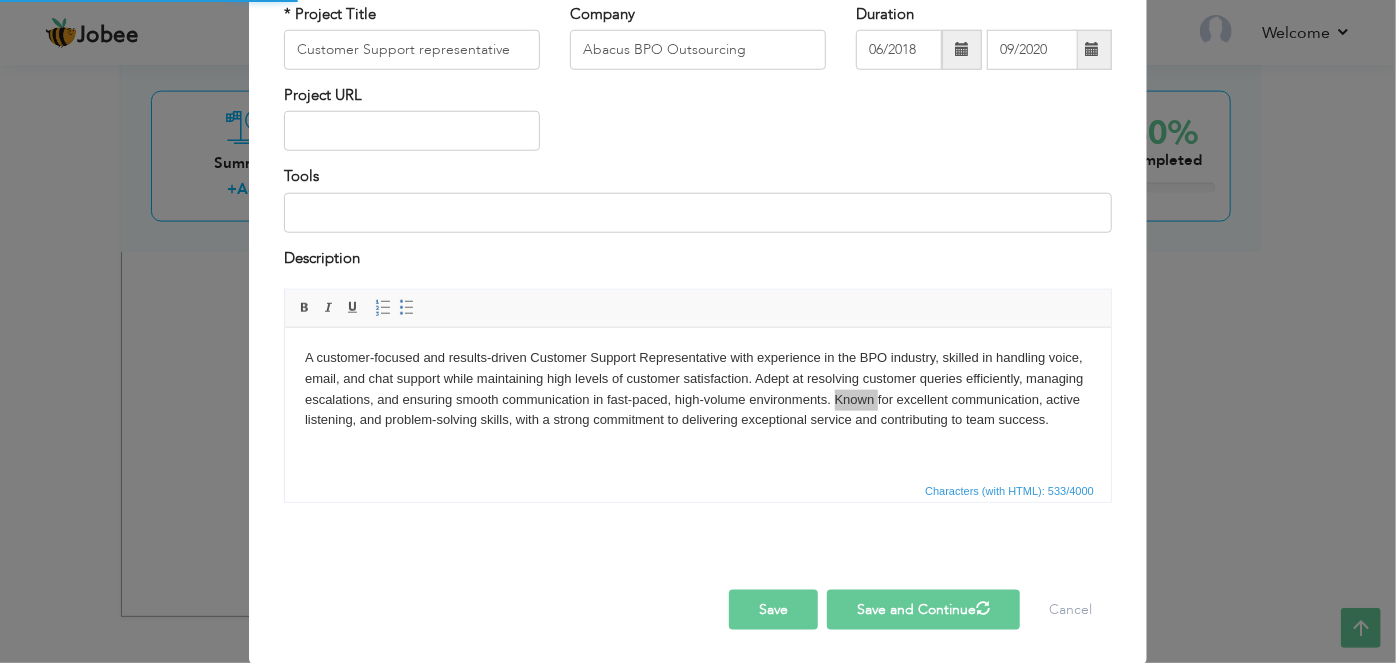 type 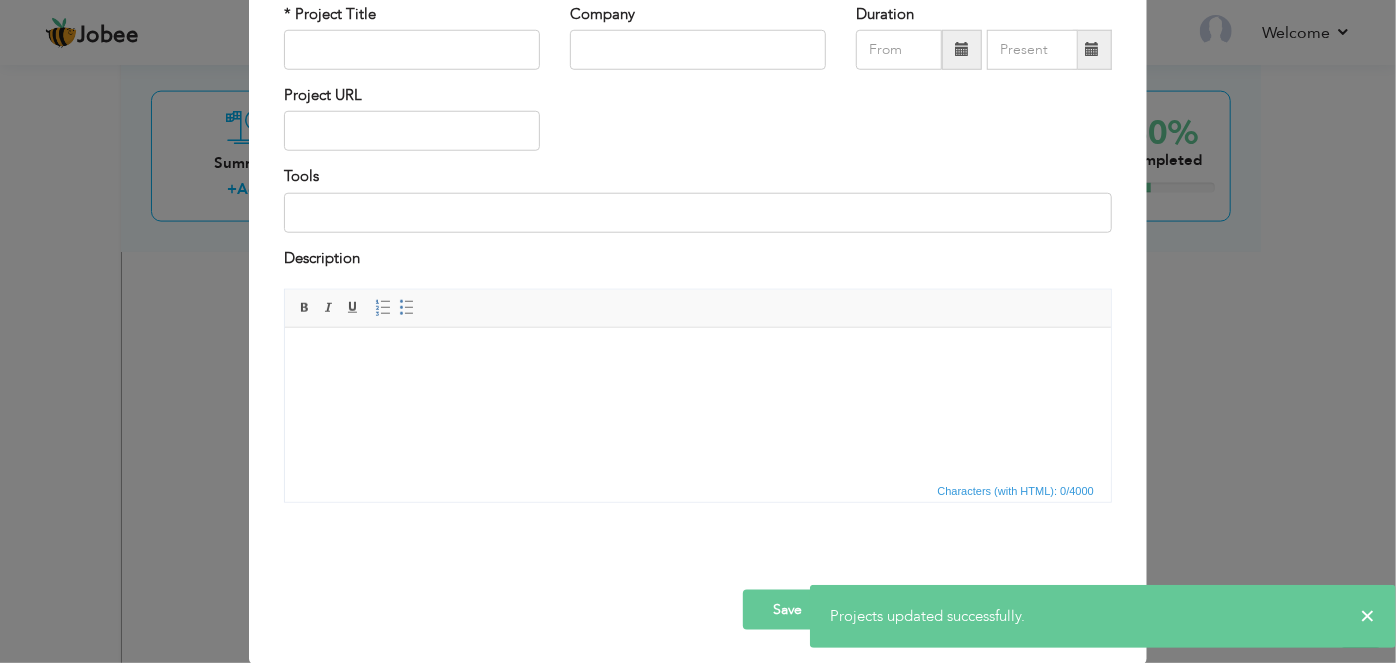 click on "×
Projects
* Project Title
Company
Duration Project URL Tools Description" at bounding box center (698, 331) 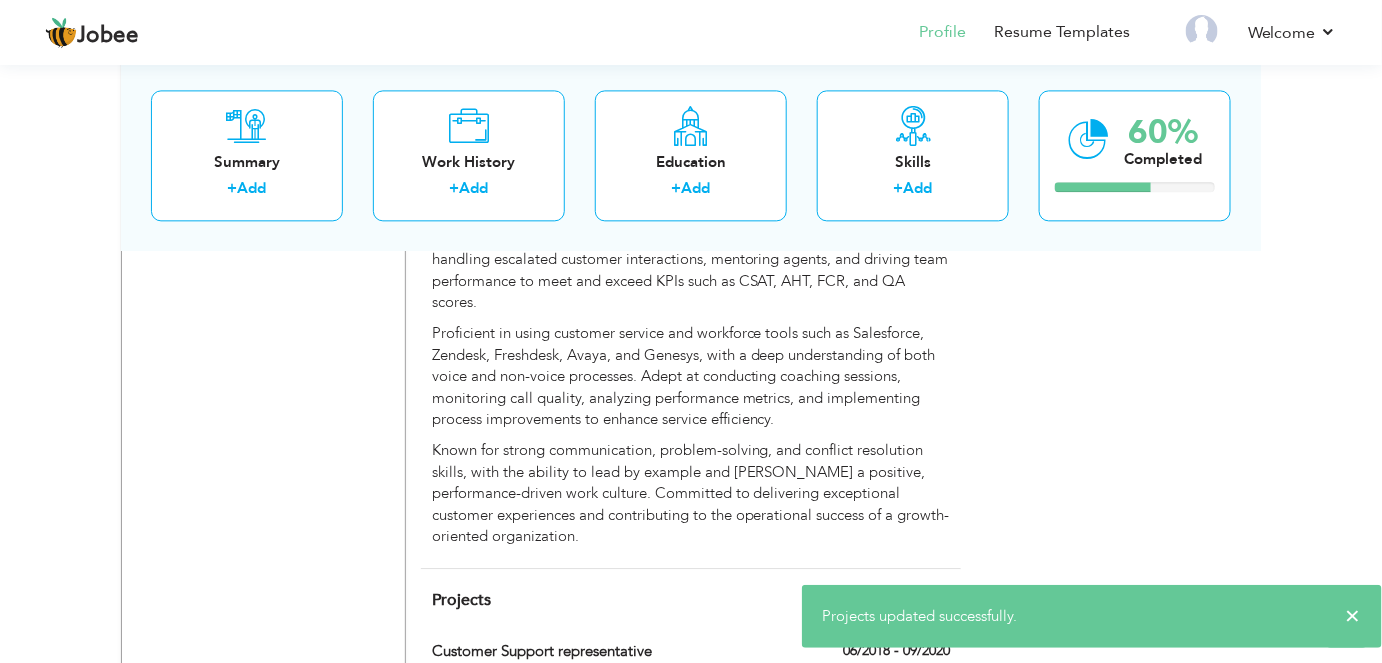 click on "Choose a Template
‹" at bounding box center [1118, -100] 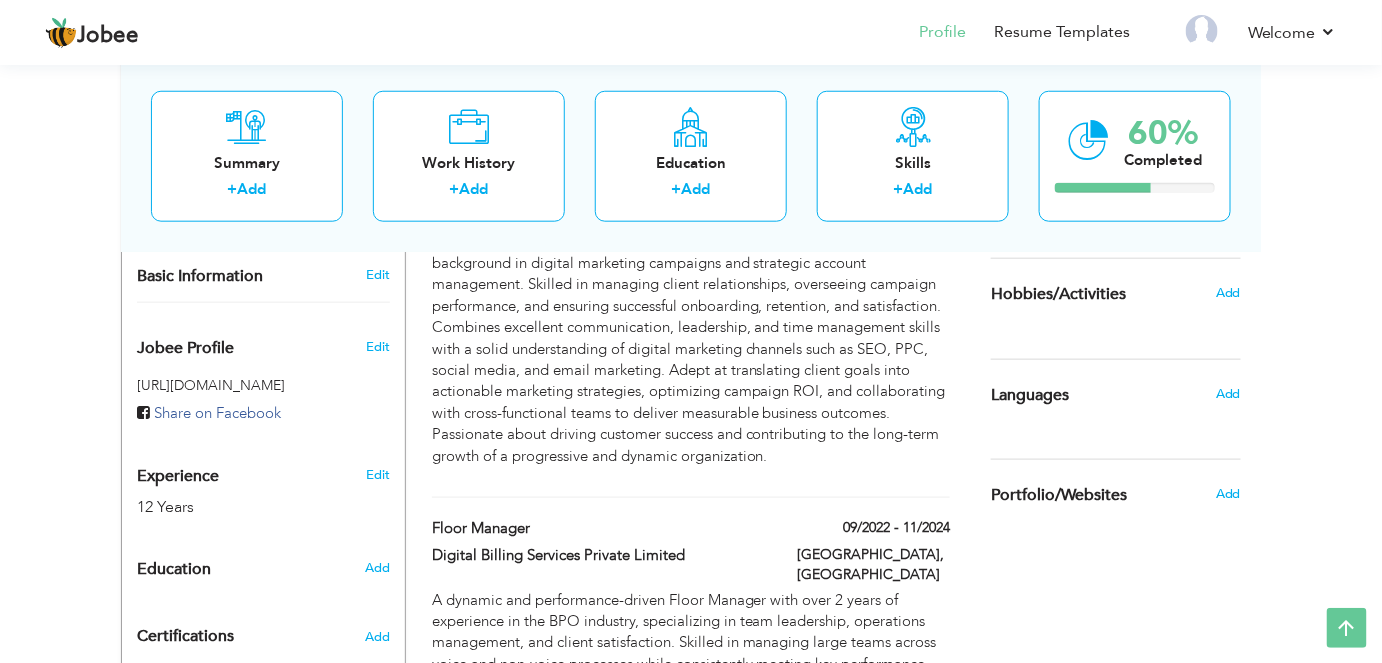 scroll, scrollTop: 572, scrollLeft: 0, axis: vertical 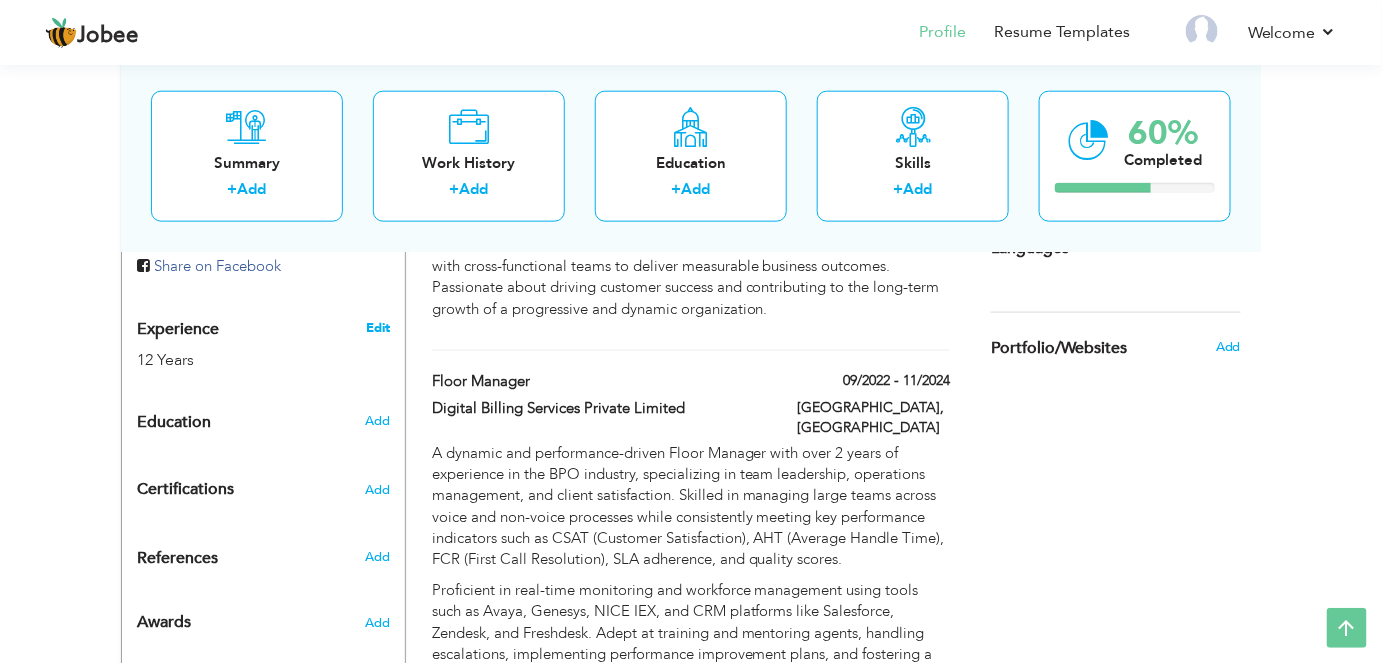 click on "Edit" at bounding box center (378, 328) 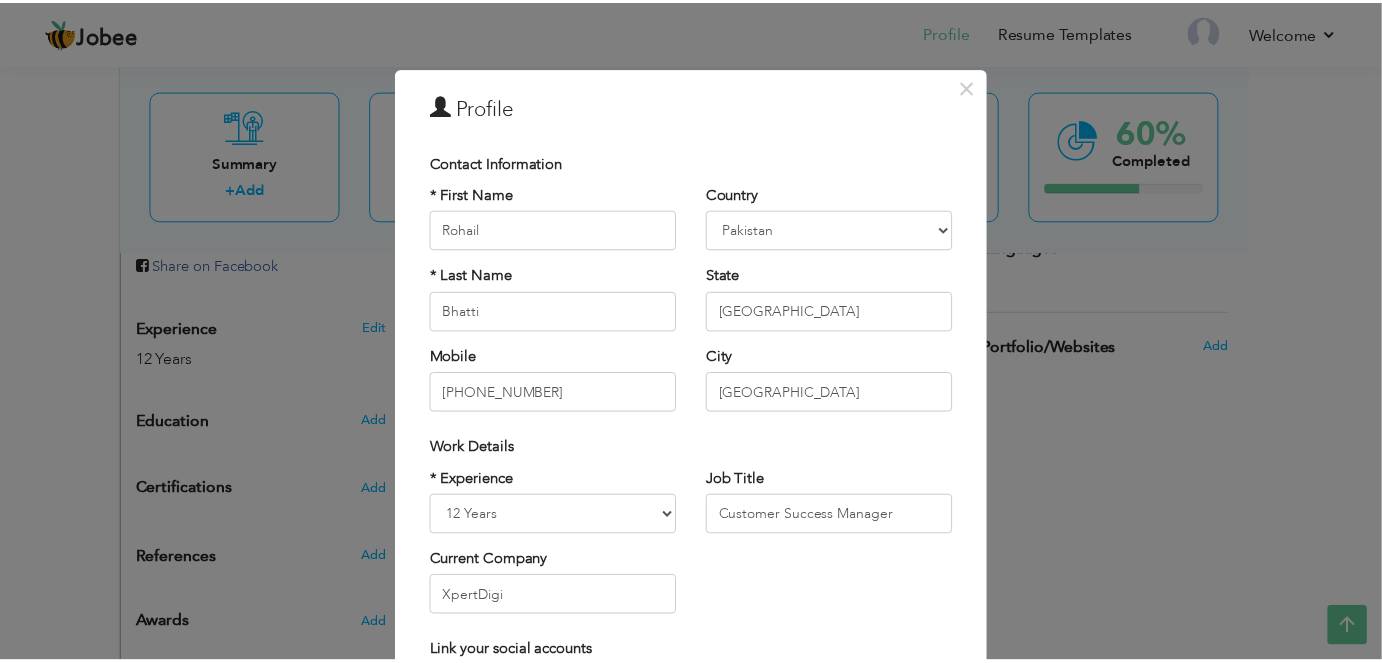 scroll, scrollTop: 241, scrollLeft: 0, axis: vertical 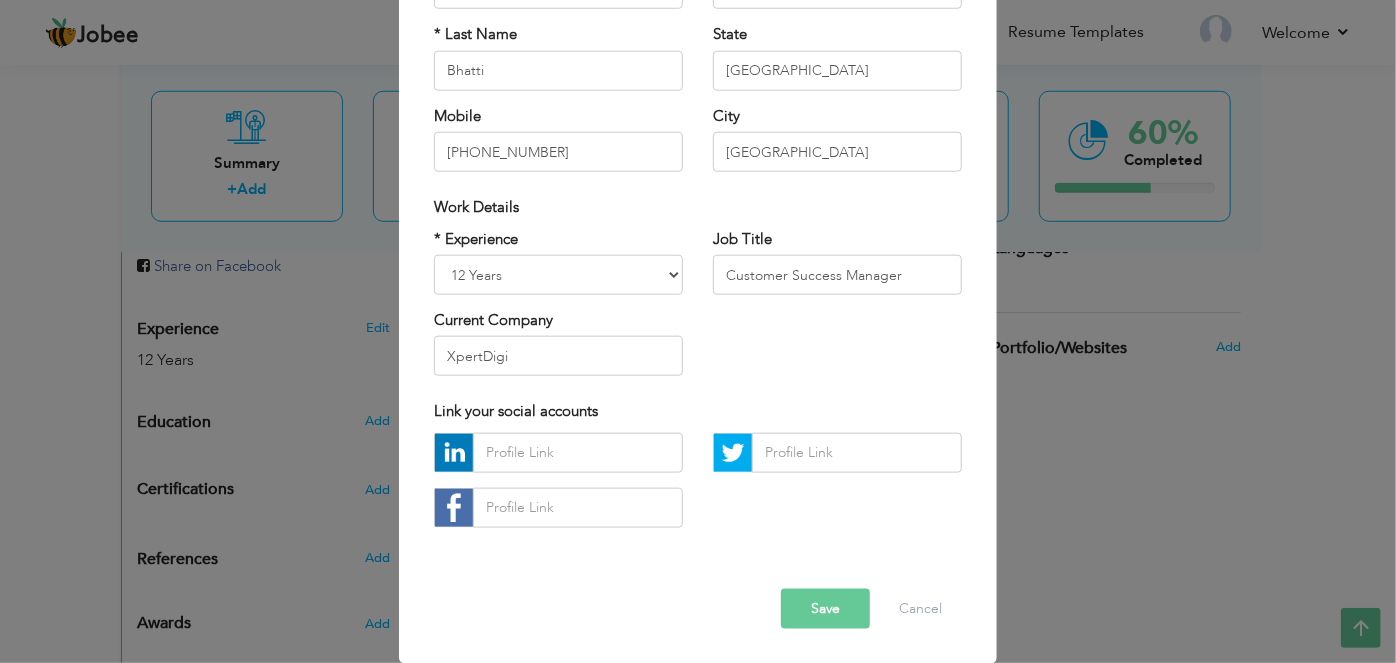 click on "×
Profile
Contact Information
* First Name
Rohail
* Last Name
Bhatti" at bounding box center (698, 331) 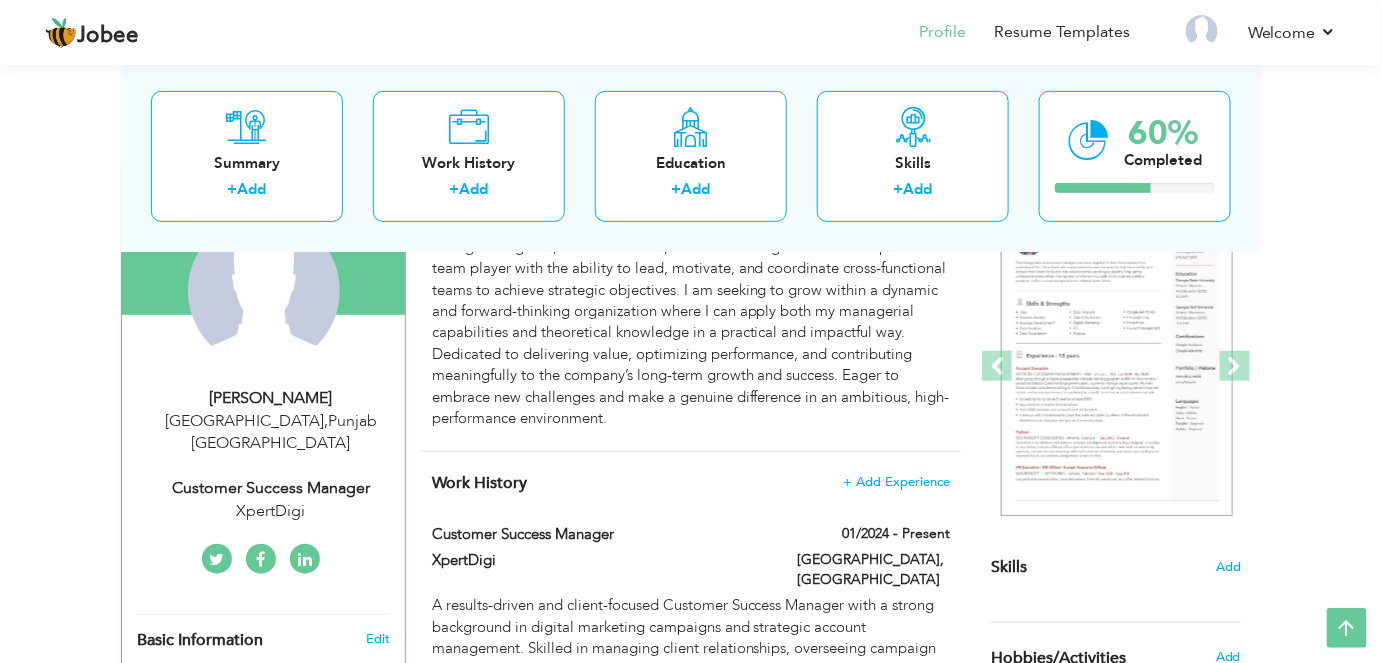 scroll, scrollTop: 181, scrollLeft: 0, axis: vertical 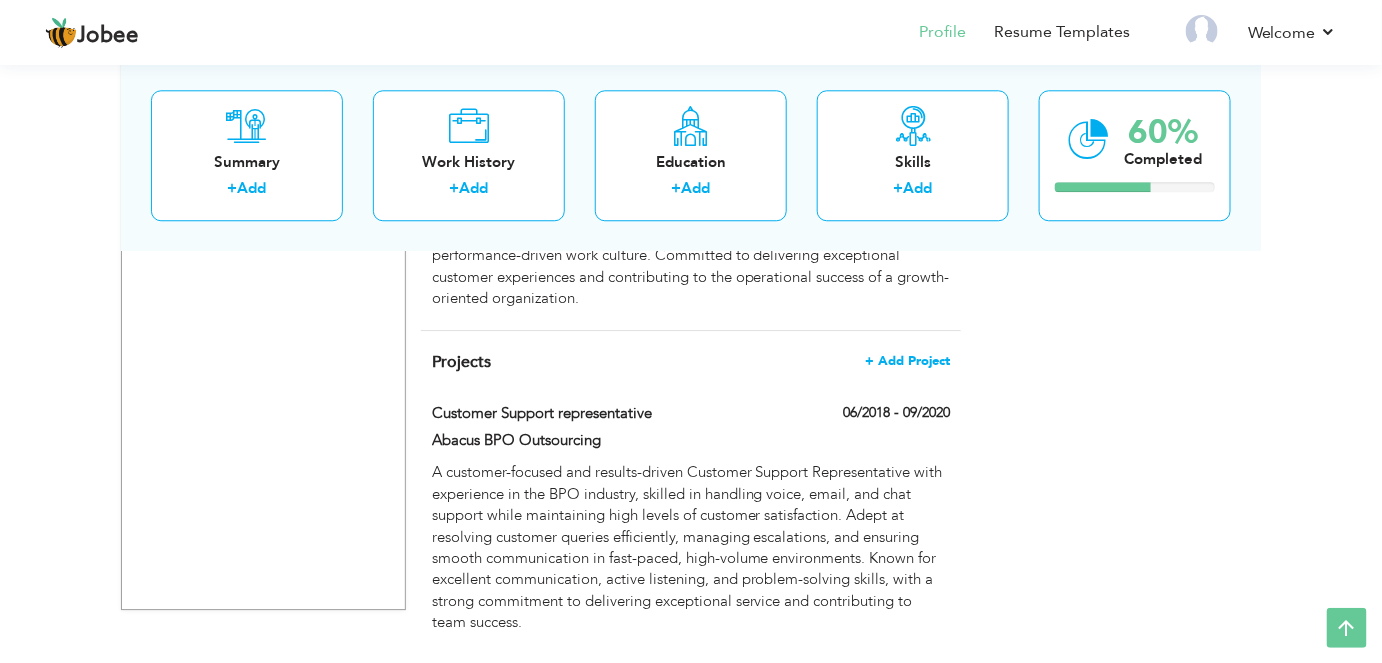 click on "+ Add Project" at bounding box center [907, 361] 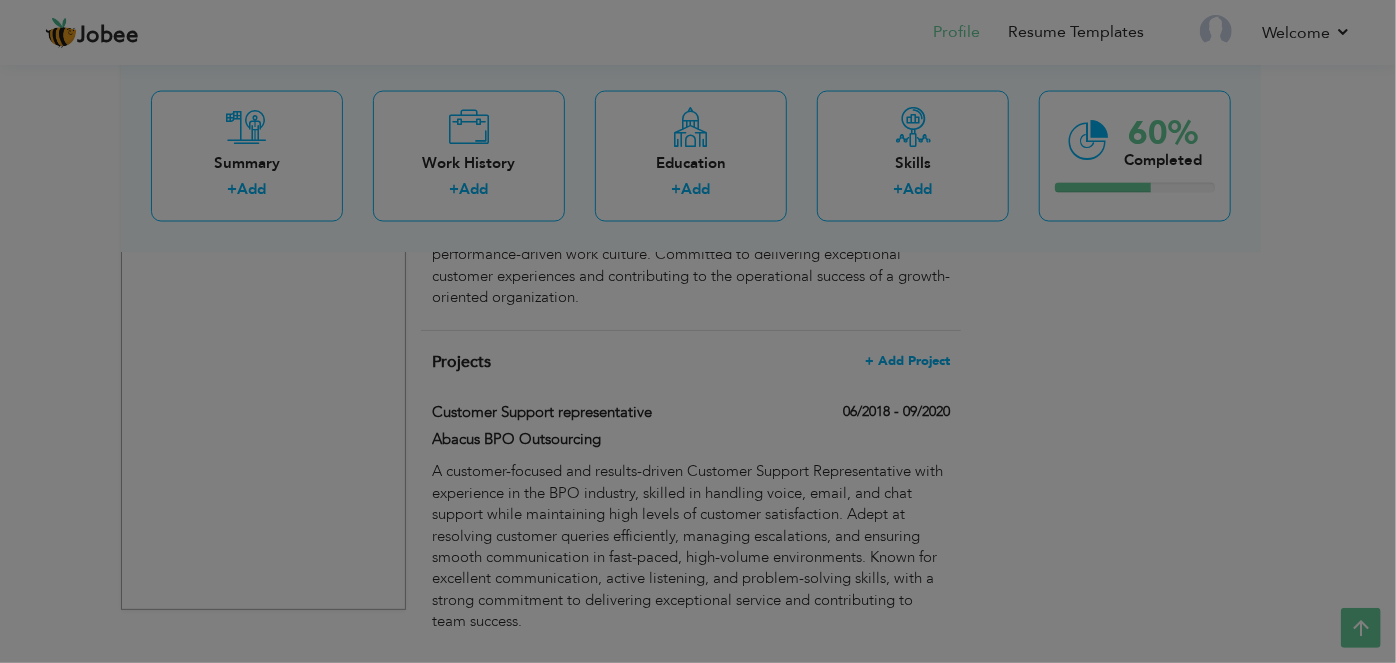 scroll, scrollTop: 0, scrollLeft: 0, axis: both 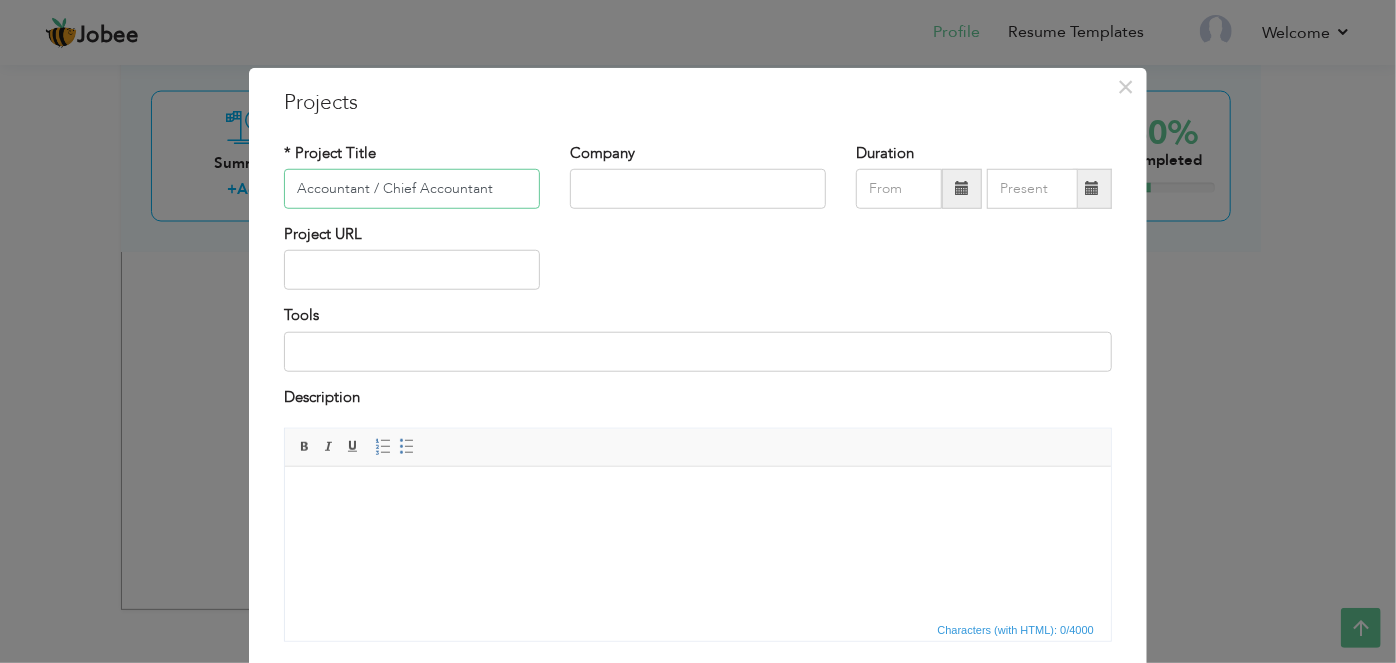 type on "Accountant / Chief Accountant" 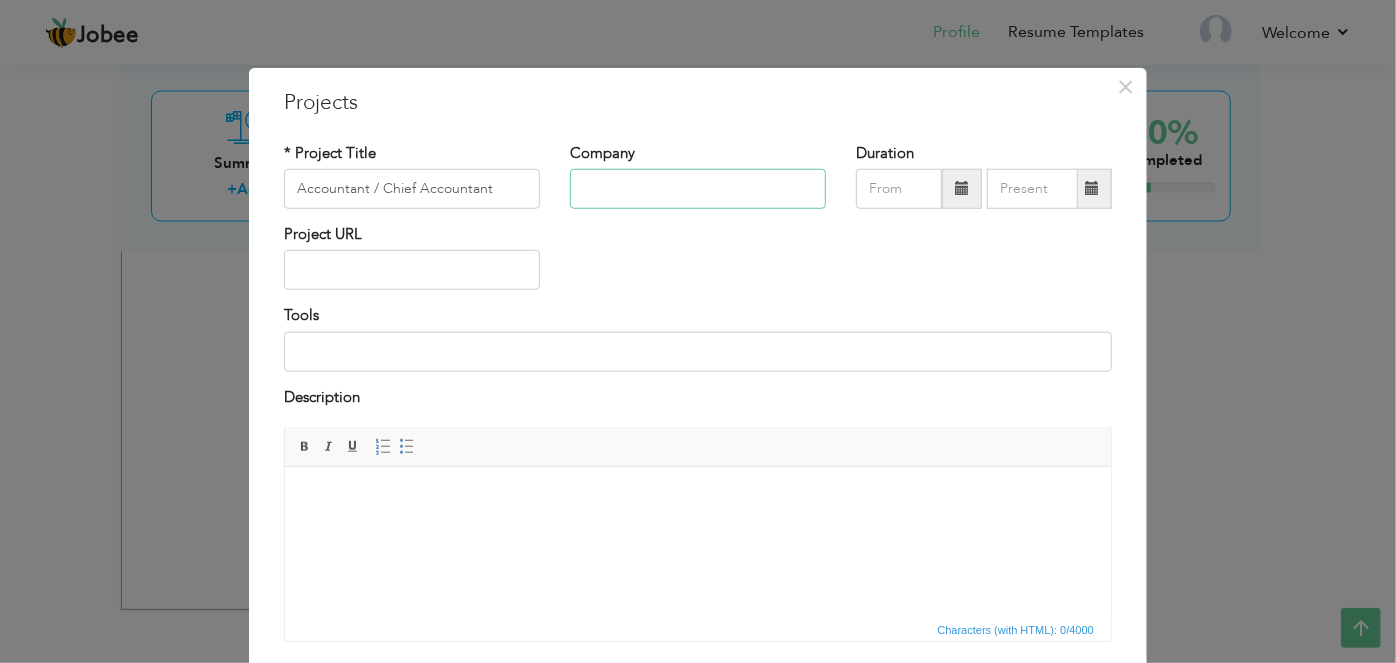 paste on "AAA, Pakistan, Lahore" 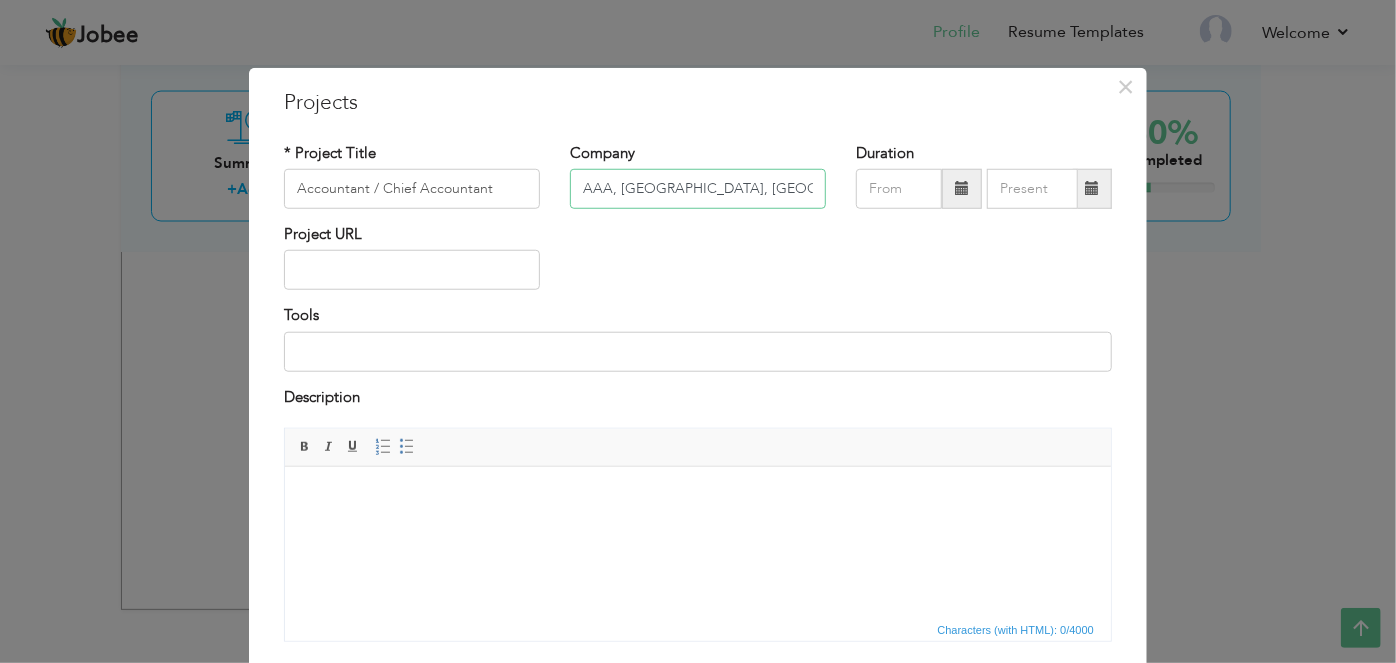 click on "AAA, Pakistan, Lahore" at bounding box center [698, 189] 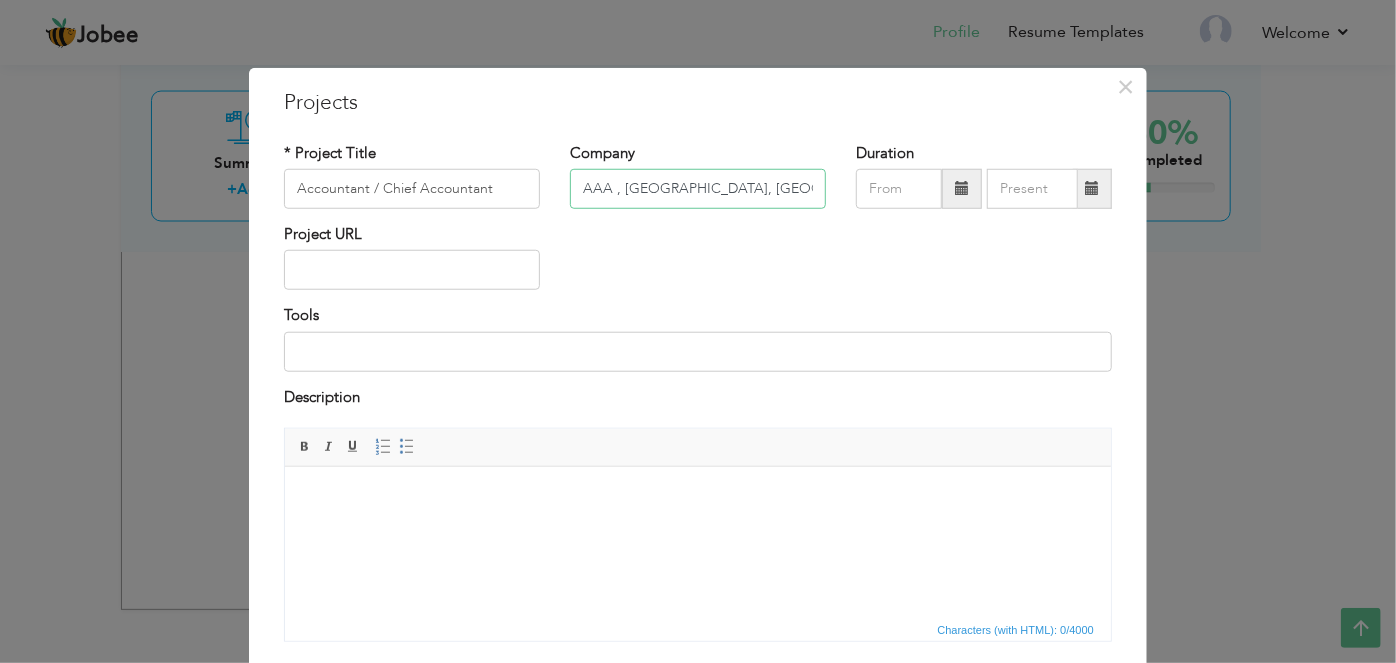 click on "AAA , Pakistan, Lahore" at bounding box center (698, 189) 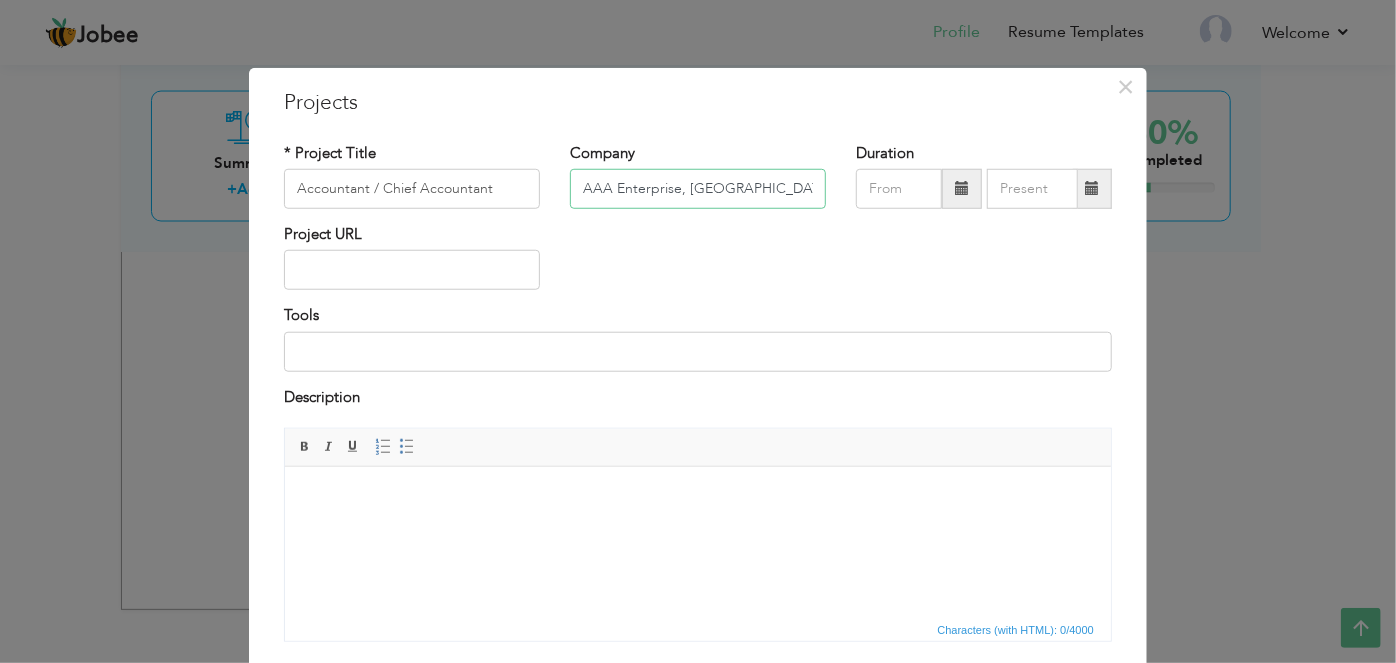 type on "AAA Enterprise, [GEOGRAPHIC_DATA], [GEOGRAPHIC_DATA]" 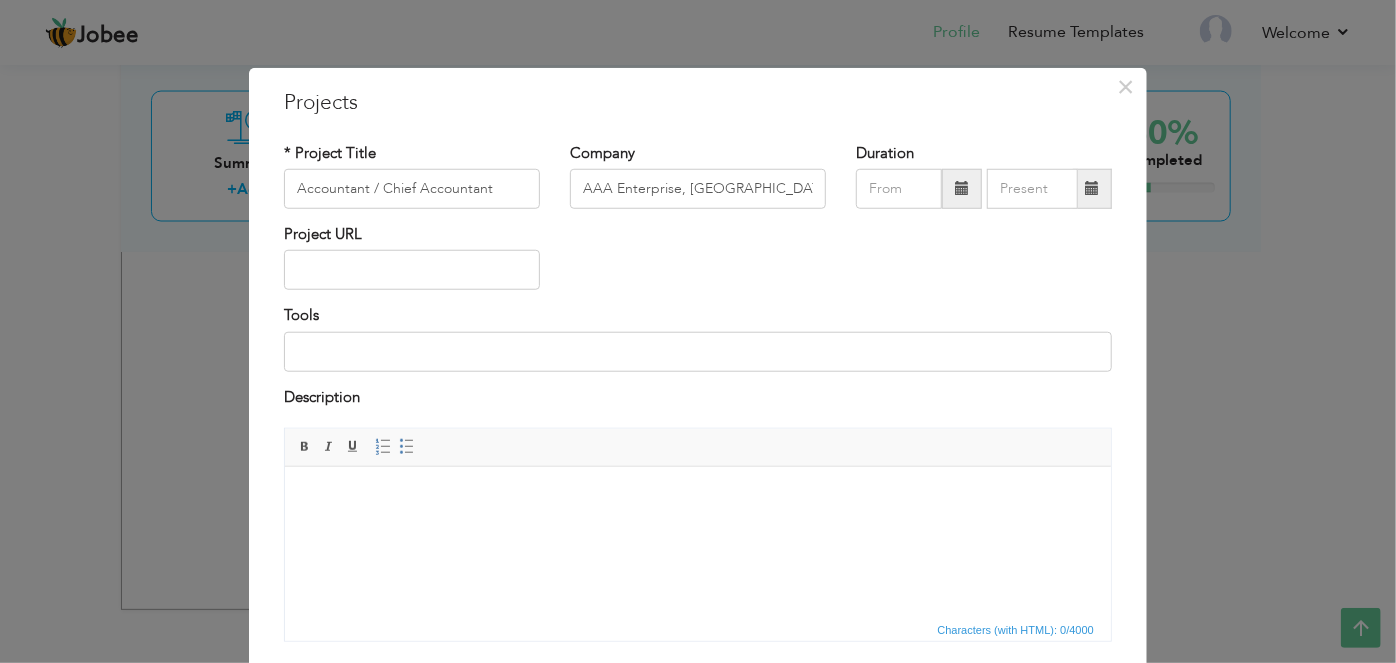 click at bounding box center (962, 189) 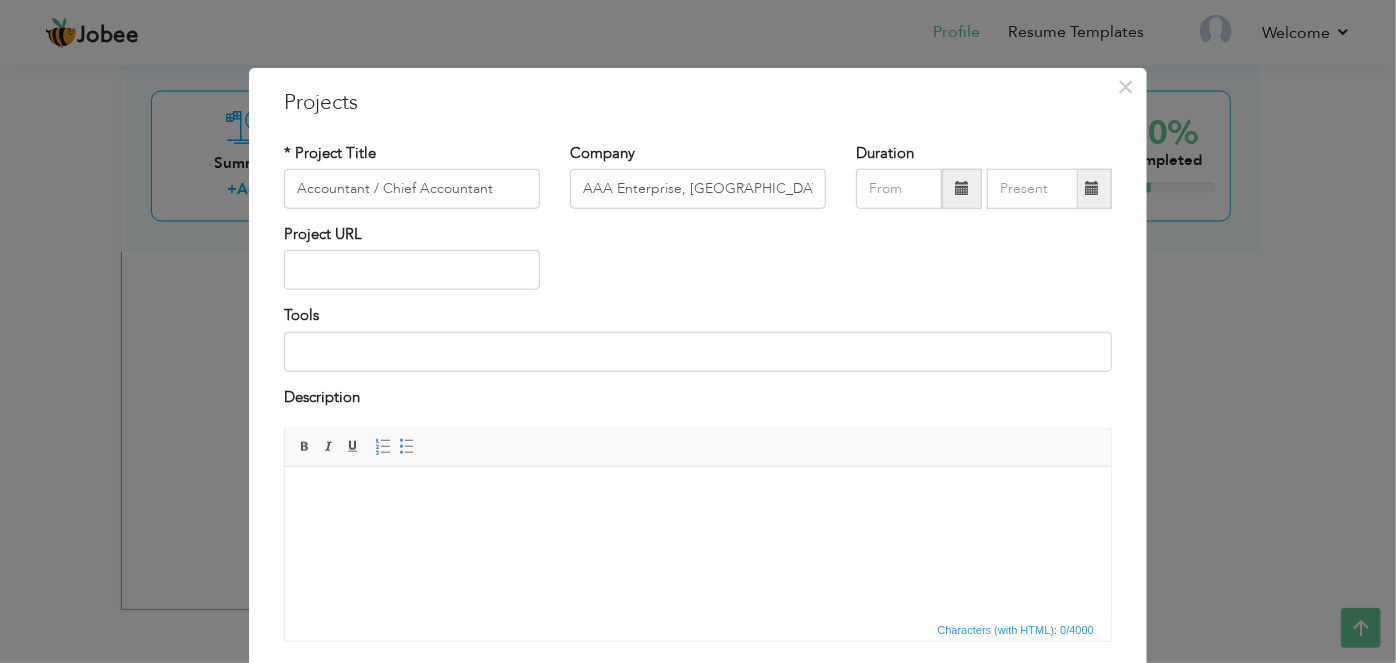 click at bounding box center (962, 188) 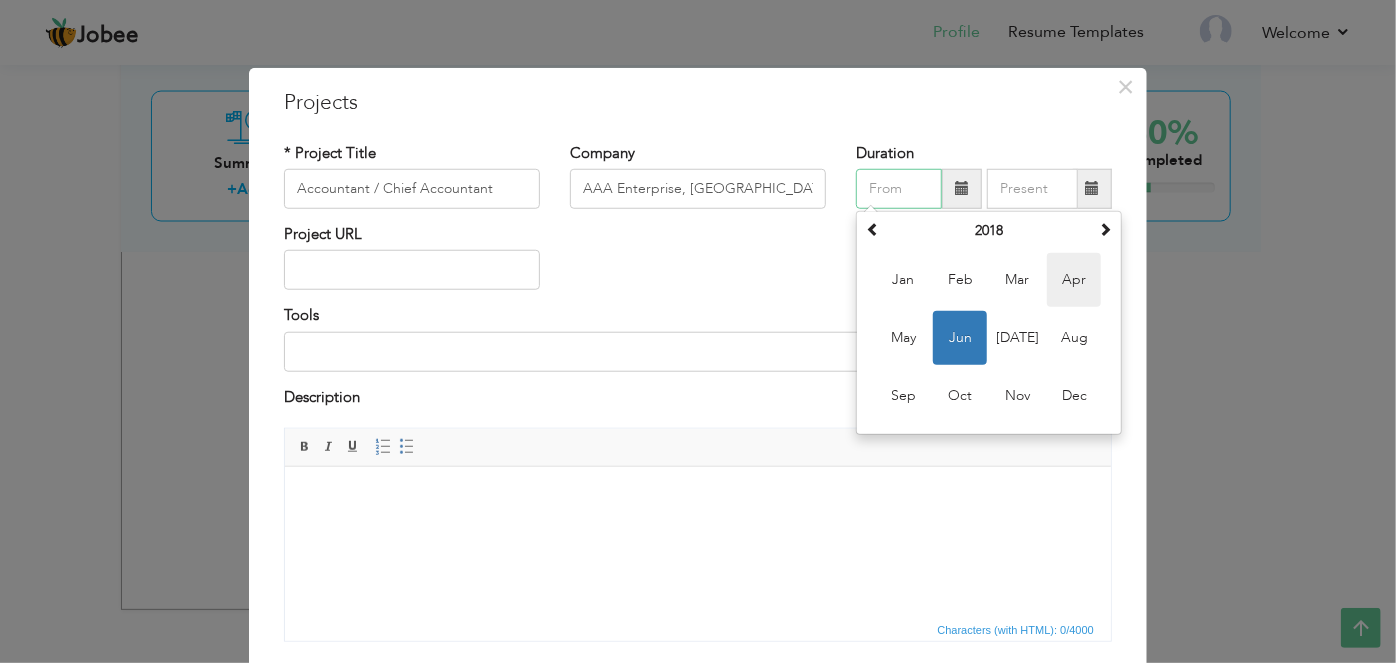 click on "Apr" at bounding box center [1074, 280] 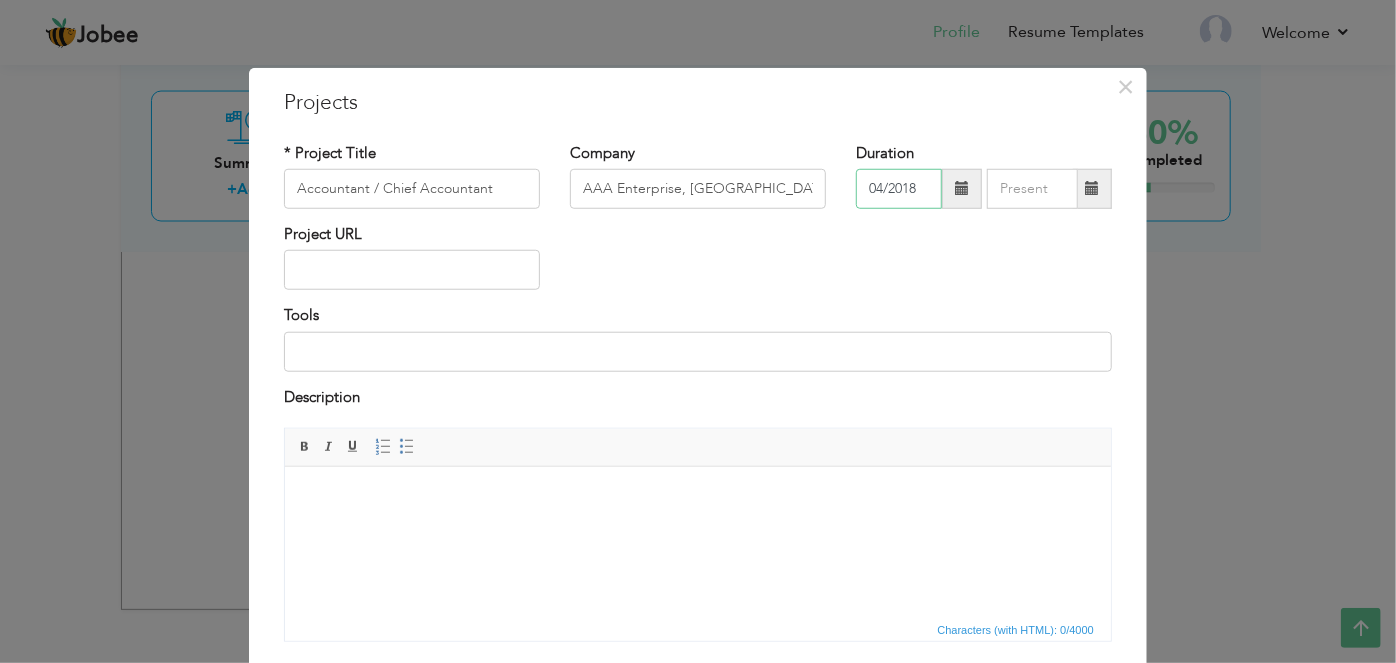 click on "04/2018" at bounding box center (899, 189) 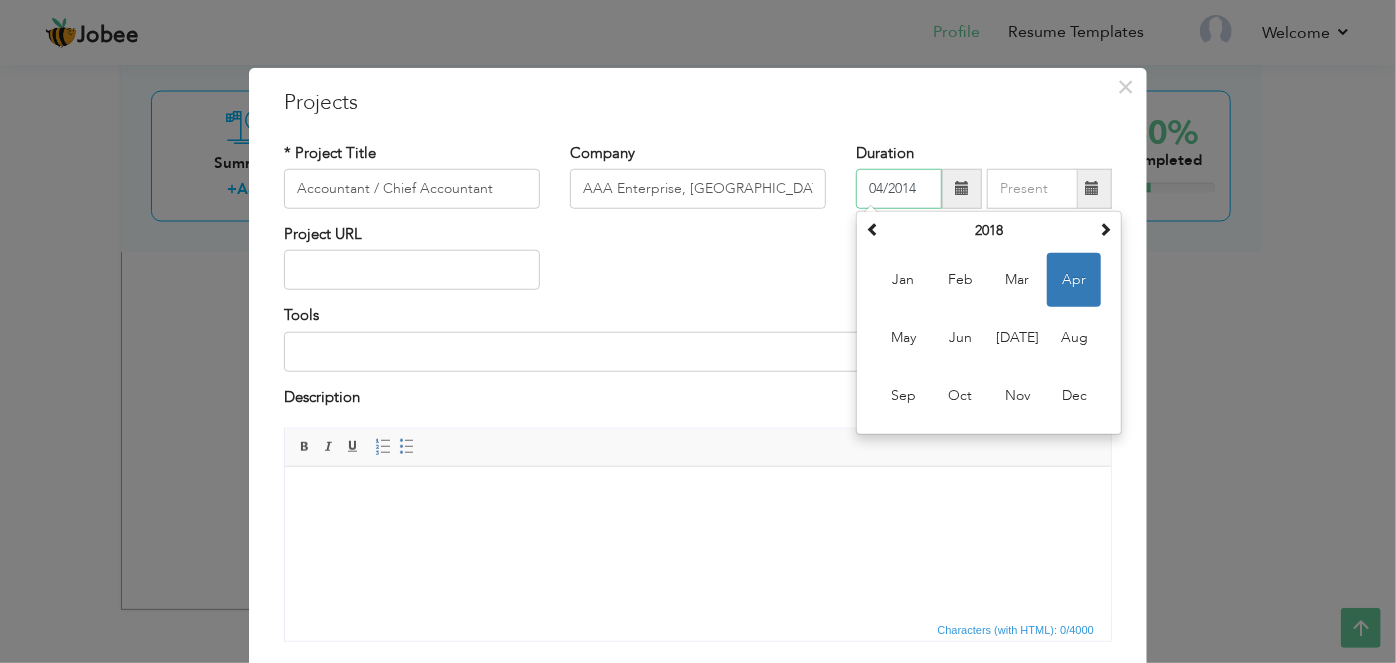 type on "04/2014" 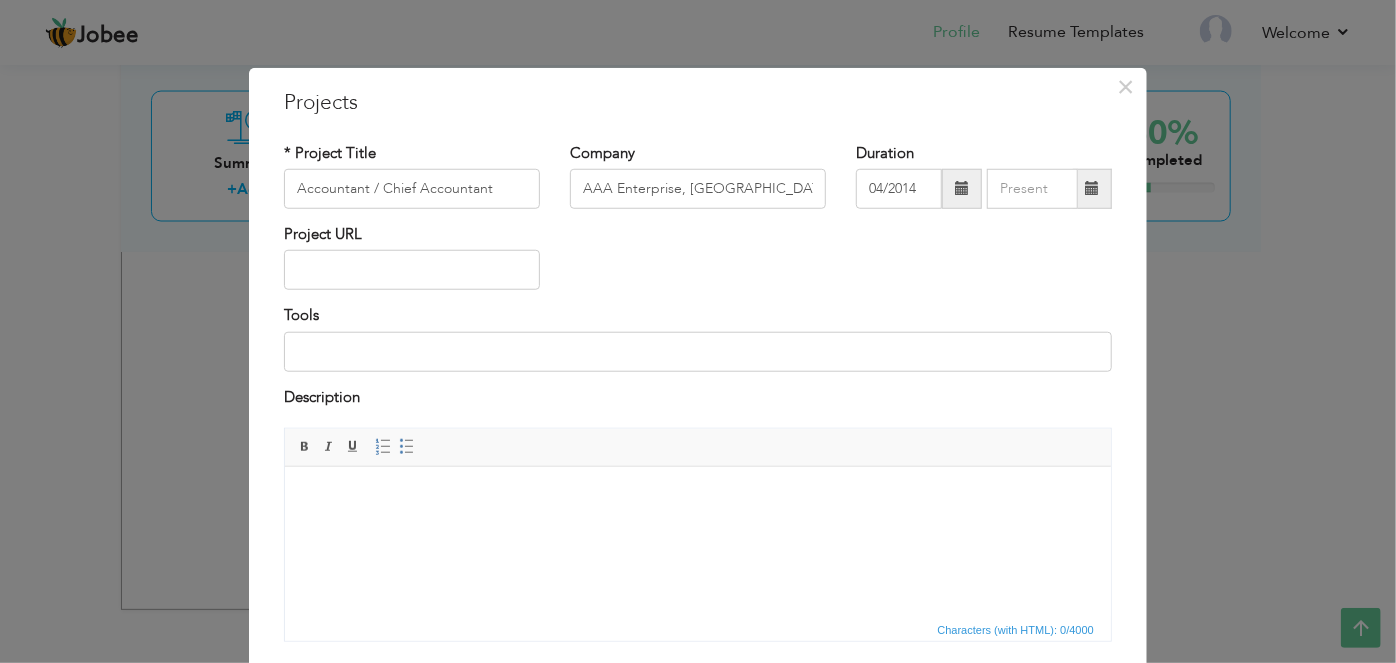 click at bounding box center [1092, 189] 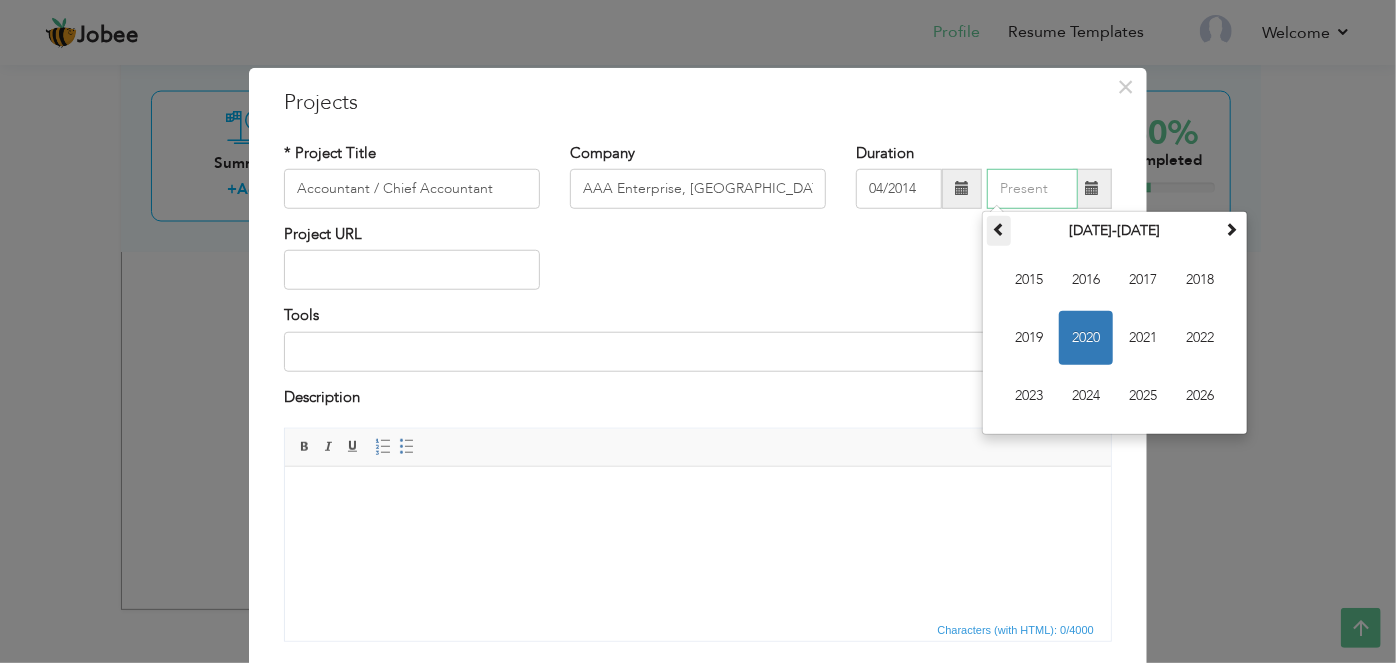 click at bounding box center [999, 229] 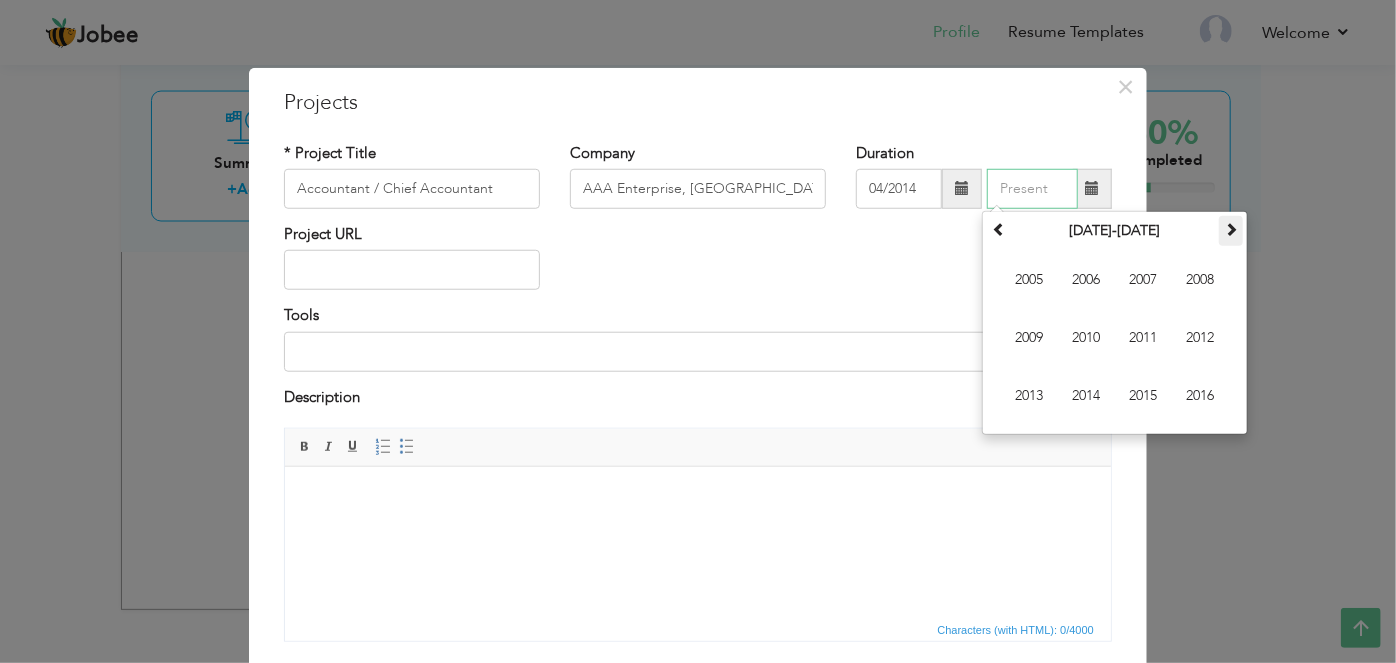 click at bounding box center [1231, 229] 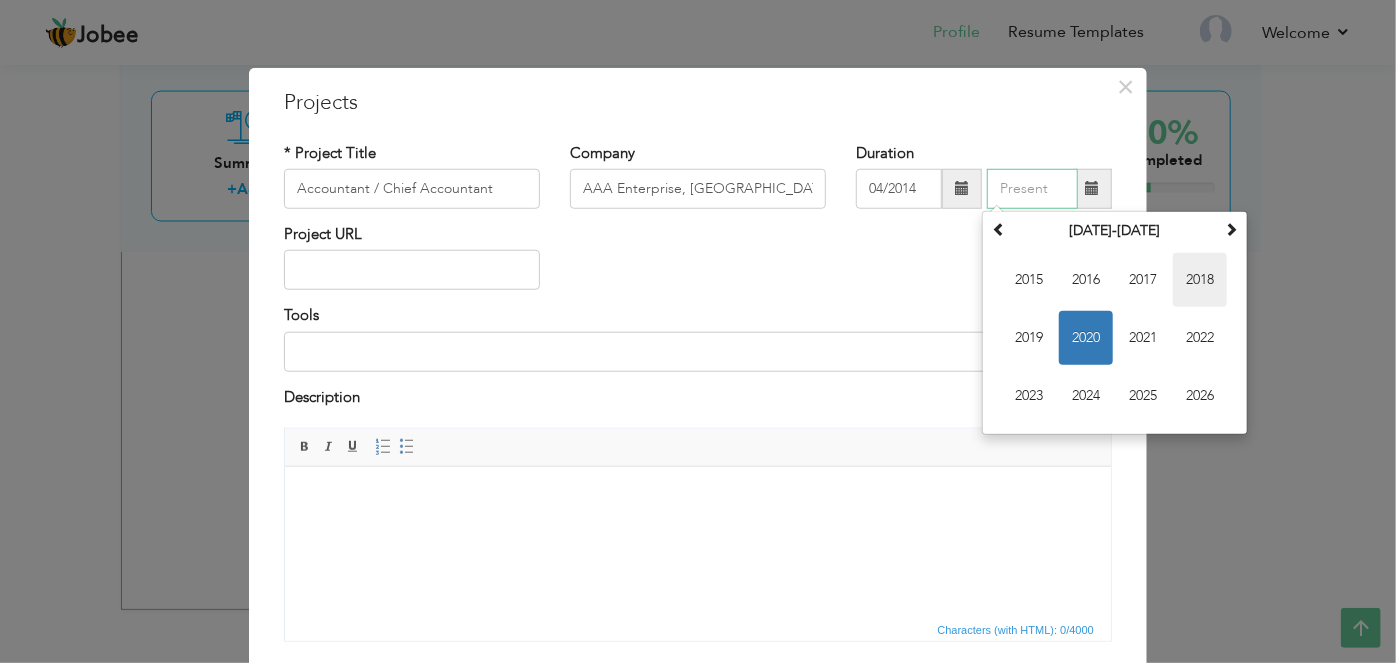 click on "2018" at bounding box center (1200, 280) 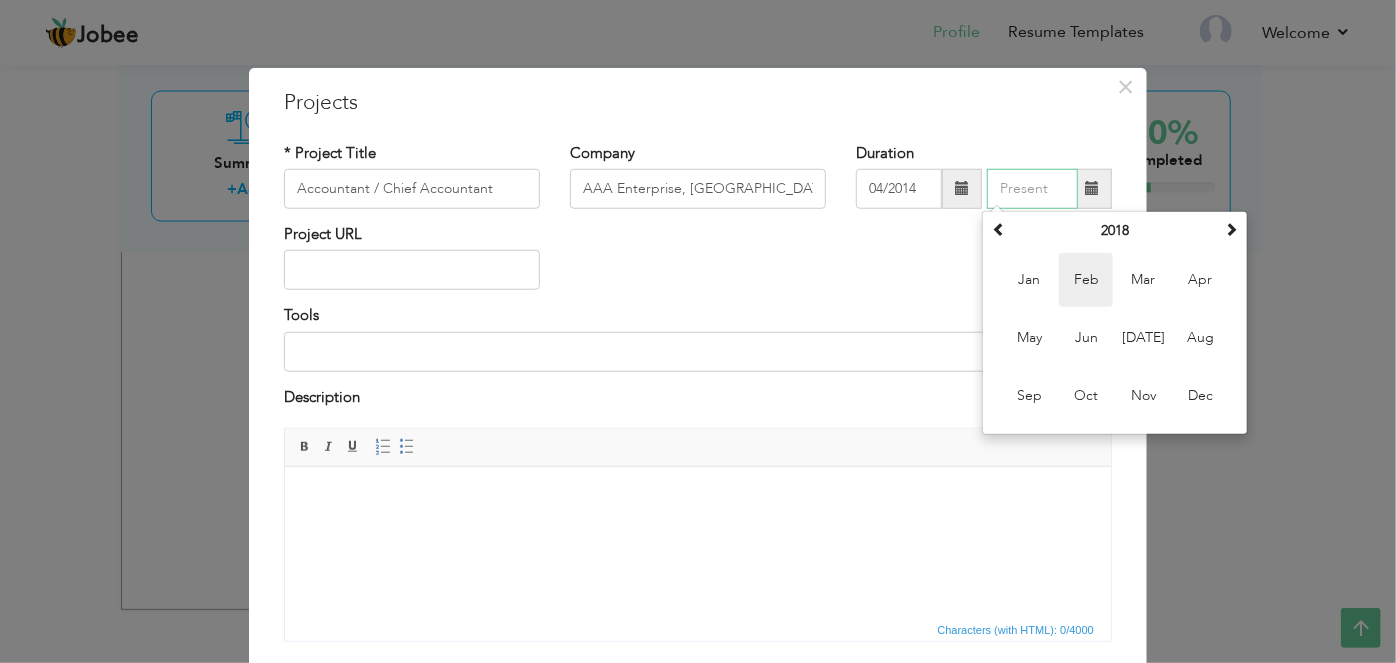 click on "Feb" at bounding box center [1086, 280] 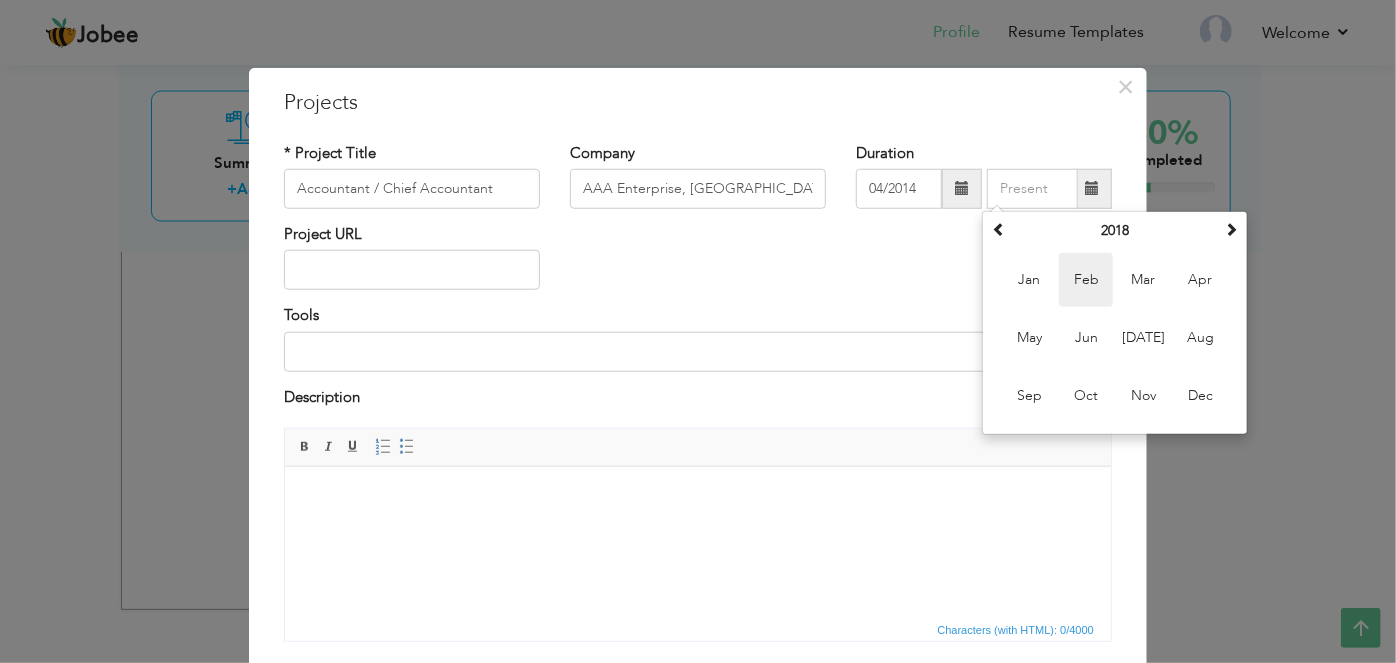 type on "02/2018" 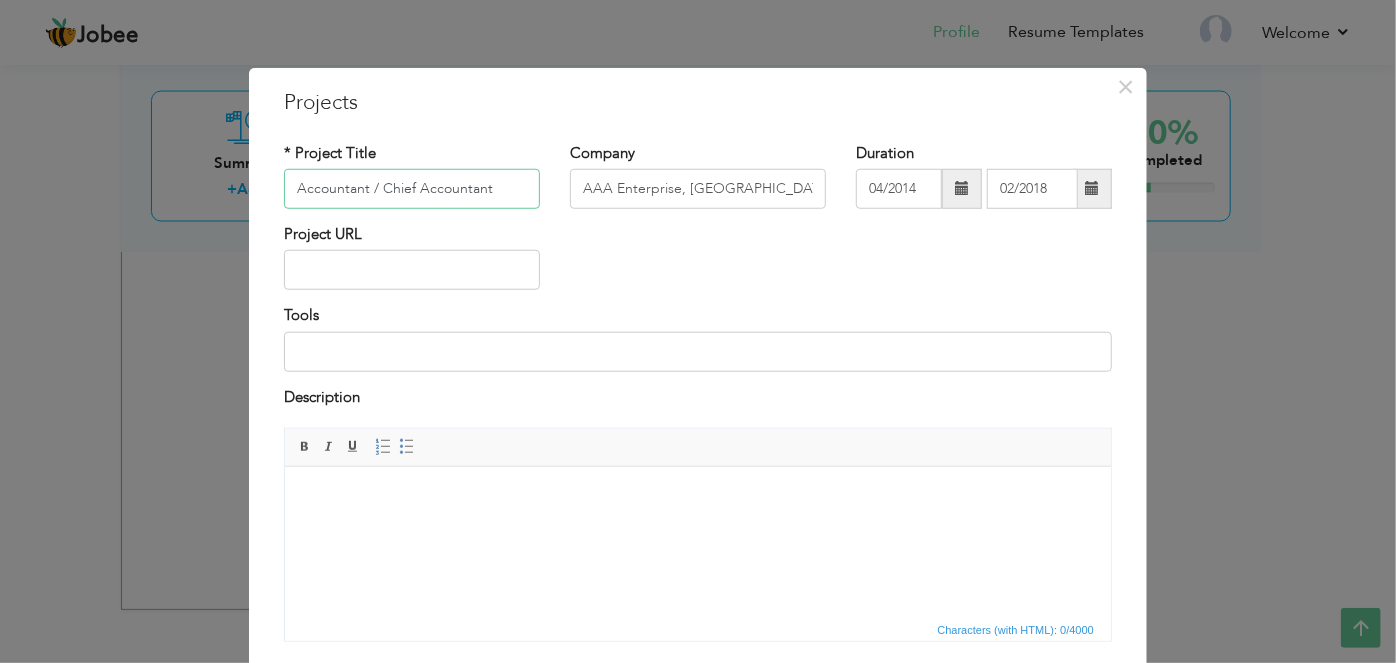 click on "Accountant / Chief Accountant" at bounding box center (412, 189) 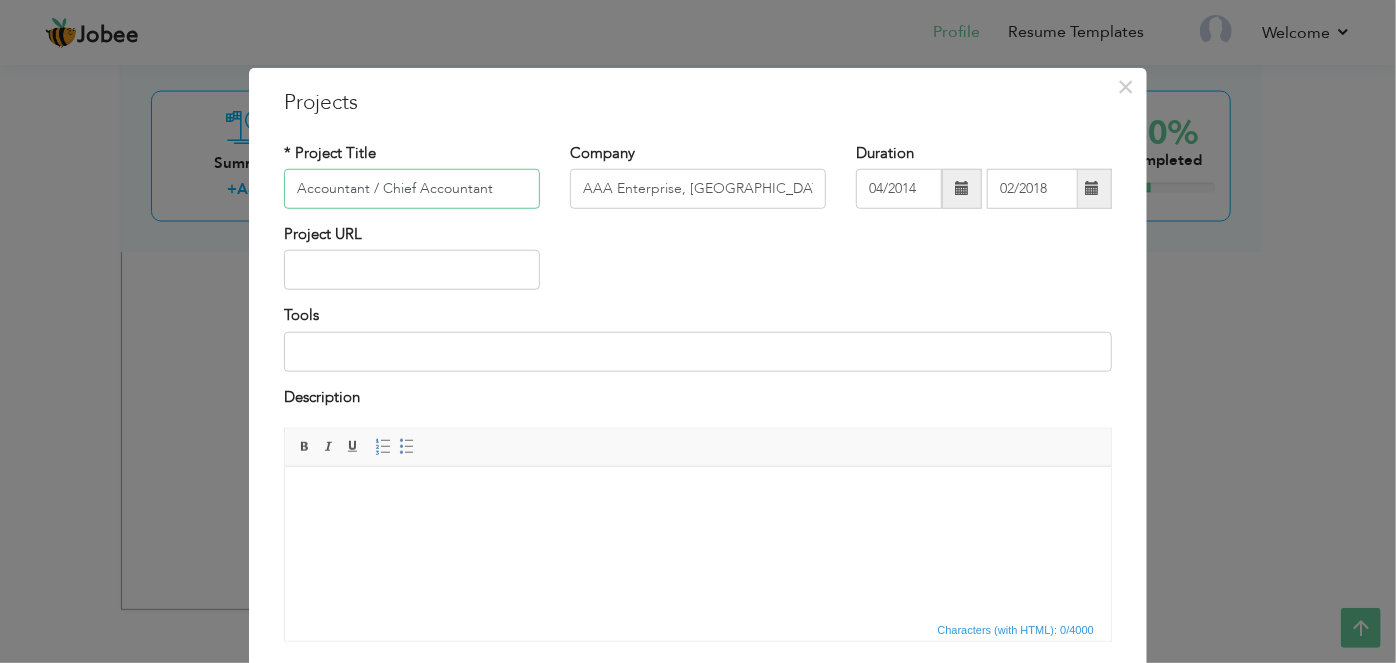 click on "Accountant / Chief Accountant" at bounding box center (412, 189) 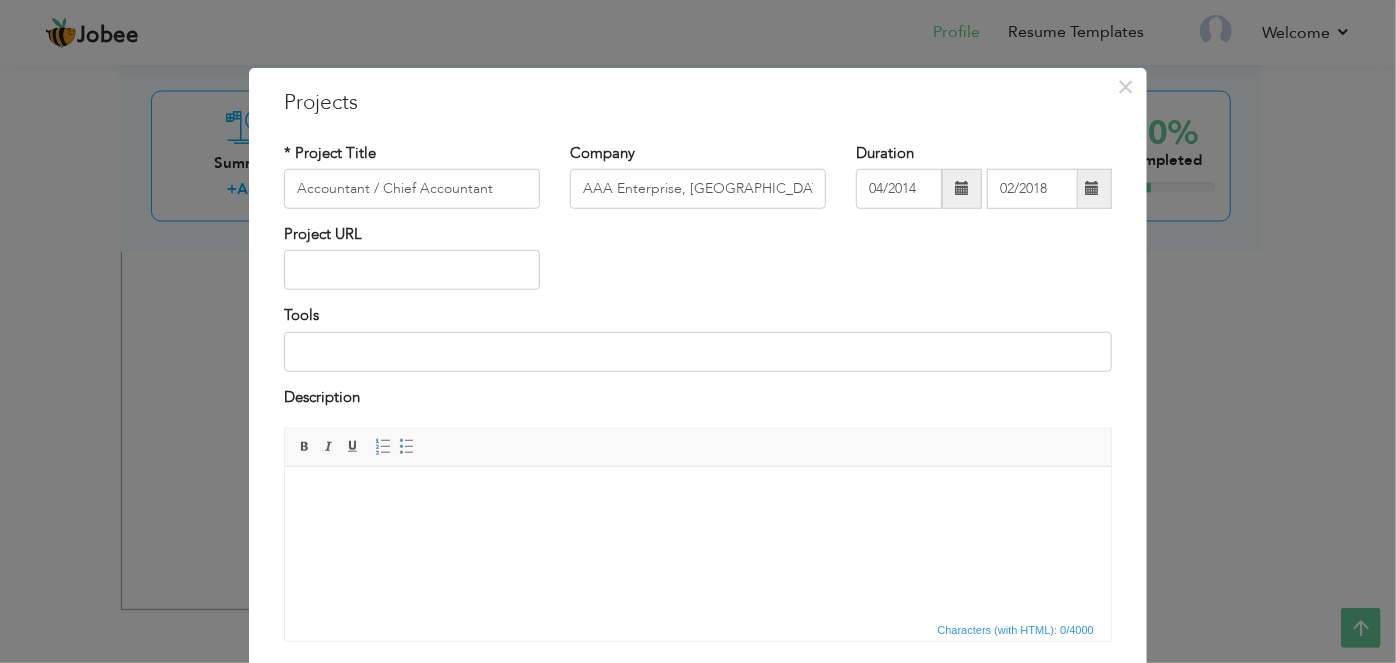 click at bounding box center [697, 496] 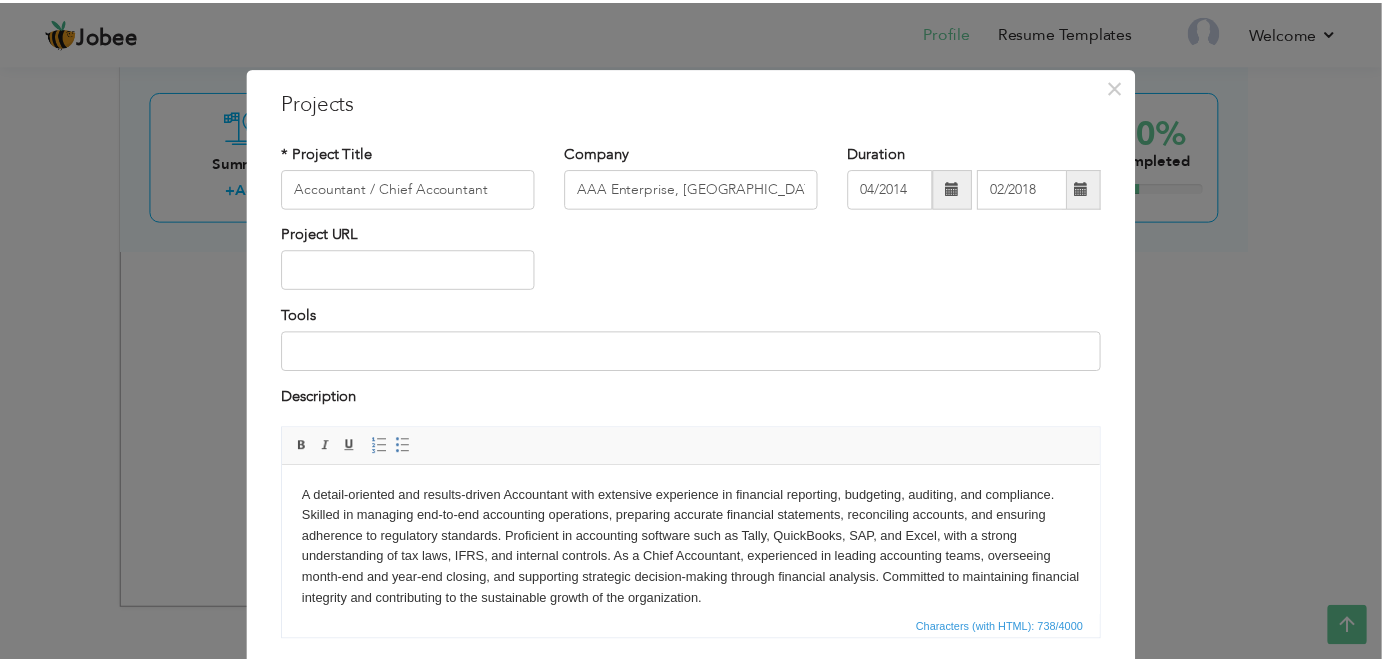 scroll, scrollTop: 139, scrollLeft: 0, axis: vertical 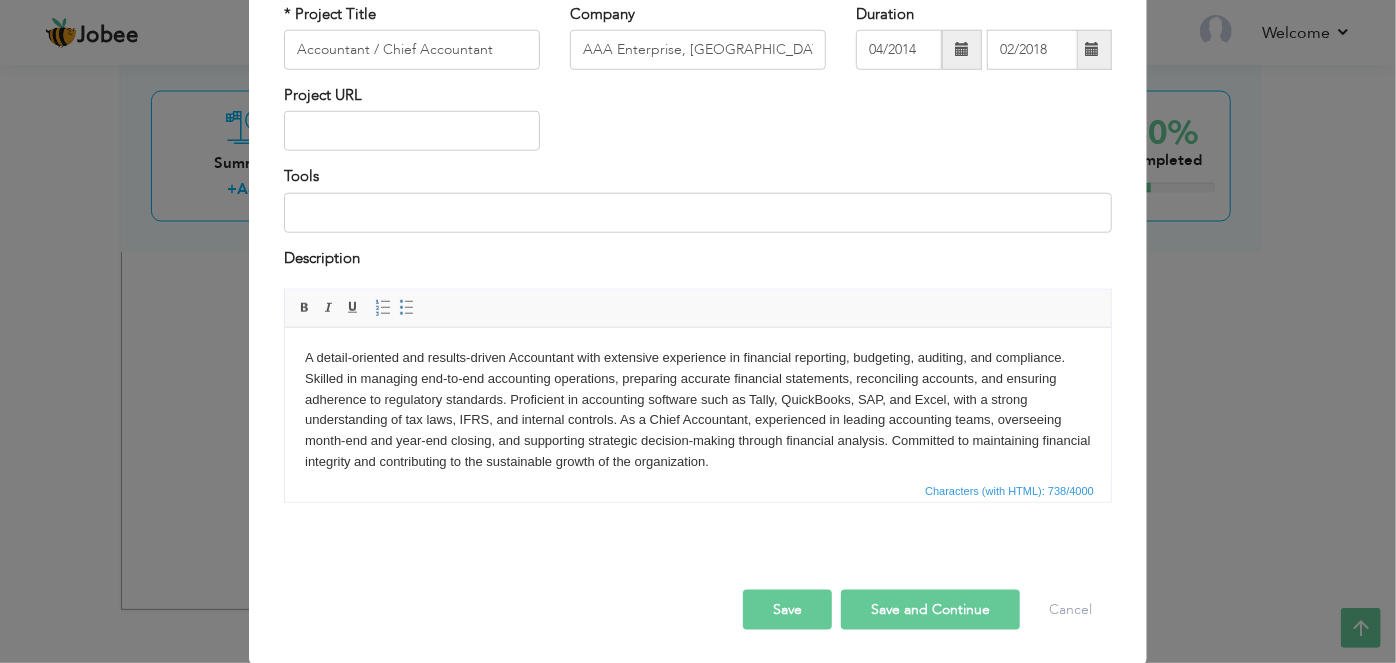 click on "Save and Continue" at bounding box center (930, 610) 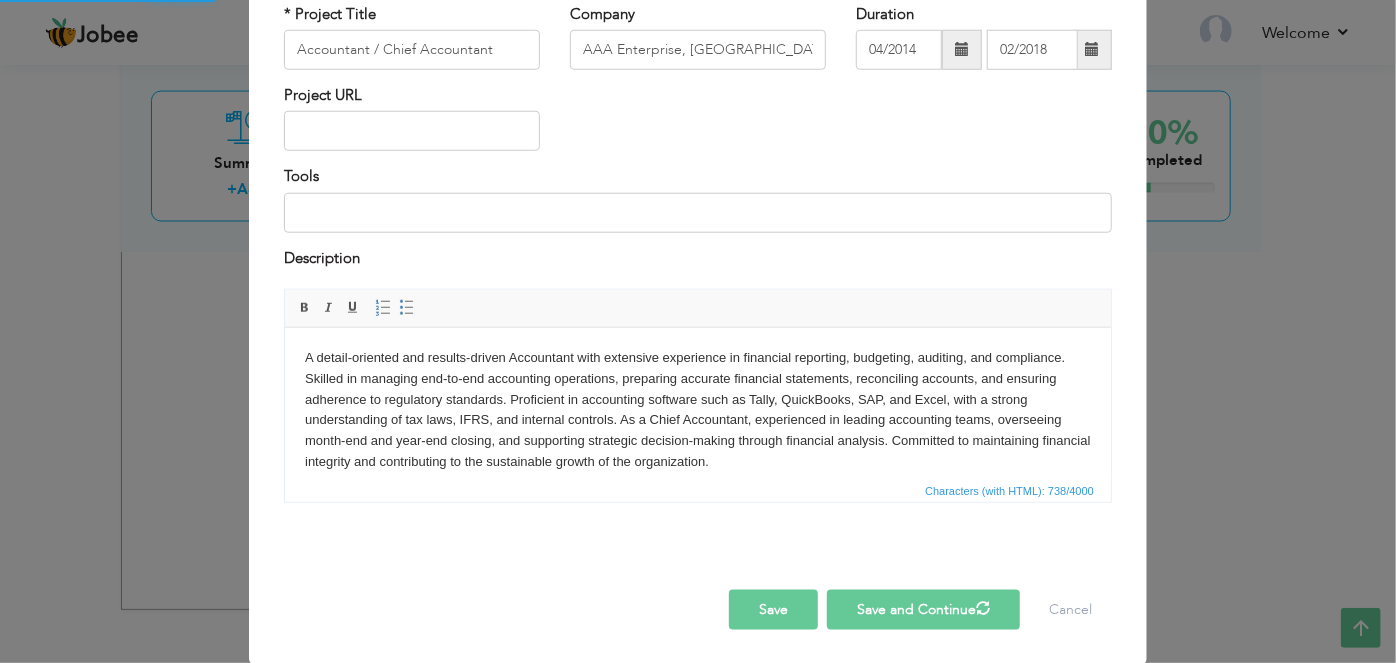 type 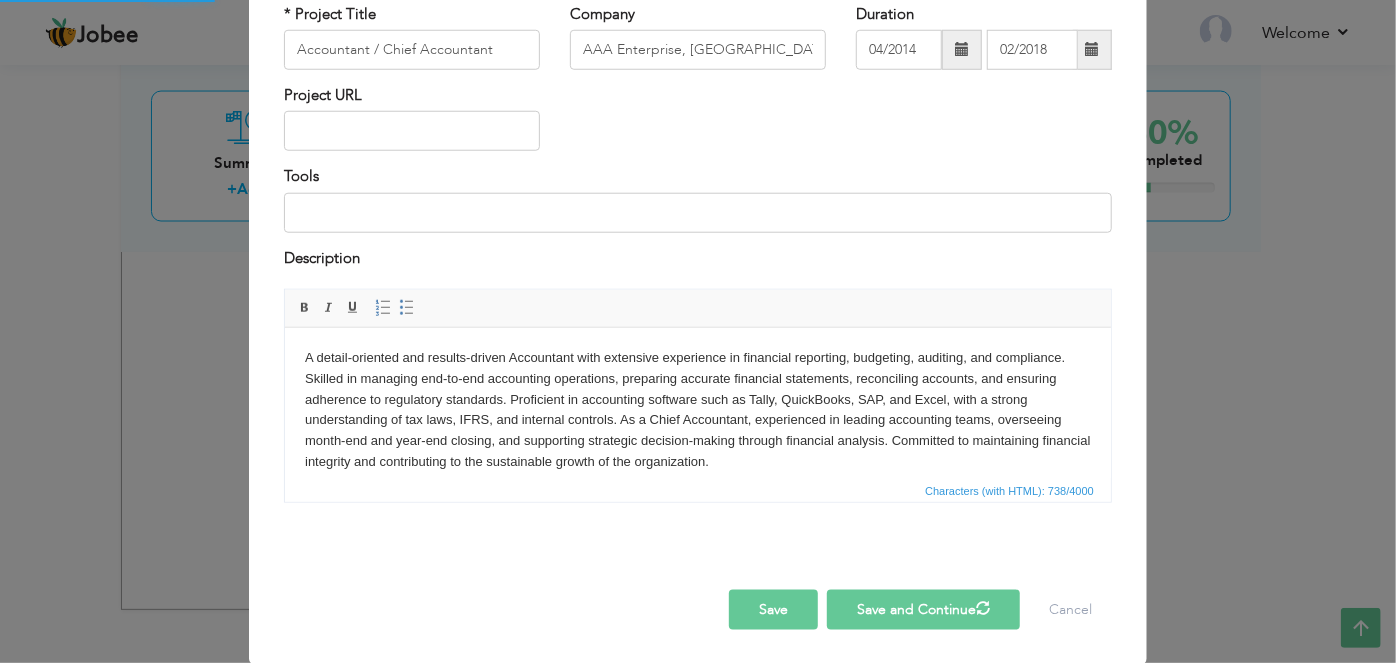 type 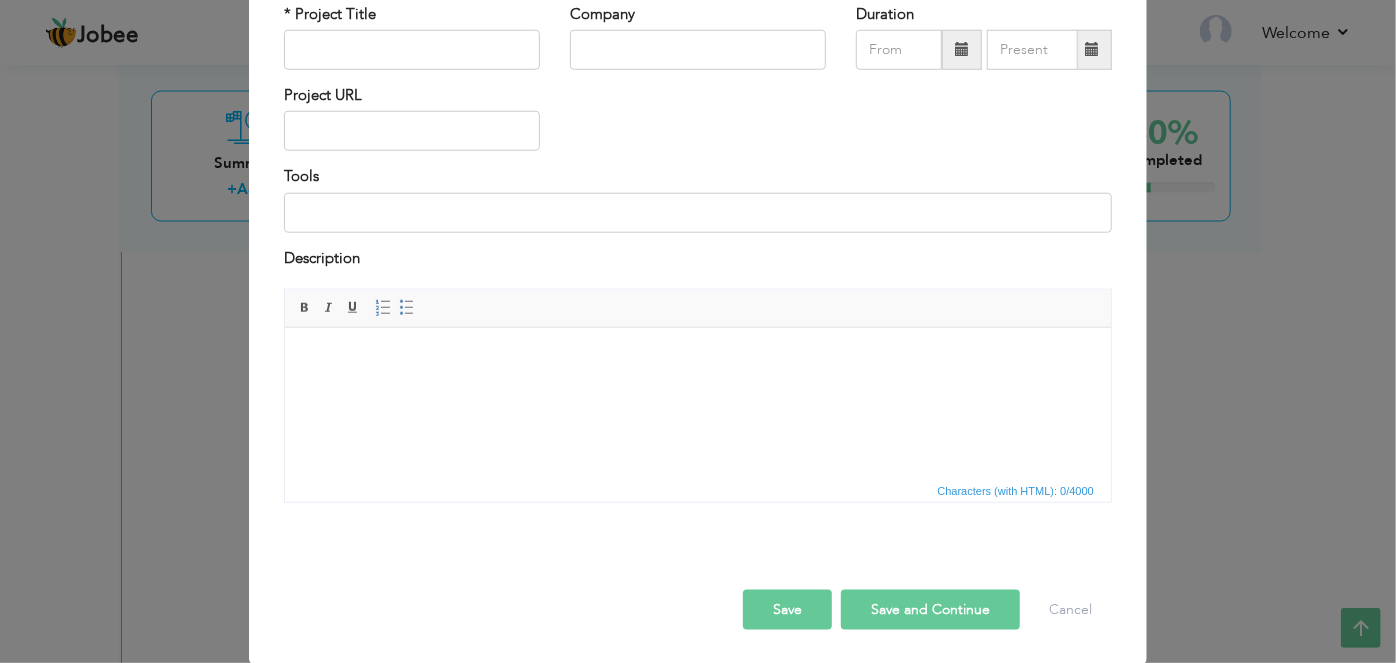 click on "×
Projects
* Project Title
Company
Duration Project URL Tools Description" at bounding box center [698, 331] 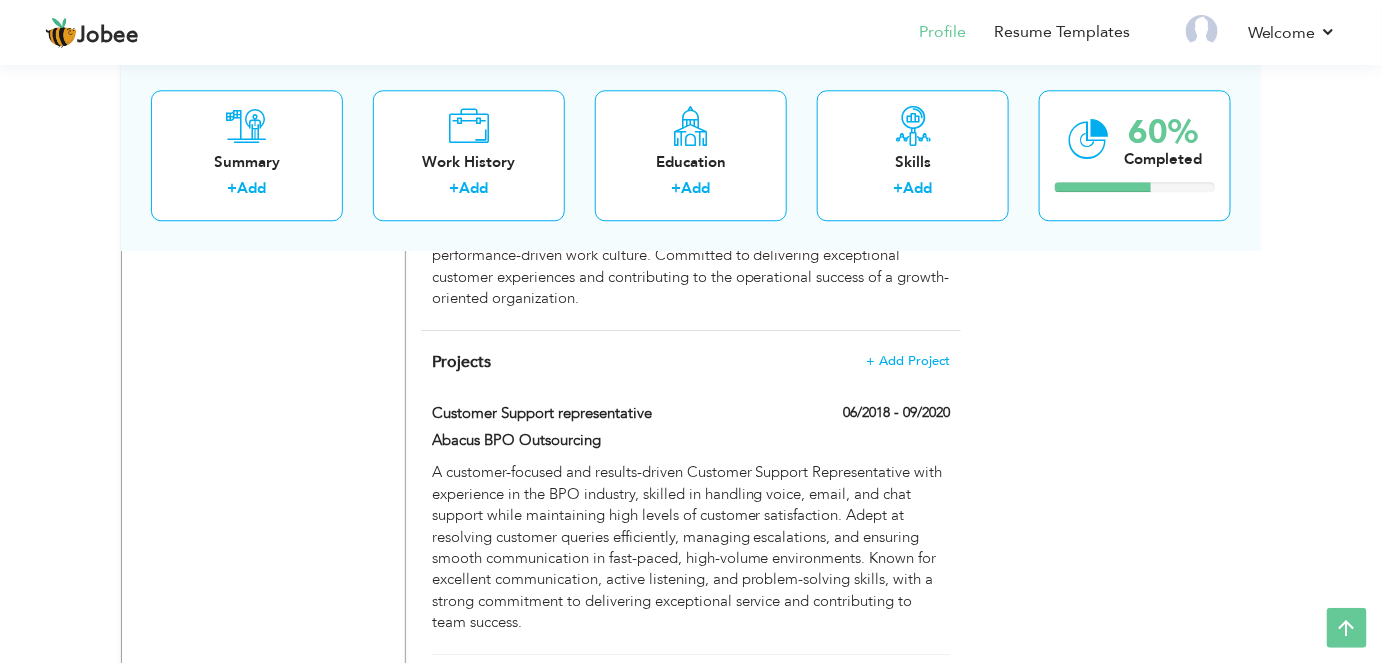 scroll, scrollTop: 1082, scrollLeft: 0, axis: vertical 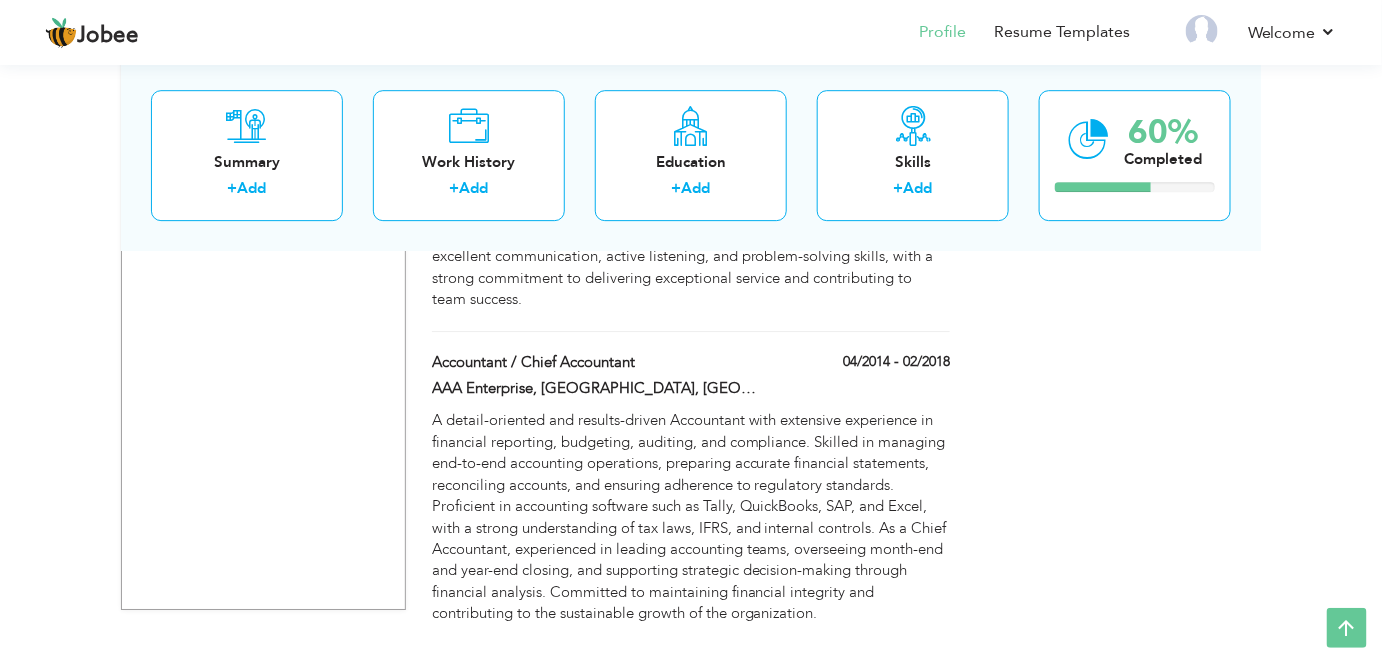 click on "CV Import
Profile Strength
0%
Select an Item from right menu
Work History
* Job Title Tools" at bounding box center (691, -471) 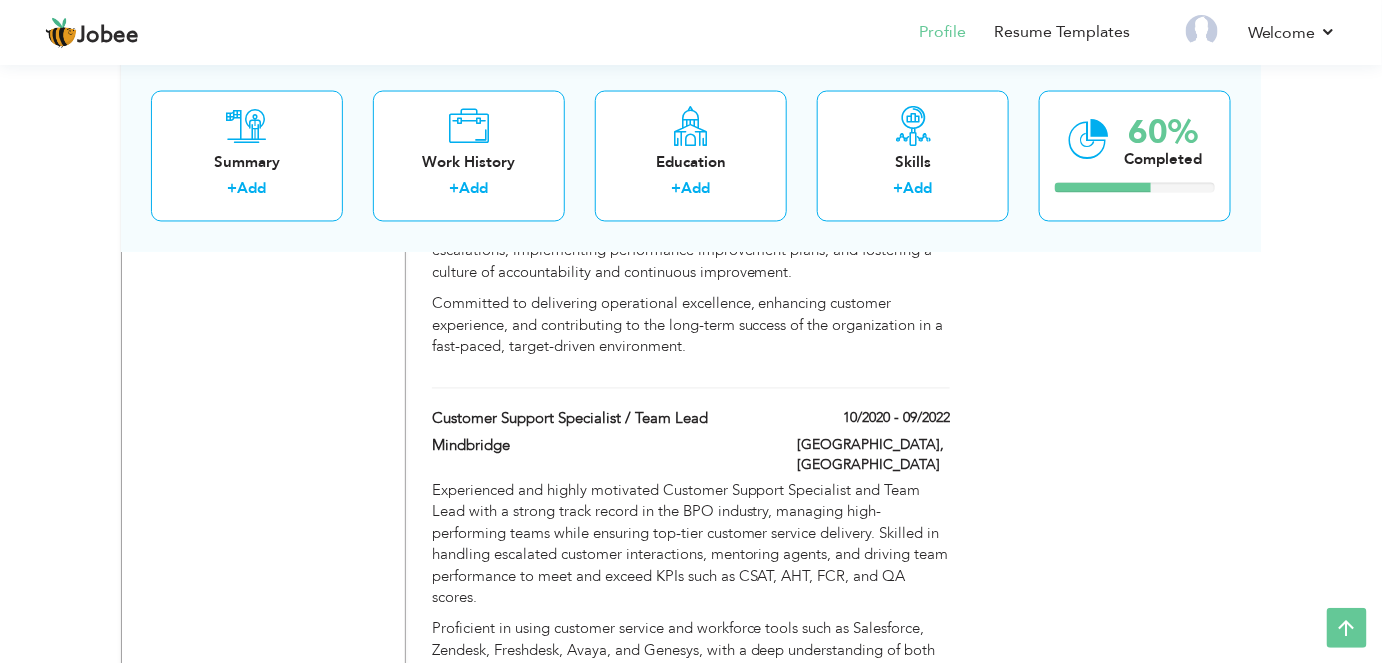 scroll, scrollTop: 1119, scrollLeft: 0, axis: vertical 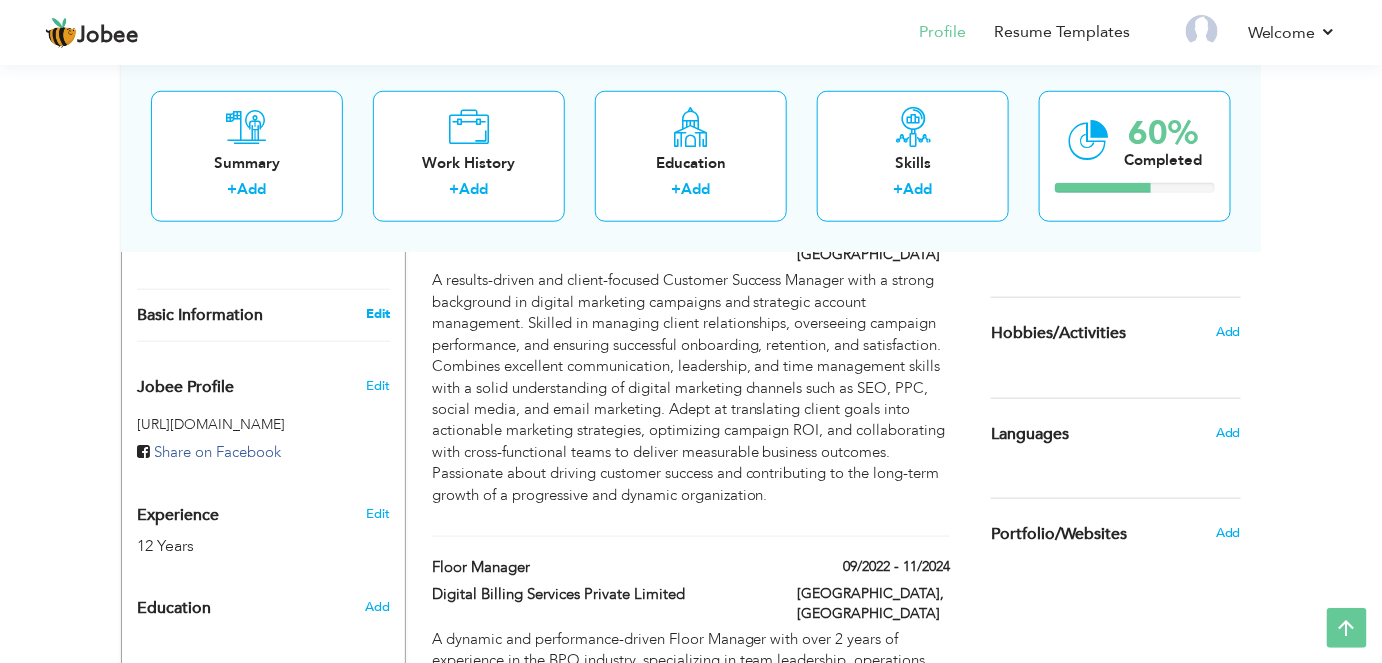 click on "Edit" at bounding box center (378, 314) 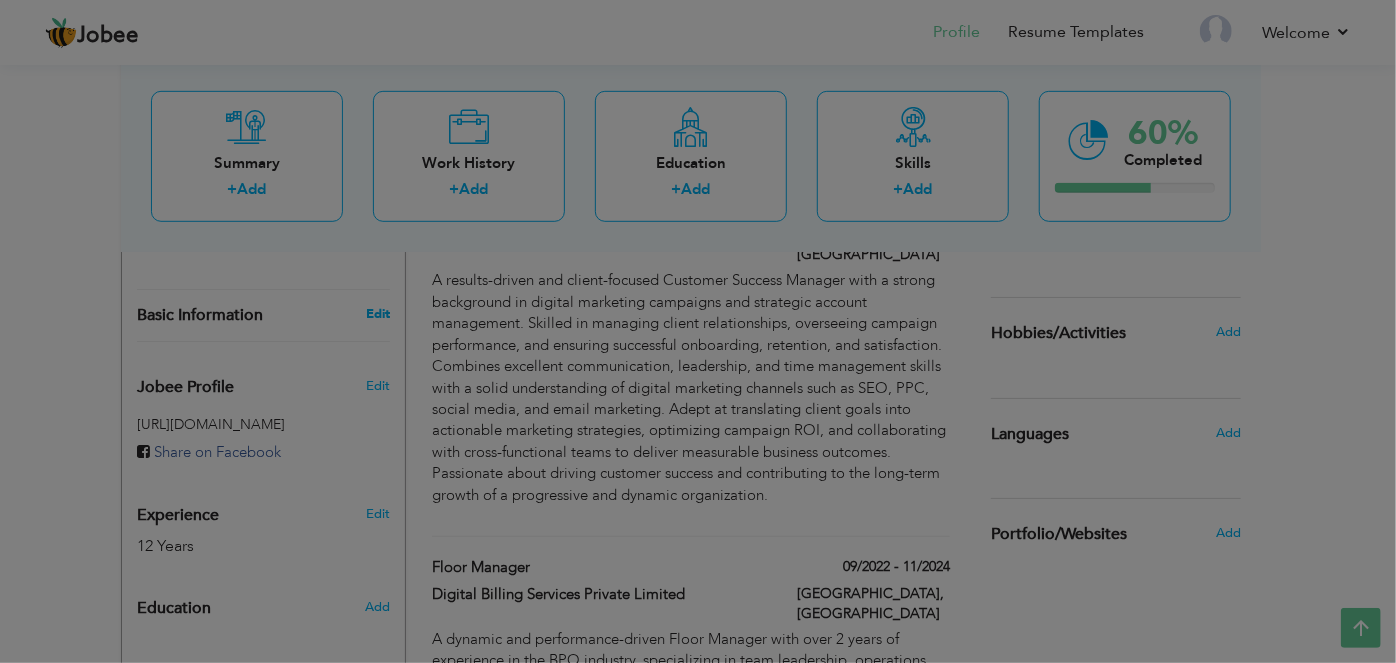 scroll, scrollTop: 0, scrollLeft: 0, axis: both 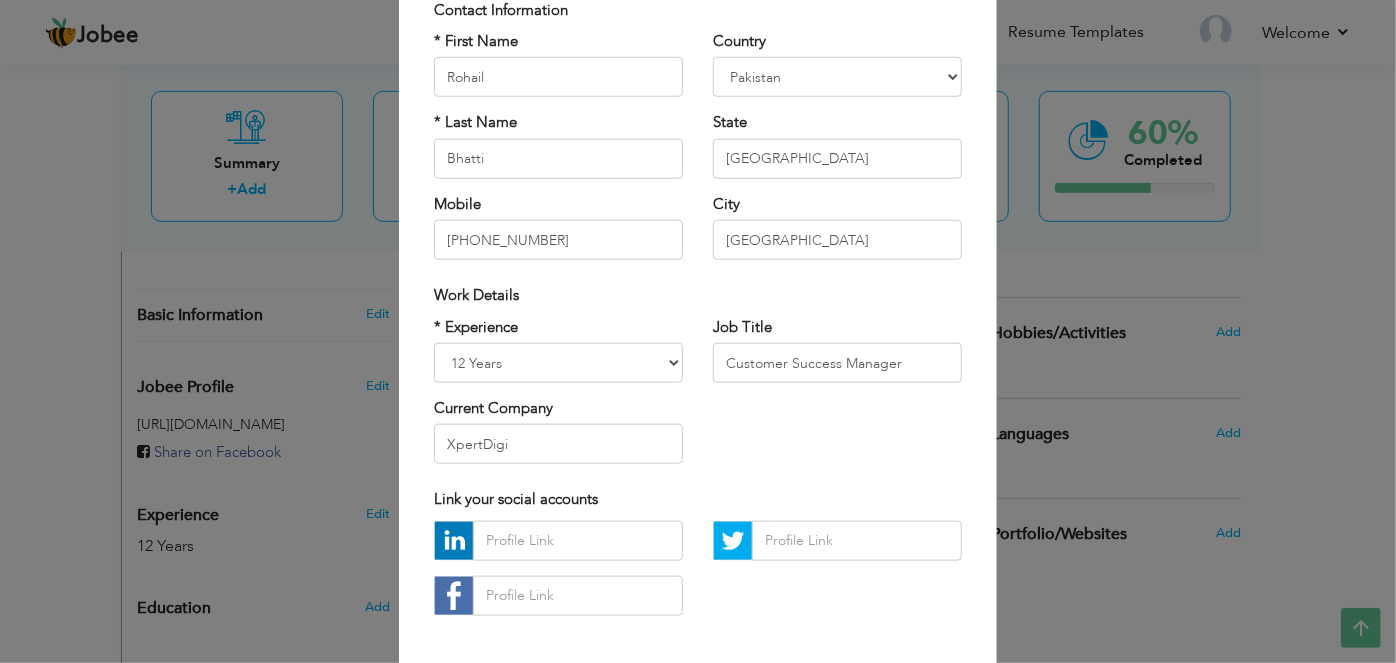 click on "×
Profile
Contact Information
* First Name
Rohail
* Last Name
Bhatti" at bounding box center [698, 331] 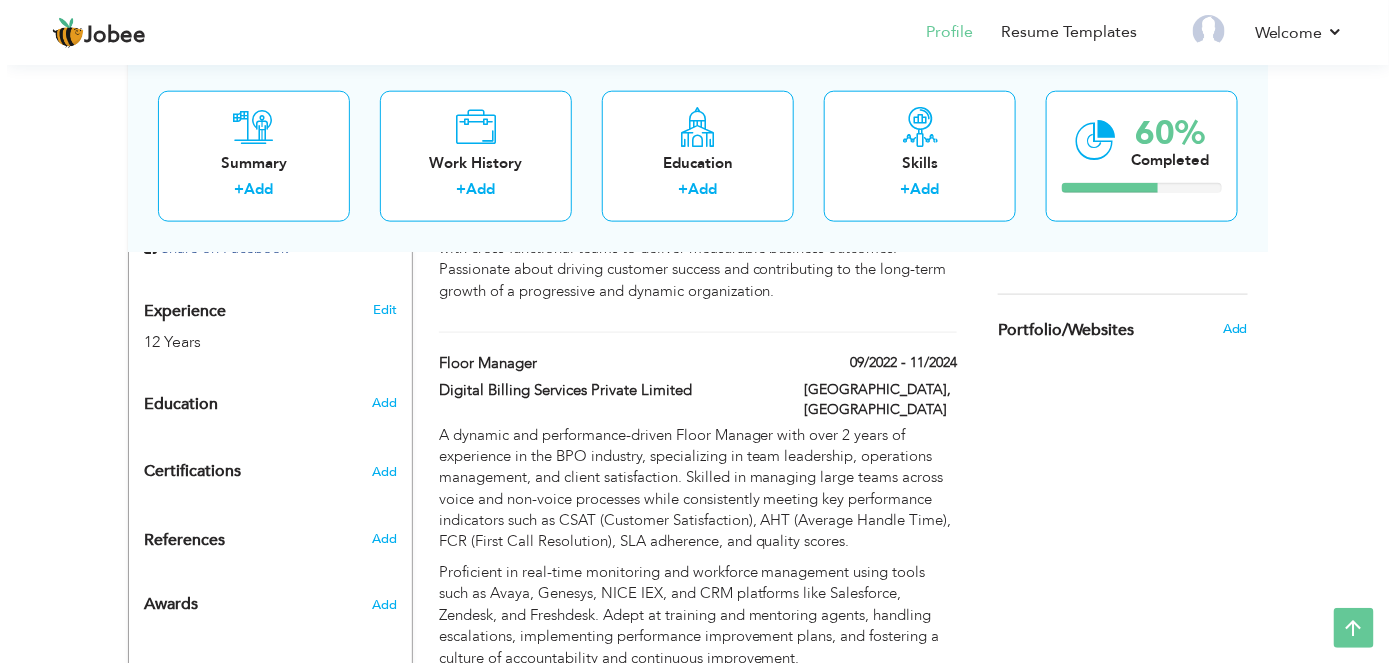 scroll, scrollTop: 746, scrollLeft: 0, axis: vertical 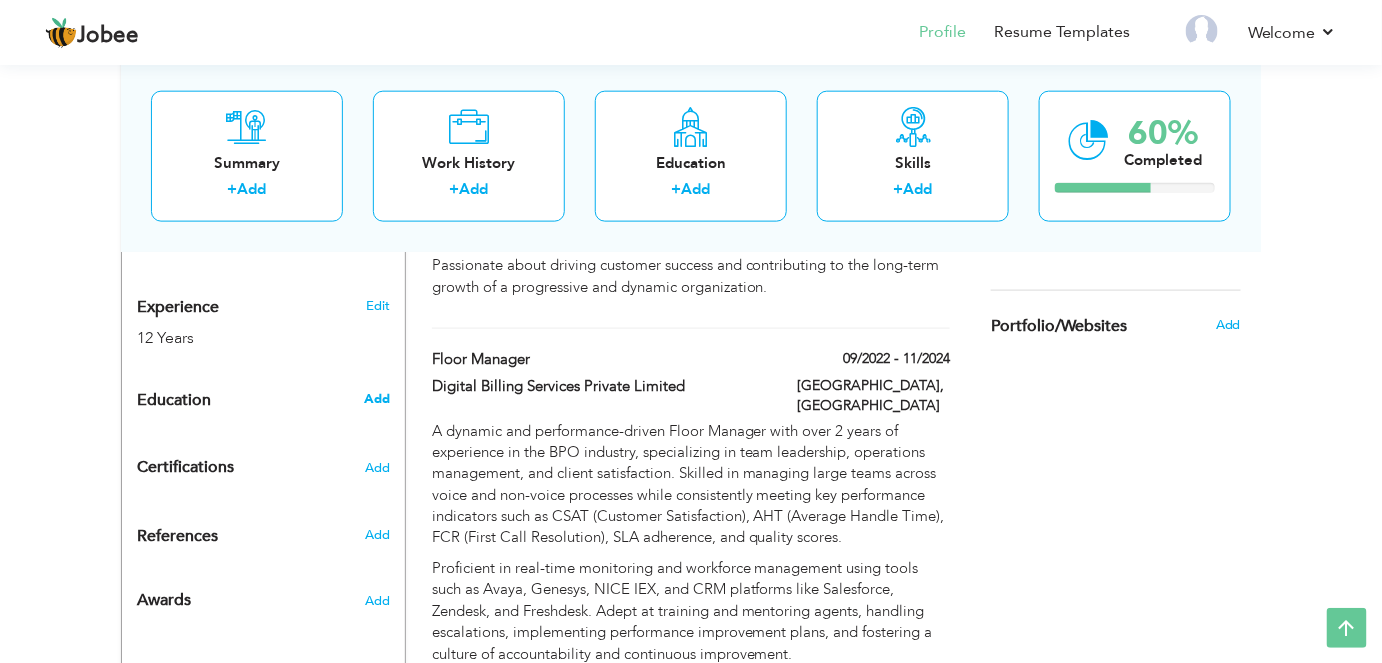 click on "Add" at bounding box center (377, 399) 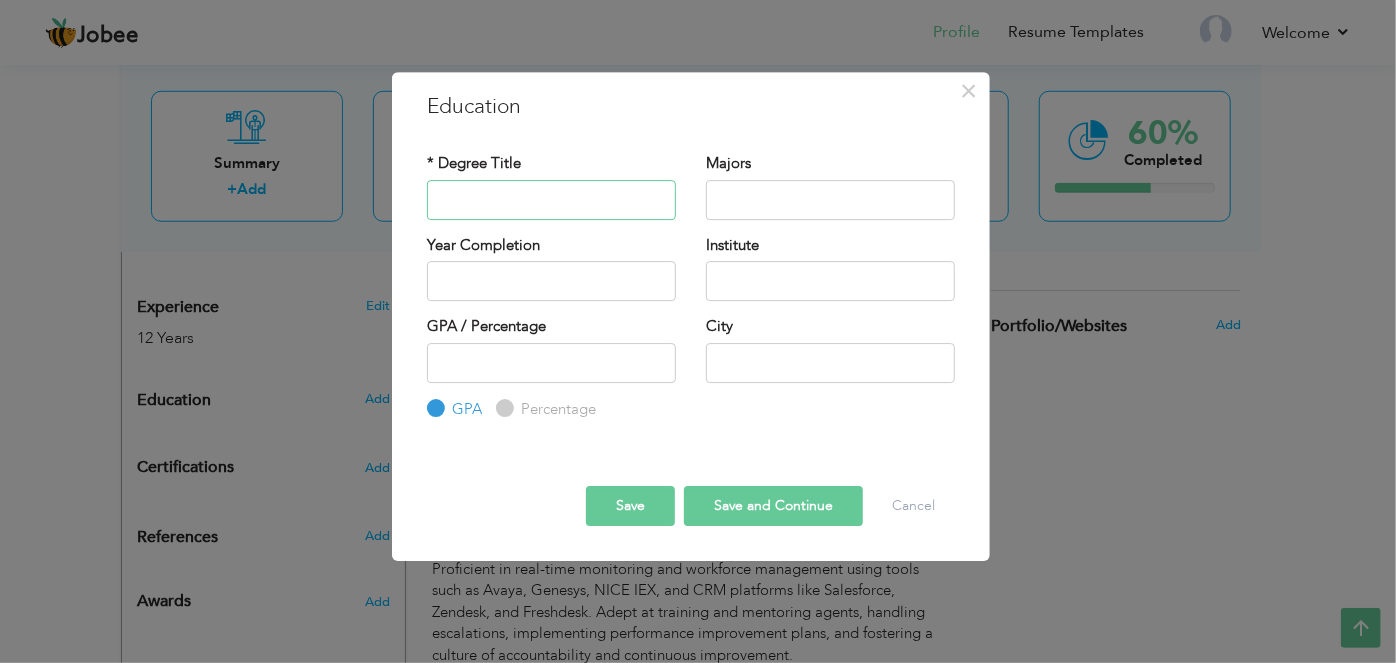 paste on "Matric" 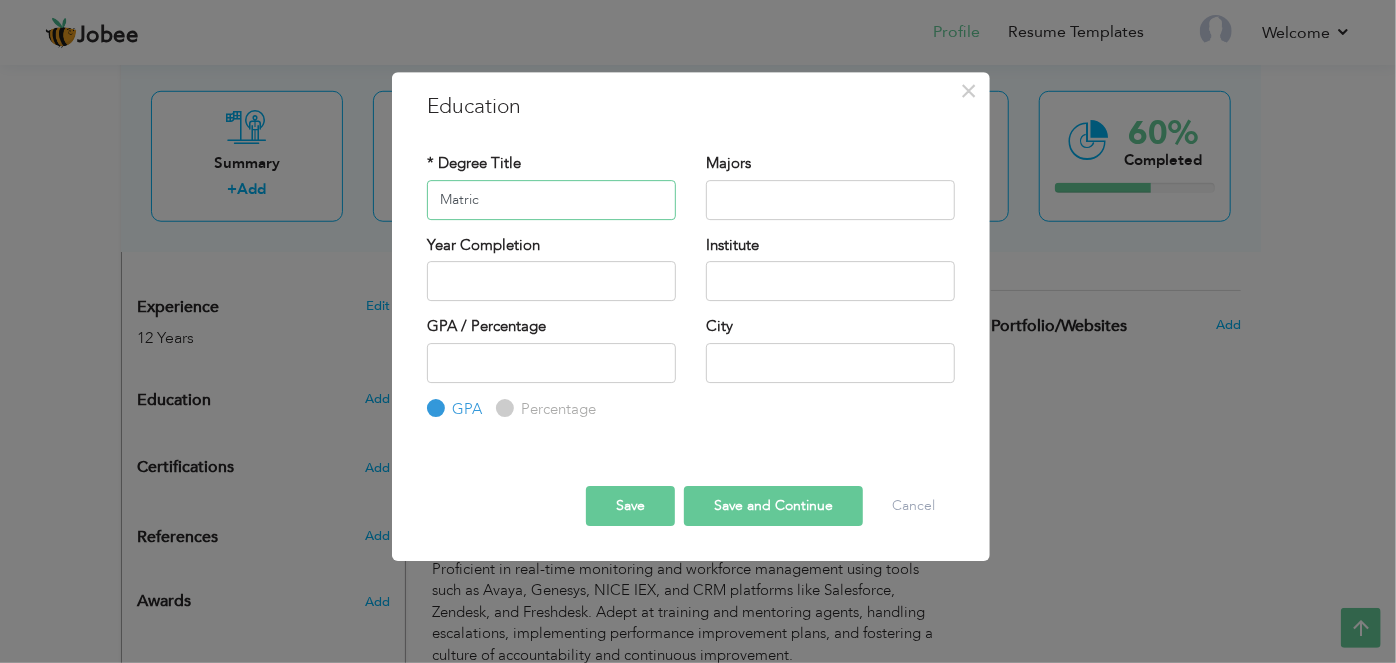 type on "Matric" 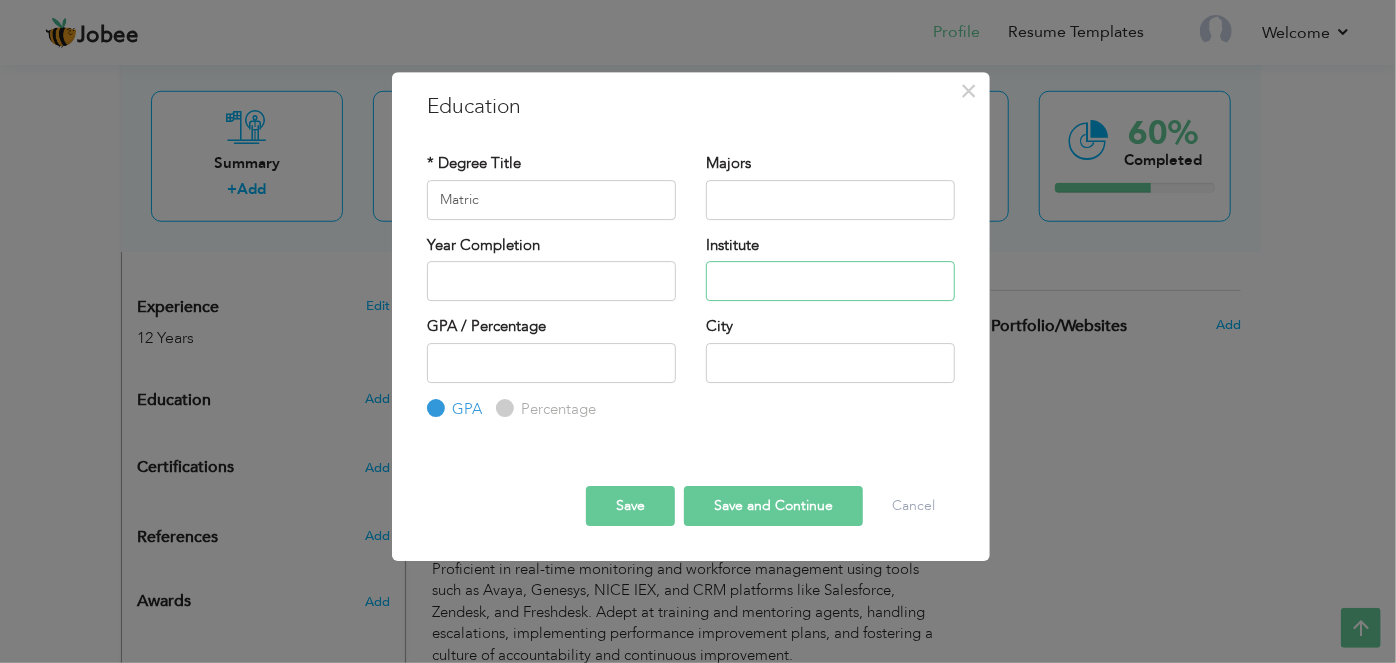 click at bounding box center (830, 281) 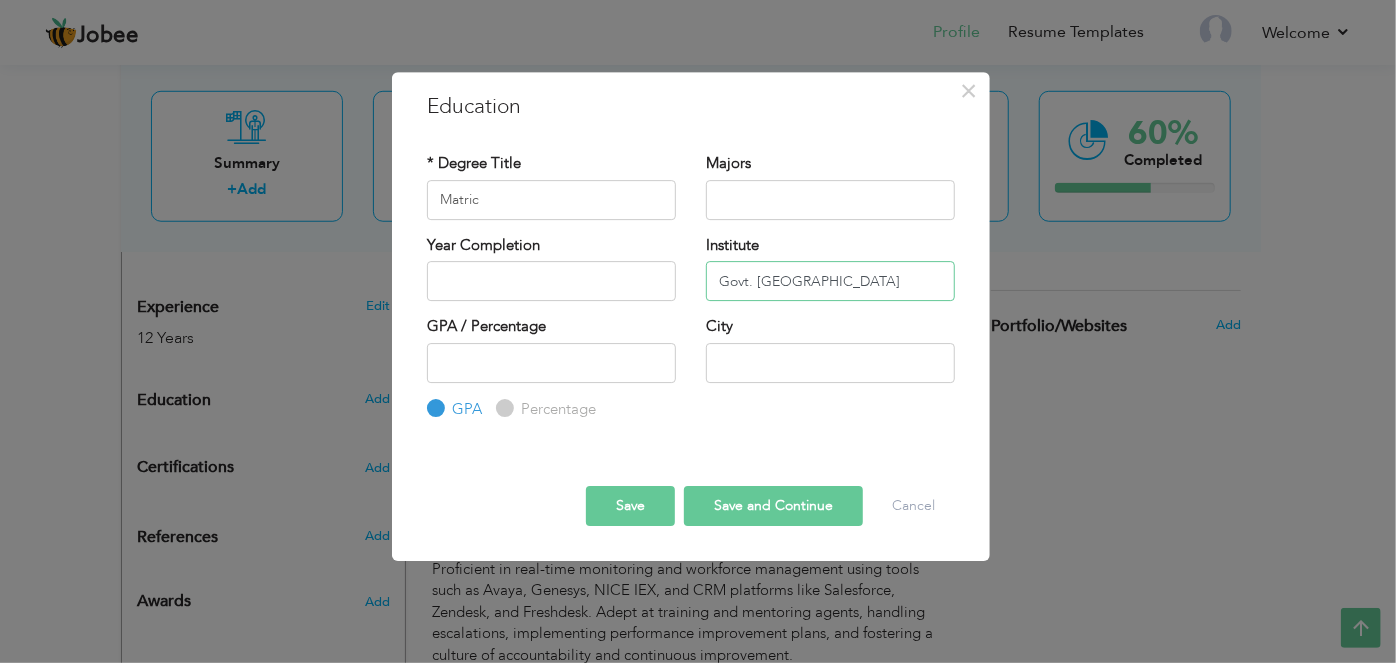 click on "Govt. Central Model High School" at bounding box center [830, 281] 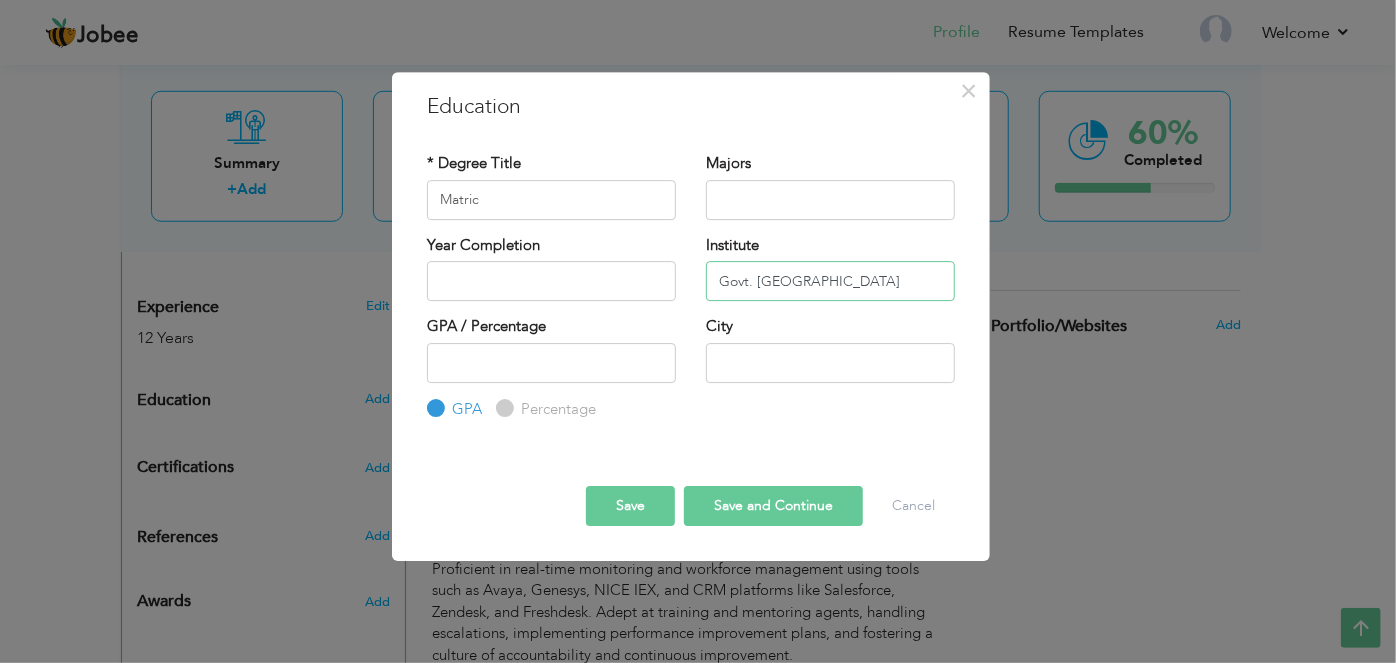 click on "Govt. Central Model High School" at bounding box center [830, 281] 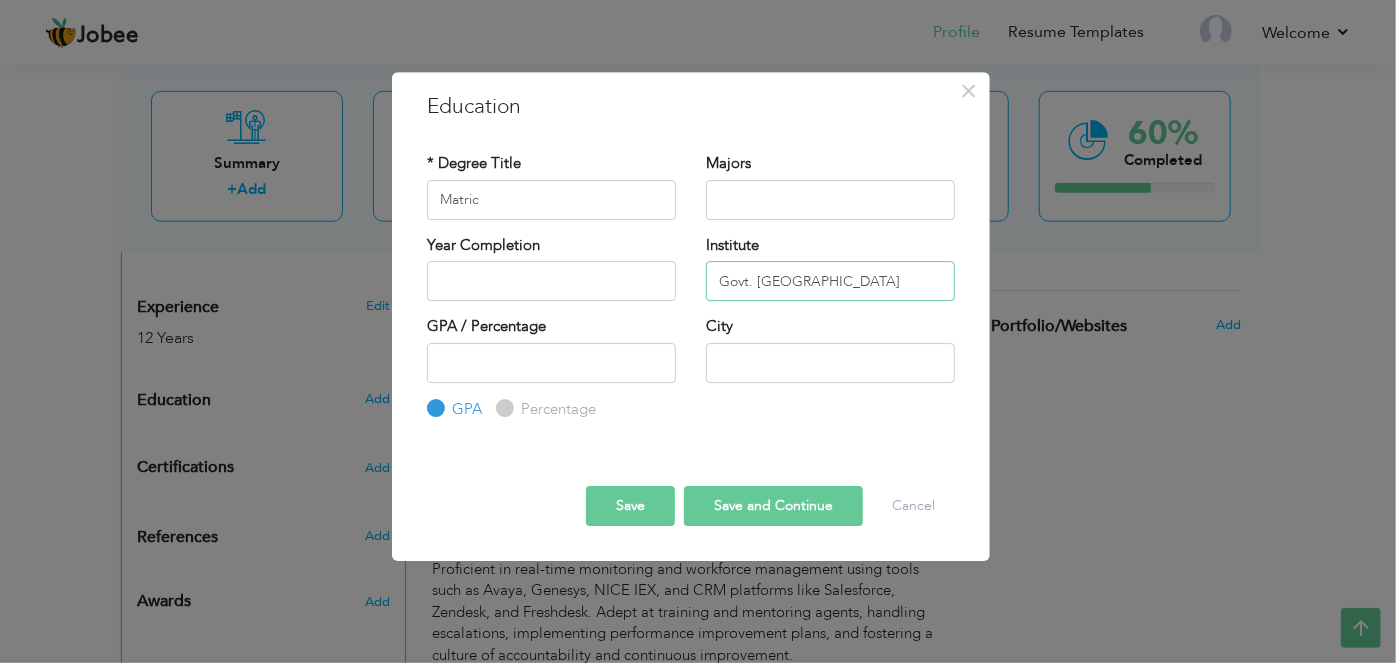 click on "Govt. Central Model High School" at bounding box center (830, 281) 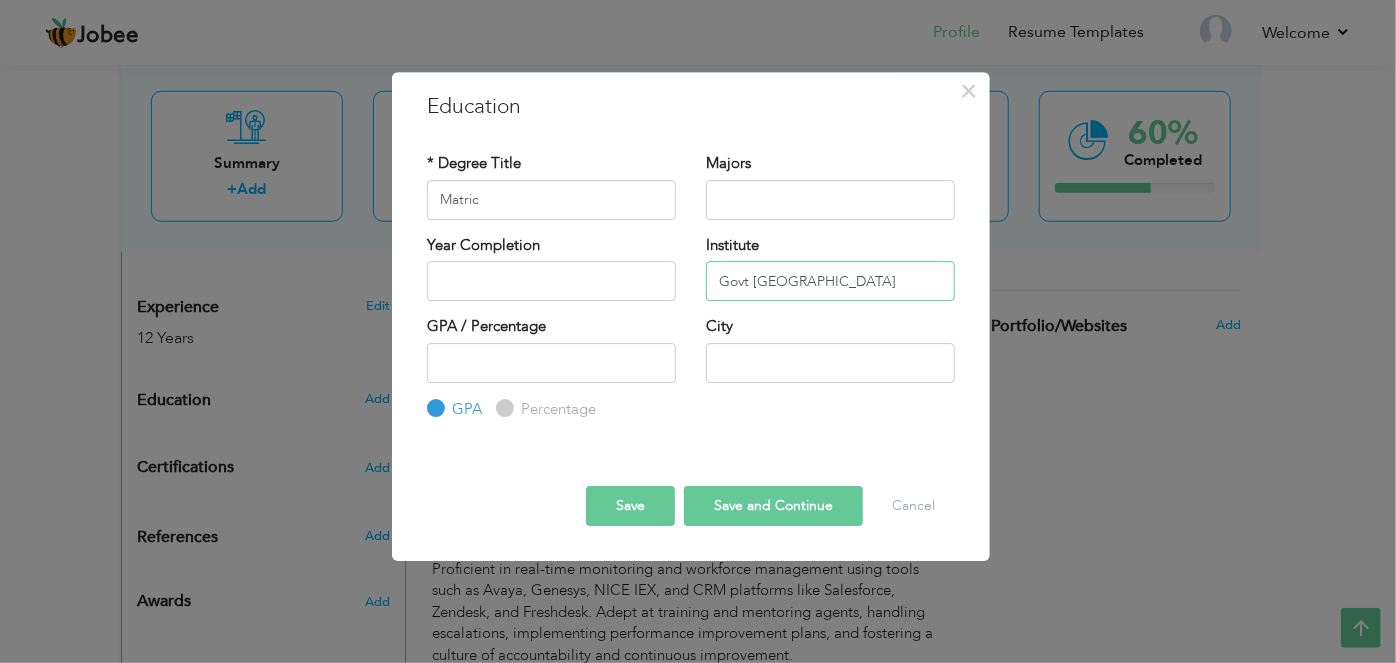 type on "Govt [GEOGRAPHIC_DATA]" 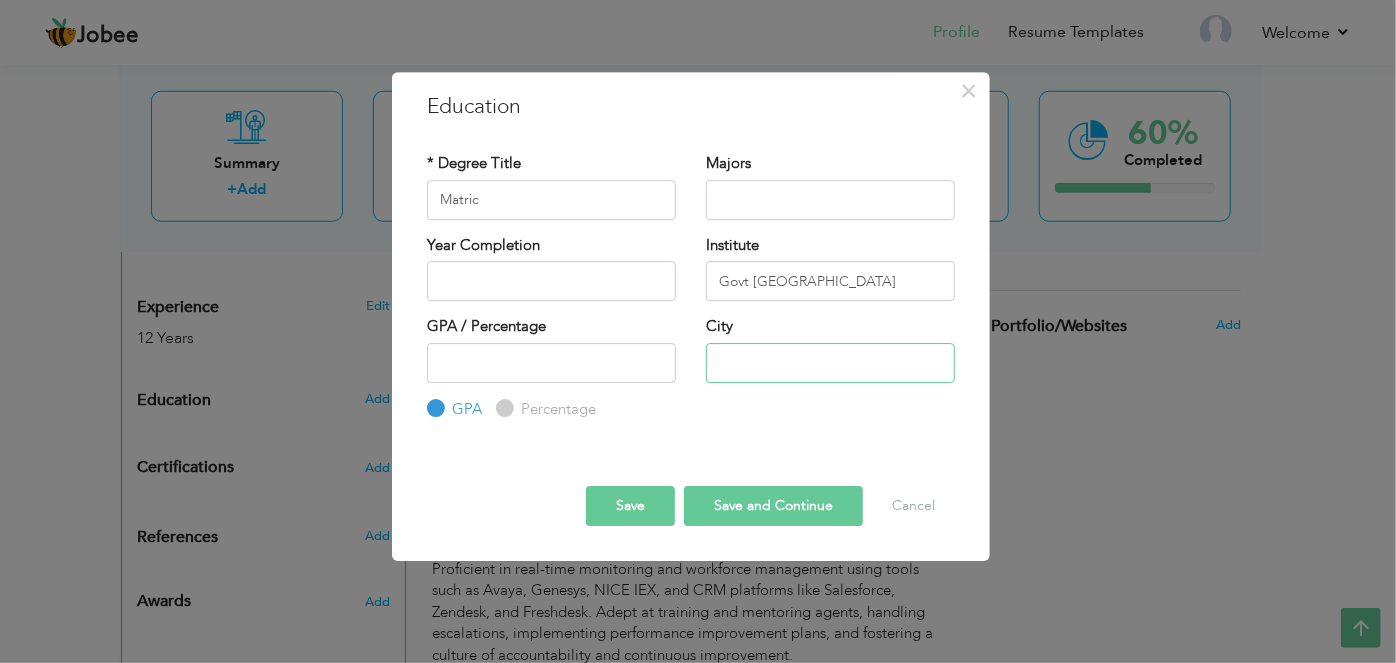 click at bounding box center [830, 363] 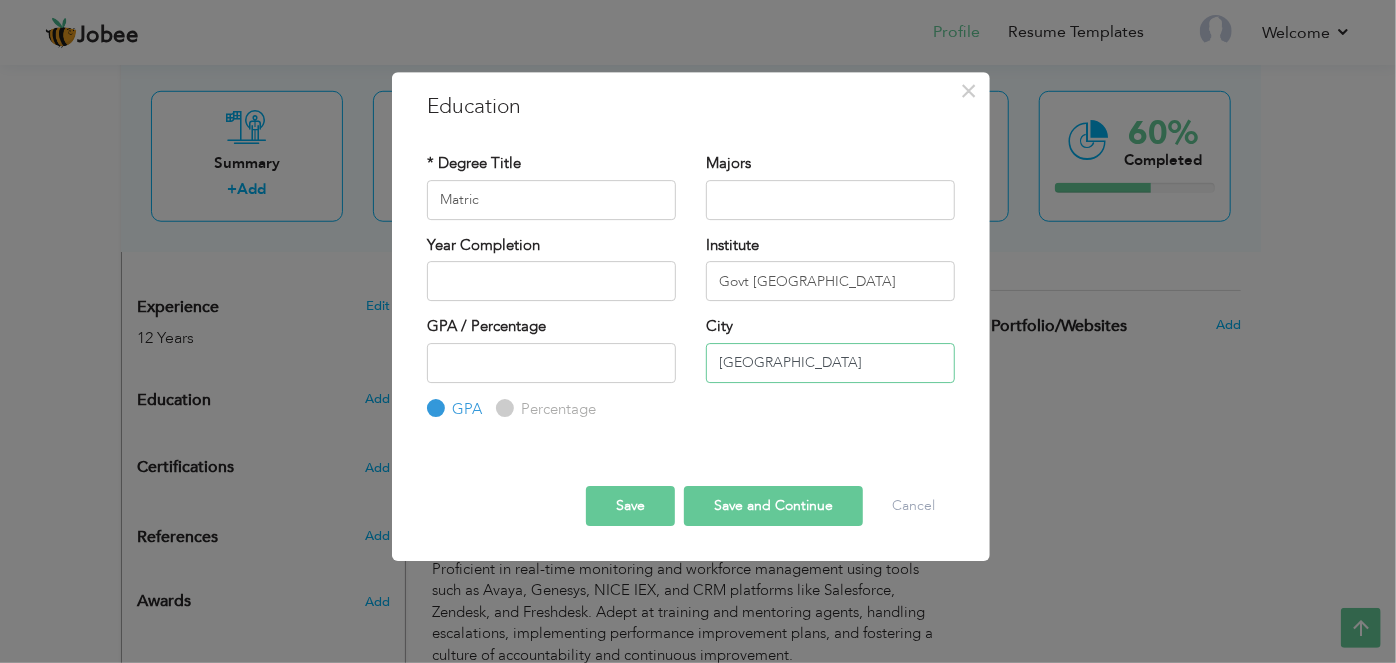 click on "[GEOGRAPHIC_DATA]" at bounding box center [830, 363] 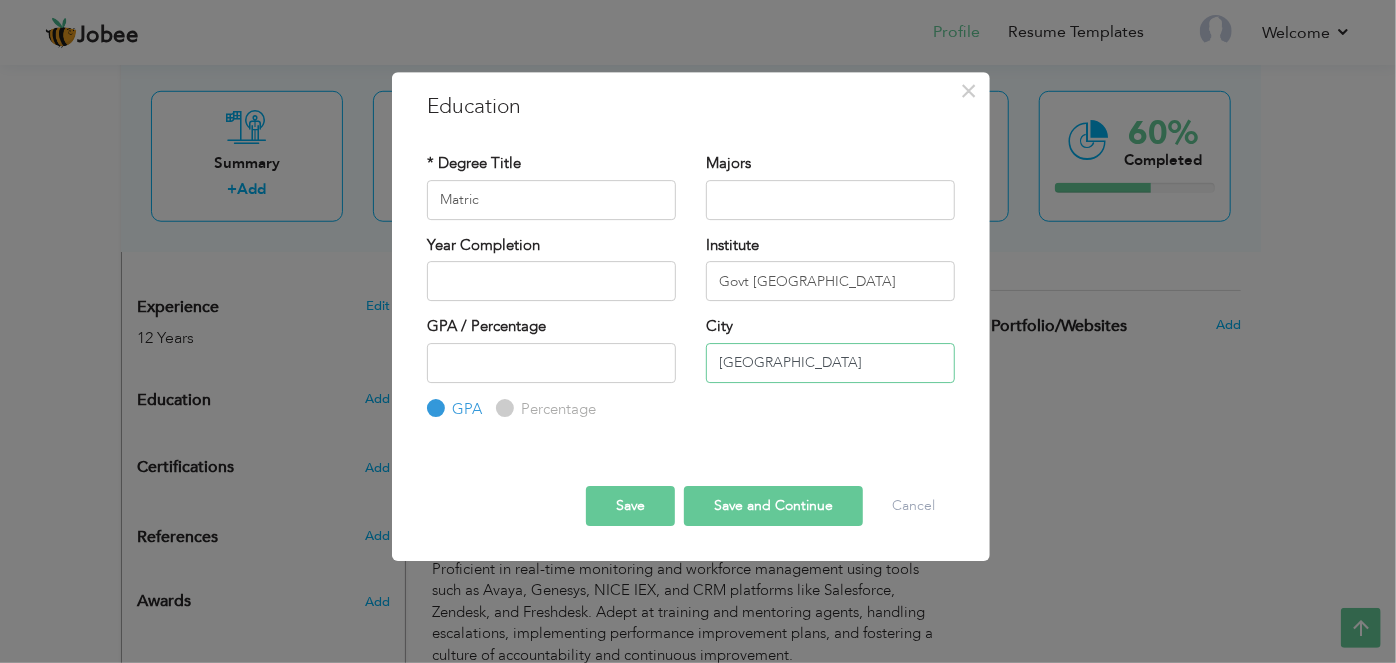 type on "[GEOGRAPHIC_DATA]" 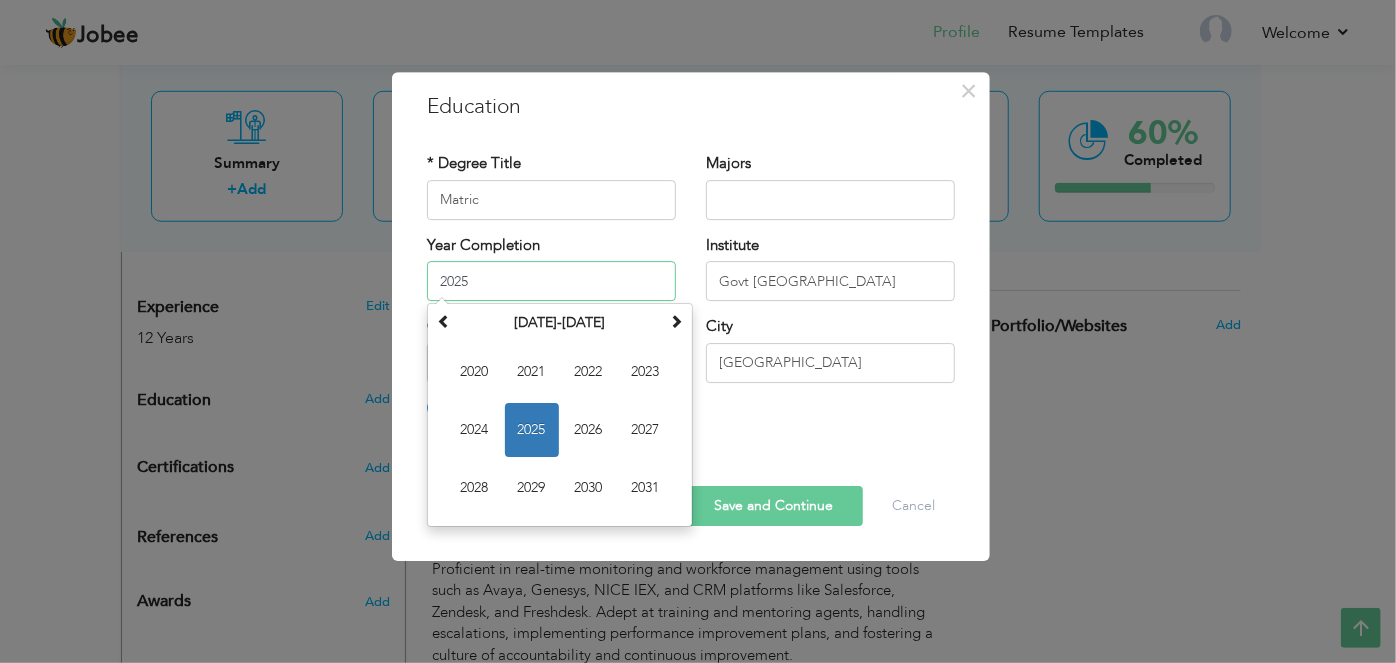 click on "2025" at bounding box center [551, 281] 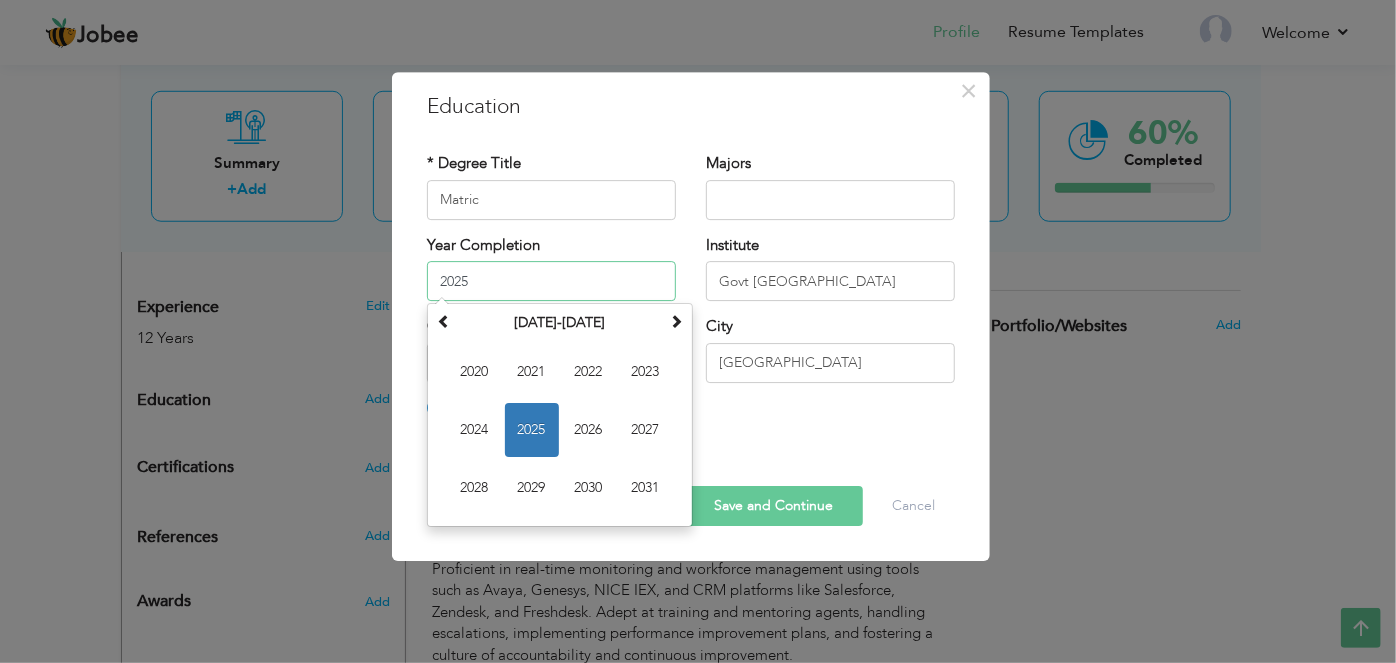 click on "2025" at bounding box center (551, 281) 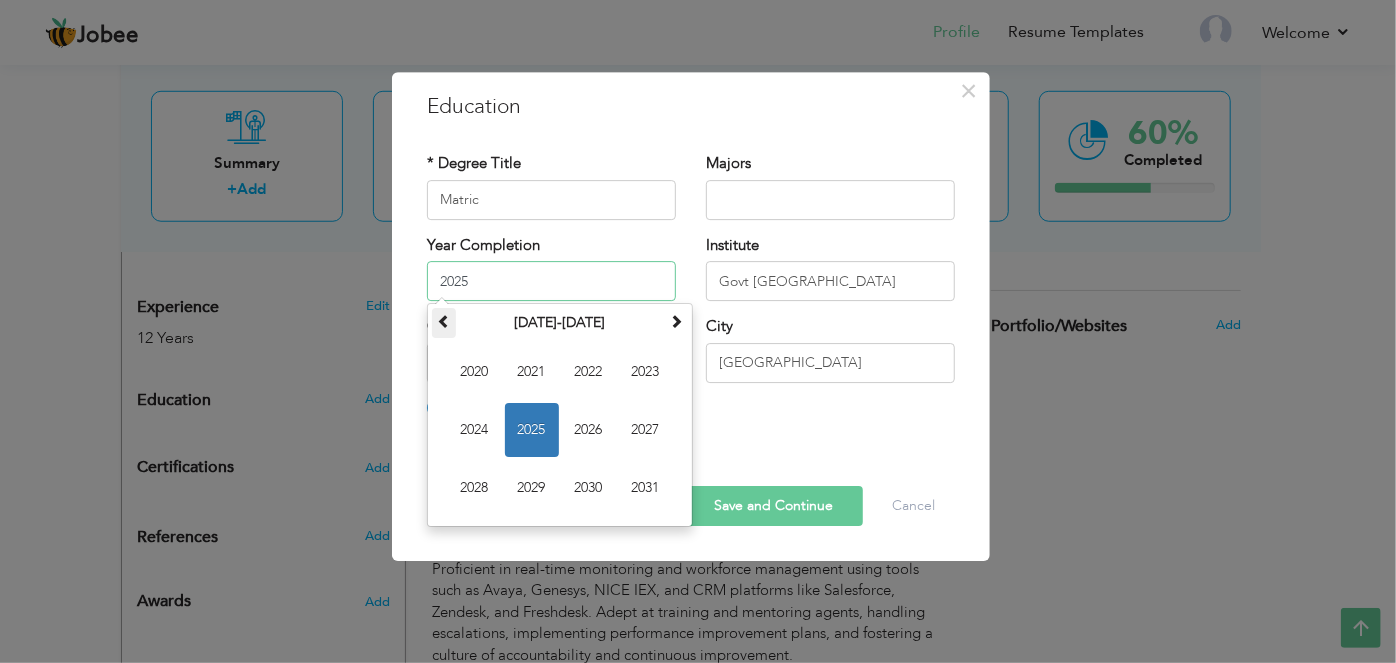 click at bounding box center (444, 321) 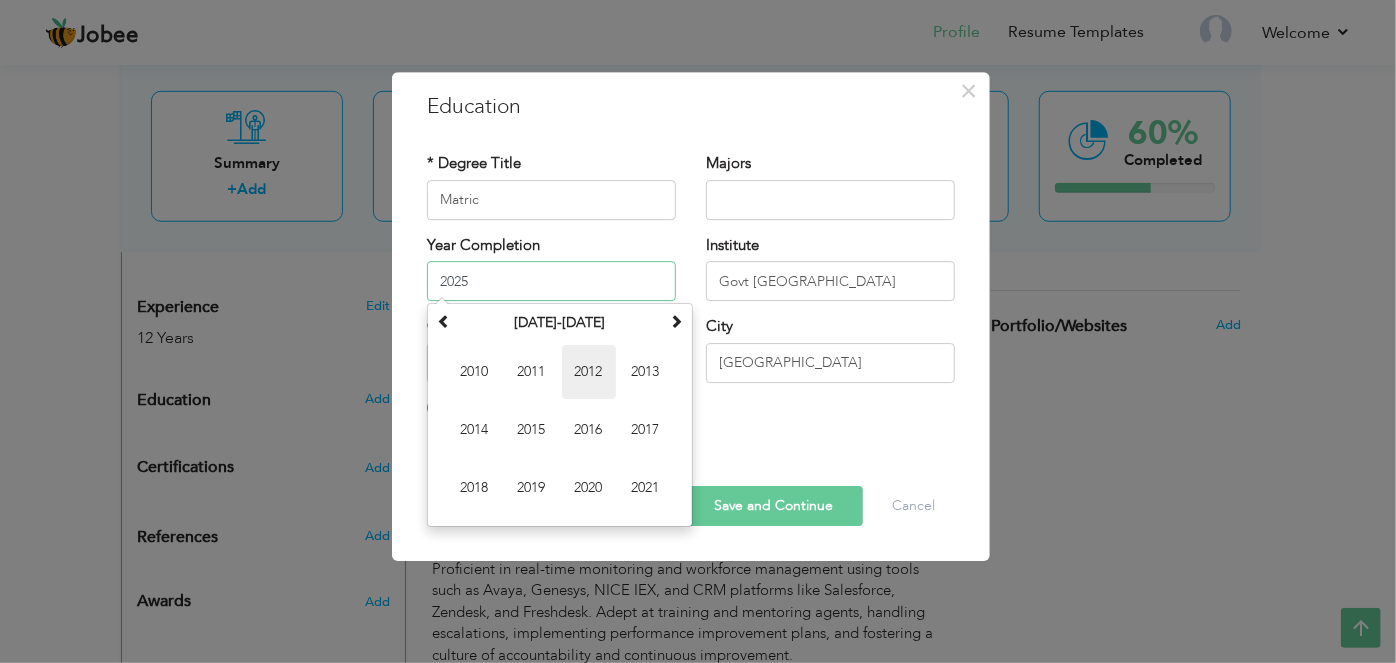 click on "2012" at bounding box center (589, 372) 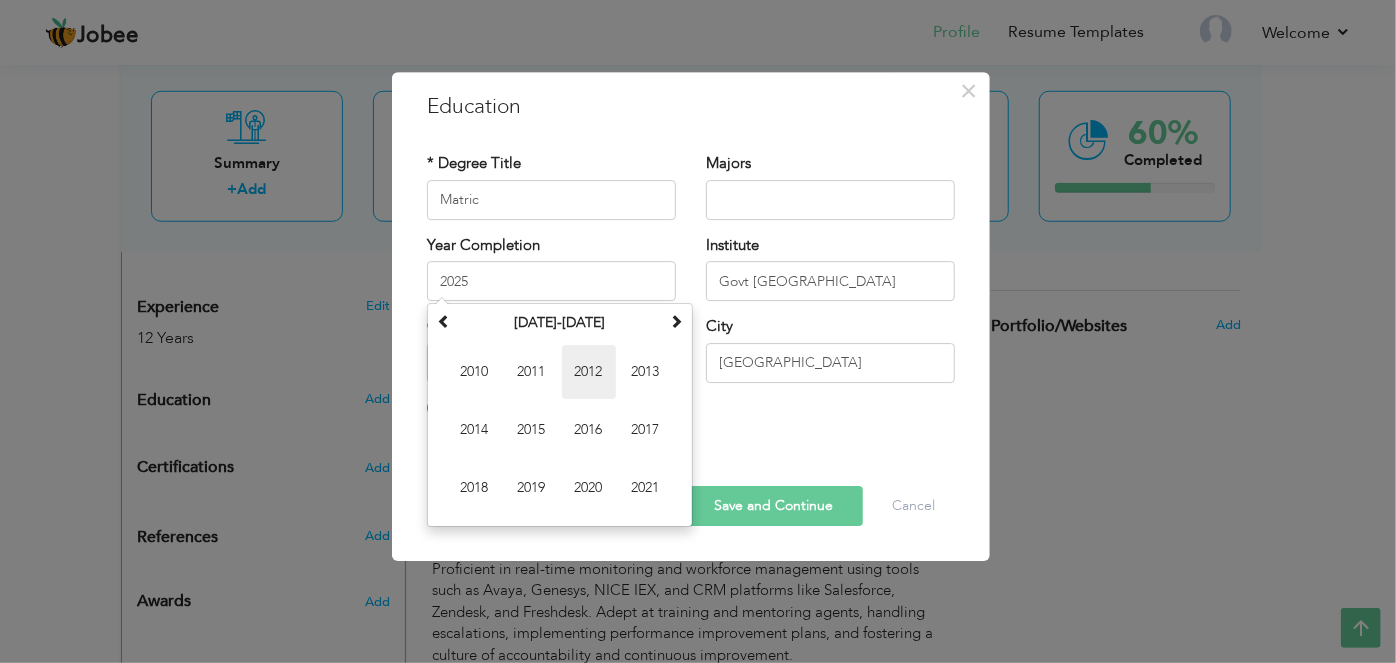 type on "2012" 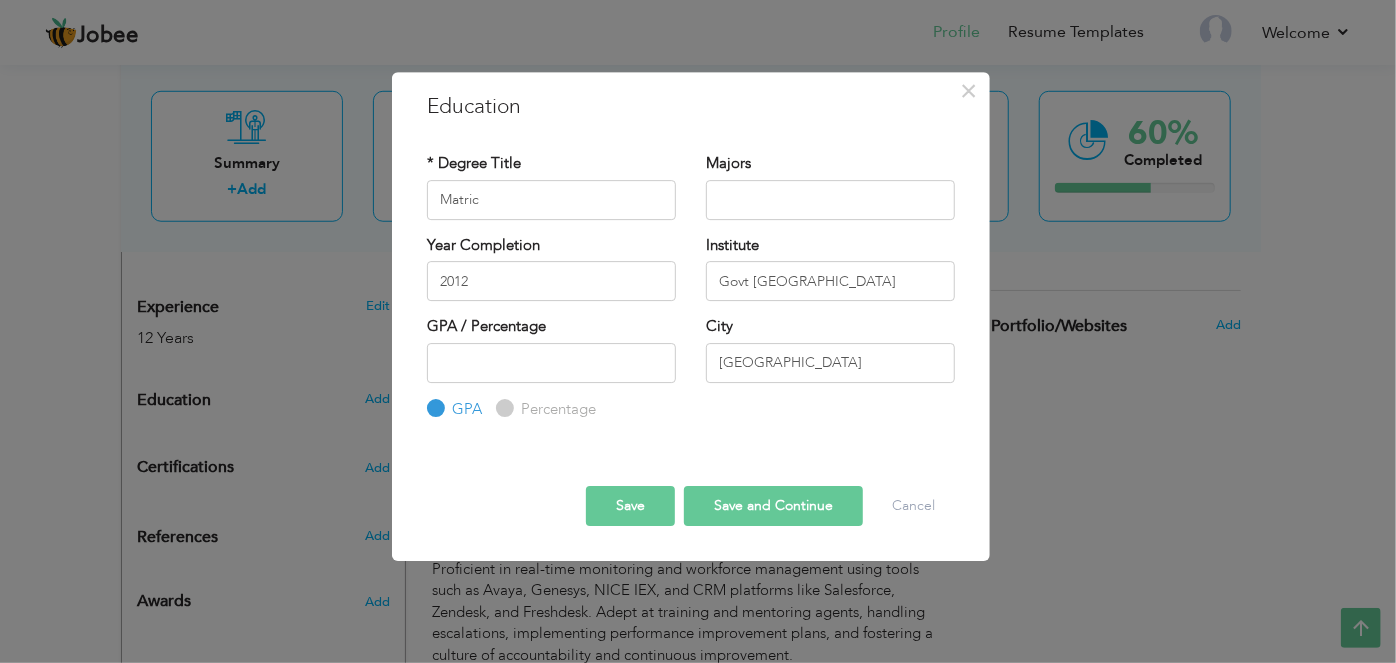click on "Save and Continue" at bounding box center (773, 506) 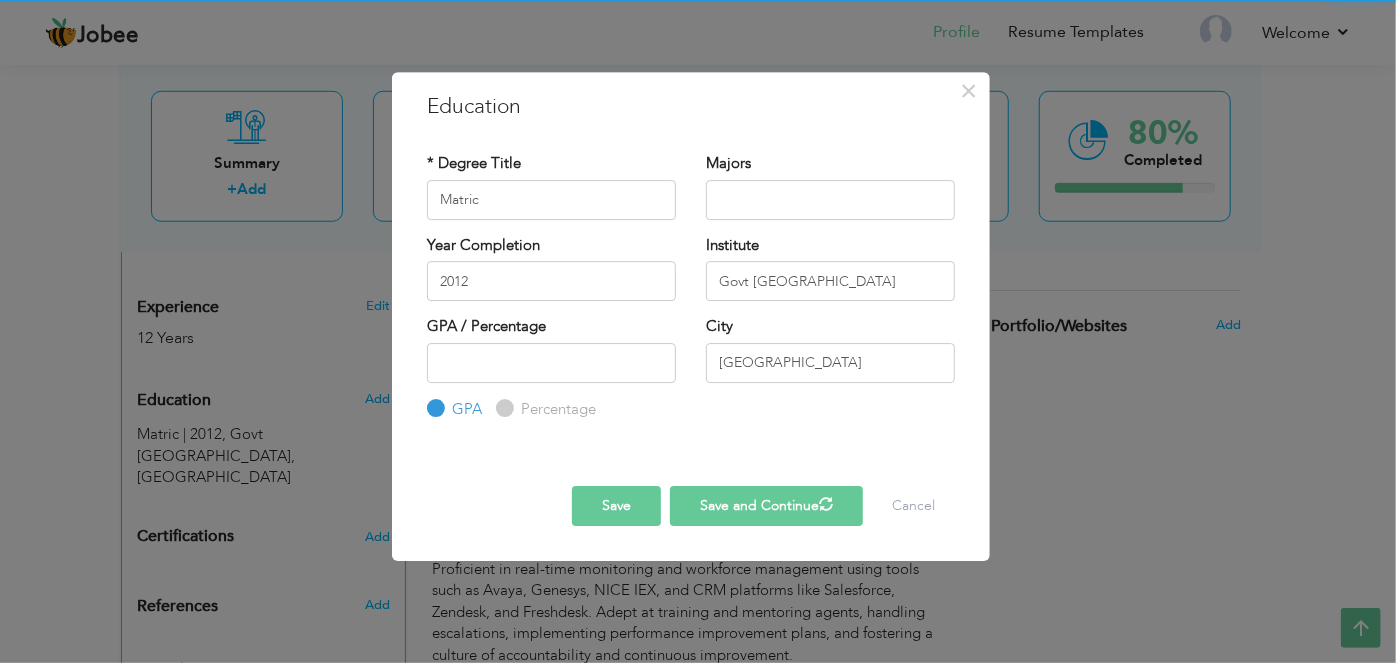 type 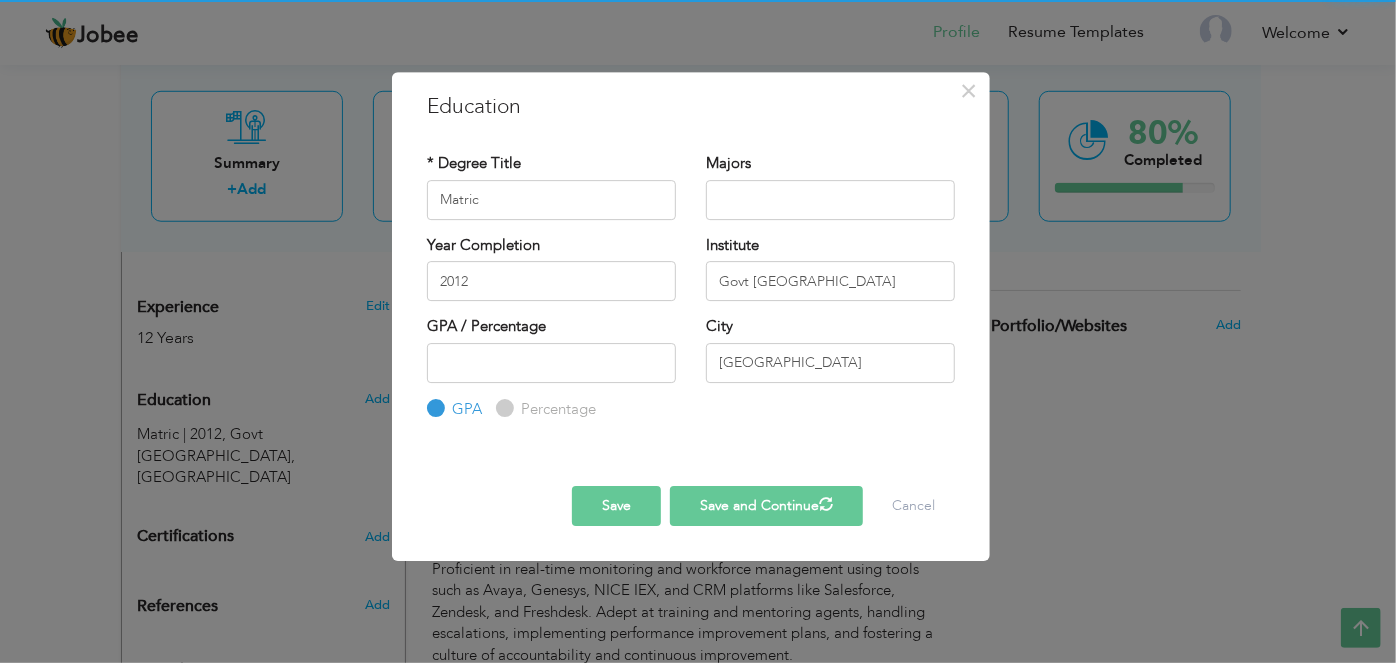 type 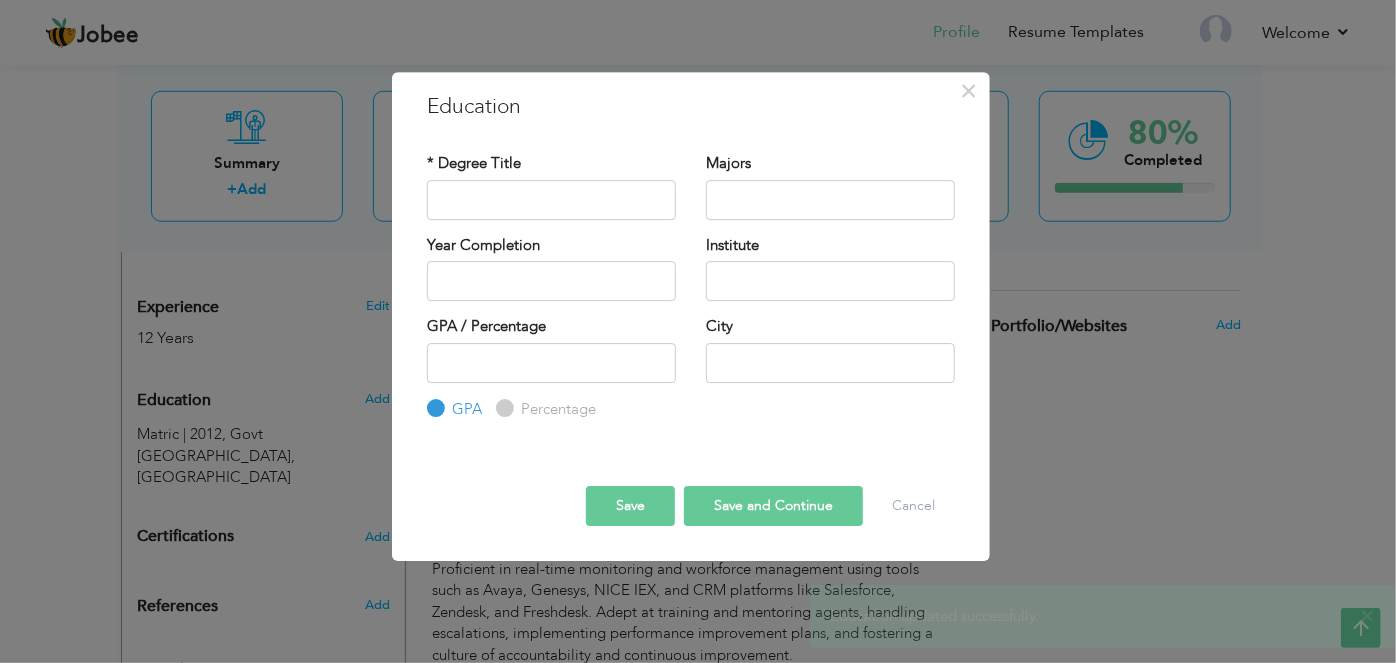 click on "×
Education
* Degree Title
Majors
Year Completion Institute GPA" at bounding box center [698, 331] 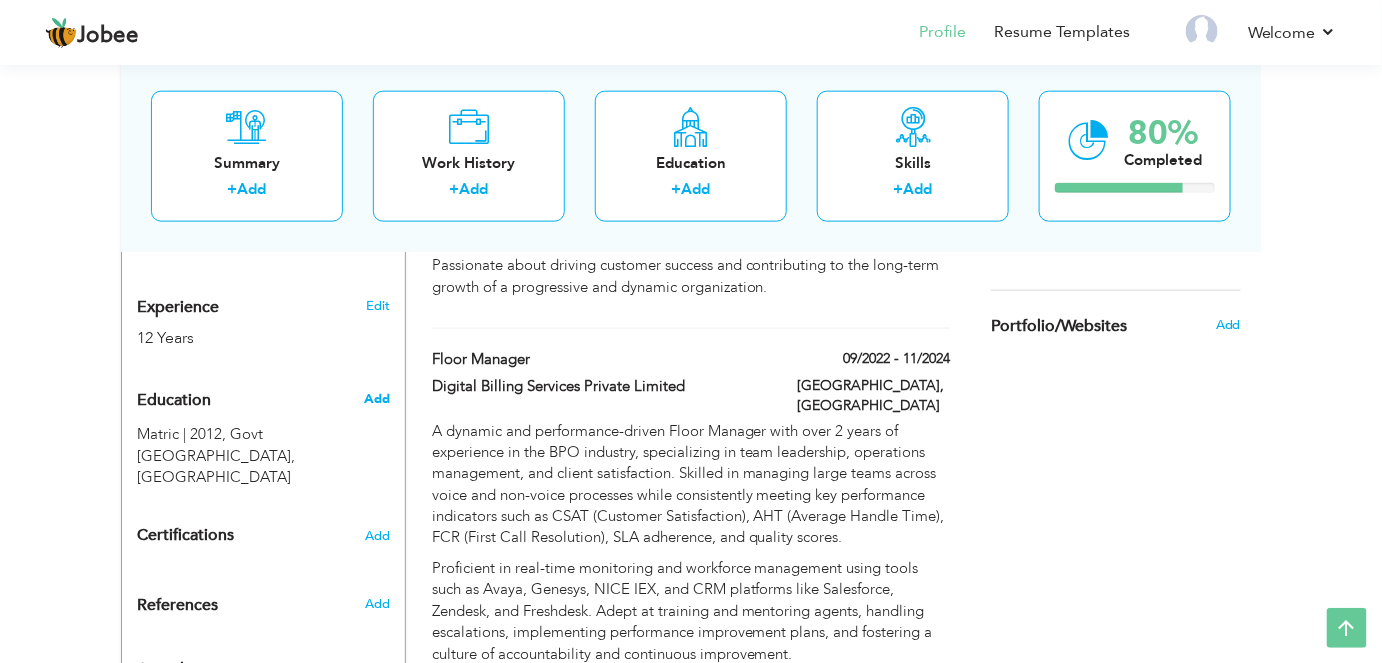 click on "Add" at bounding box center [377, 399] 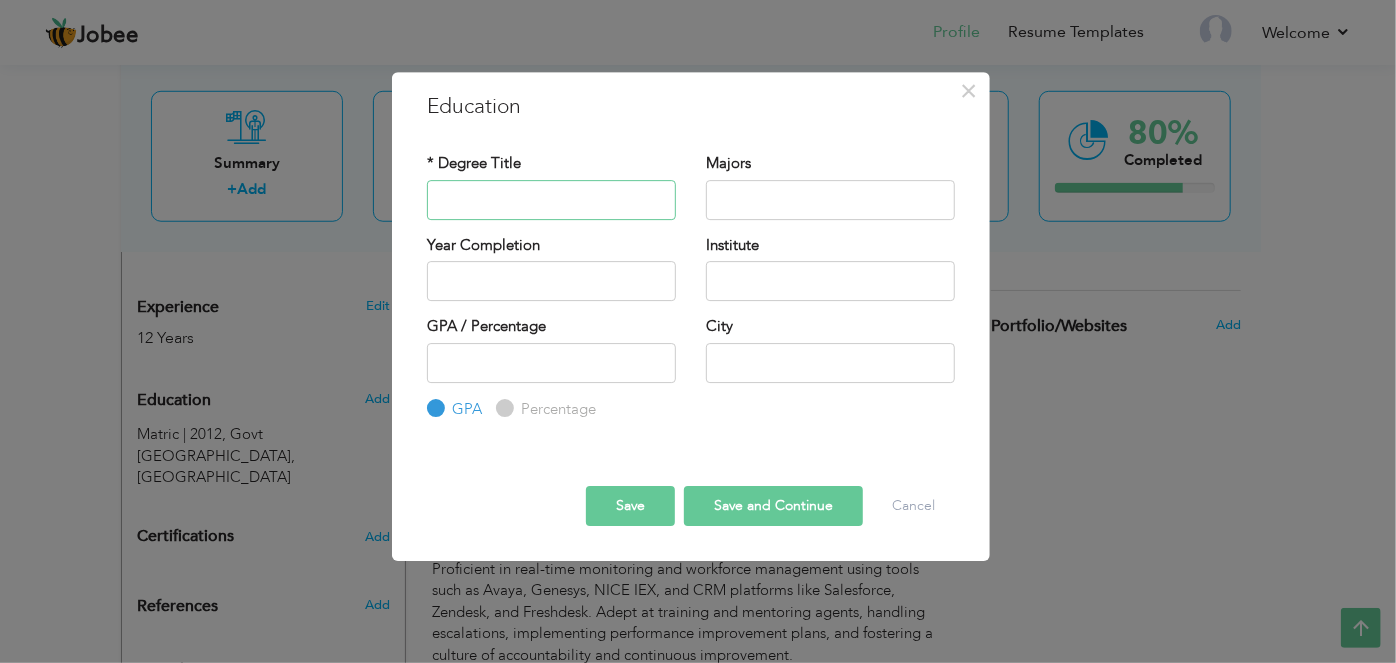 paste on "Higher Diploma in Accounting (Scottish  Qualification Authority)" 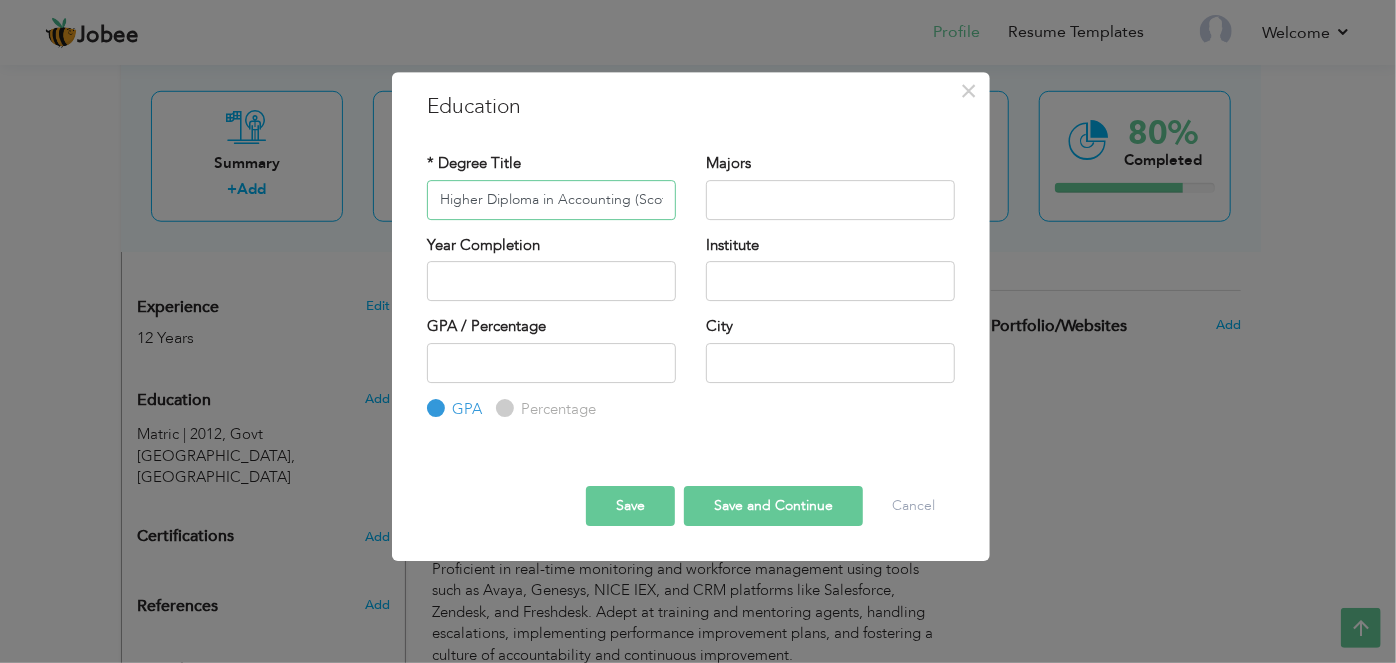 scroll, scrollTop: 0, scrollLeft: 172, axis: horizontal 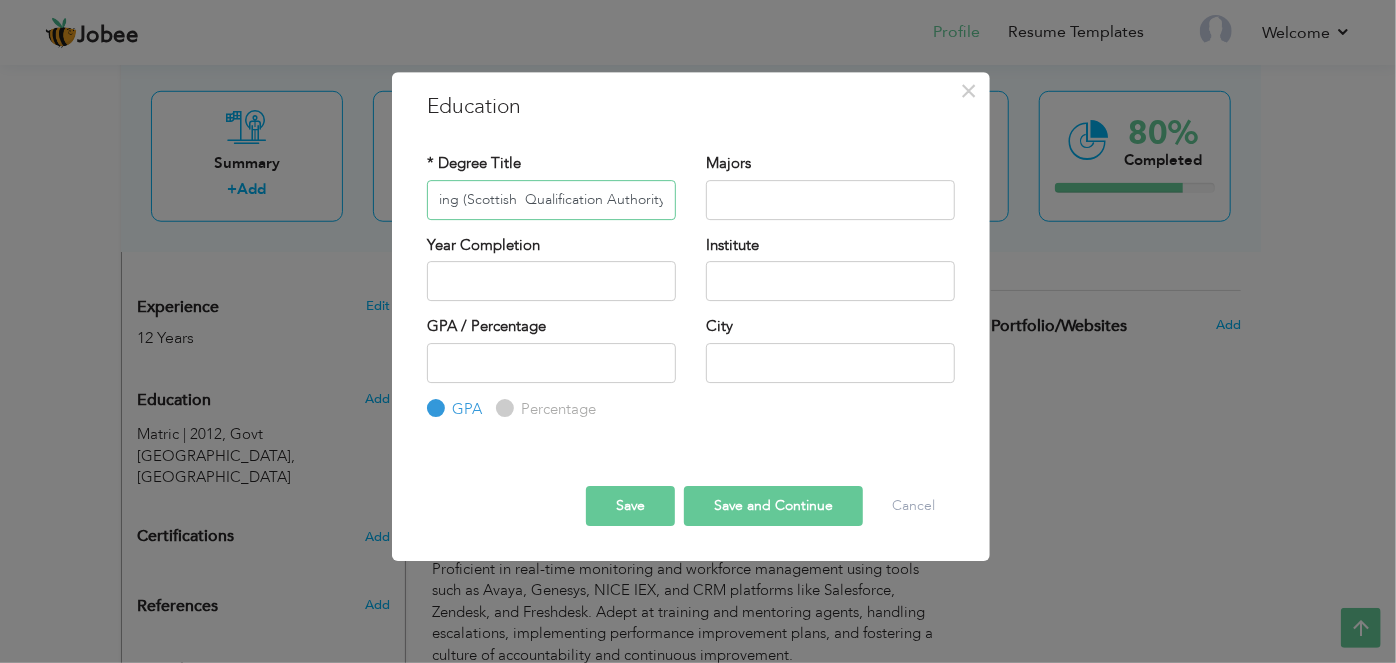 type on "Higher Diploma in Accounting (Scottish  Qualification Authority)" 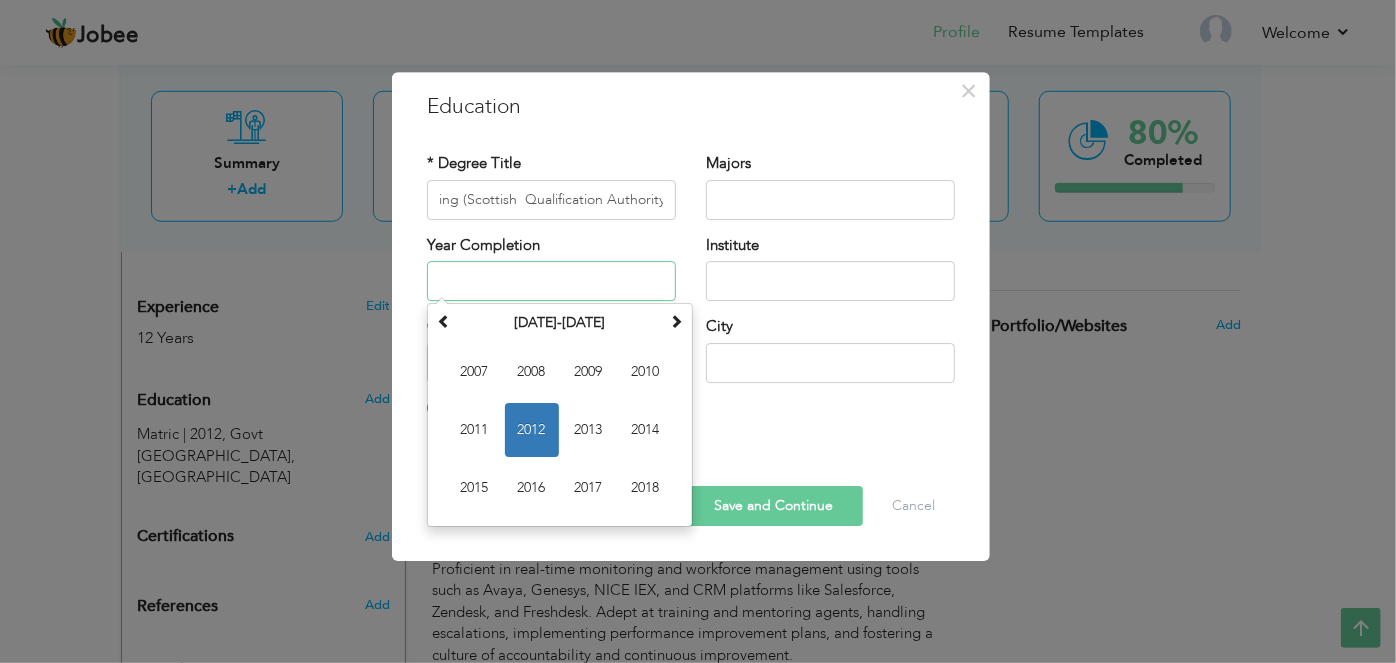 scroll, scrollTop: 0, scrollLeft: 0, axis: both 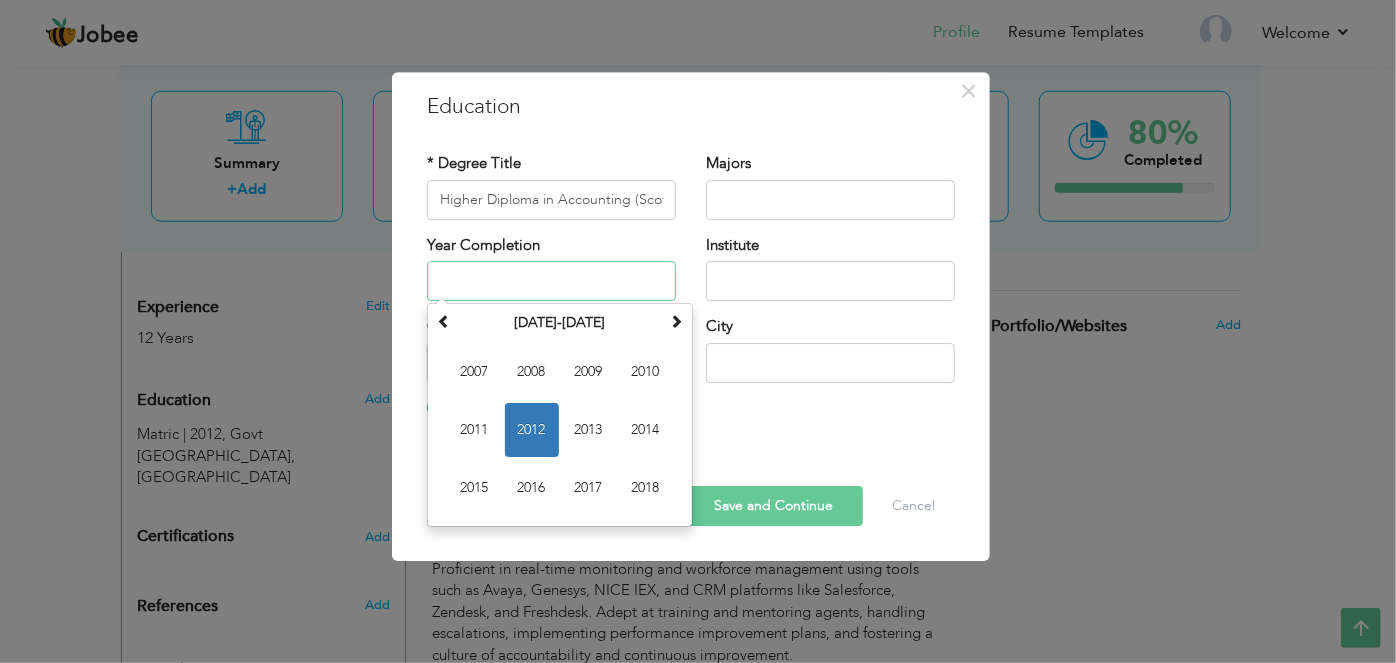 click at bounding box center (551, 281) 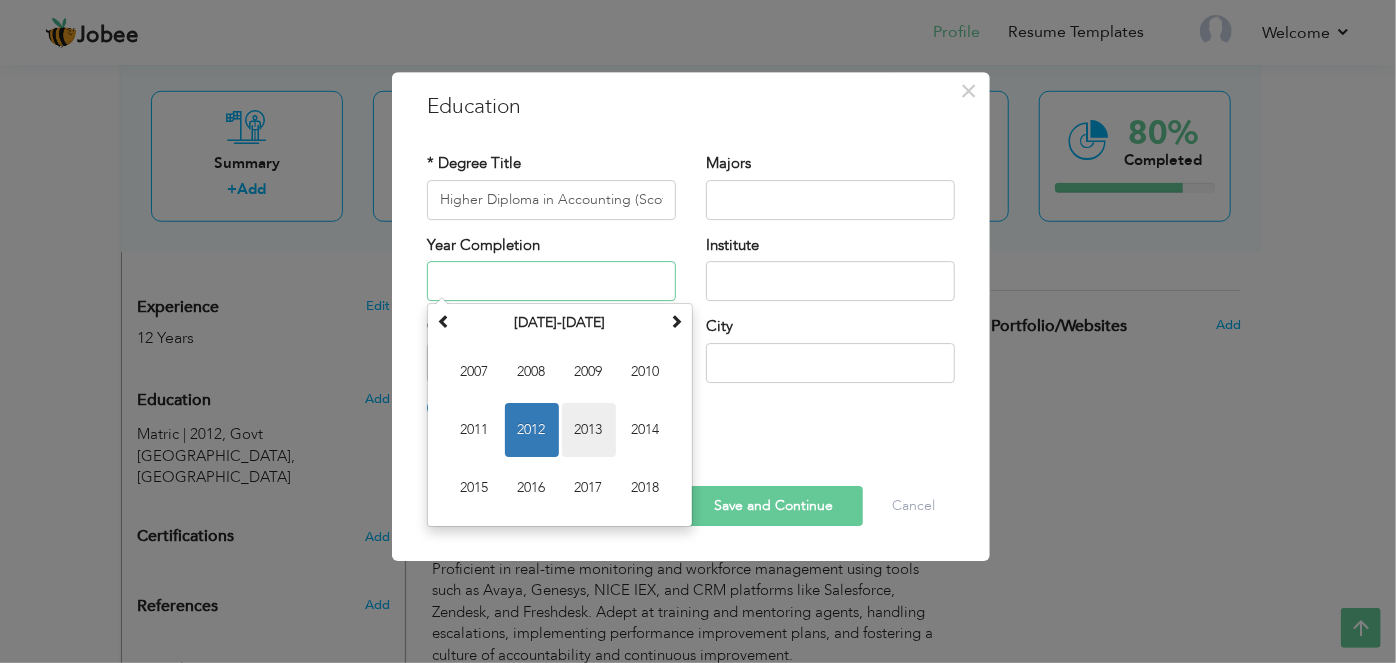 click on "2013" at bounding box center [589, 430] 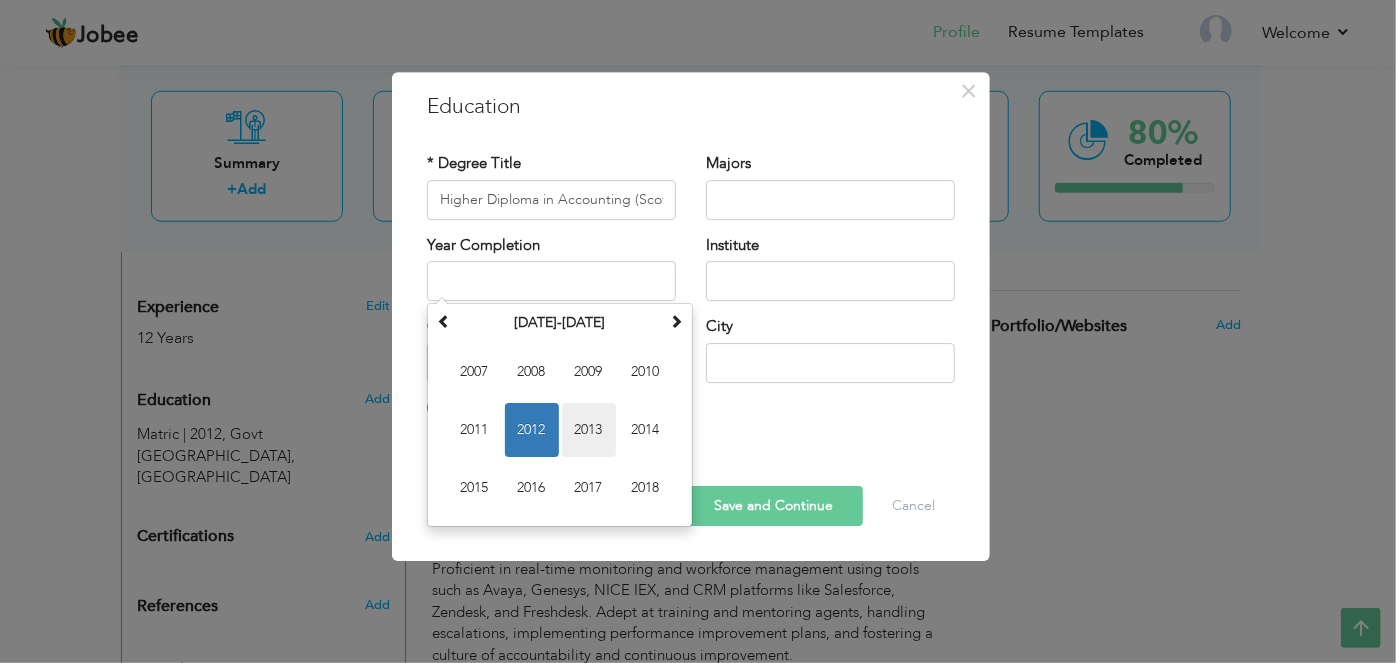 type on "2013" 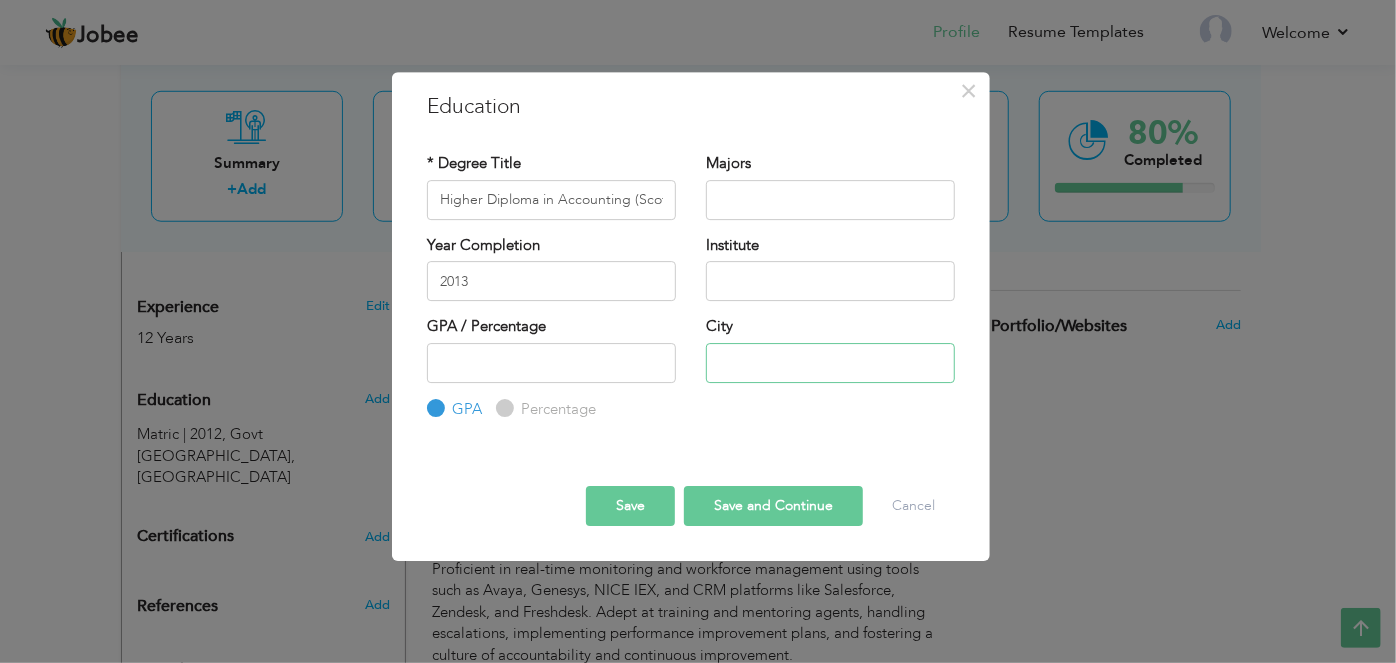 click at bounding box center [830, 363] 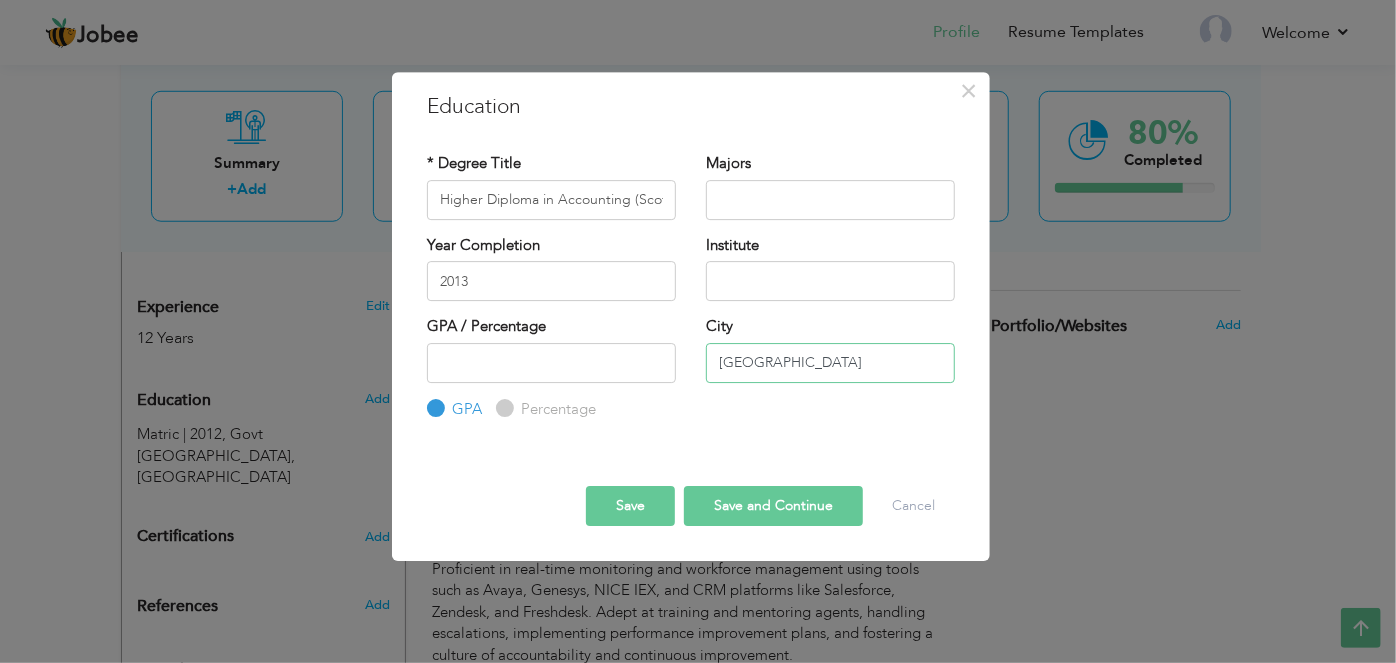 type on "[GEOGRAPHIC_DATA]" 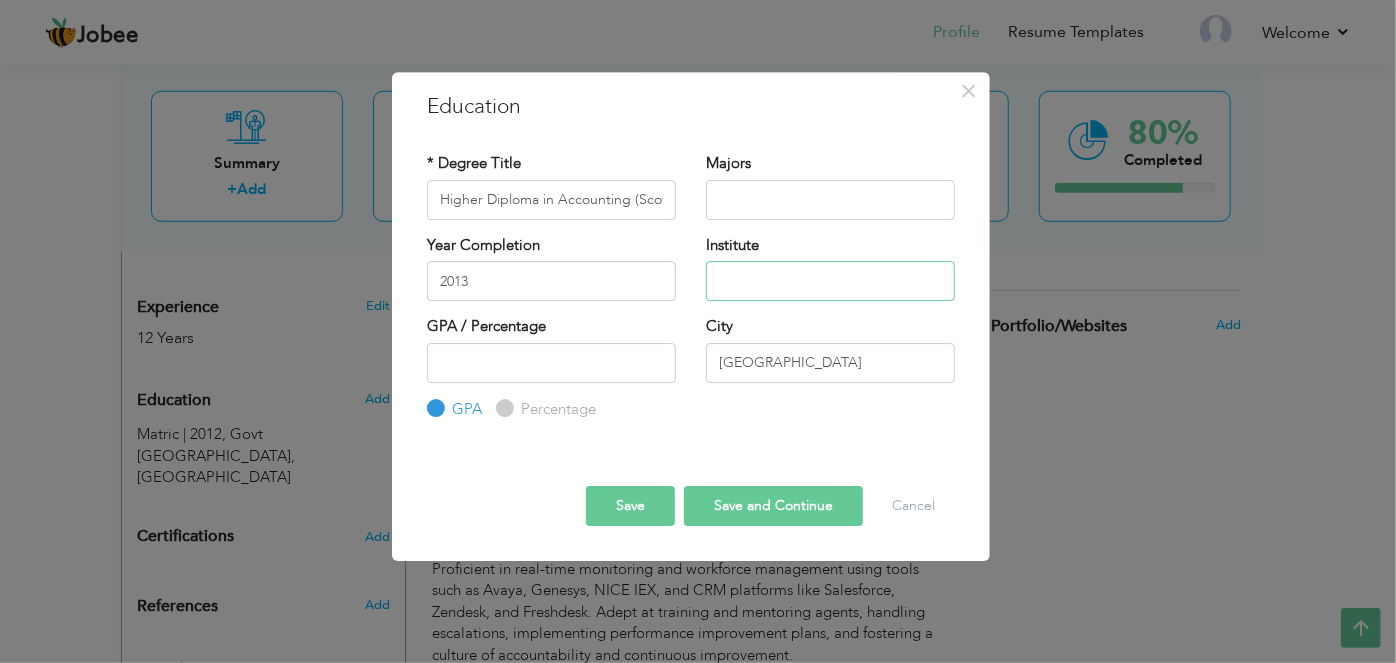click at bounding box center [830, 281] 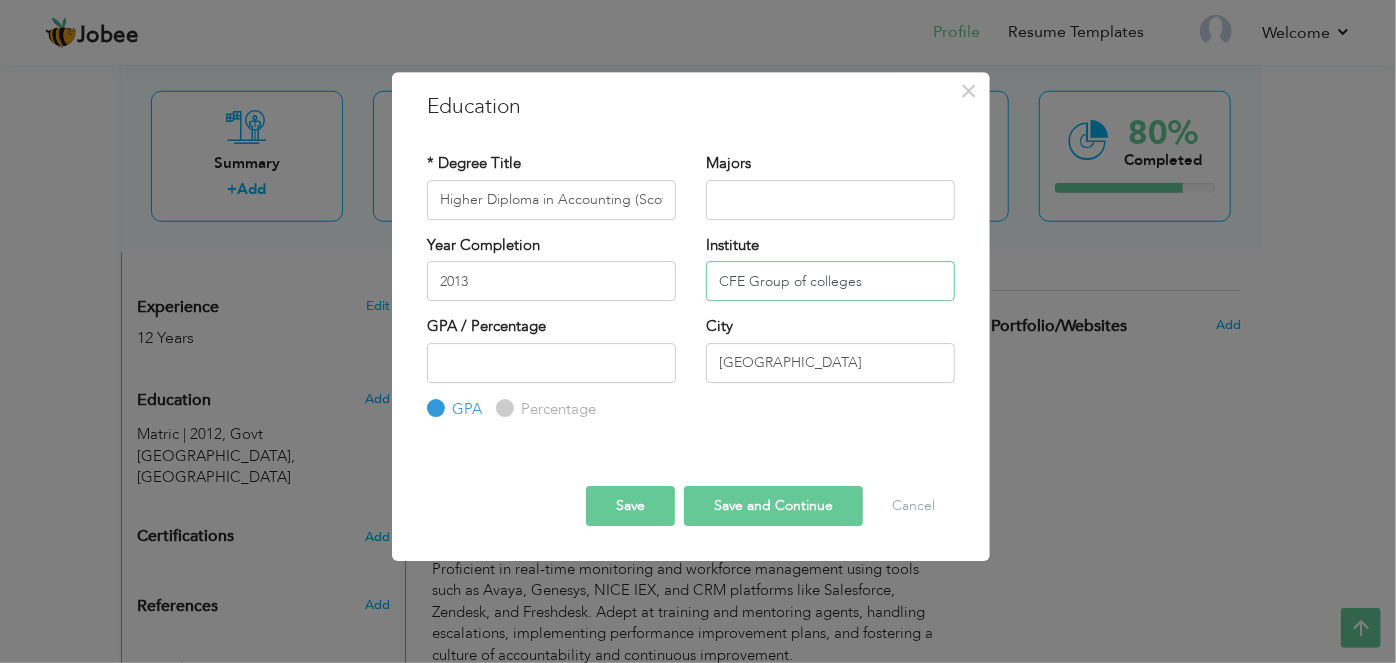 paste on "College of Accountancy and Finance" 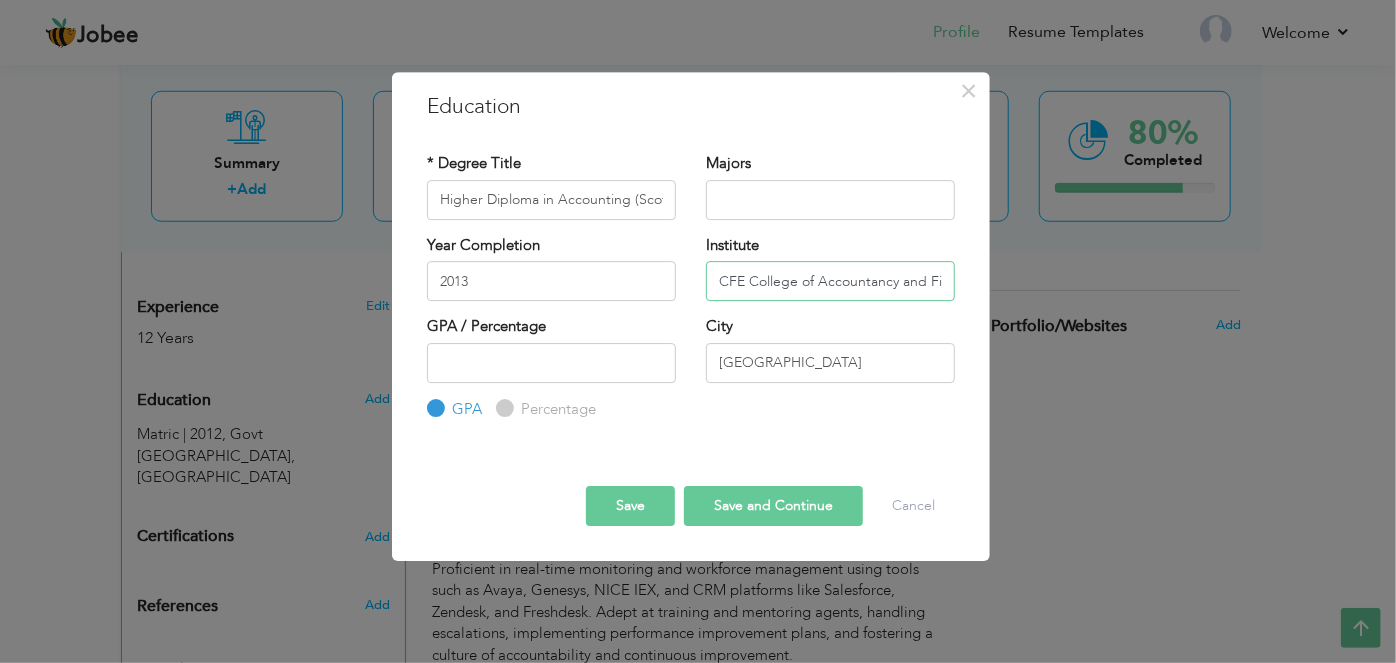 scroll, scrollTop: 0, scrollLeft: 33, axis: horizontal 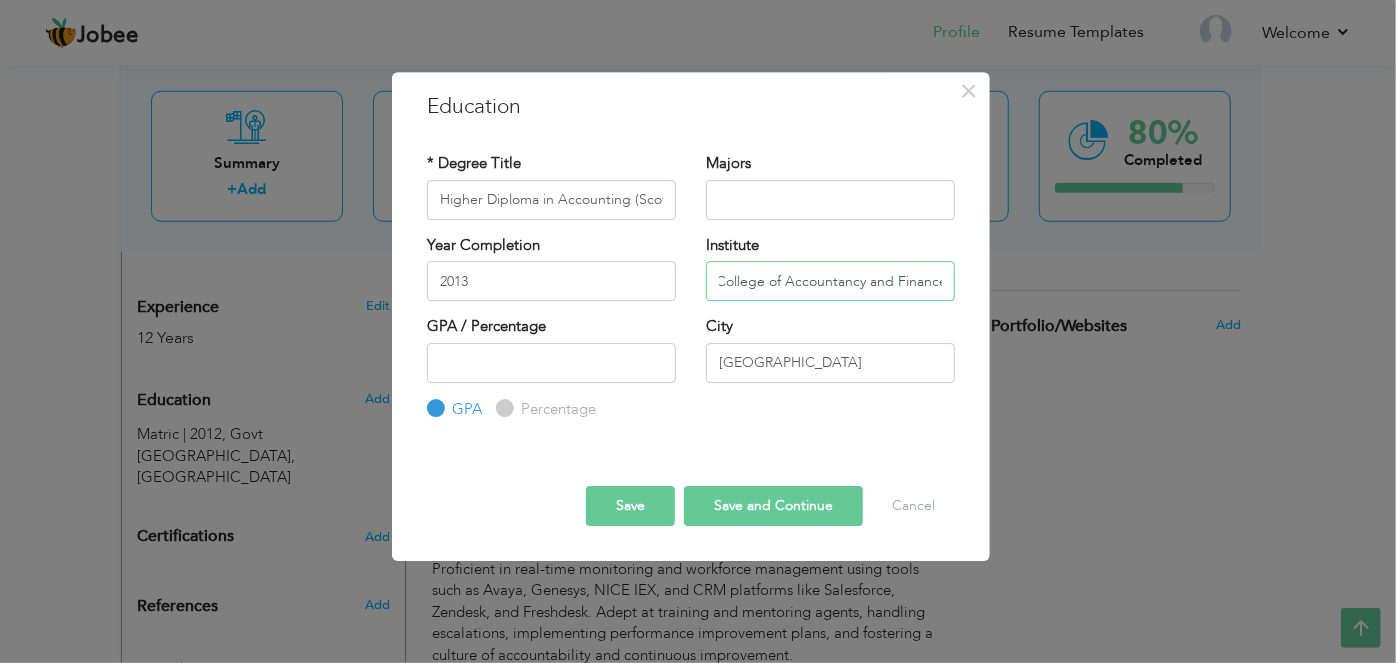 type on "CFE College of Accountancy and Finance" 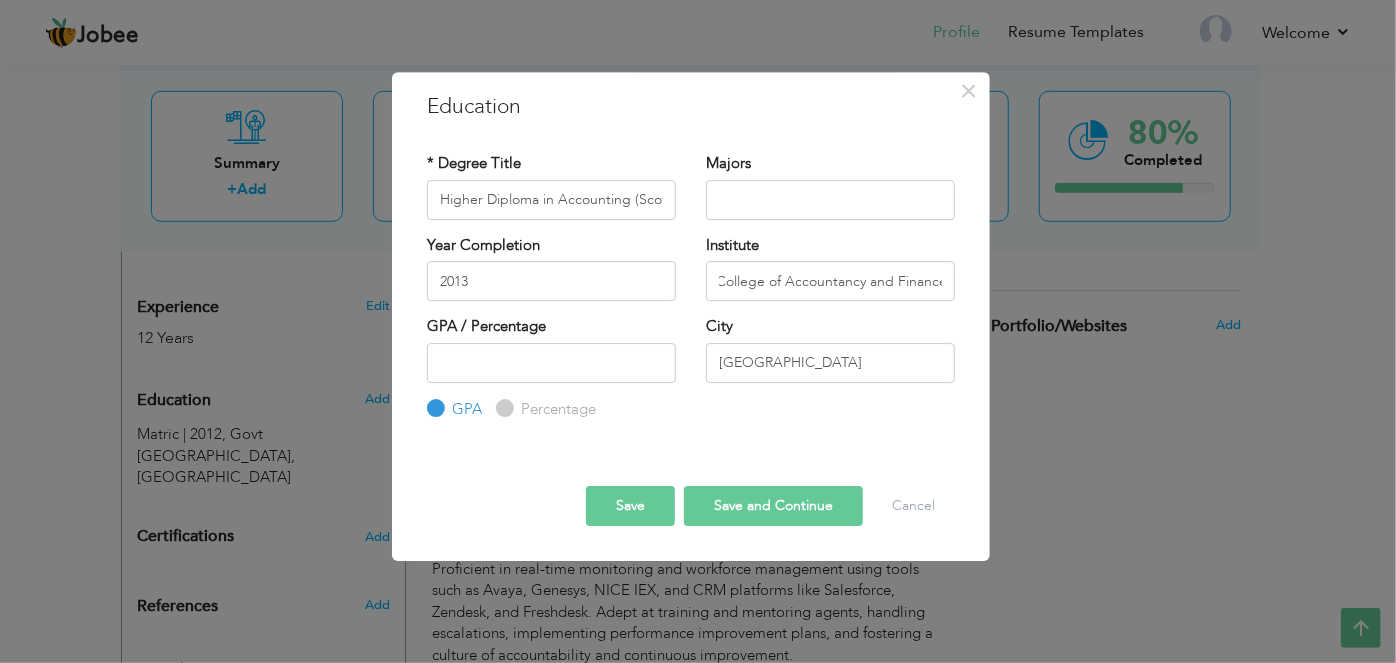 scroll, scrollTop: 0, scrollLeft: 0, axis: both 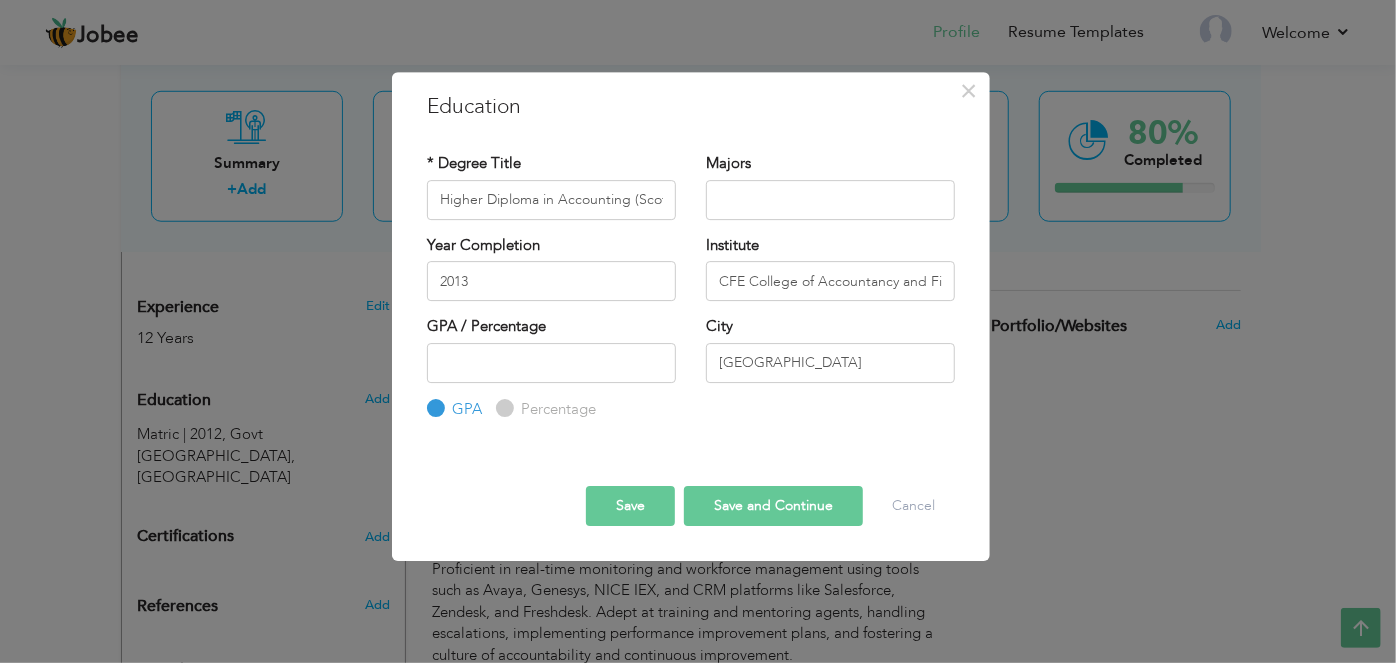 click on "Save and Continue" at bounding box center [773, 506] 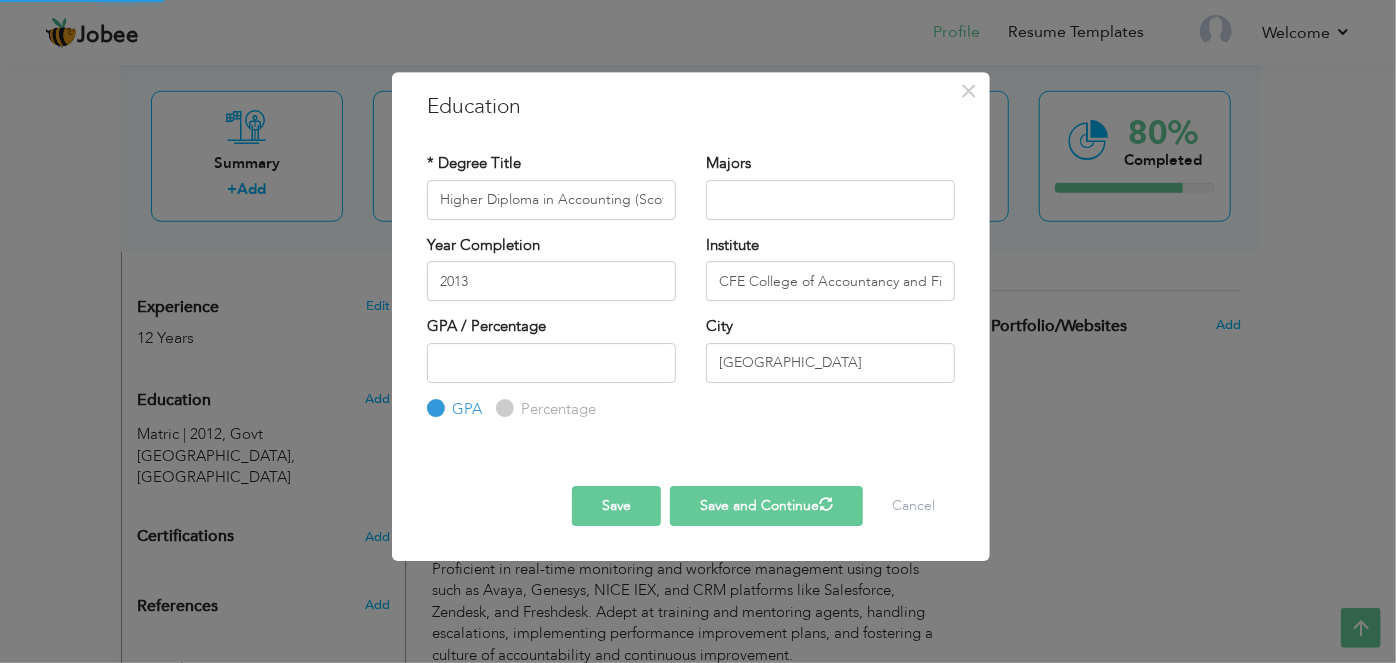 type 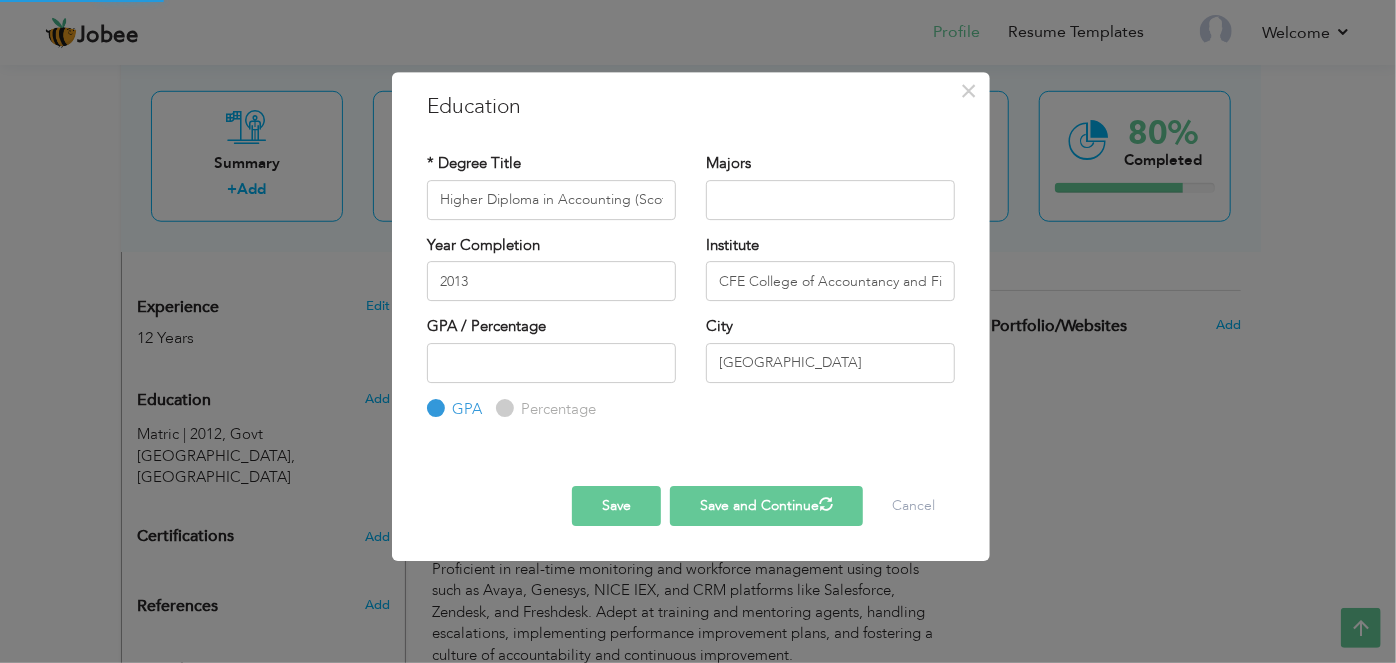 type 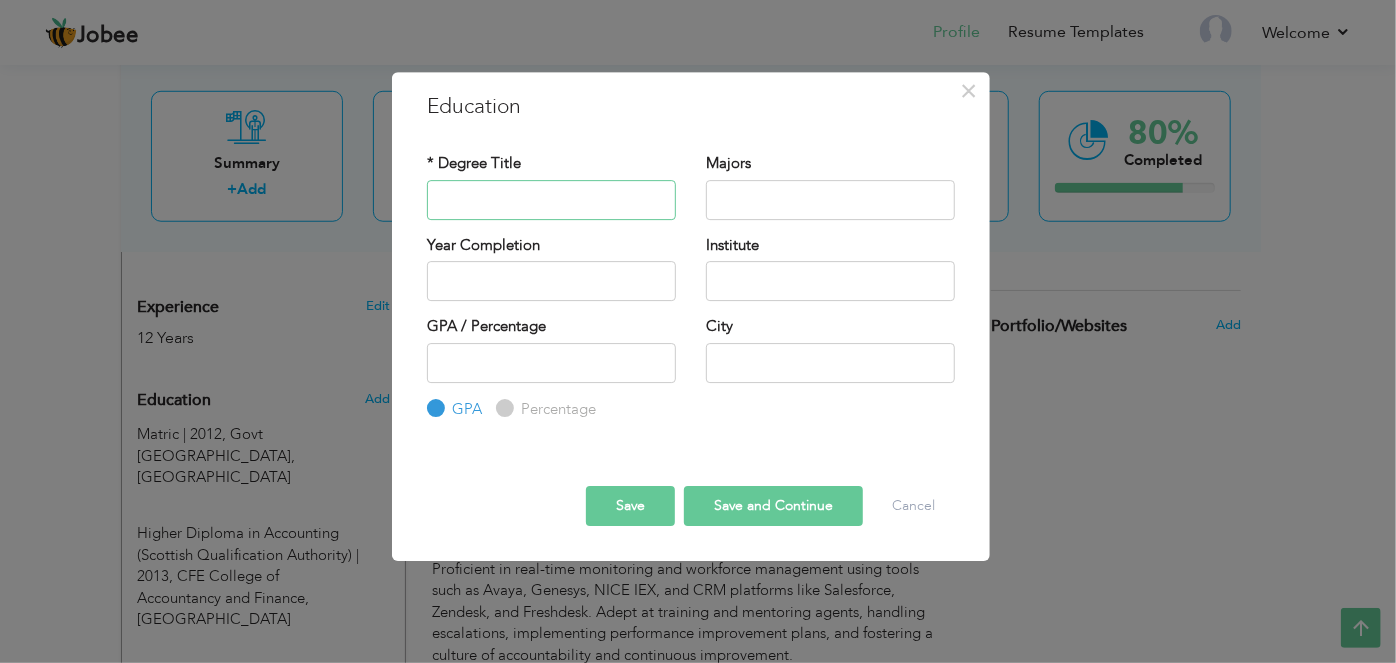 click at bounding box center (551, 200) 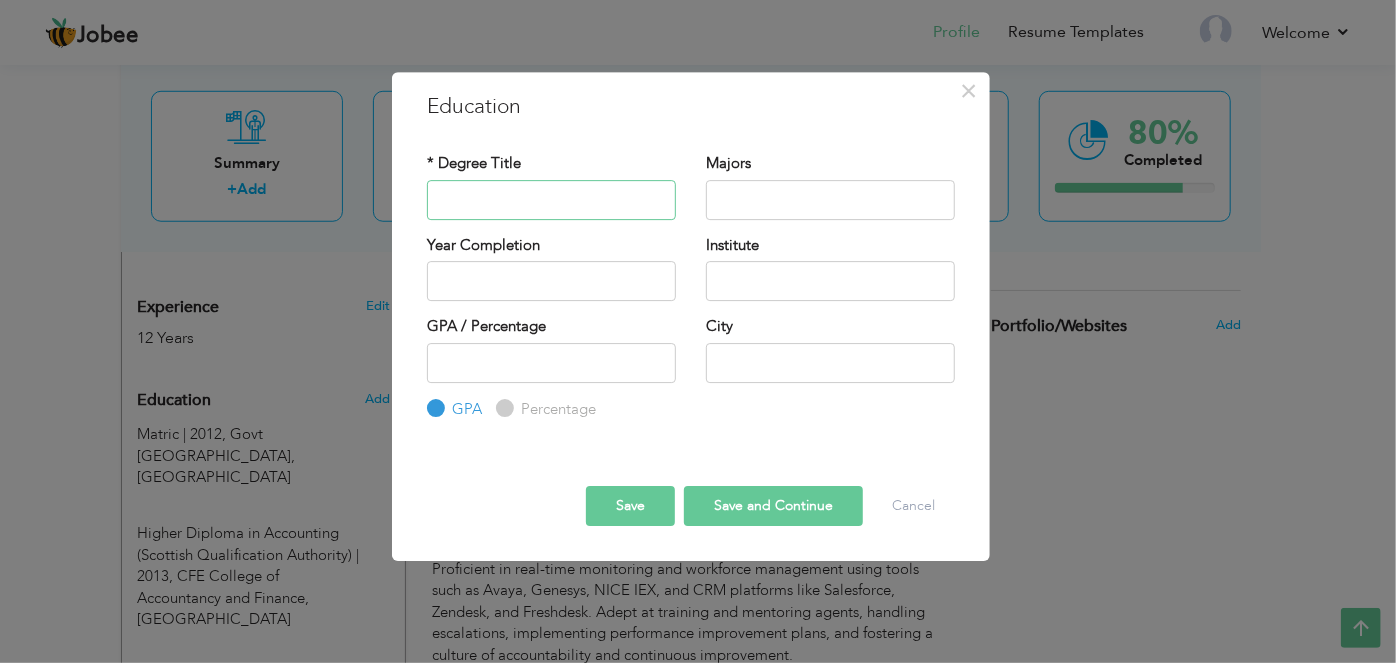 paste on "(ACCA) [GEOGRAPHIC_DATA]" 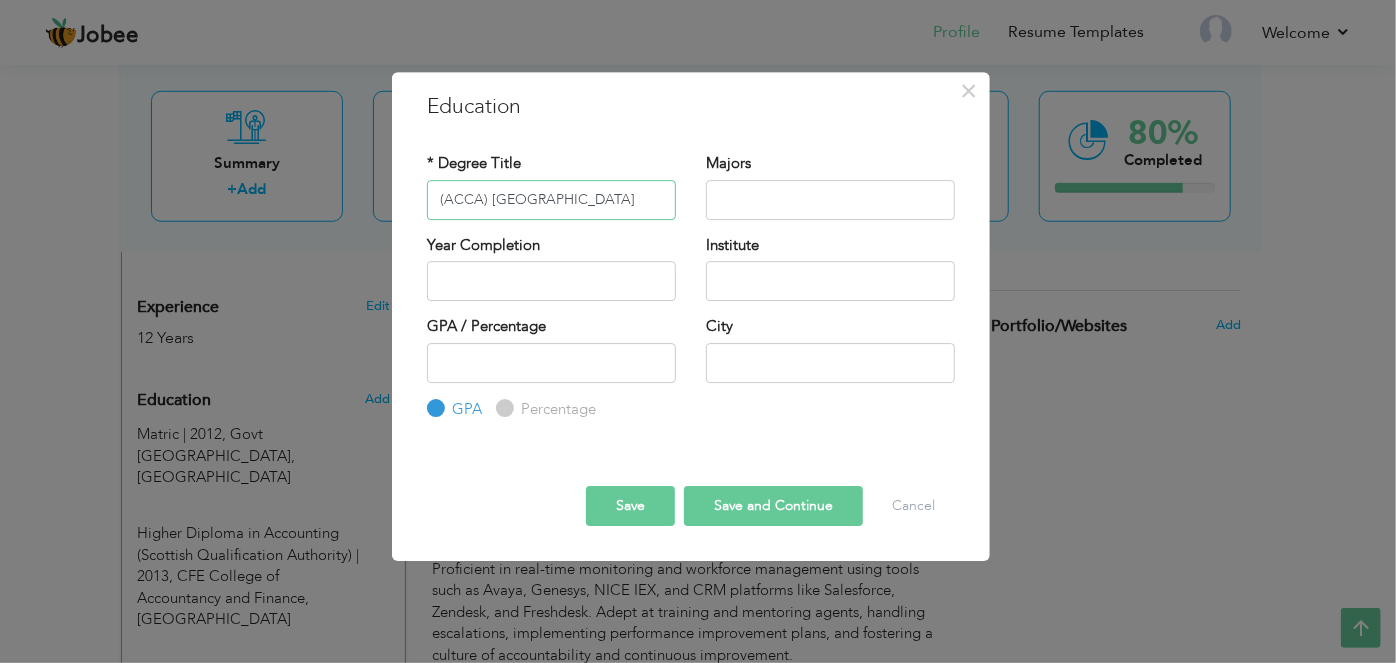 type on "(ACCA) [GEOGRAPHIC_DATA]" 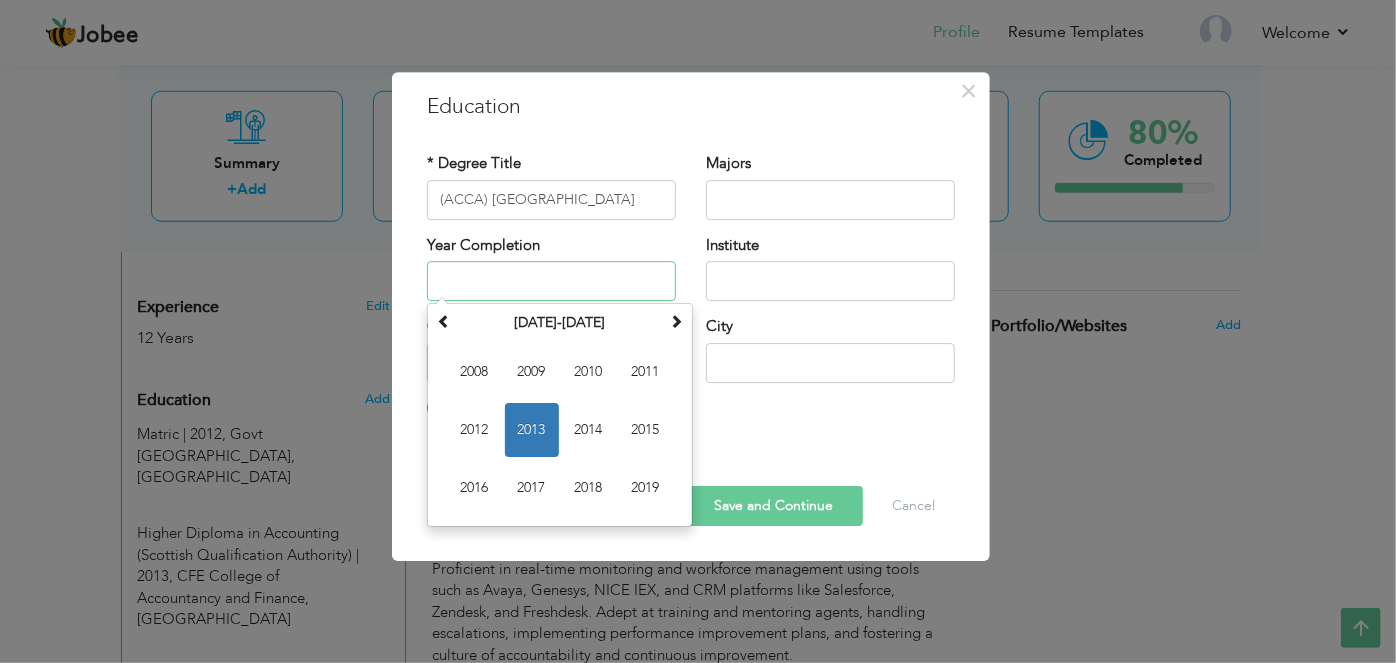 click at bounding box center (551, 281) 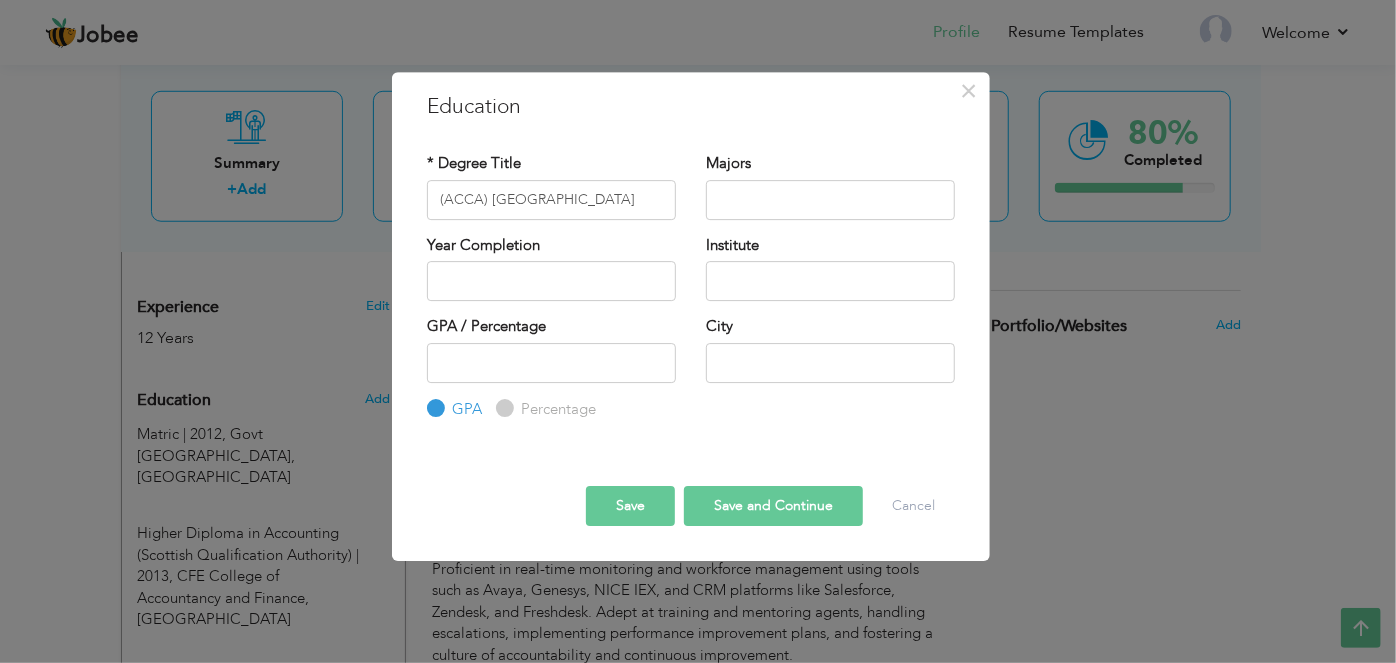 click on "* Degree Title
(ACCA) UK
Majors
Year Completion" at bounding box center [691, 287] 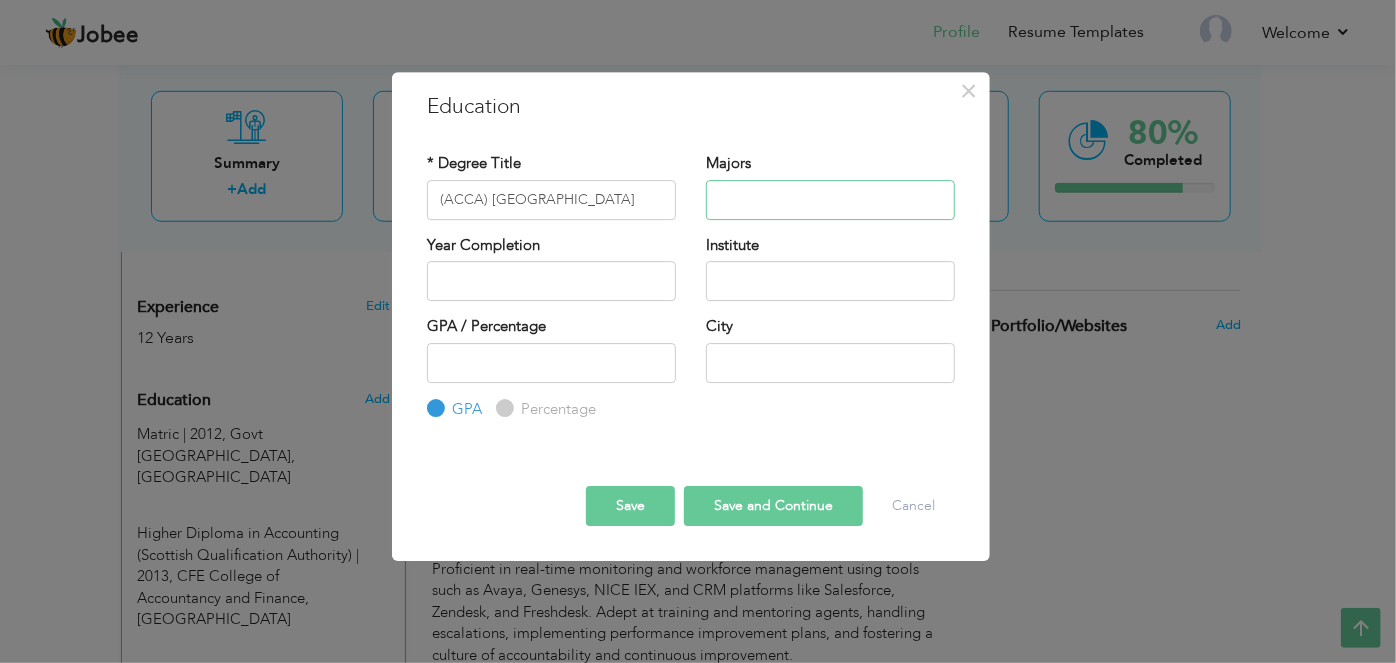 click at bounding box center (830, 200) 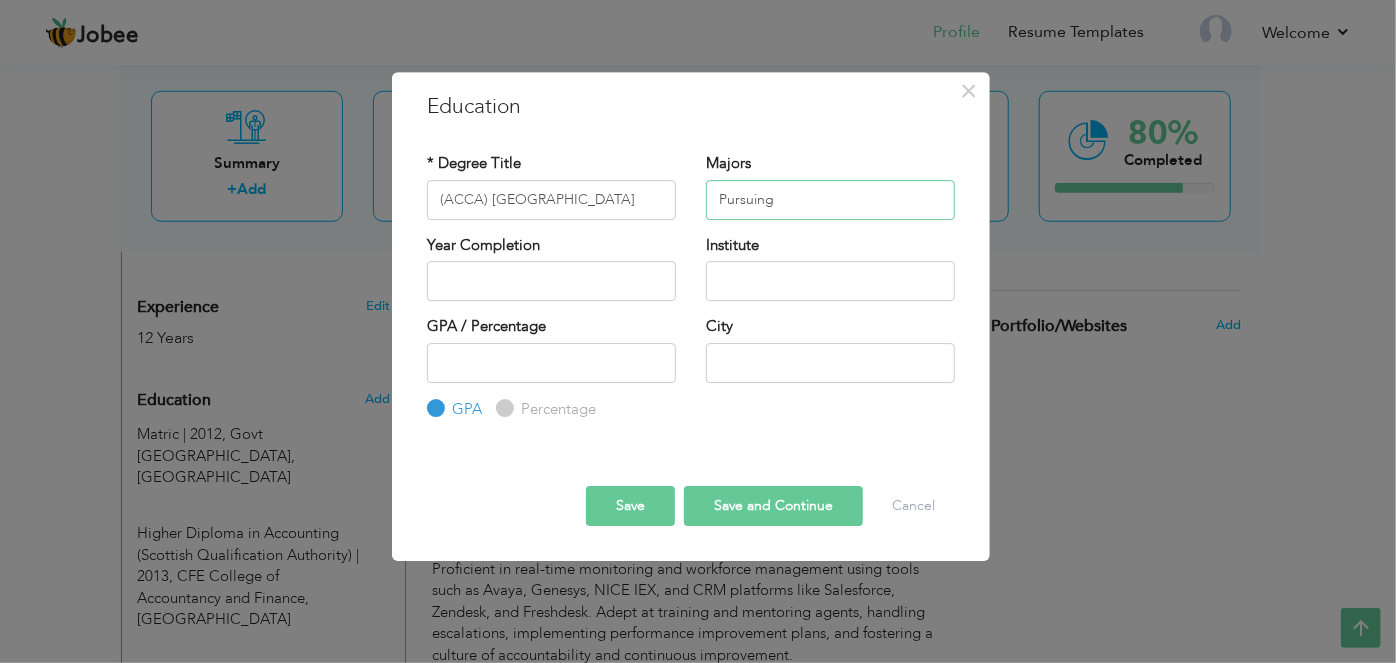 type on "Pursuing" 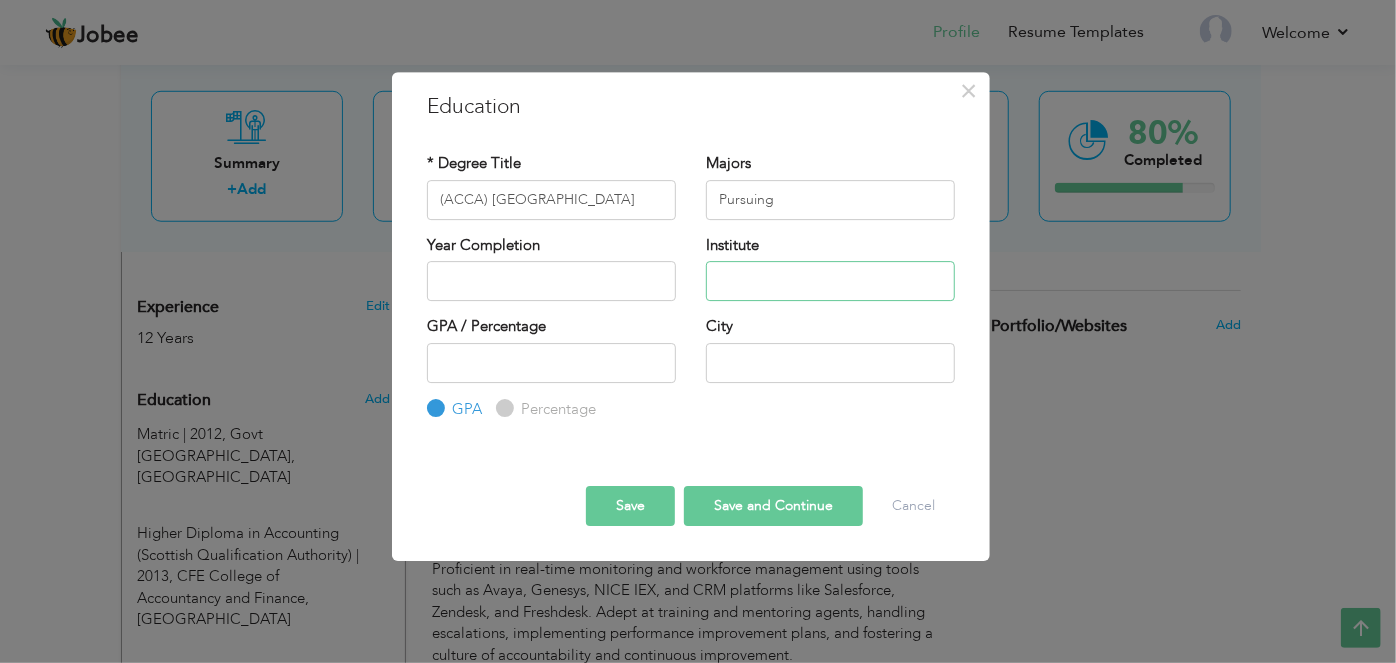 click at bounding box center (830, 281) 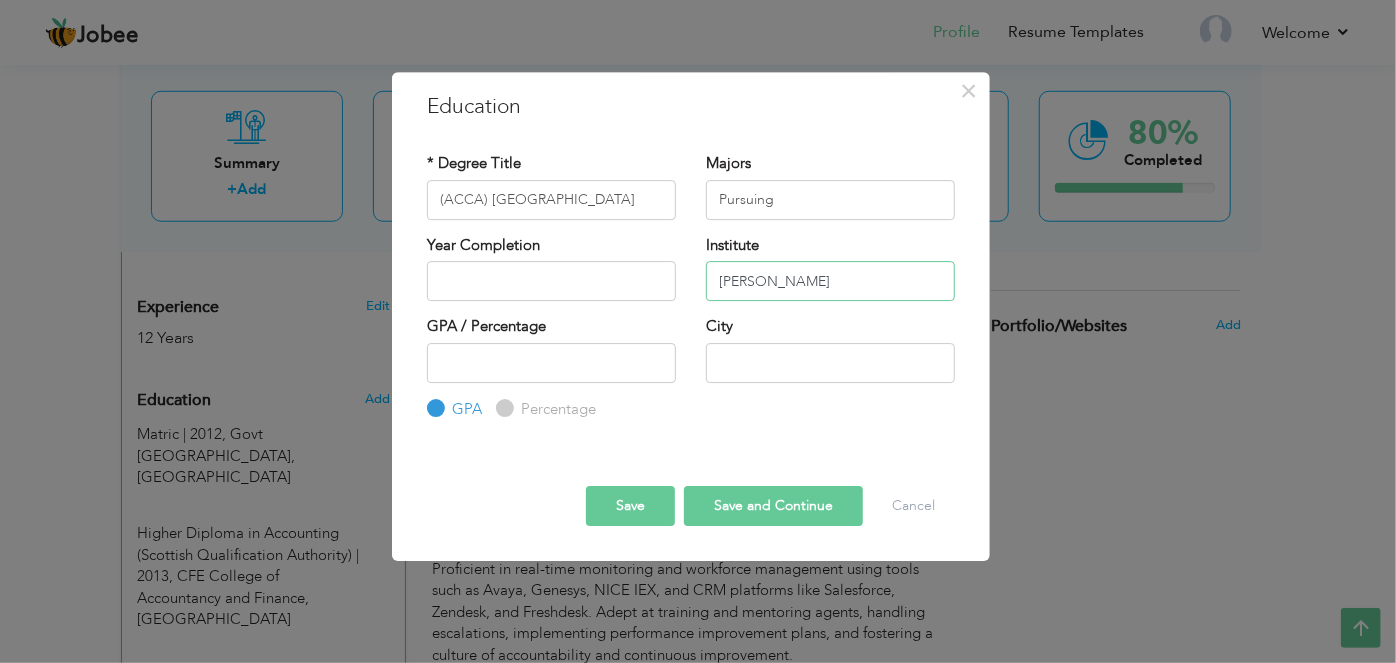 click on "Skand" at bounding box center [830, 281] 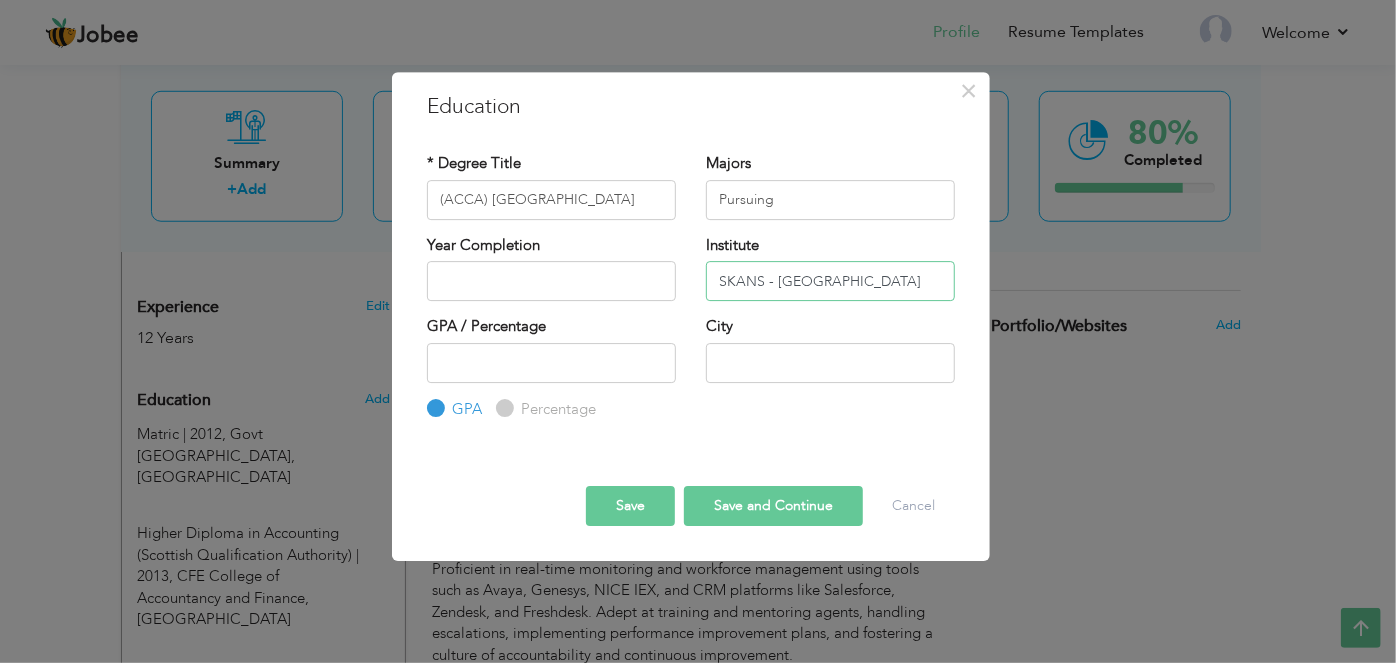 type on "SKANS - [GEOGRAPHIC_DATA]" 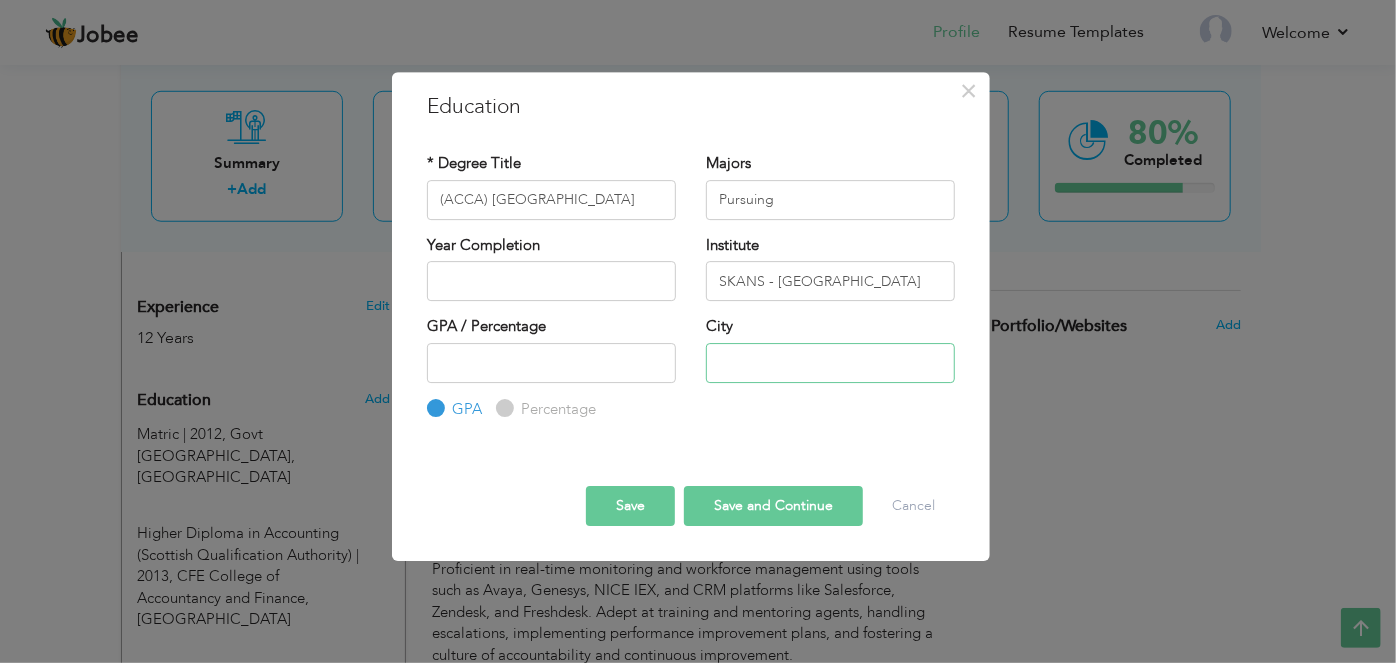 click at bounding box center (830, 363) 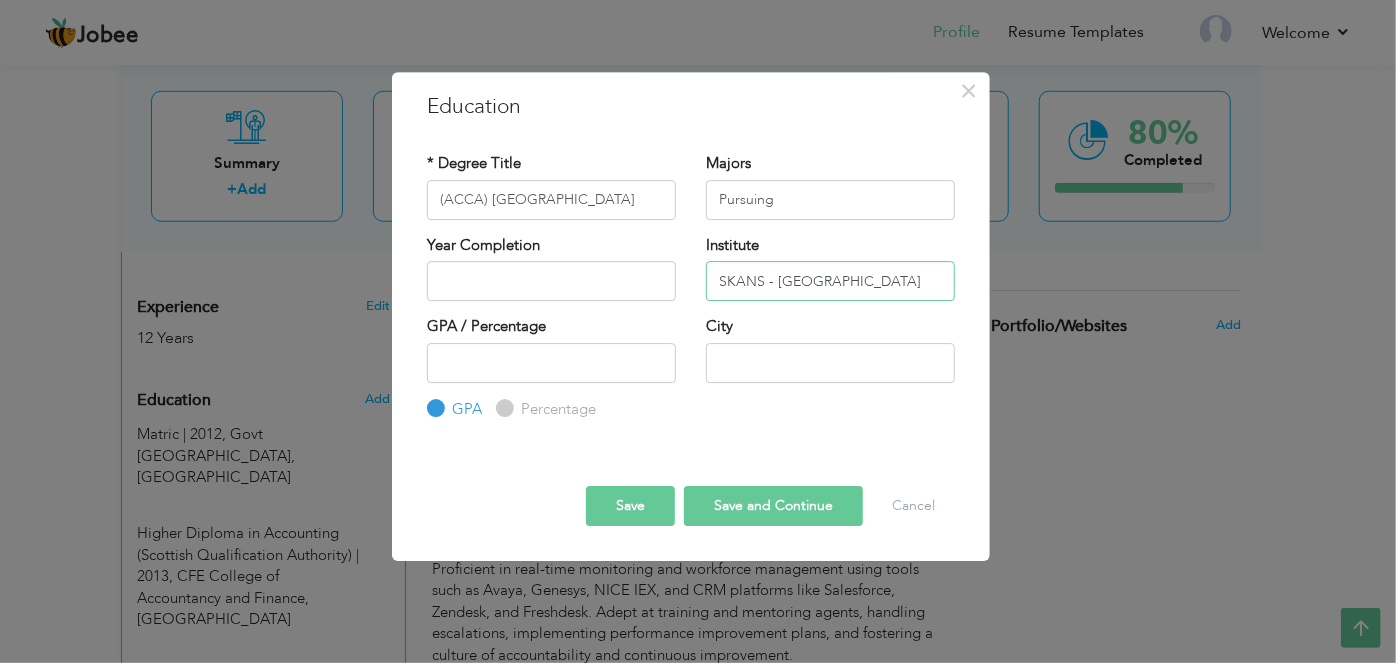 click on "SKANS - [GEOGRAPHIC_DATA]" at bounding box center (830, 281) 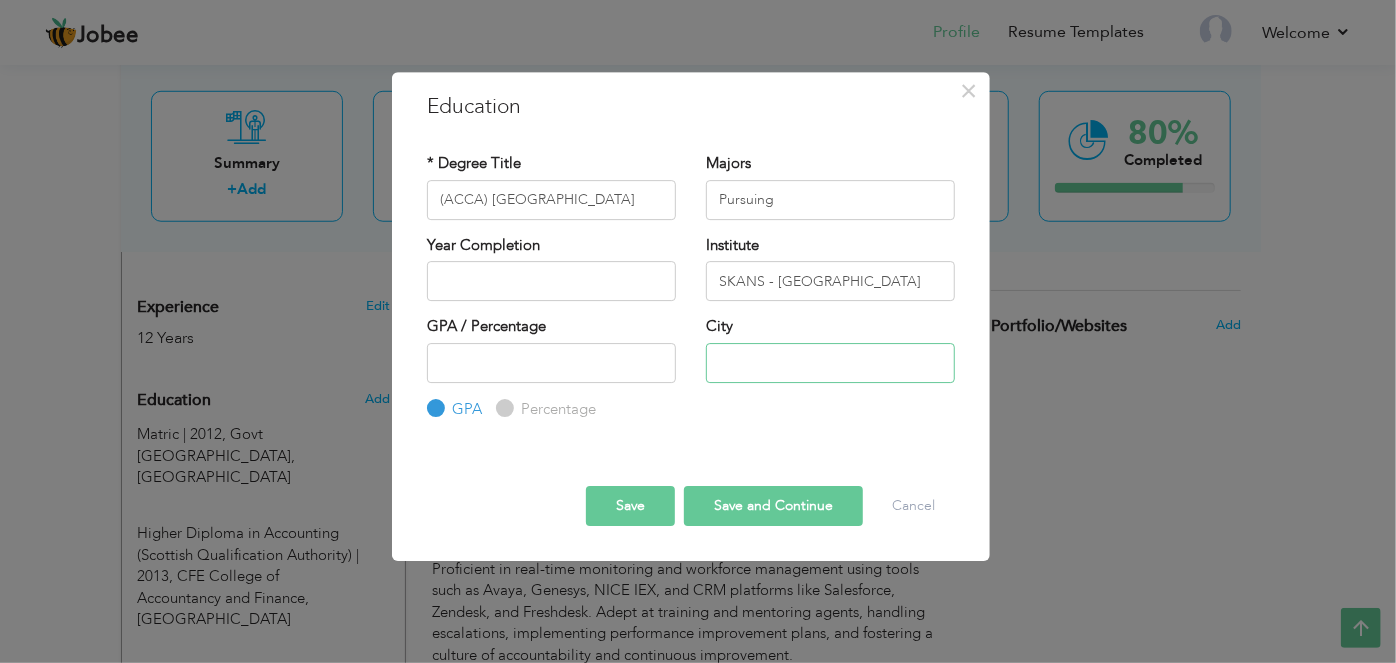 paste on "[GEOGRAPHIC_DATA]" 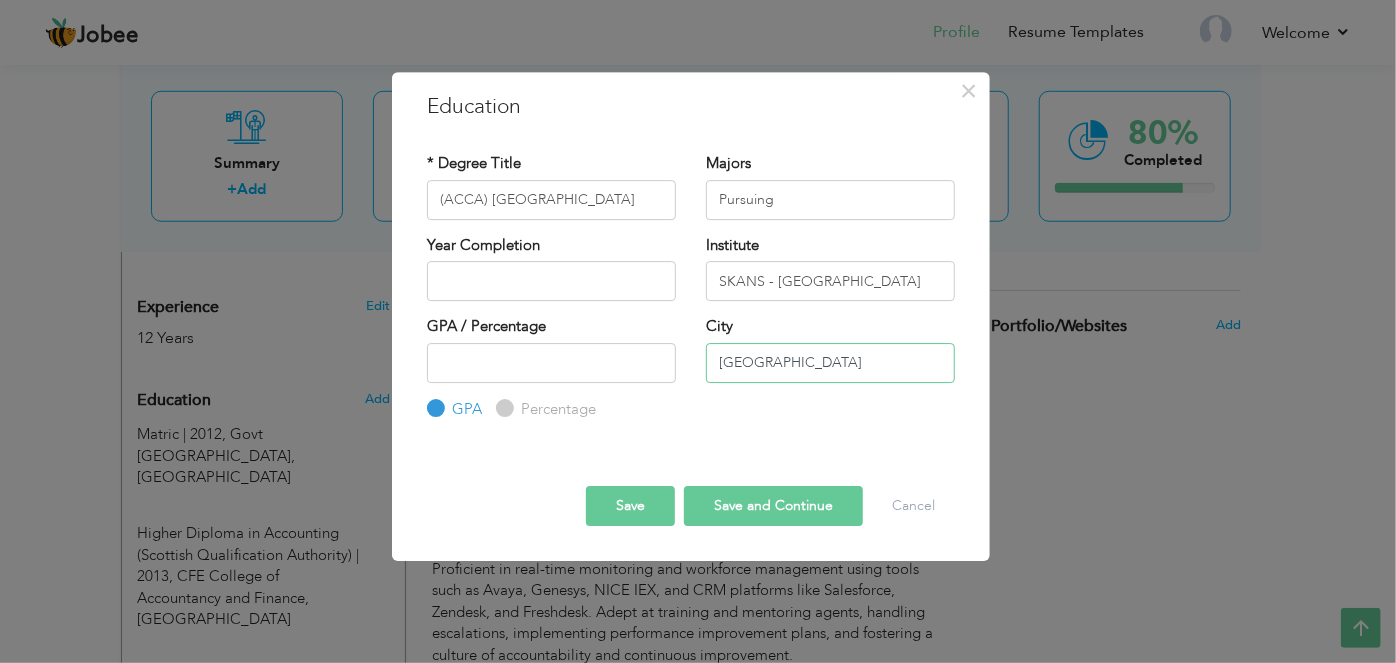 click on "[GEOGRAPHIC_DATA]" at bounding box center (830, 363) 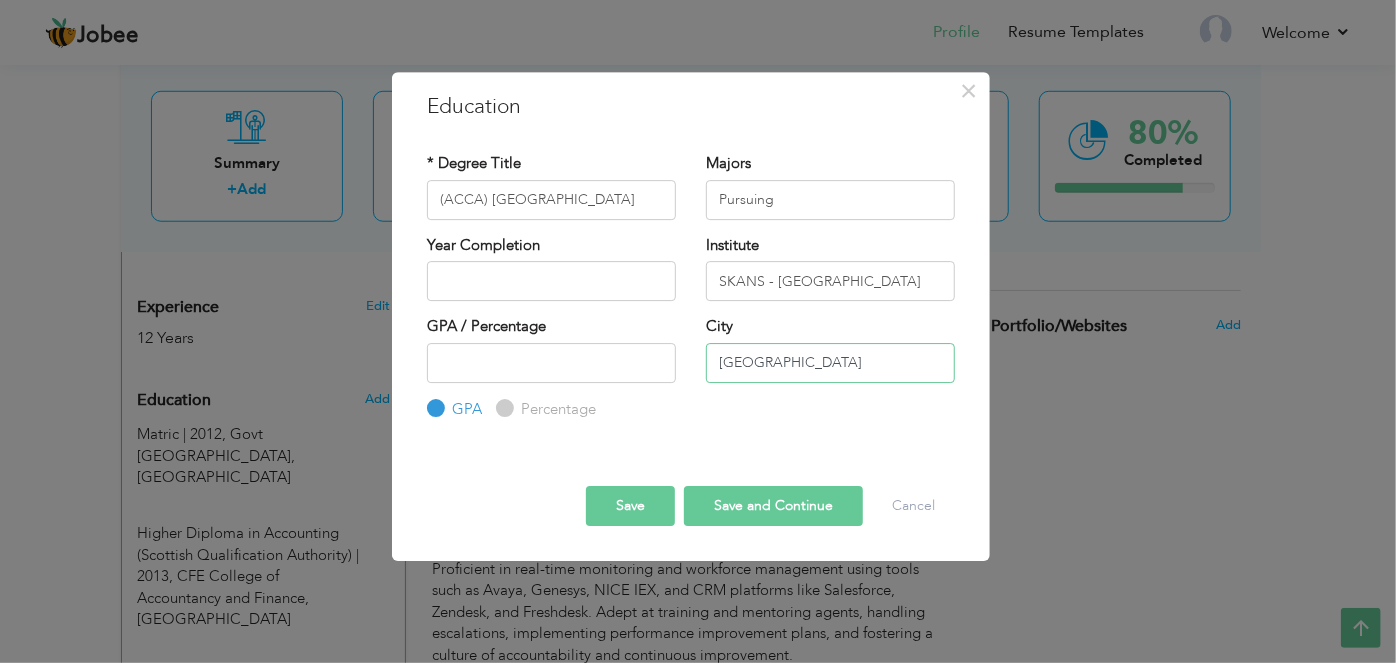type on "[GEOGRAPHIC_DATA]" 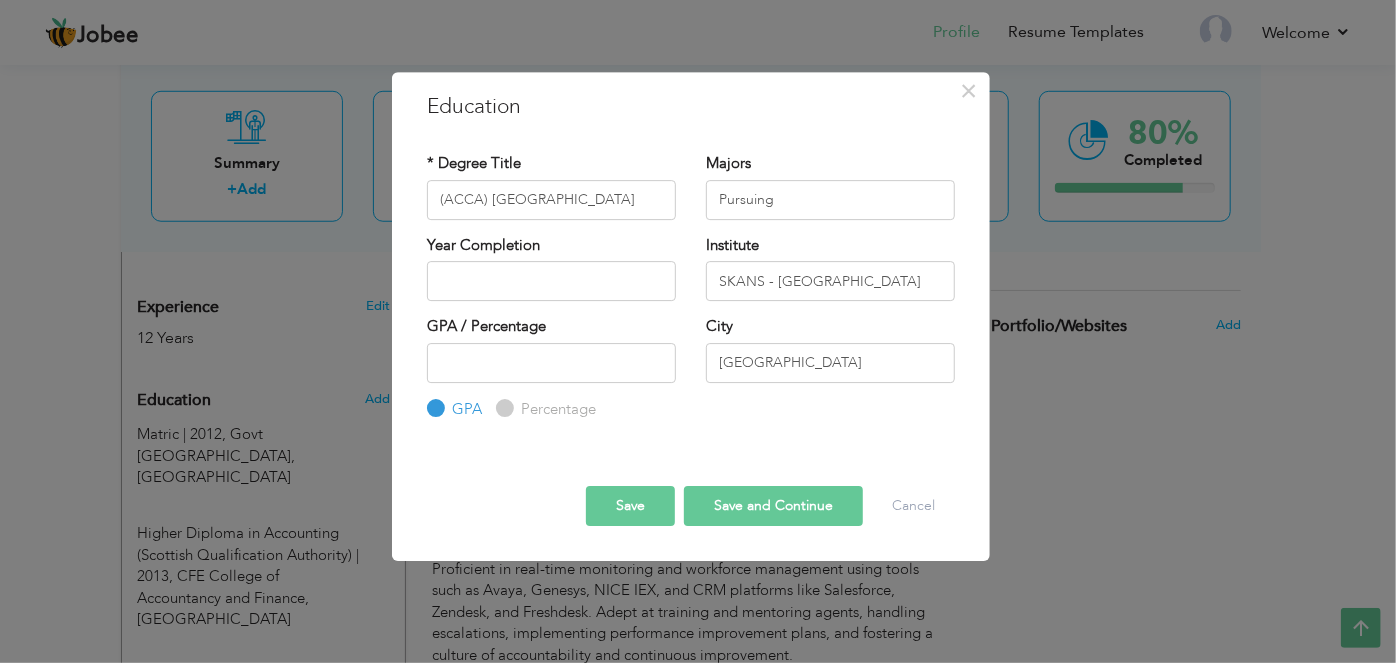 click on "Save and Continue" at bounding box center [773, 506] 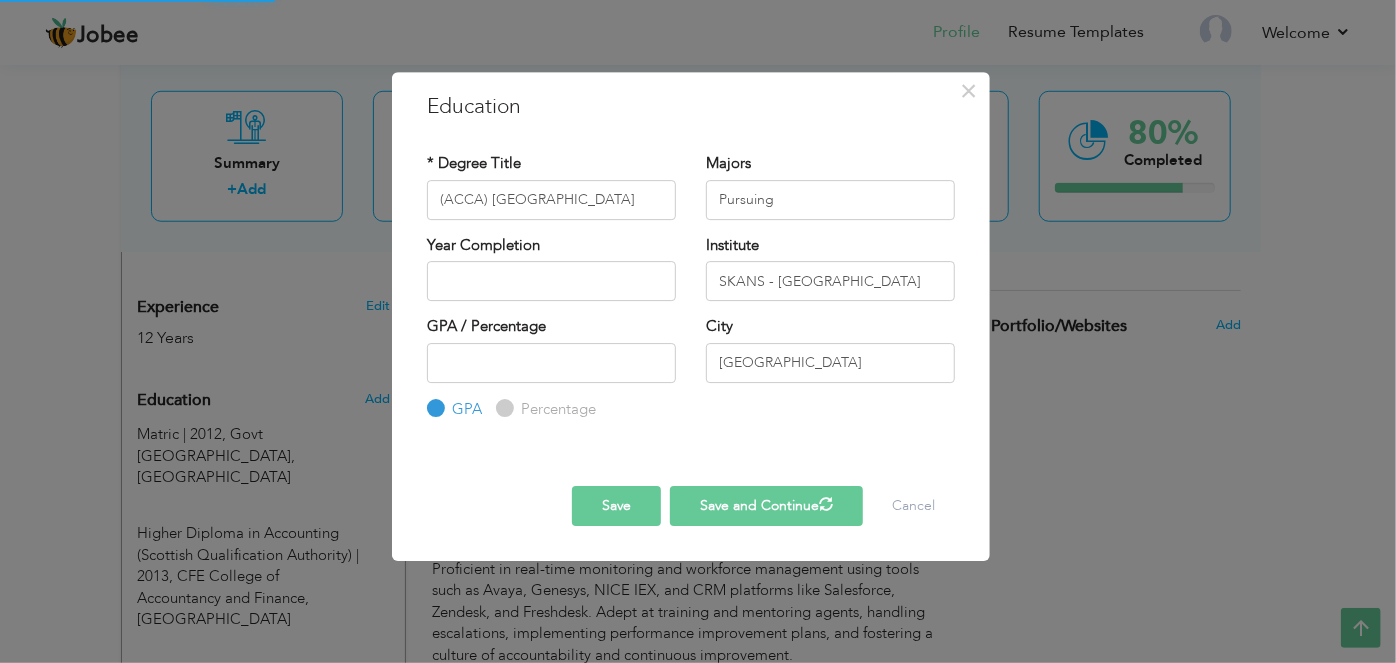 type 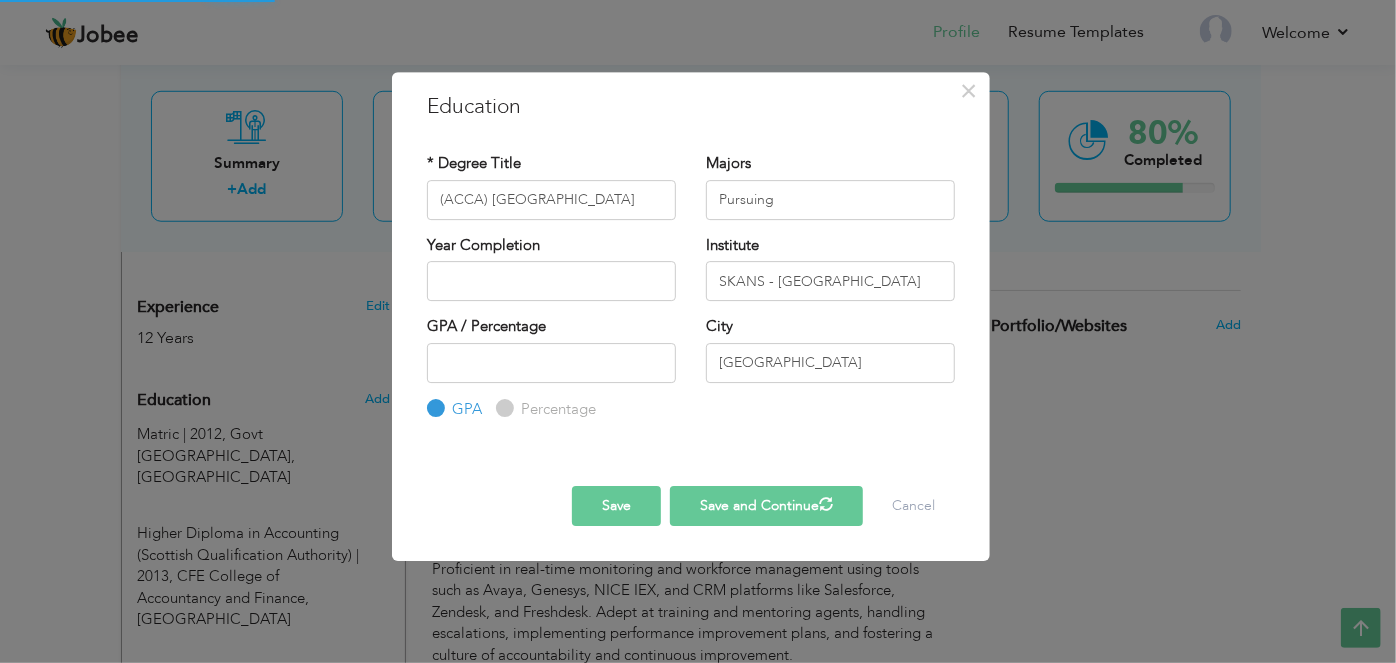 type 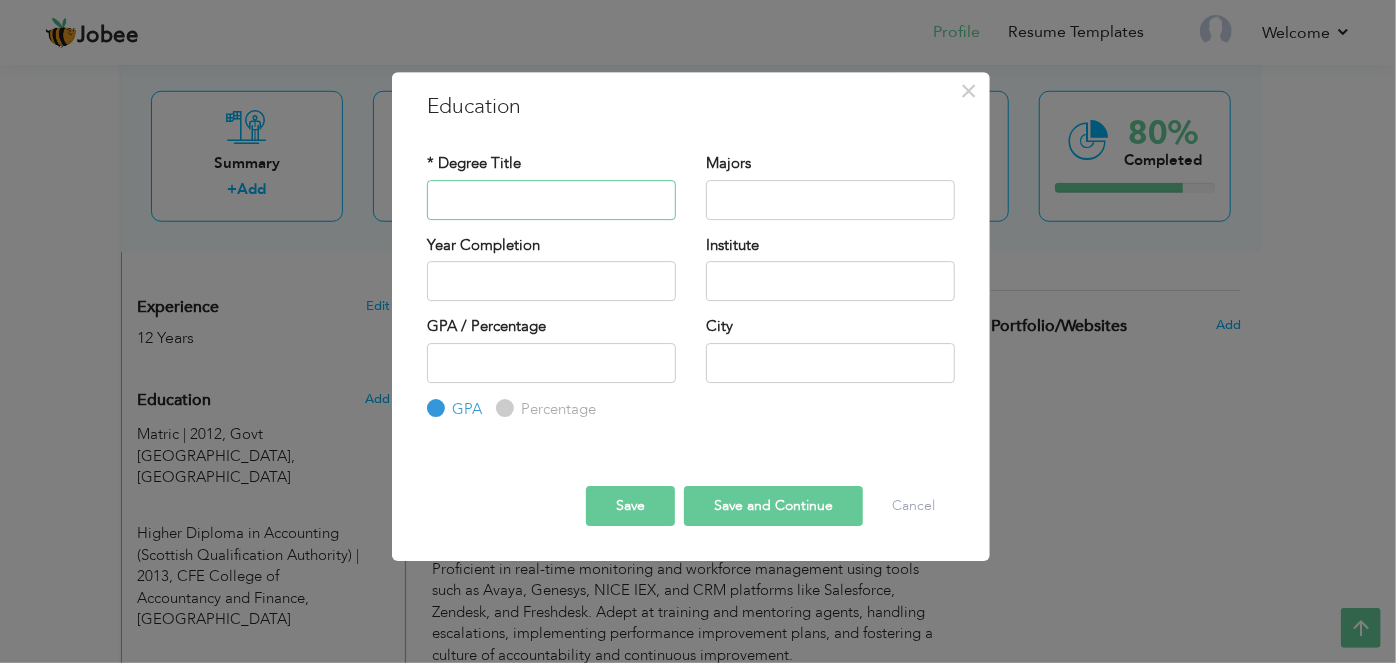 paste on "Association of Certified Public Accountants  and CPA, UK" 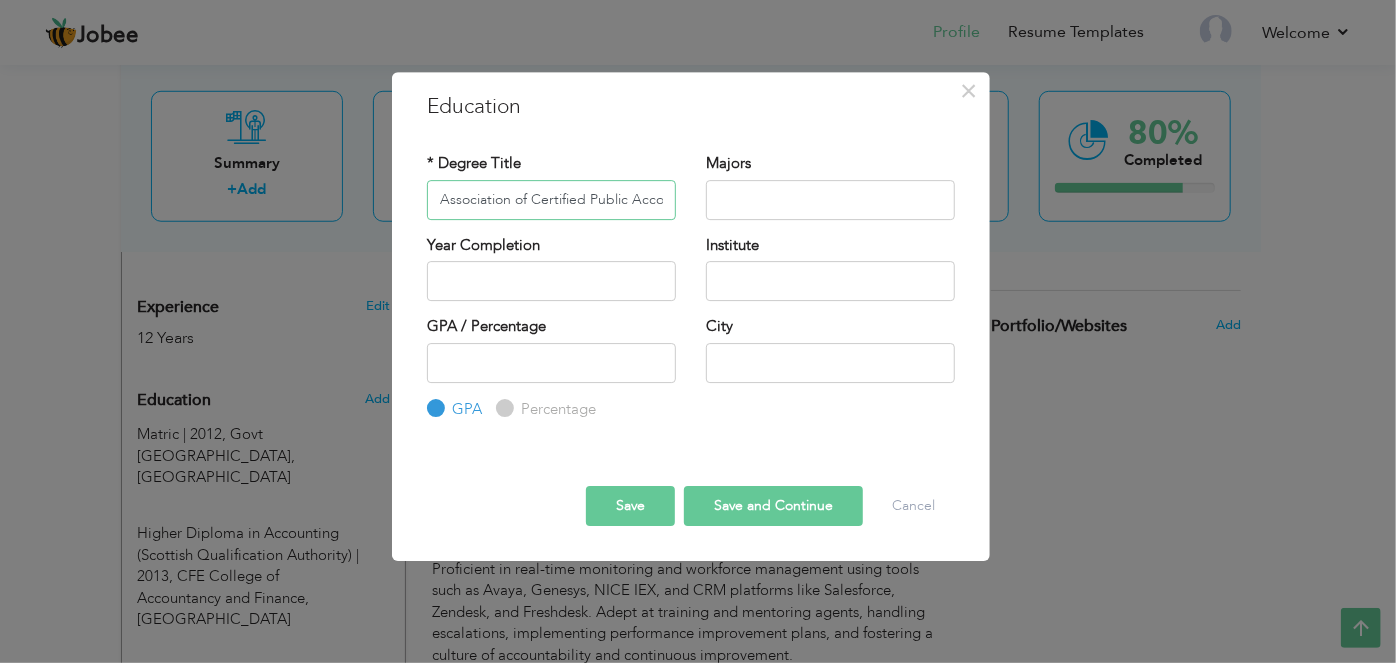 click on "Association of Certified Public Accountants  and CPA, UK" at bounding box center [551, 200] 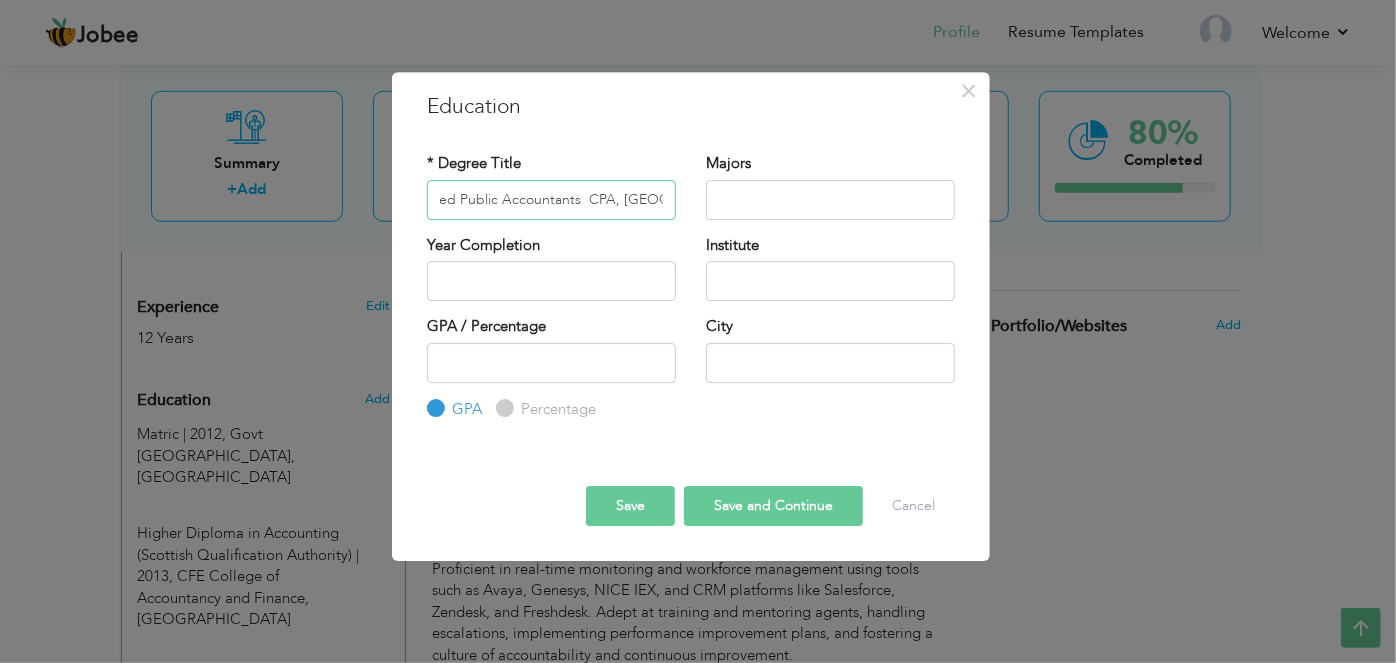 scroll, scrollTop: 0, scrollLeft: 102, axis: horizontal 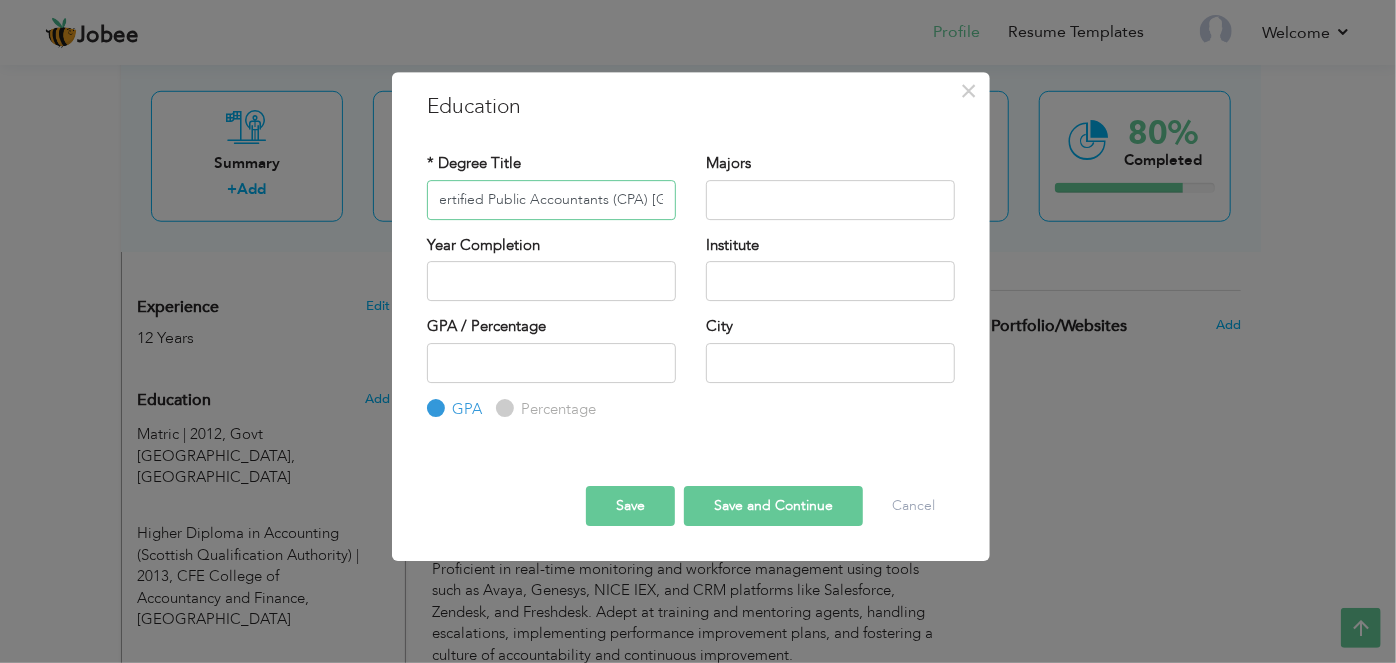 type on "Association of Certified Public Accountants (CPA) [GEOGRAPHIC_DATA]" 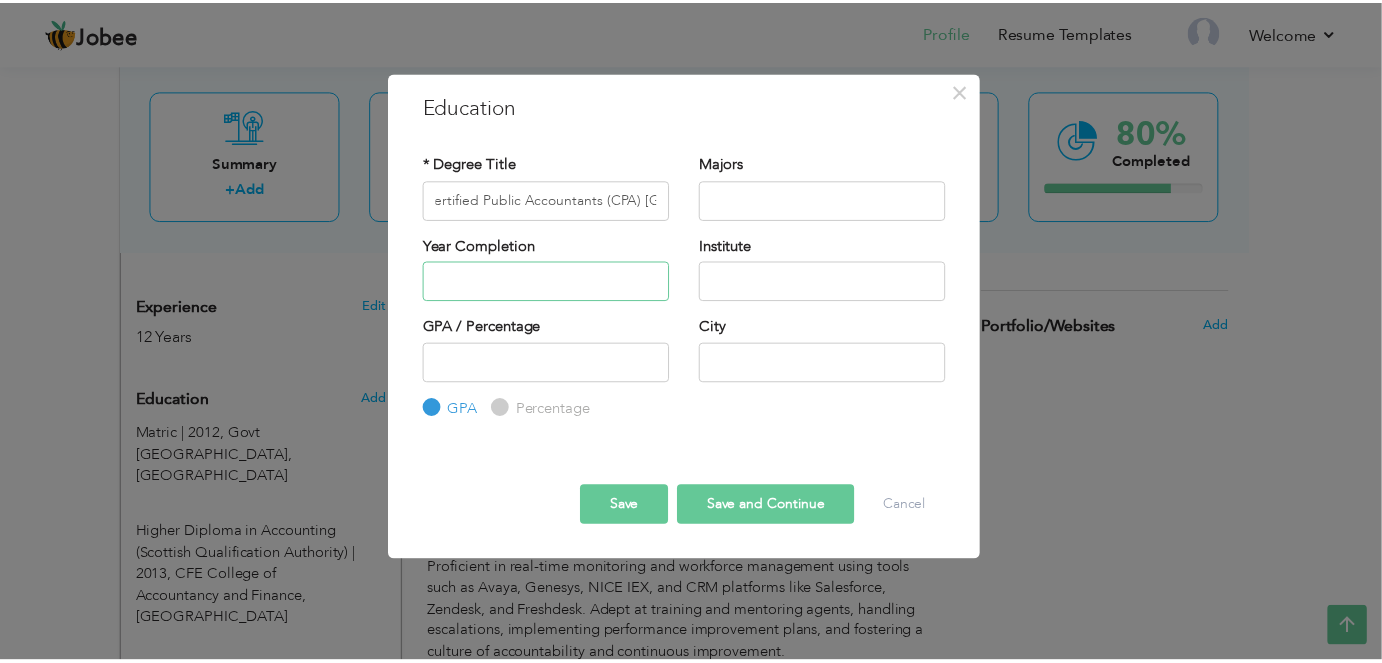 scroll, scrollTop: 0, scrollLeft: 0, axis: both 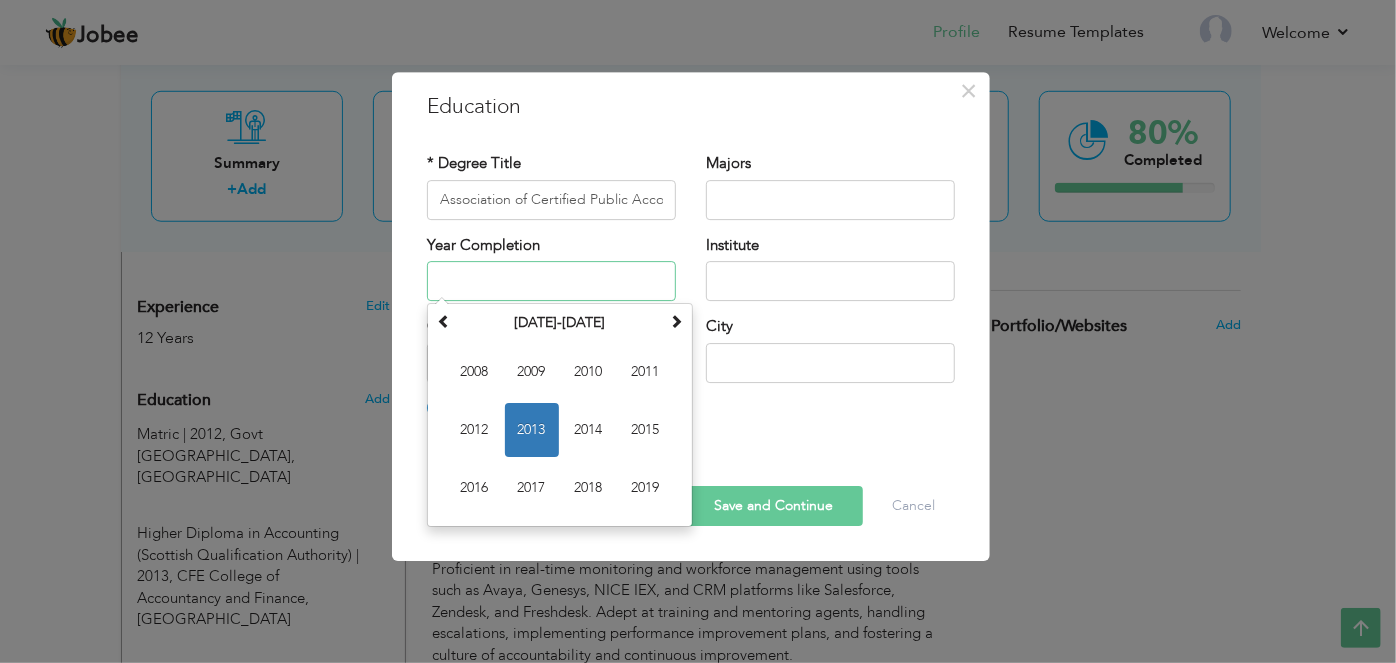 click at bounding box center (551, 281) 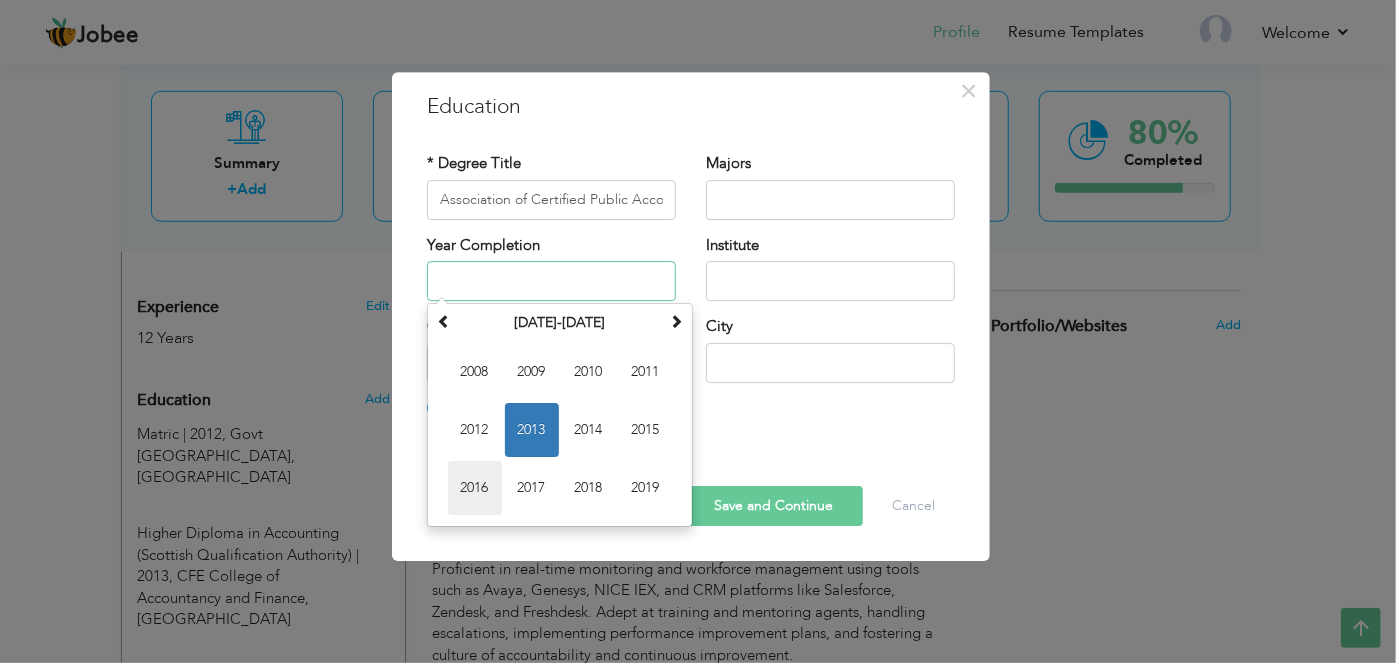 click on "2016" at bounding box center (475, 488) 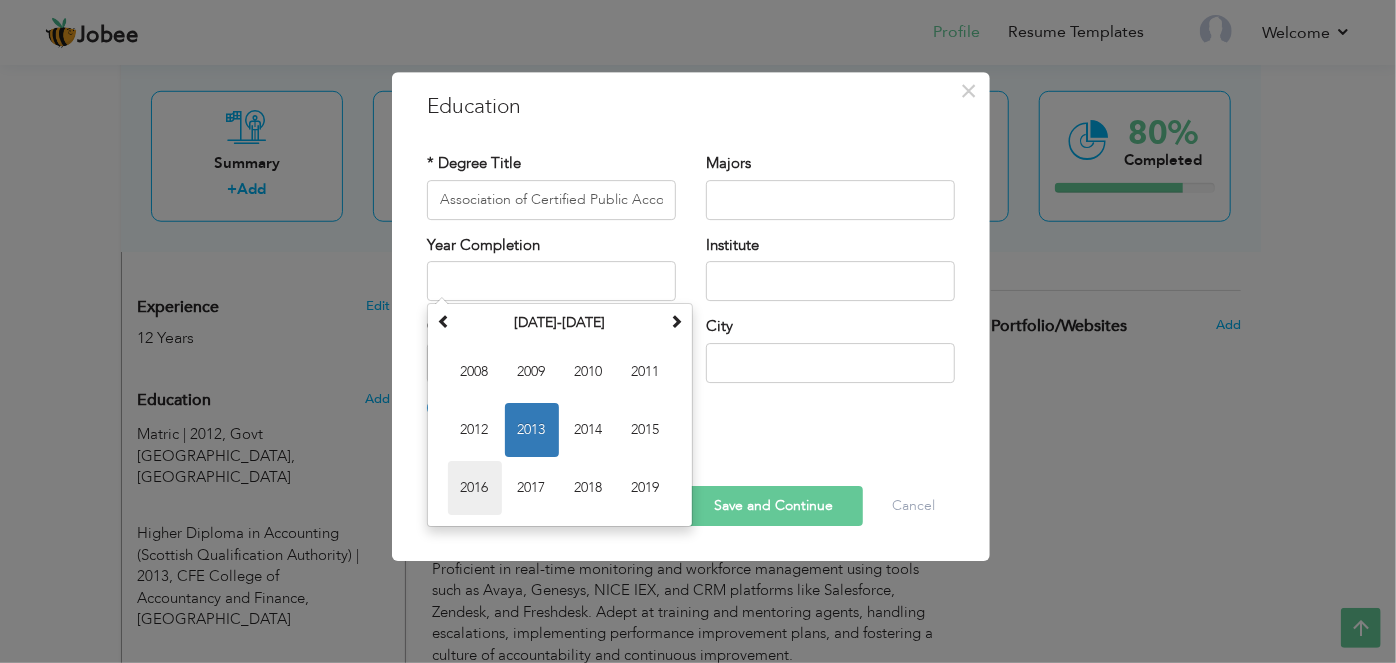 type on "2016" 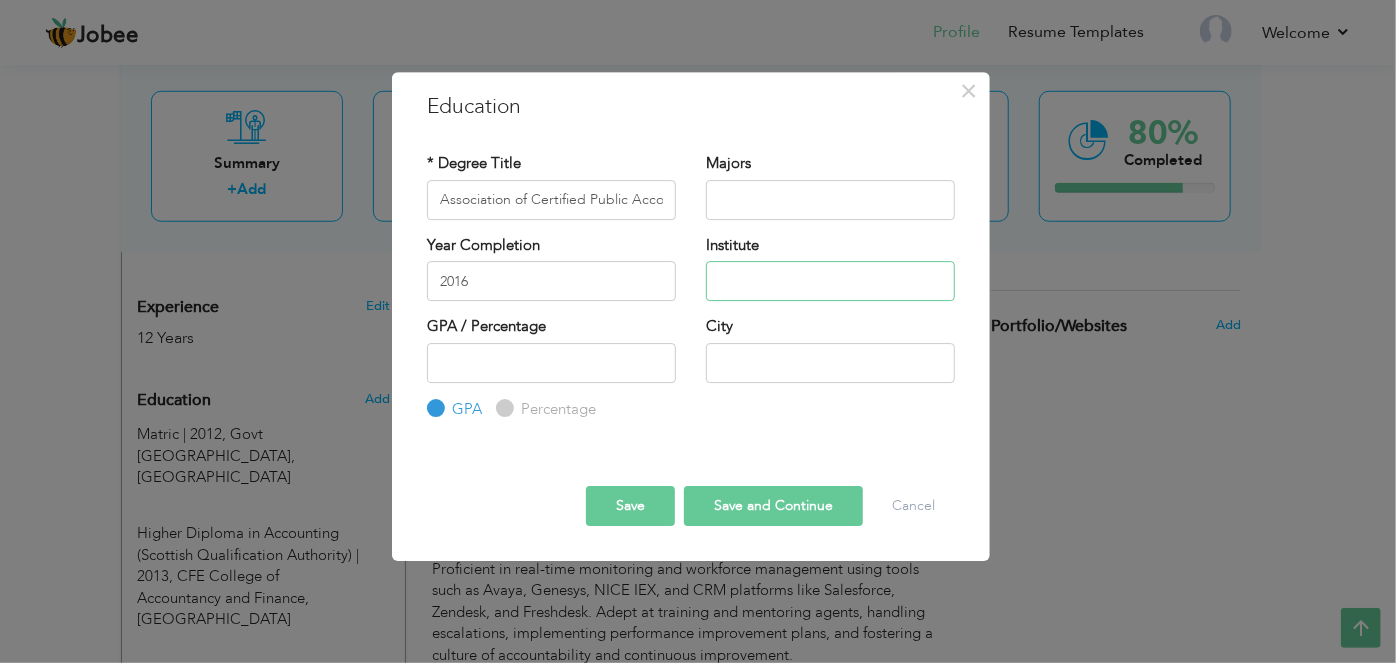 click at bounding box center [830, 281] 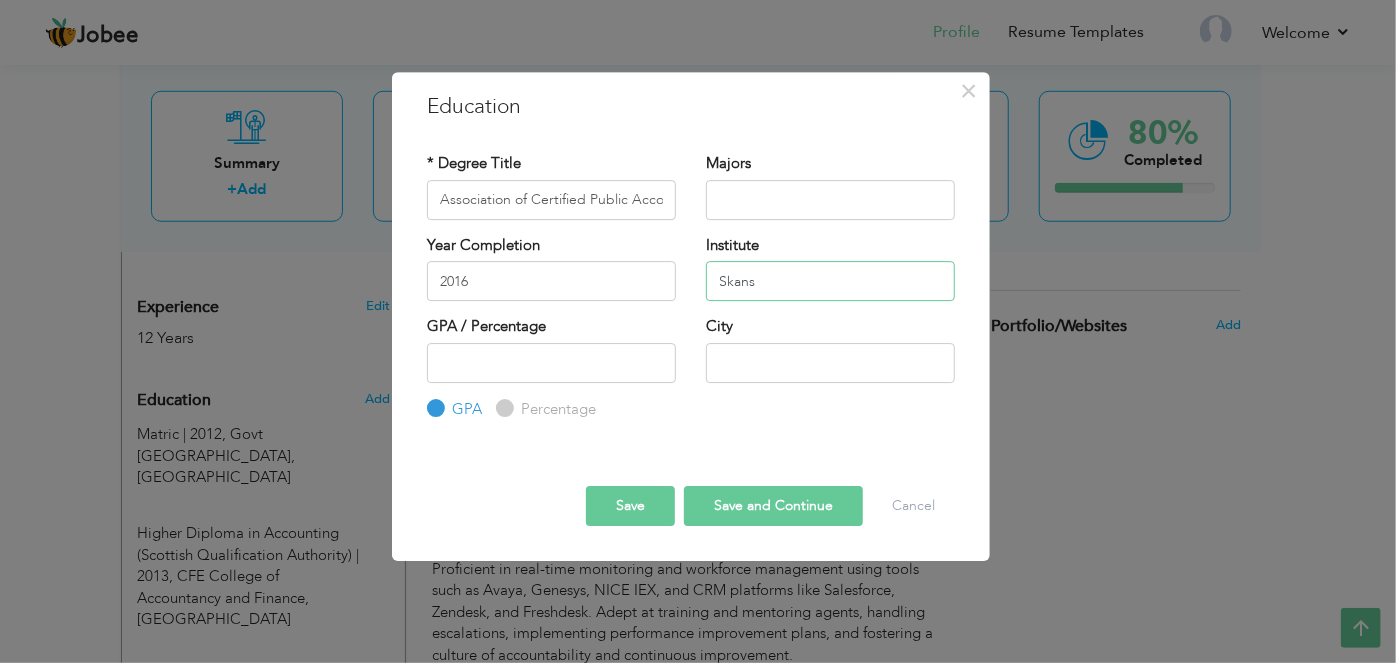 click on "Skans" at bounding box center (830, 281) 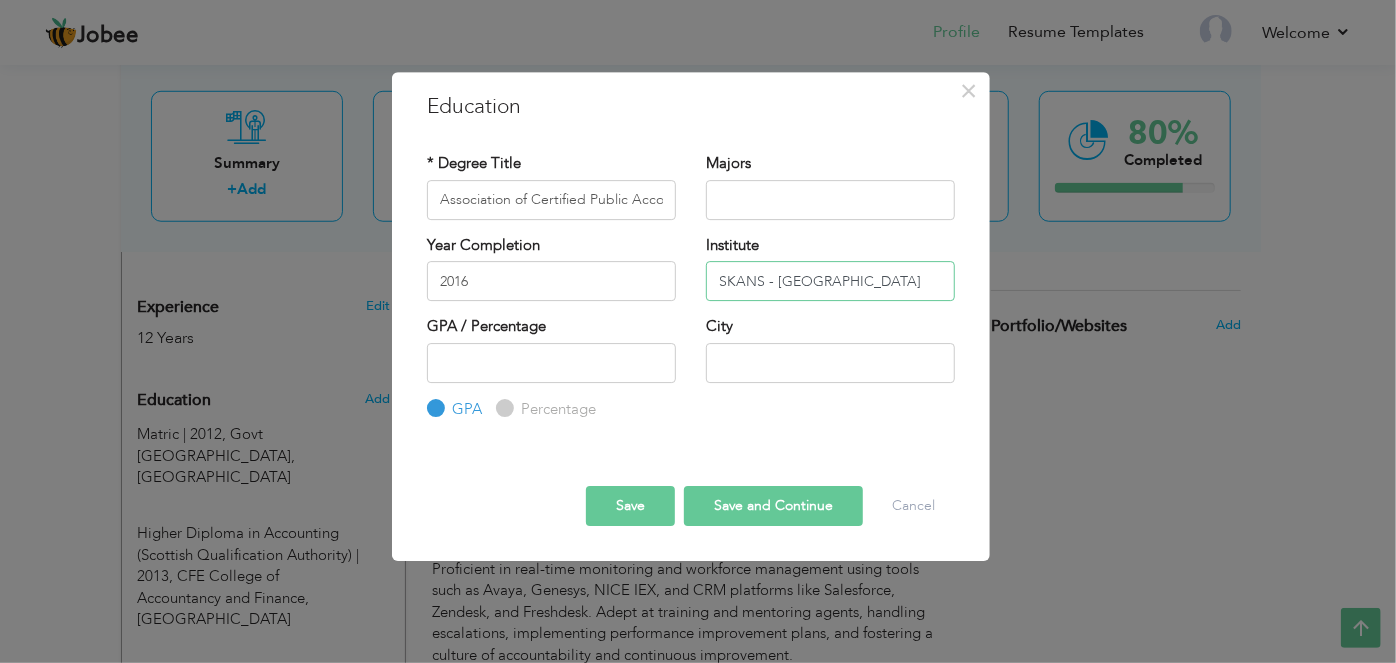 type on "SKANS - [GEOGRAPHIC_DATA]" 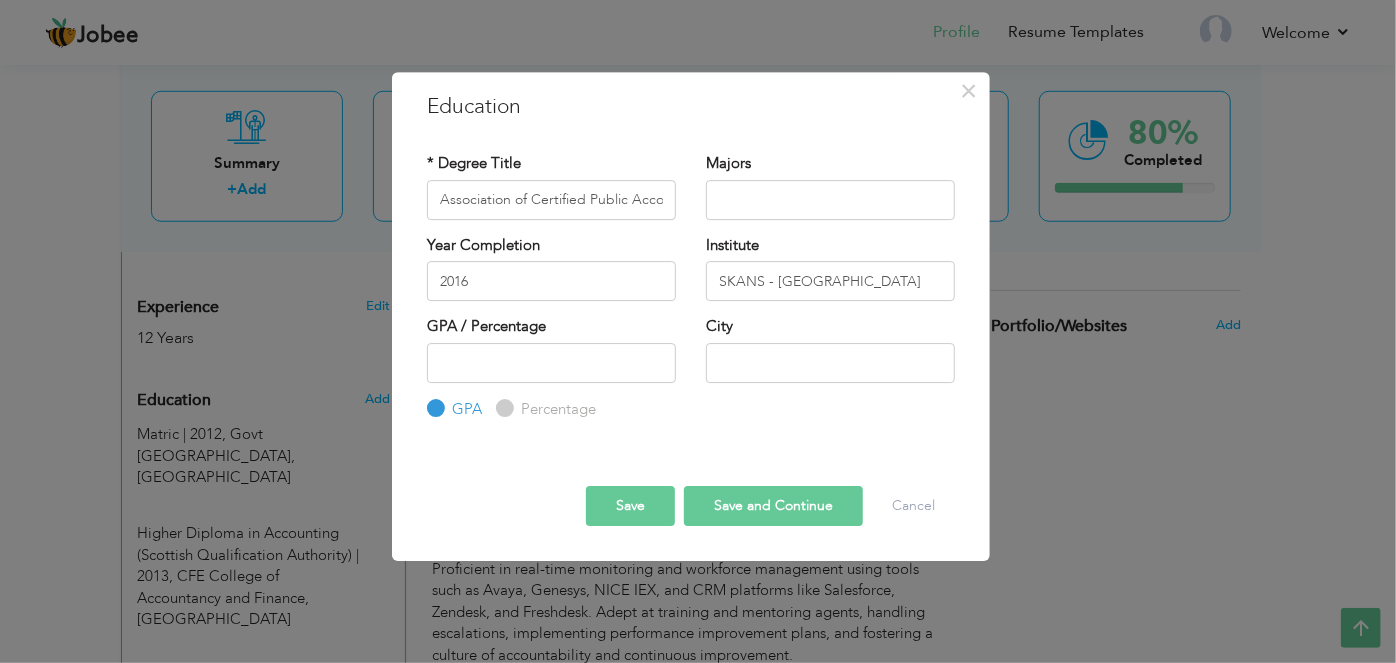 click on "Save and Continue" at bounding box center (773, 506) 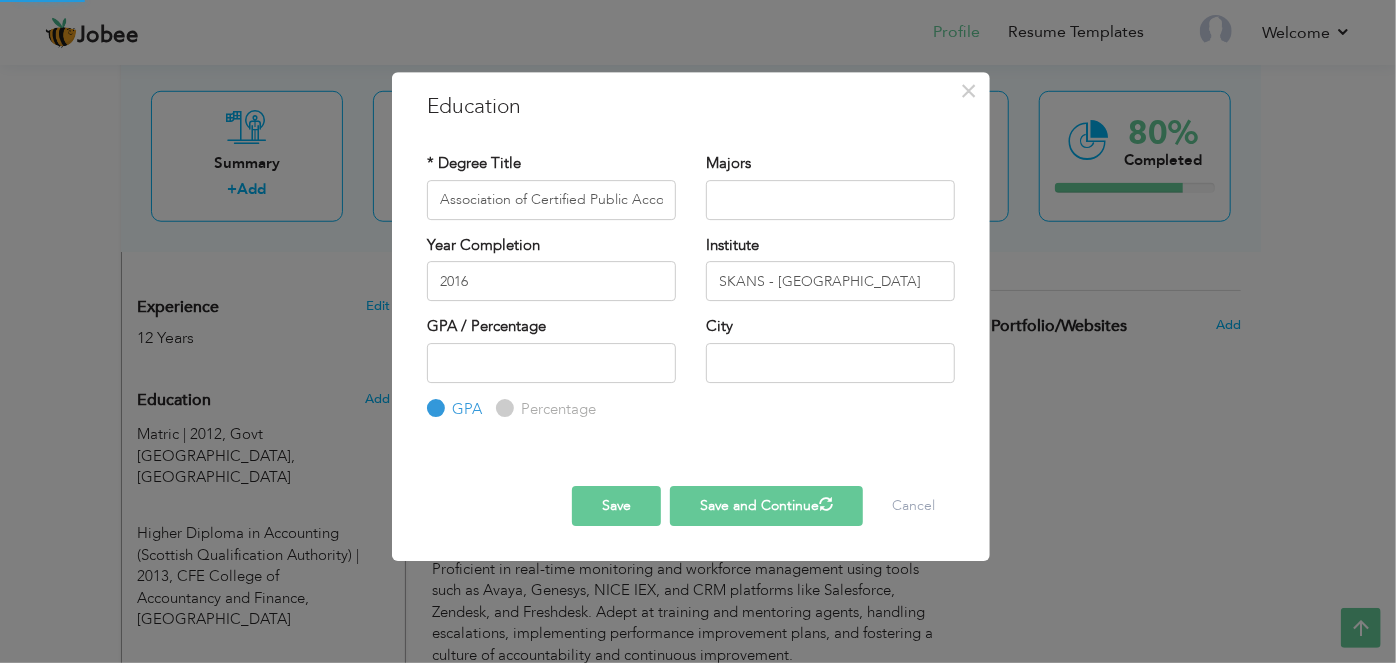 type 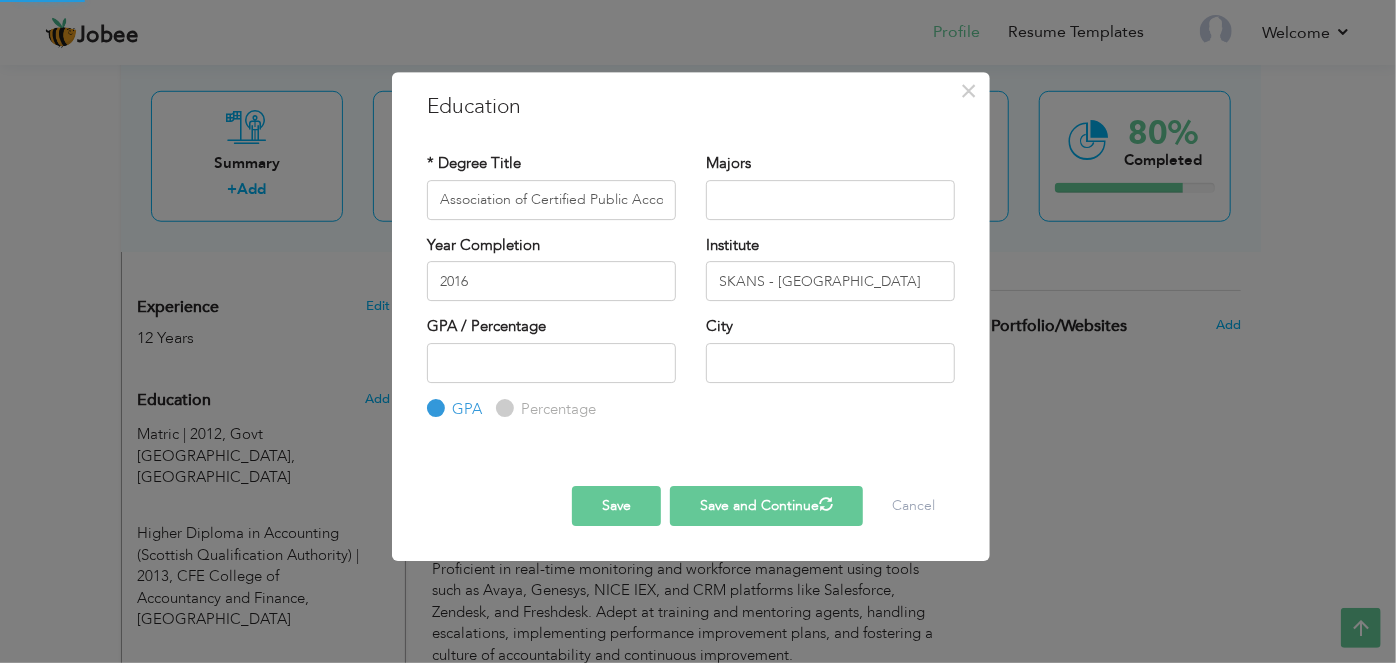 type 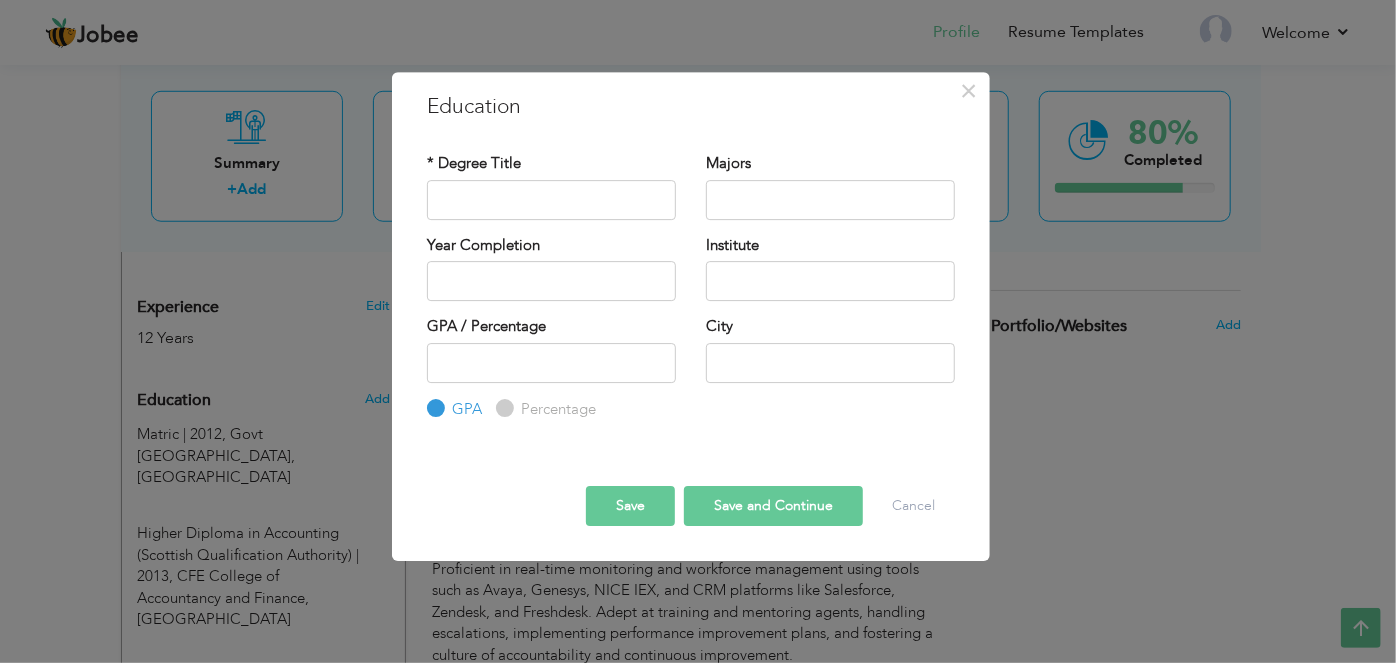 click on "×
Education
* Degree Title
Majors
Year Completion Institute GPA" at bounding box center (698, 331) 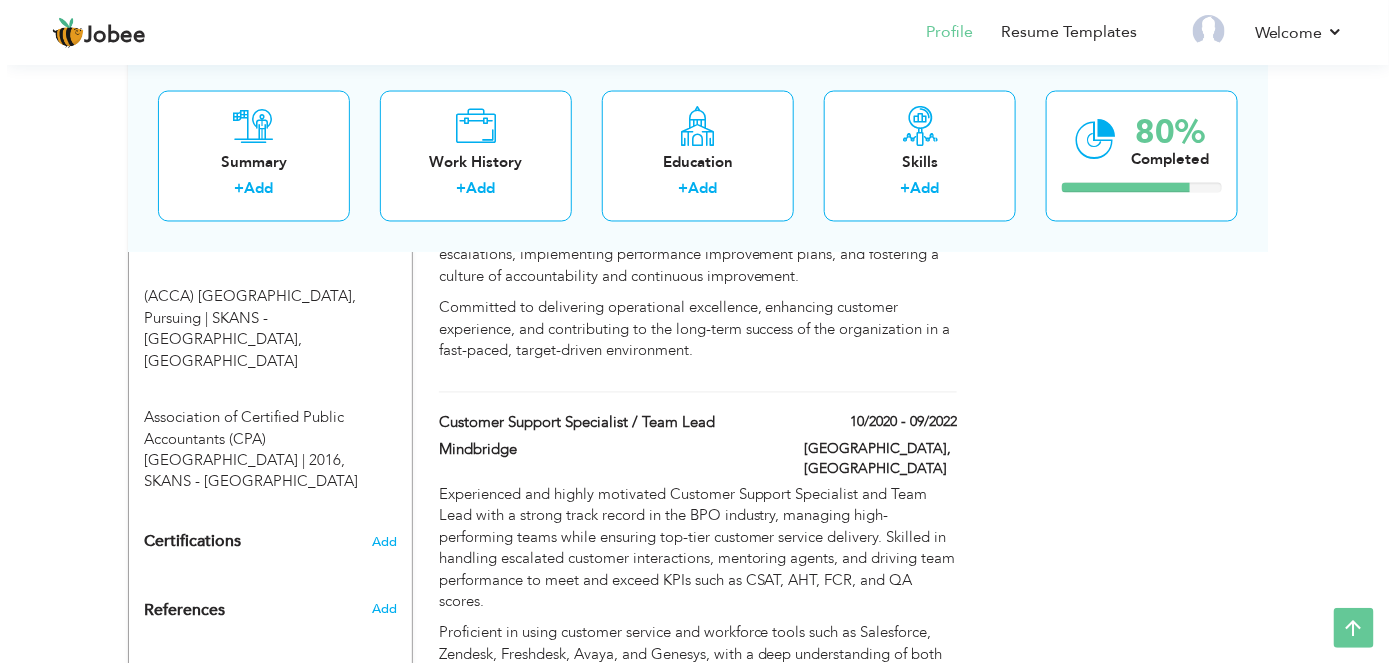 scroll, scrollTop: 1127, scrollLeft: 0, axis: vertical 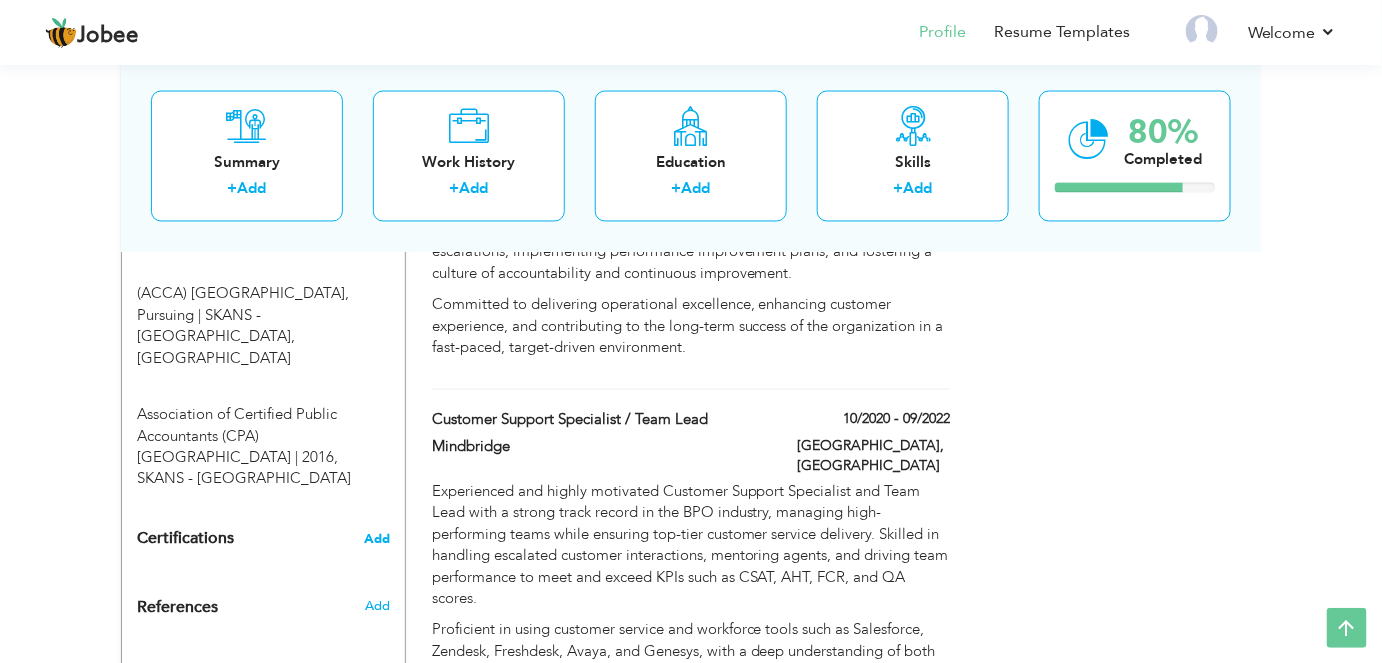 click on "Add" at bounding box center (377, 540) 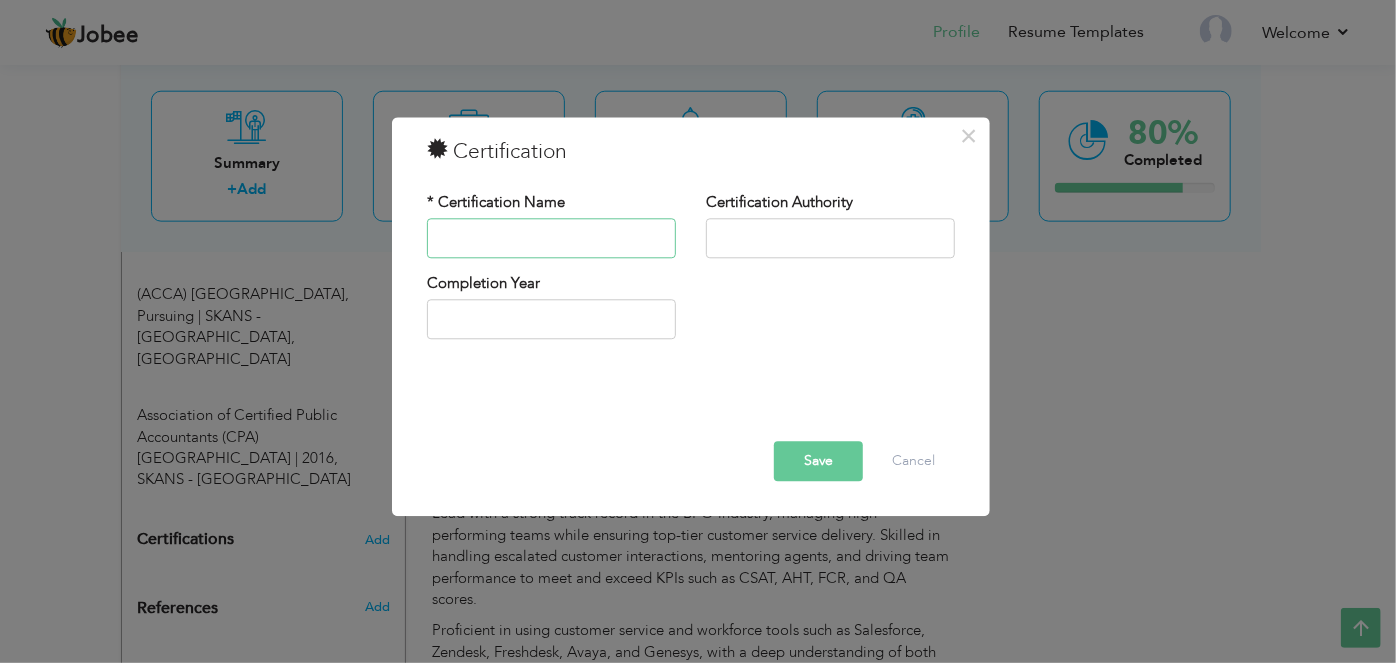 click at bounding box center (551, 238) 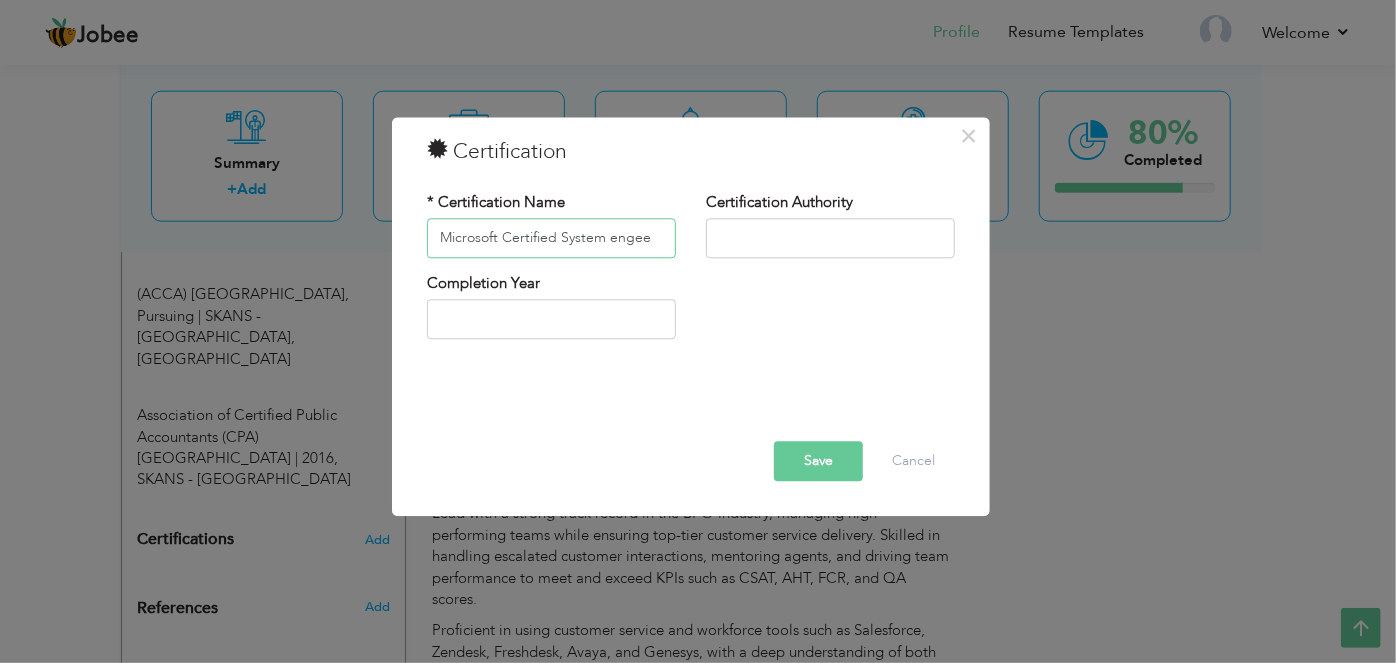 type on "Microsoft Certified System engee" 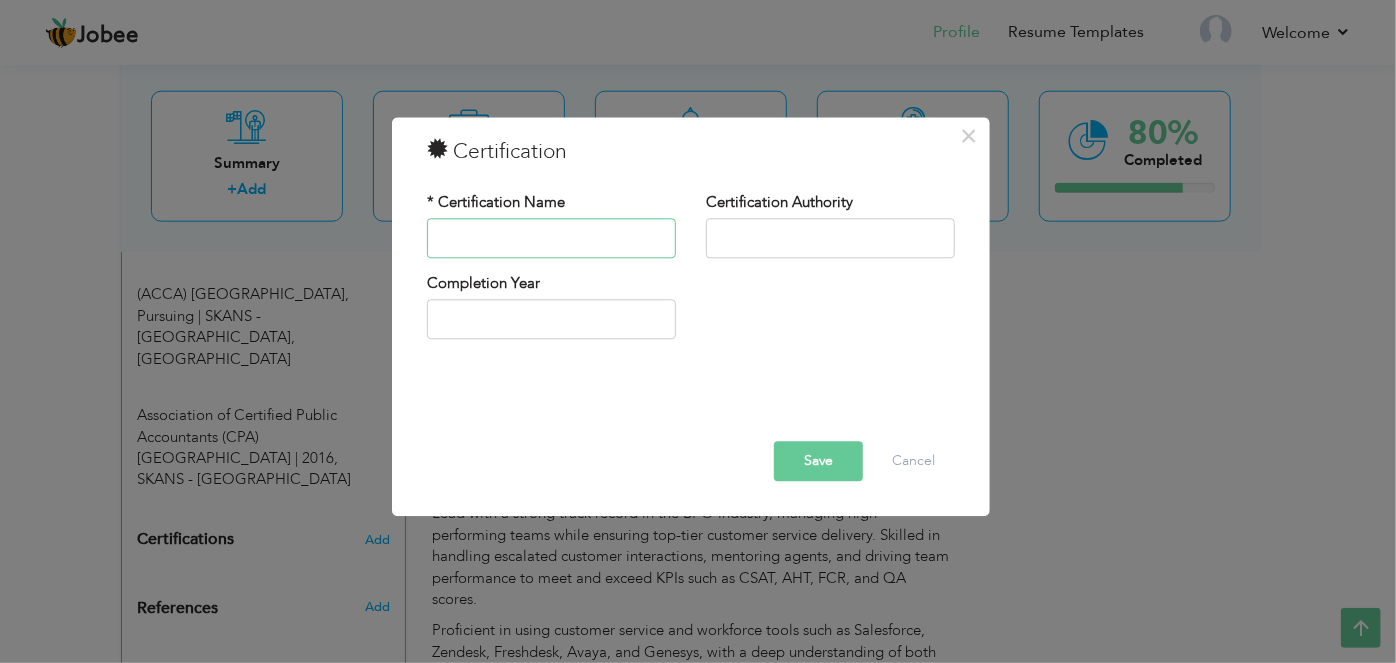 paste on "What is the Microsoft Certified Systems Engineer (MCSE)?" 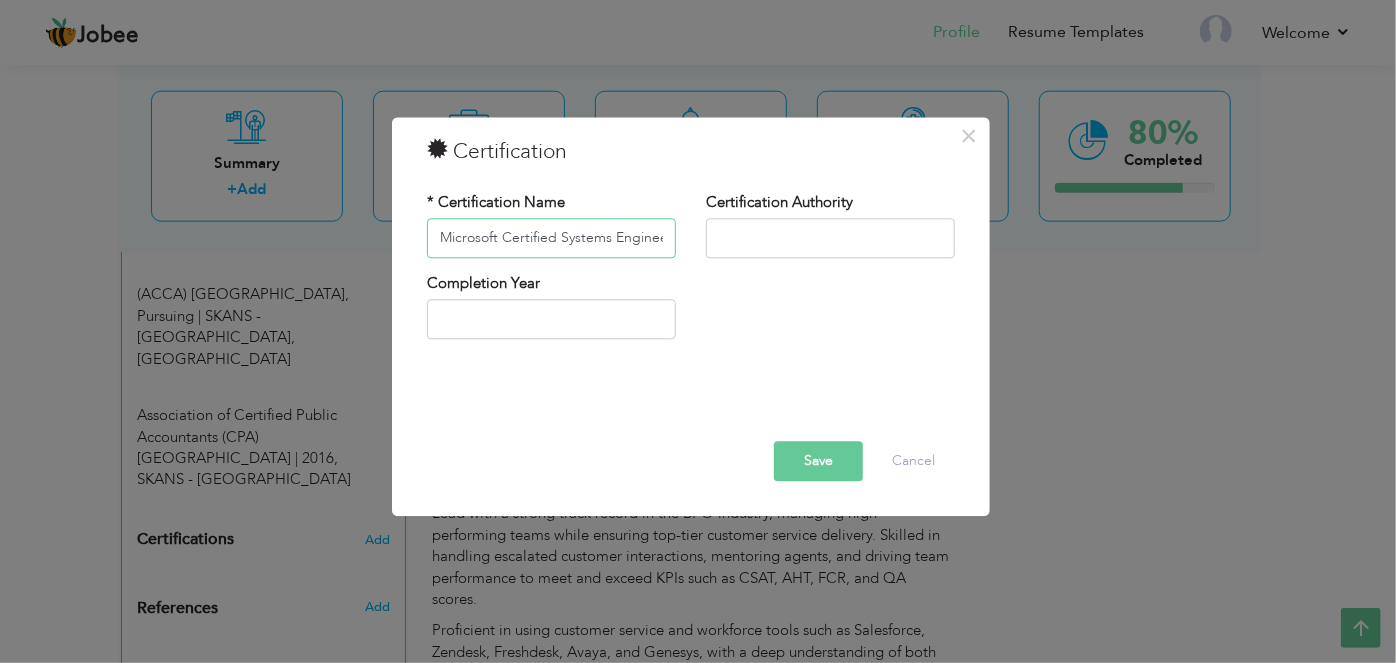 scroll, scrollTop: 0, scrollLeft: 55, axis: horizontal 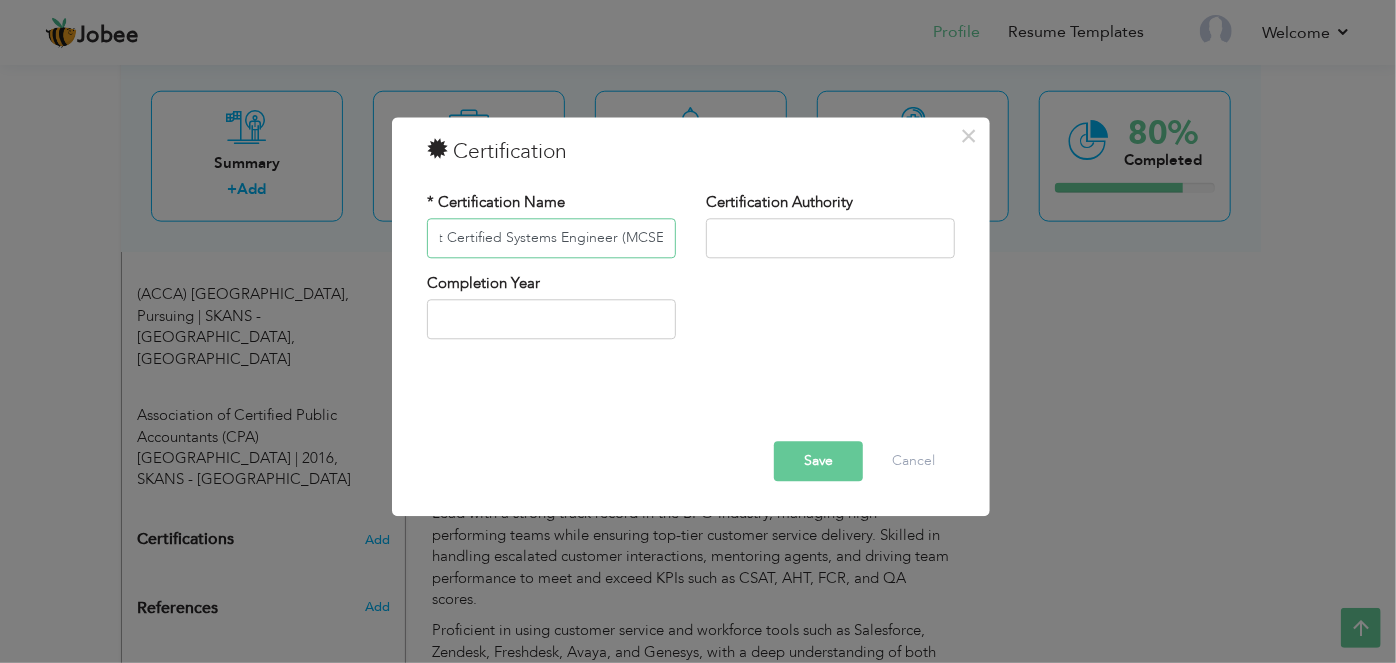 type on "Microsoft Certified Systems Engineer (MCSE)" 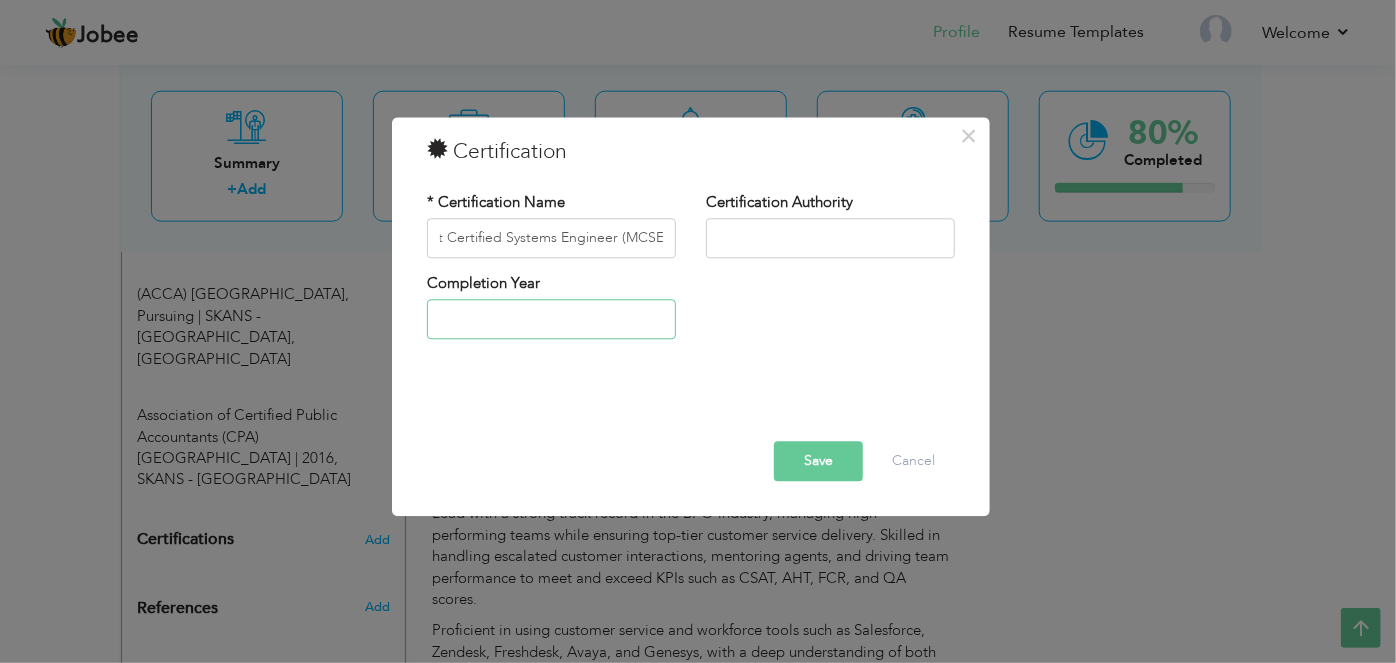 type on "2025" 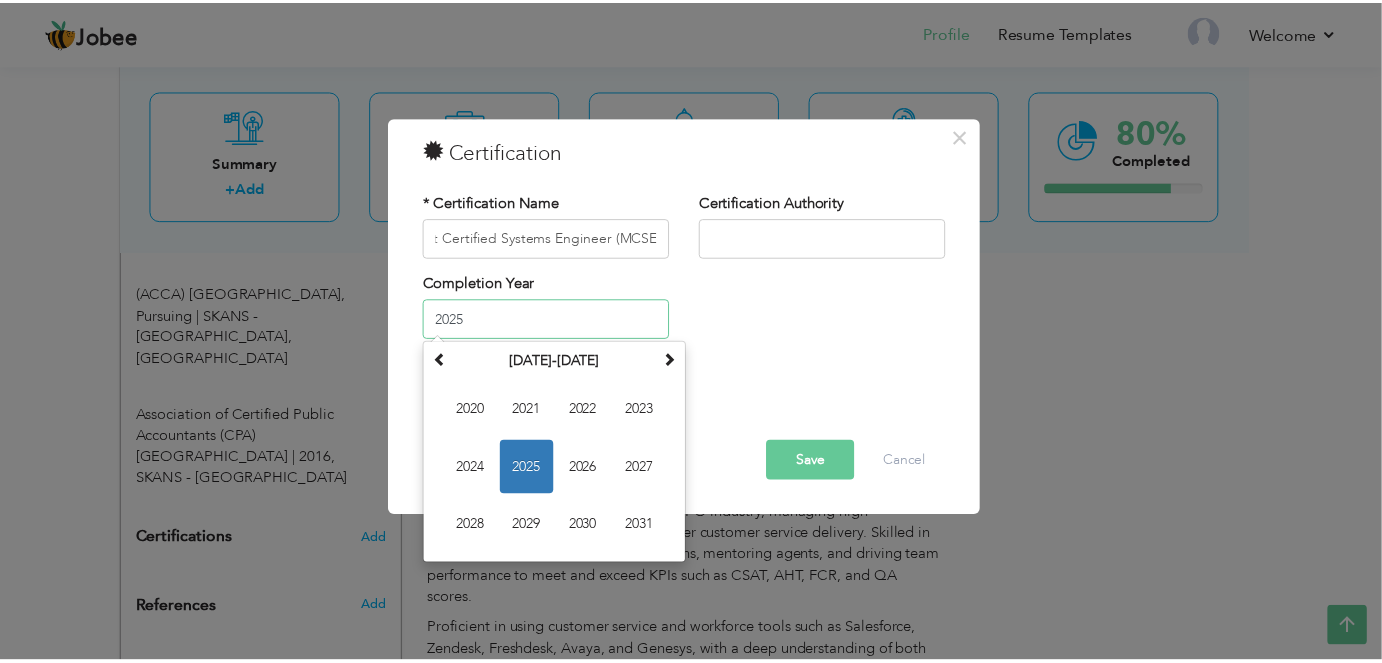scroll, scrollTop: 0, scrollLeft: 0, axis: both 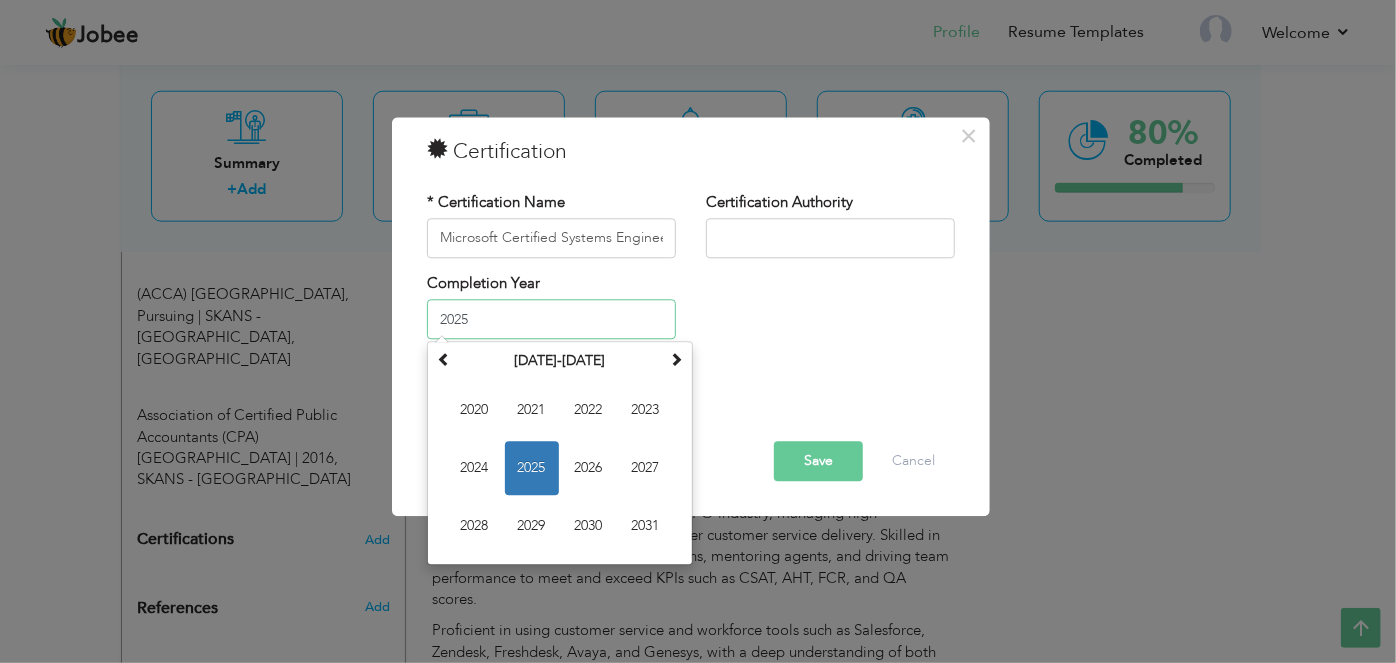 click on "2025" at bounding box center (551, 320) 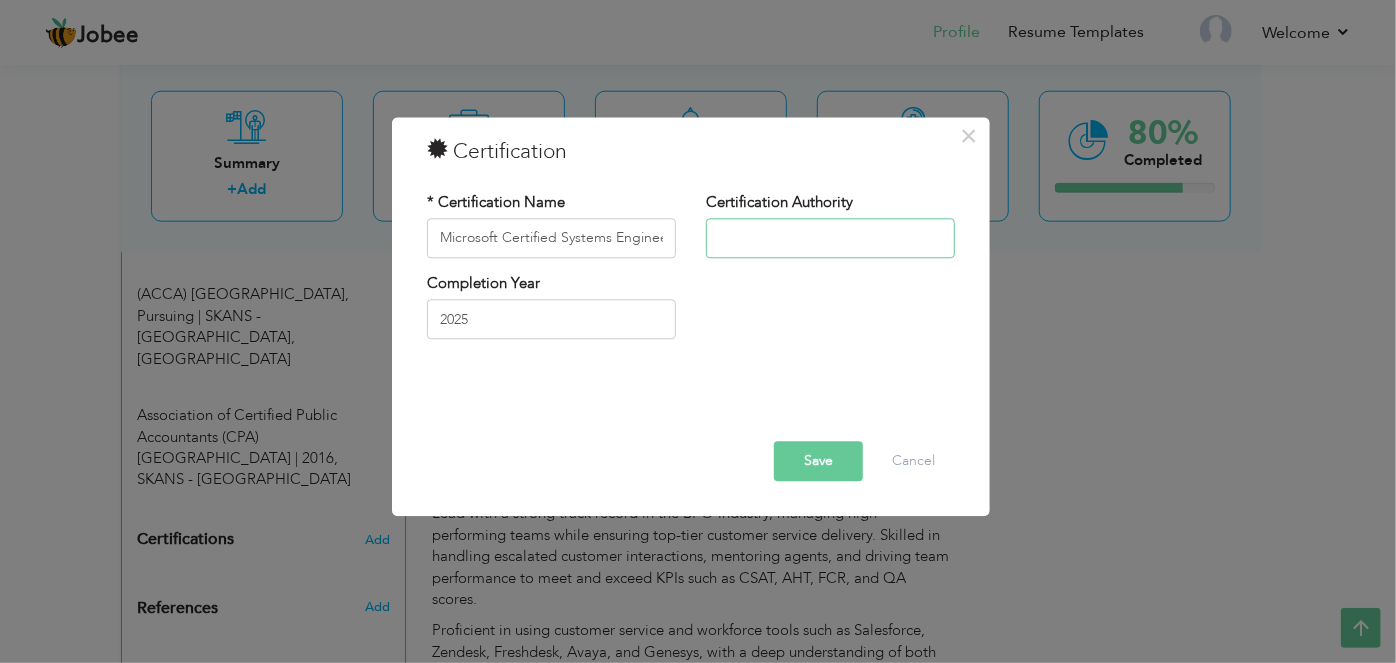 click at bounding box center [830, 238] 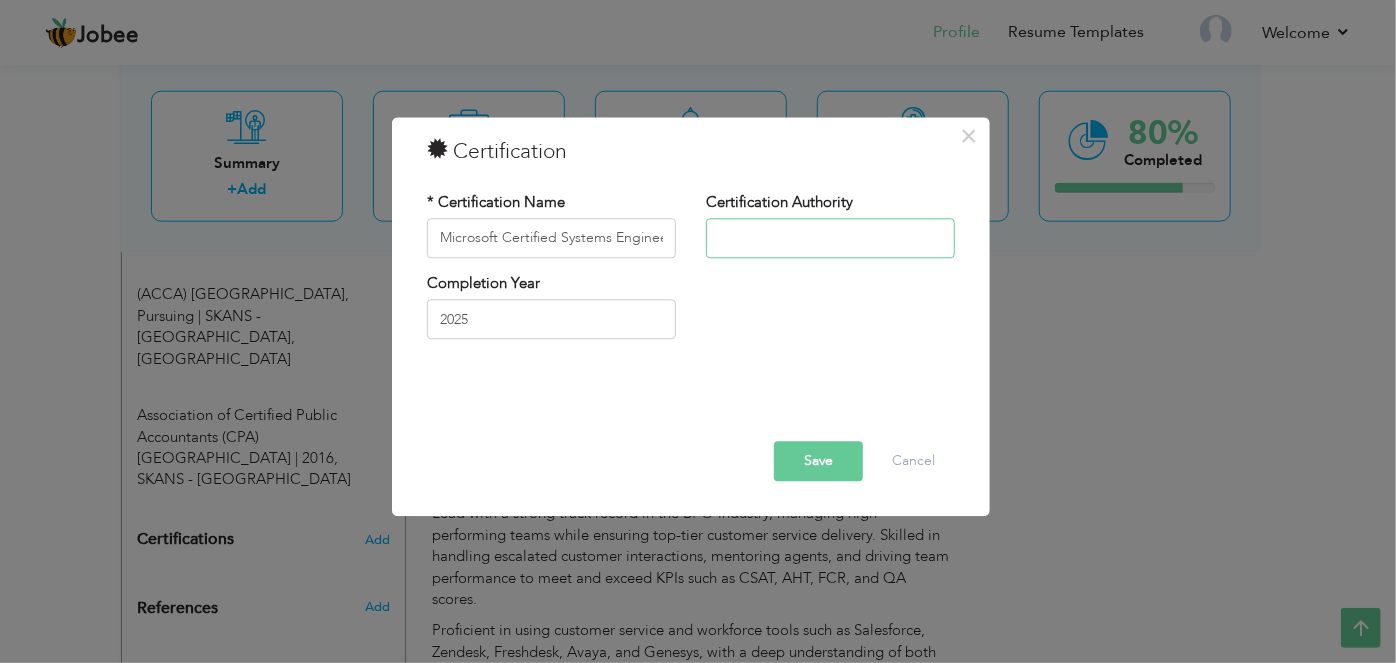 paste on "PiCiT Computer College" 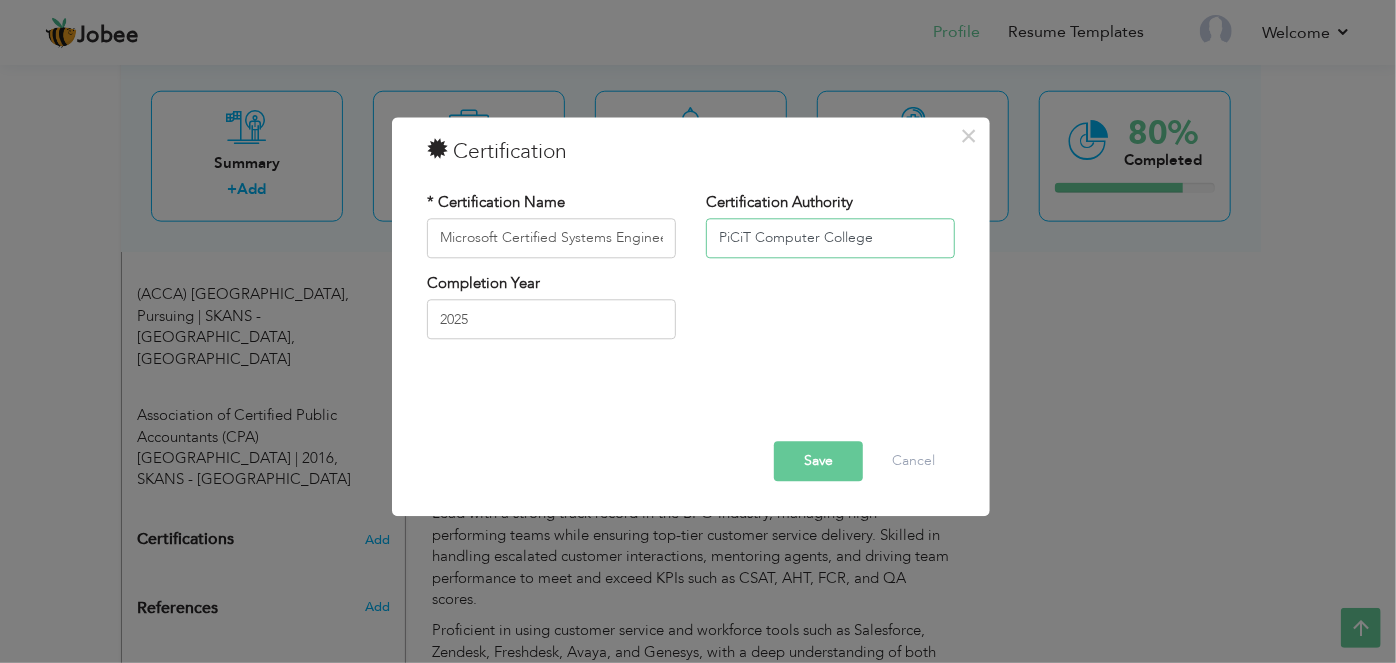 type on "PiCiT Computer College" 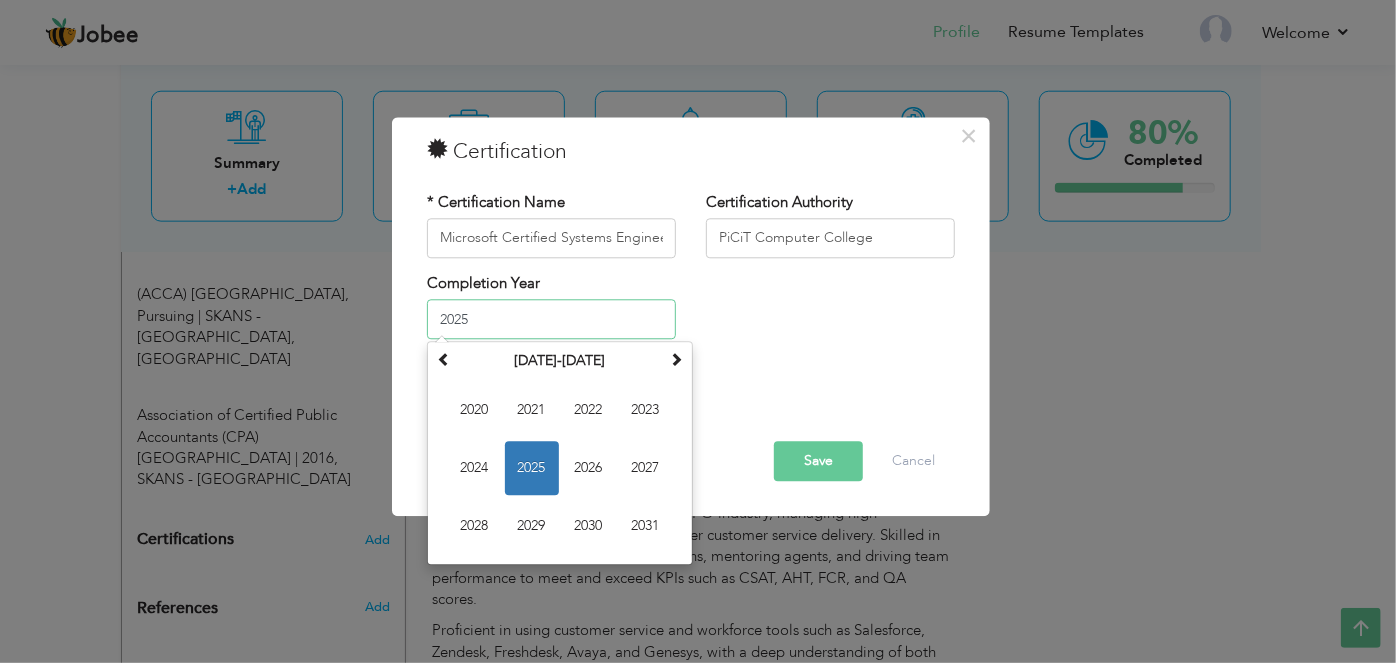 click on "2025" at bounding box center [551, 320] 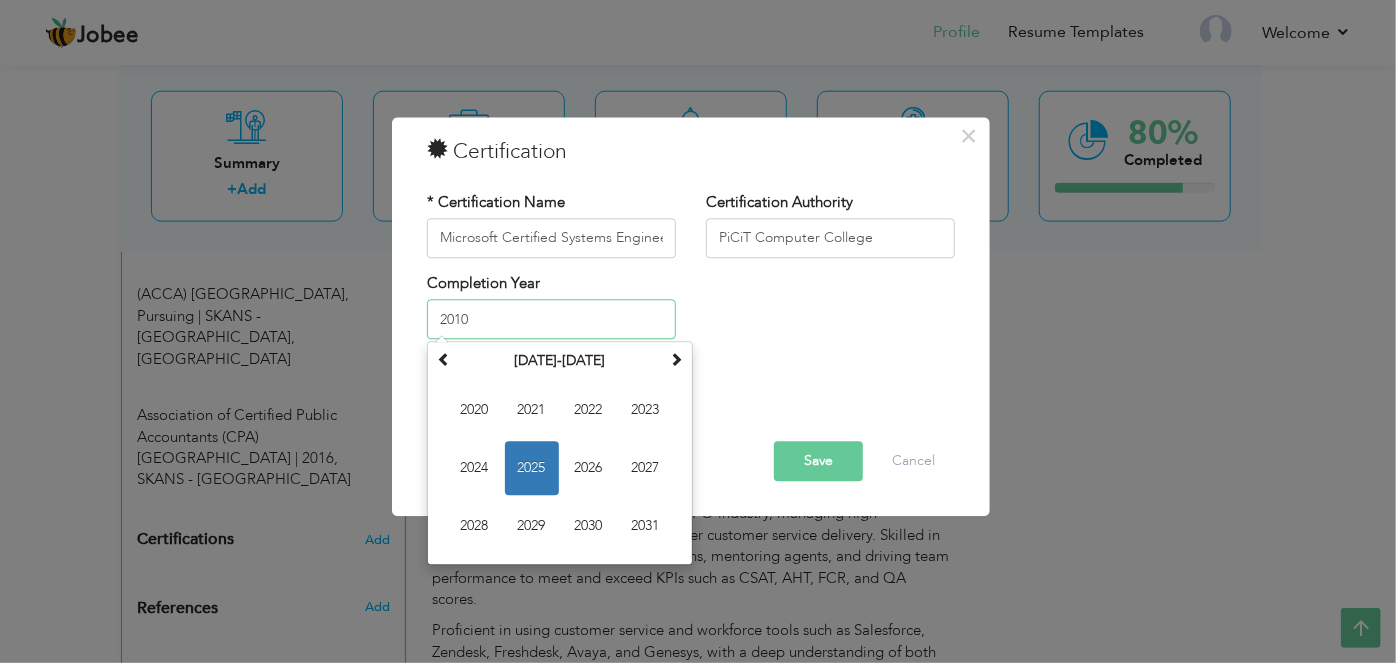 click on "2010" at bounding box center [551, 320] 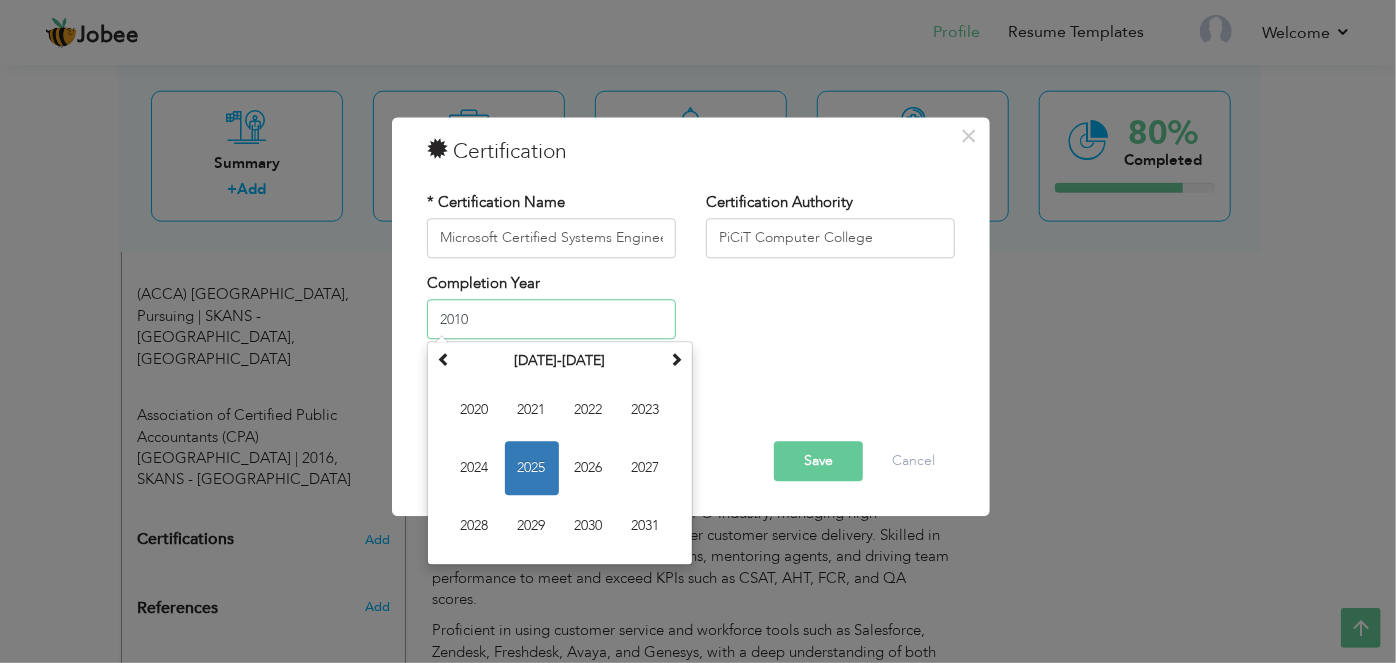 type on "2010" 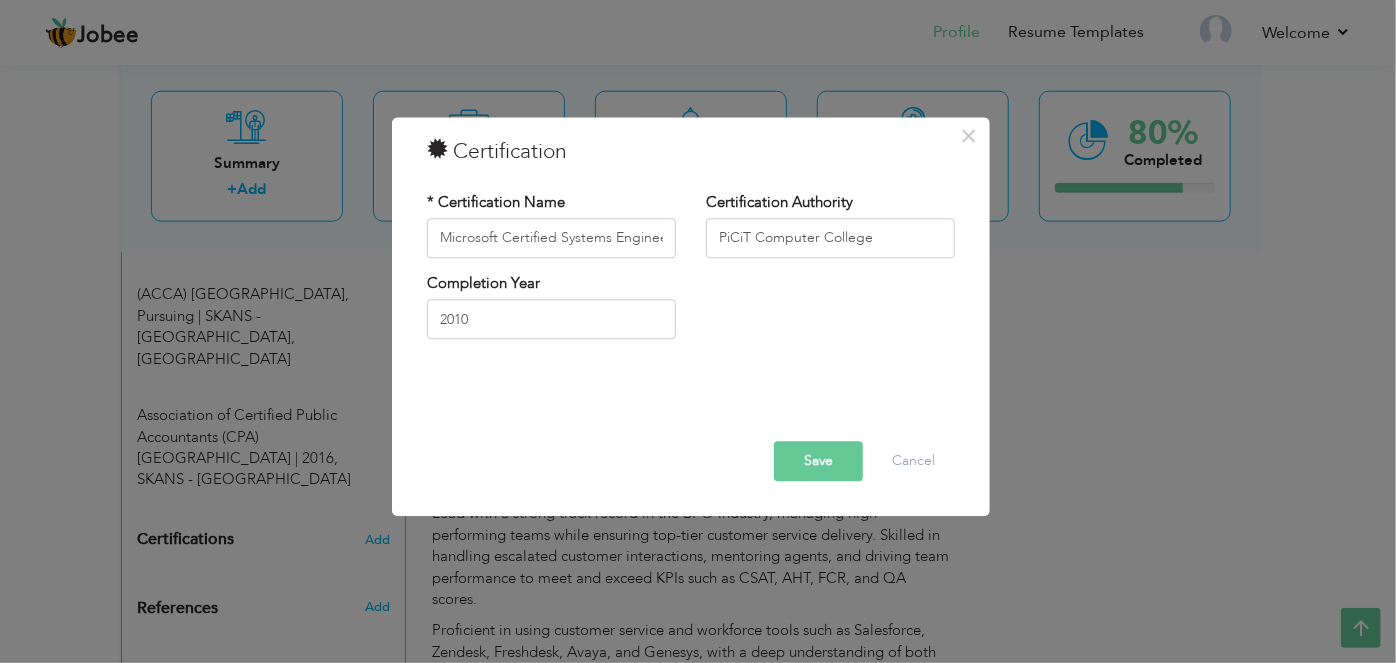 drag, startPoint x: 828, startPoint y: 440, endPoint x: 826, endPoint y: 453, distance: 13.152946 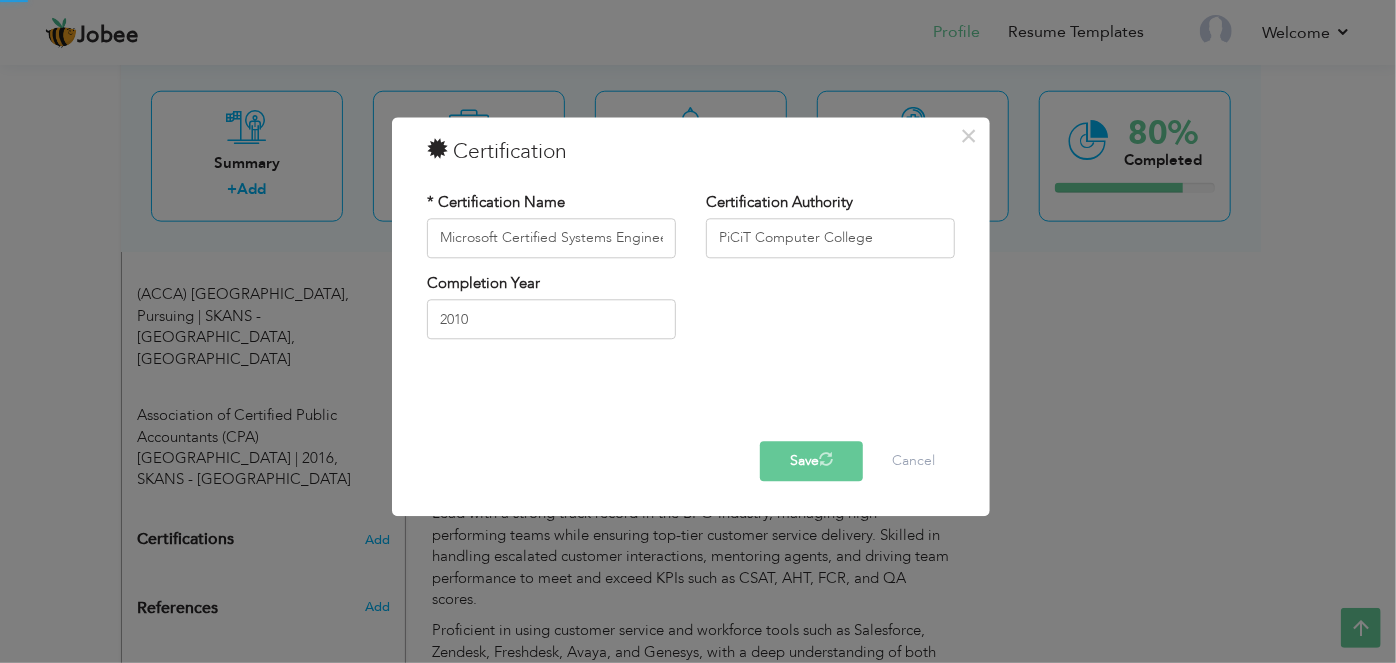 click at bounding box center [826, 459] 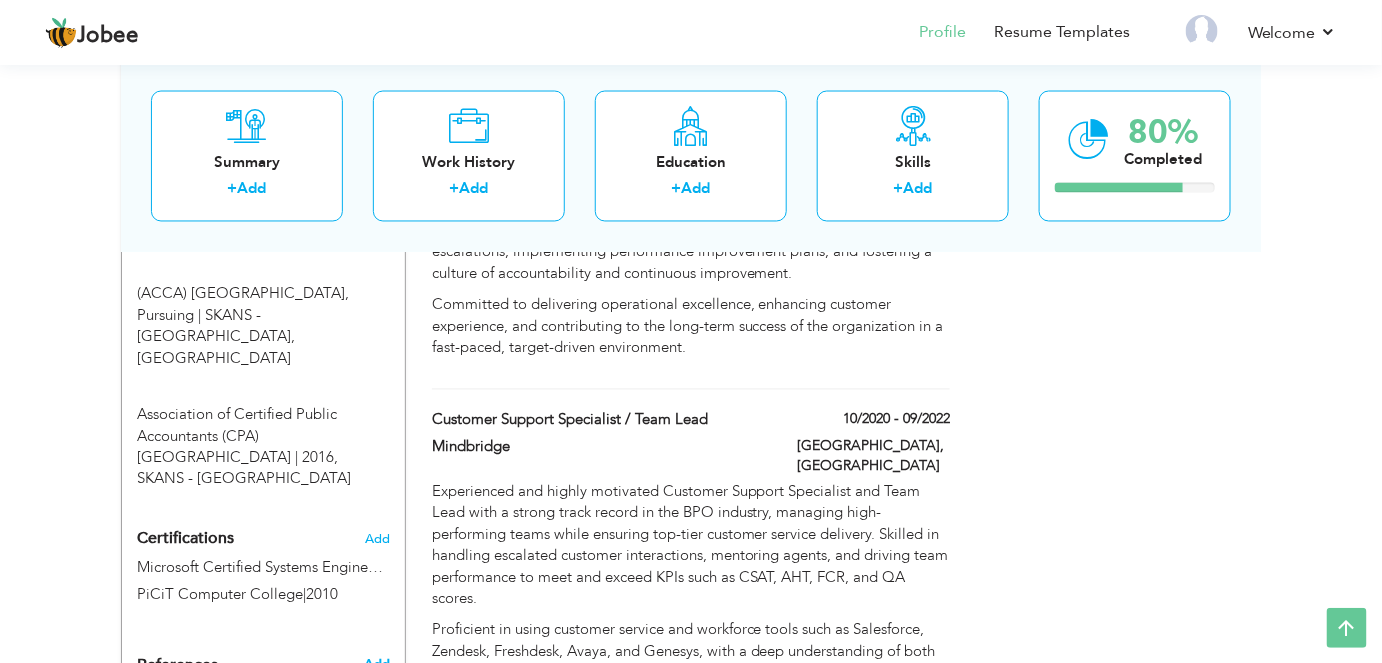 click on "Add" at bounding box center (377, 665) 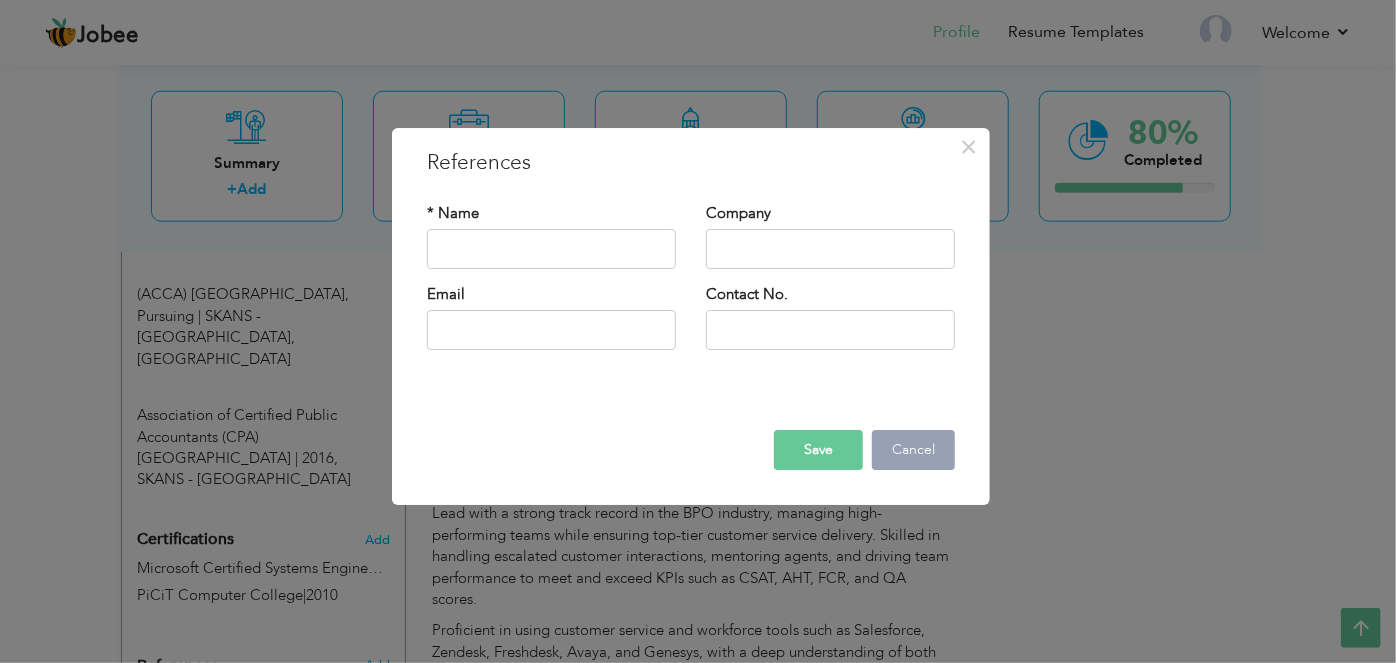 click on "Cancel" at bounding box center (913, 450) 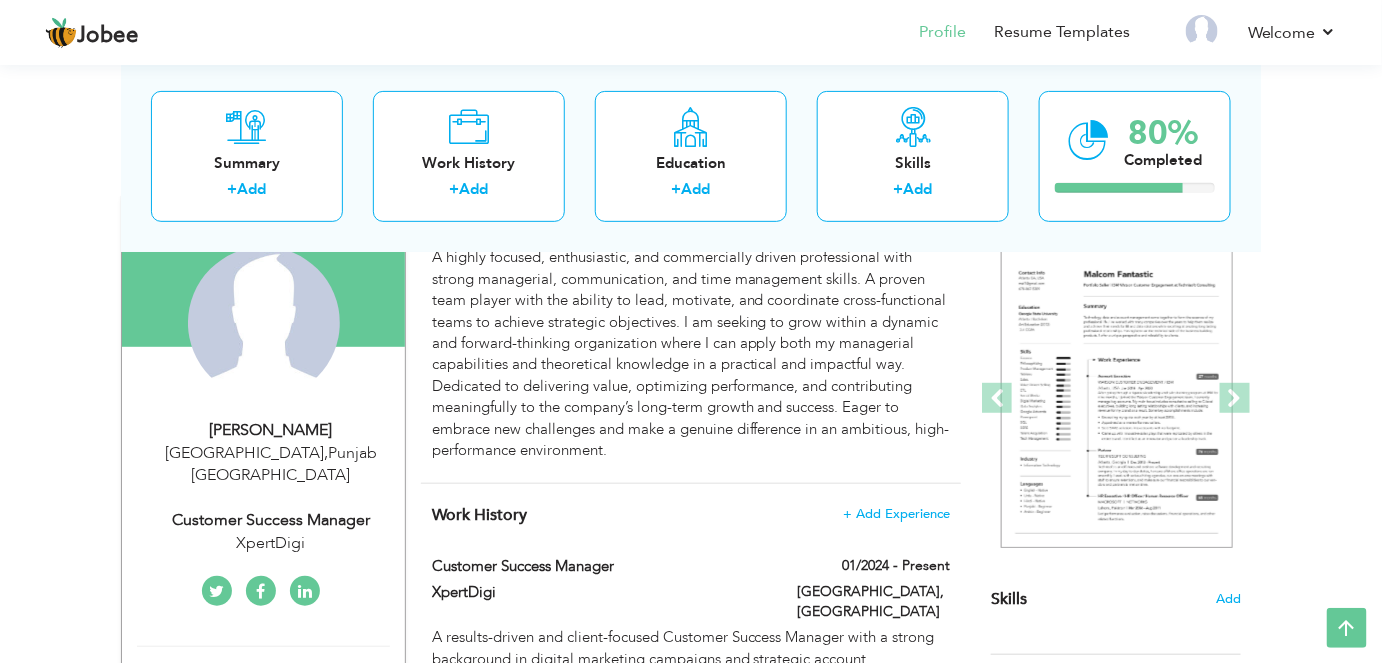 scroll, scrollTop: 160, scrollLeft: 0, axis: vertical 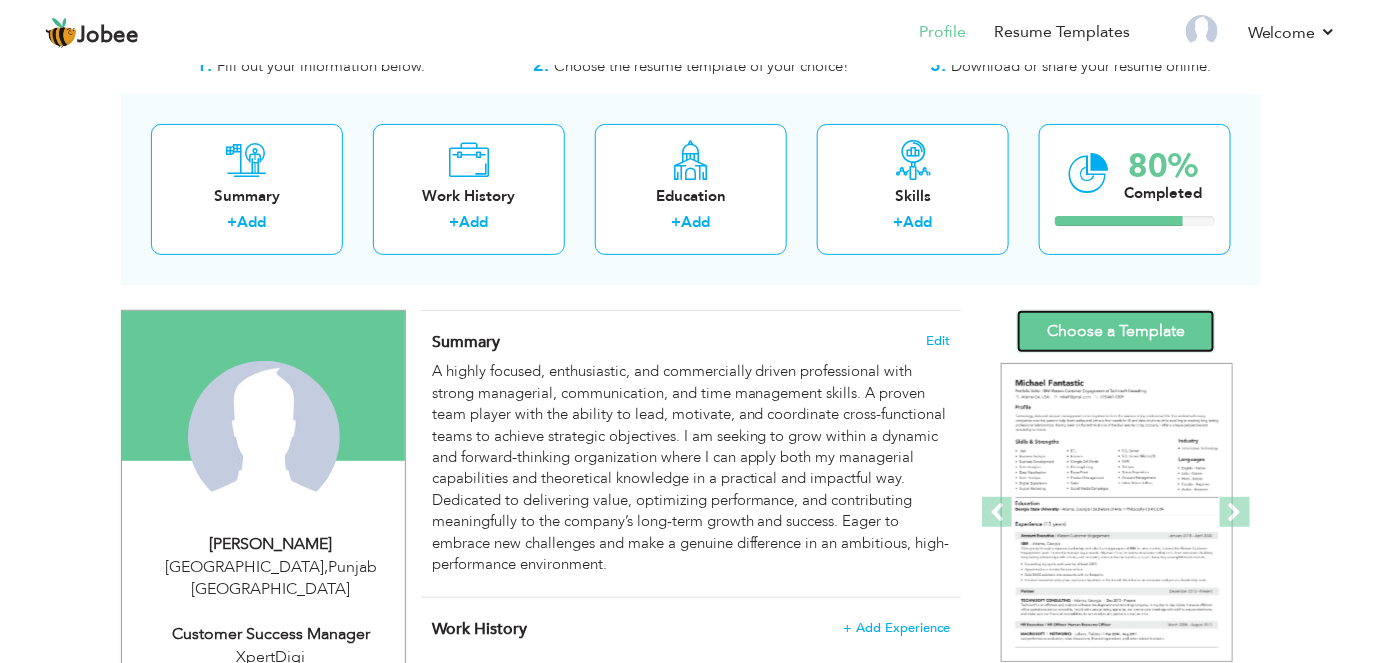 click on "Choose a Template" at bounding box center (1116, 331) 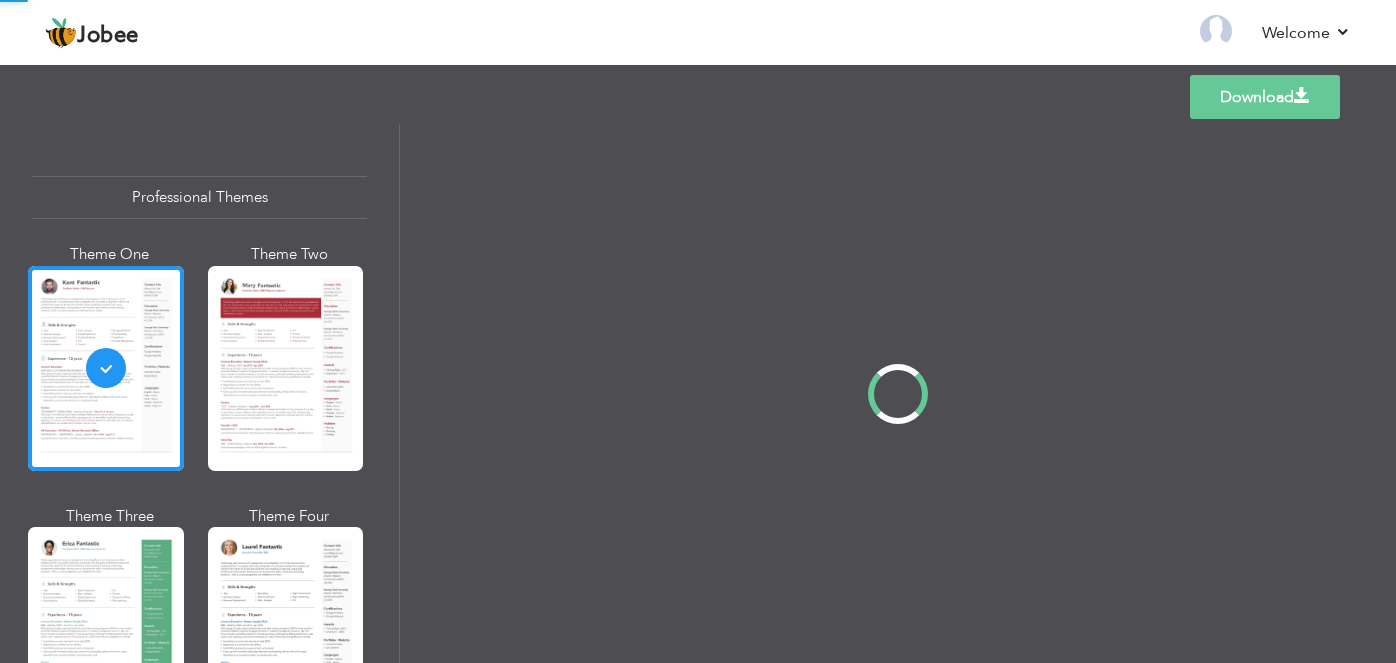 scroll, scrollTop: 0, scrollLeft: 0, axis: both 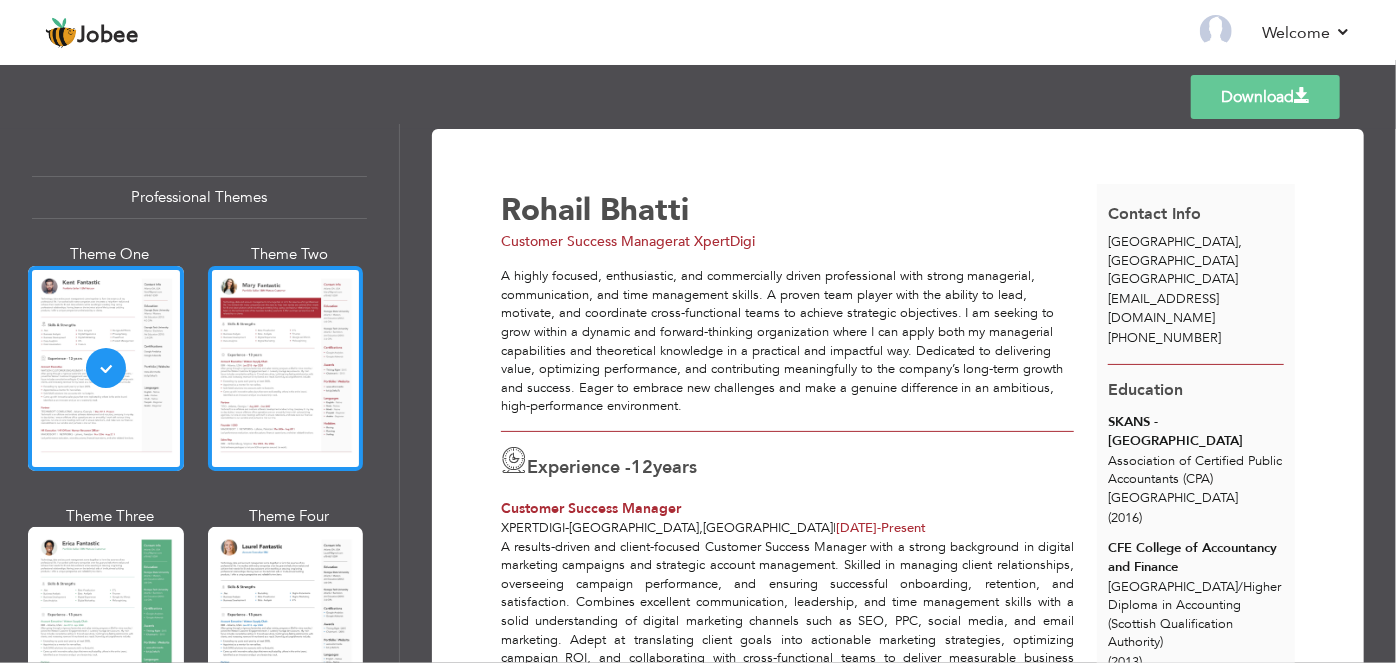 click at bounding box center (286, 368) 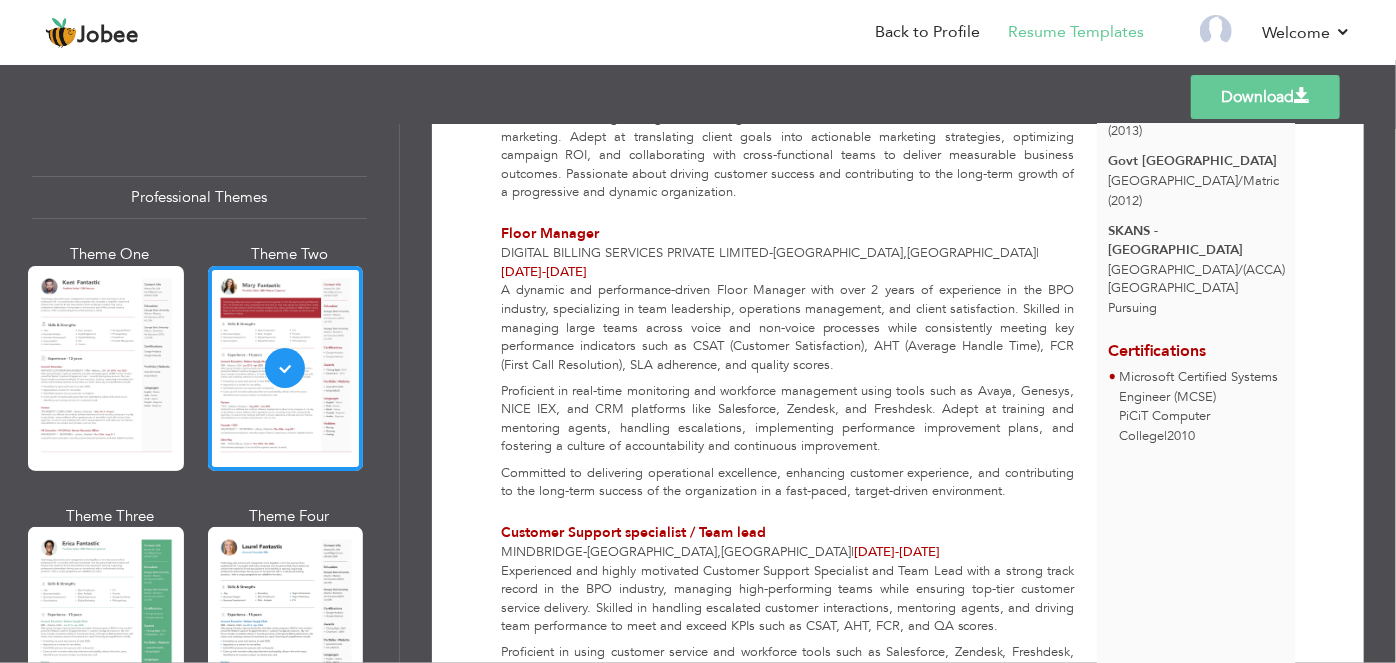 scroll, scrollTop: 520, scrollLeft: 0, axis: vertical 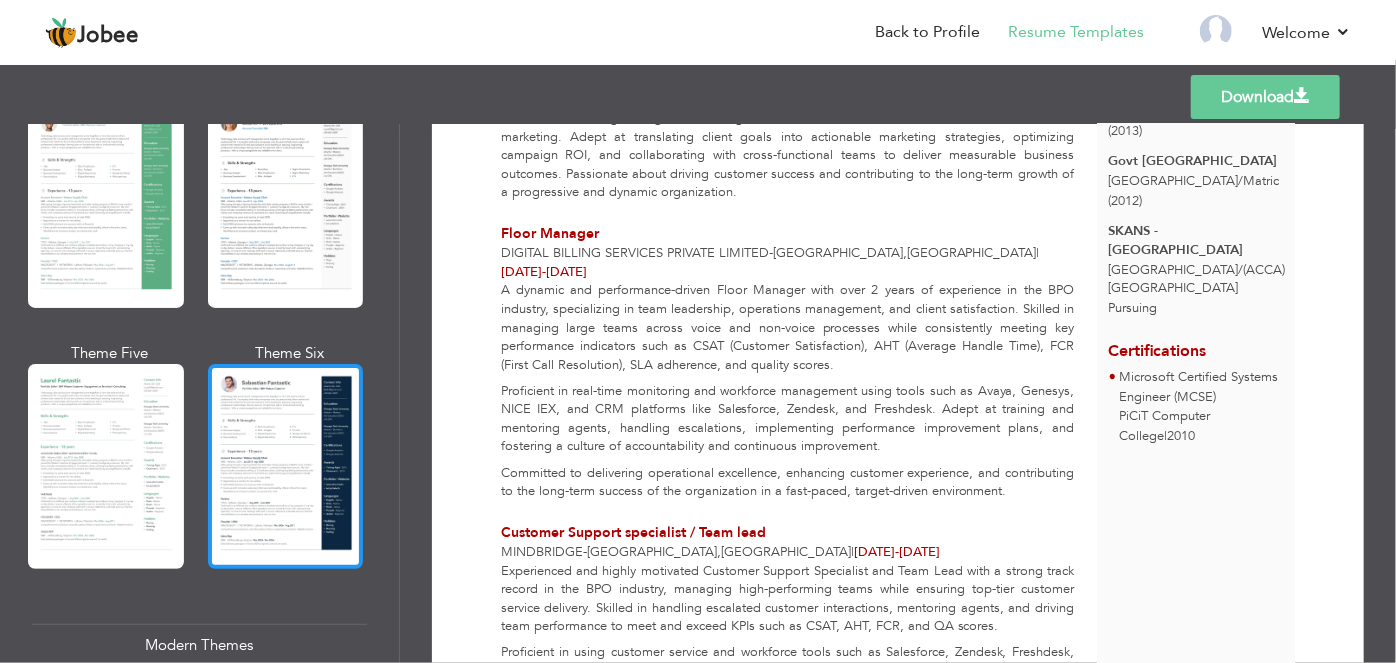 click at bounding box center (286, 466) 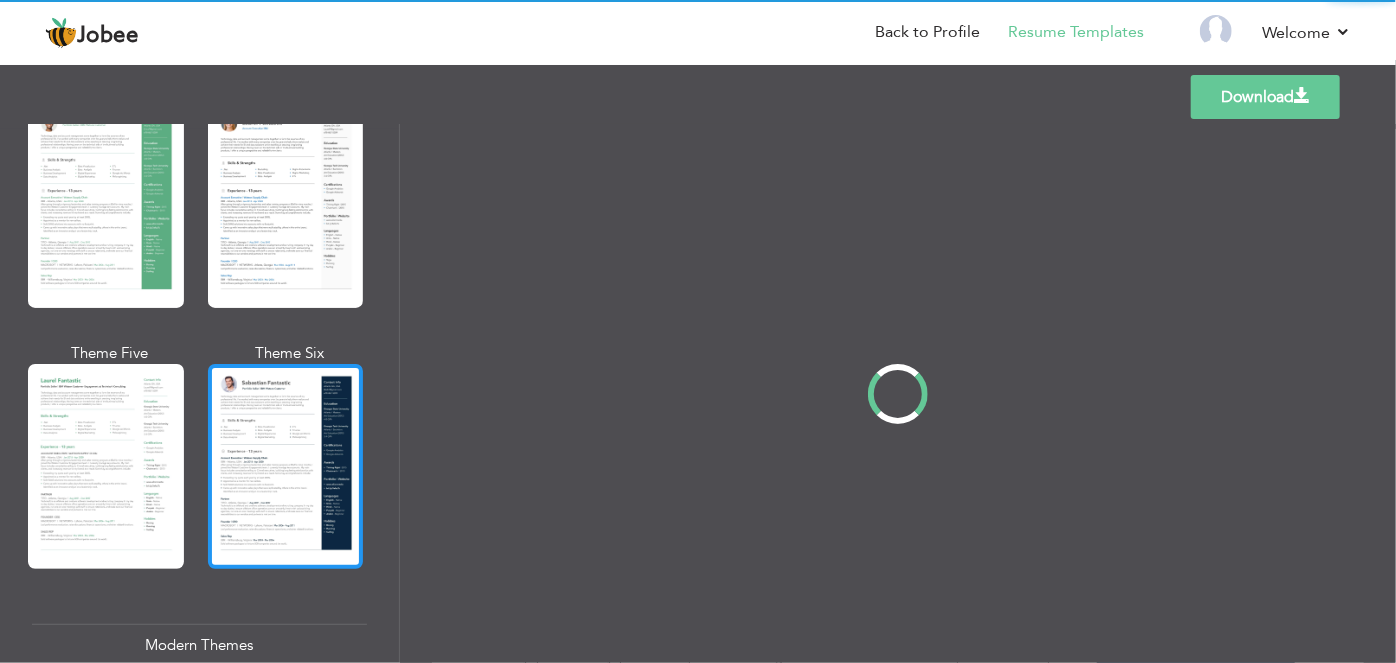 scroll, scrollTop: 0, scrollLeft: 0, axis: both 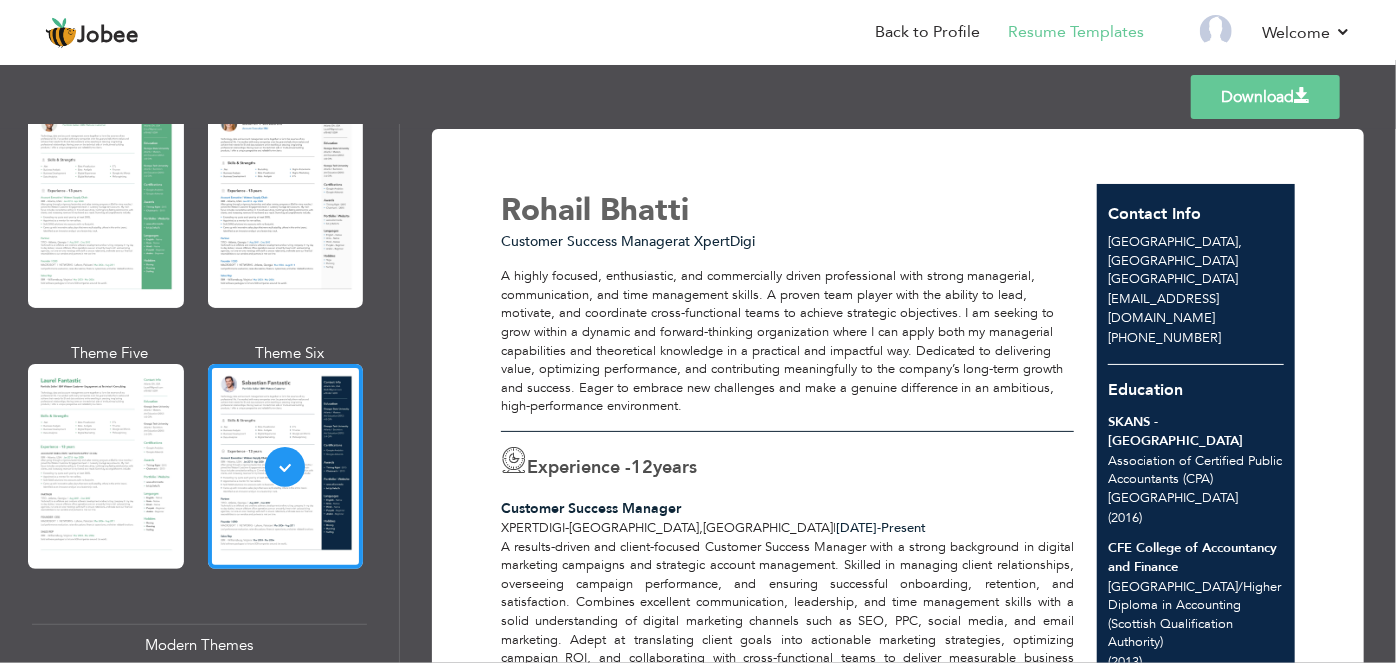 click on "Modern Themes" at bounding box center [199, 645] 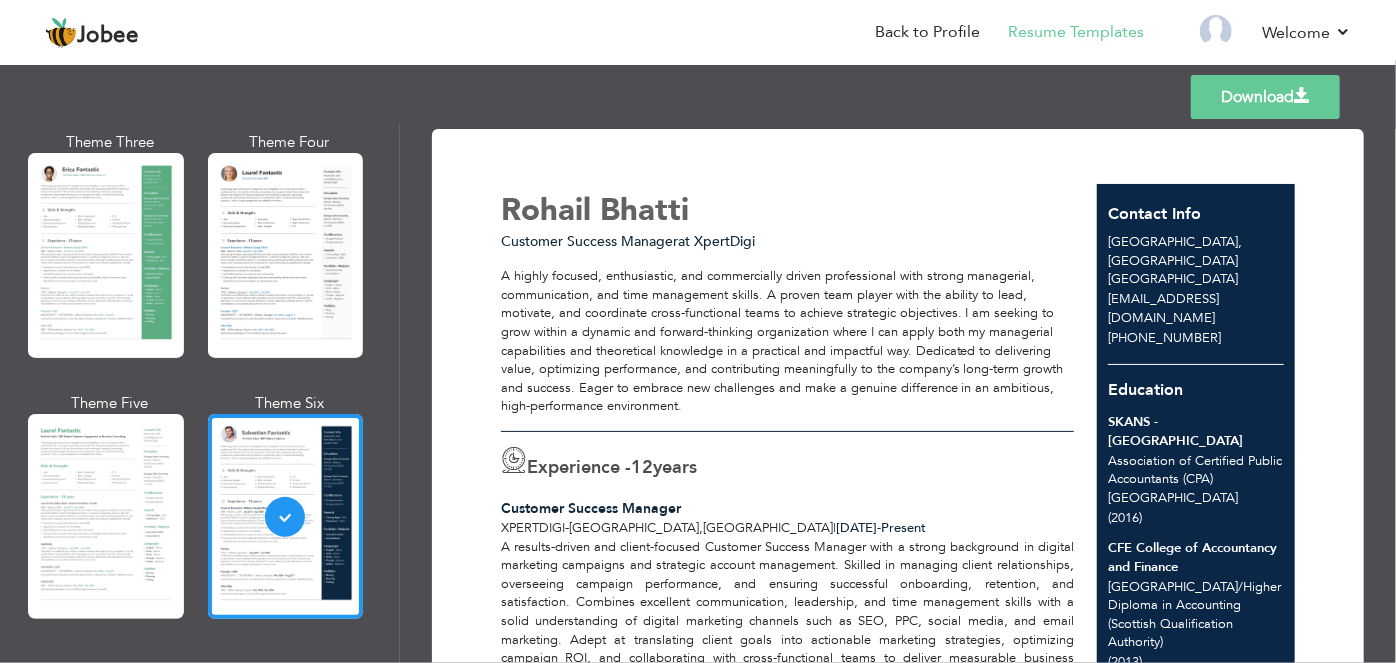 scroll, scrollTop: 341, scrollLeft: 0, axis: vertical 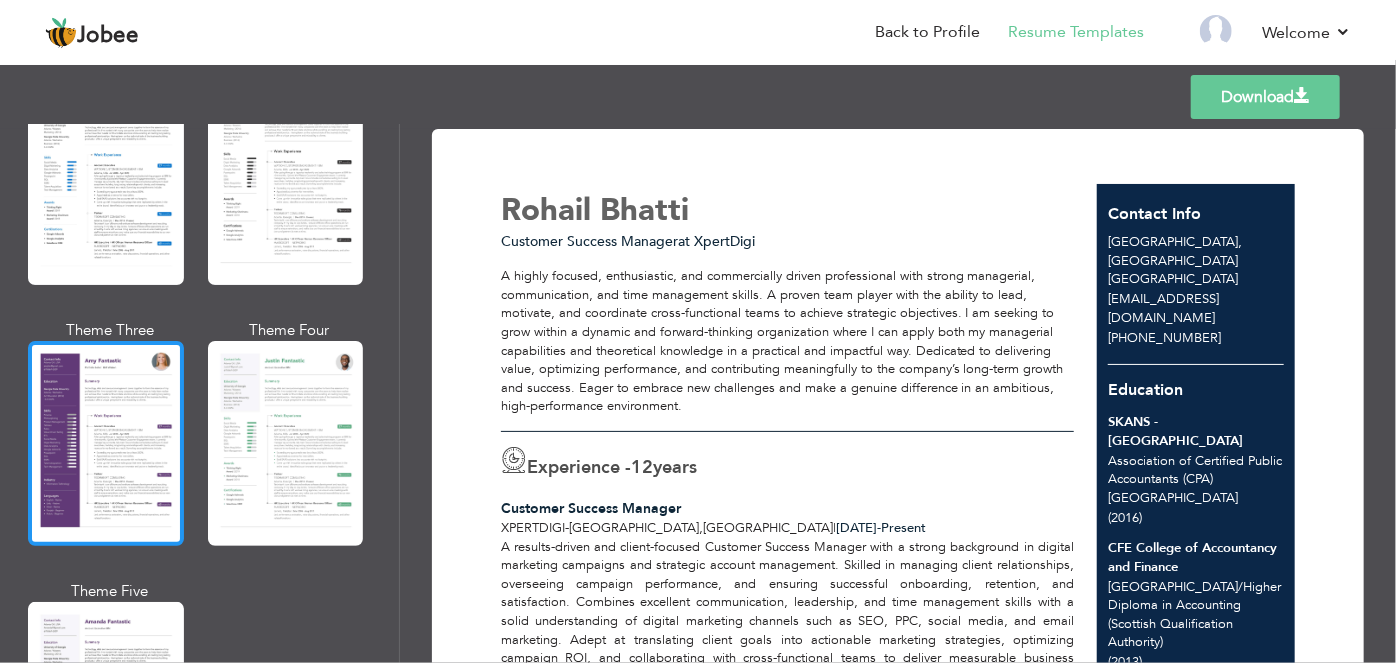 click at bounding box center [106, 443] 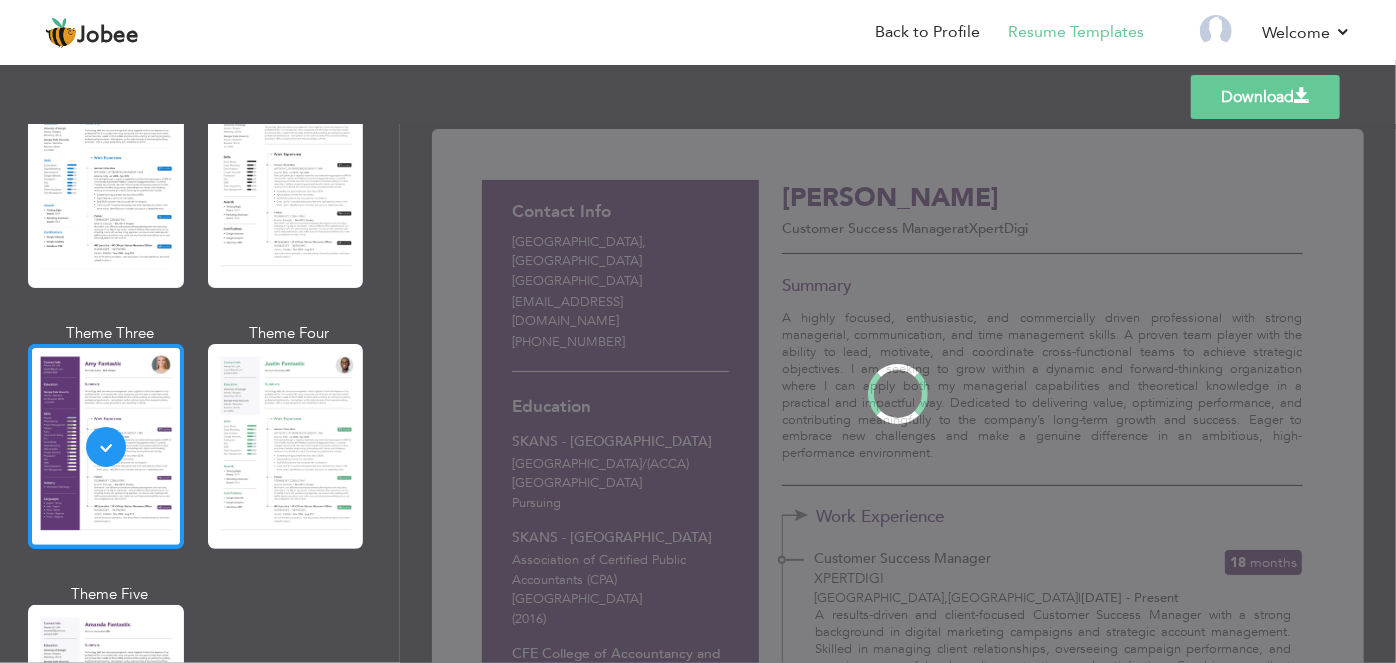 scroll, scrollTop: 1653, scrollLeft: 0, axis: vertical 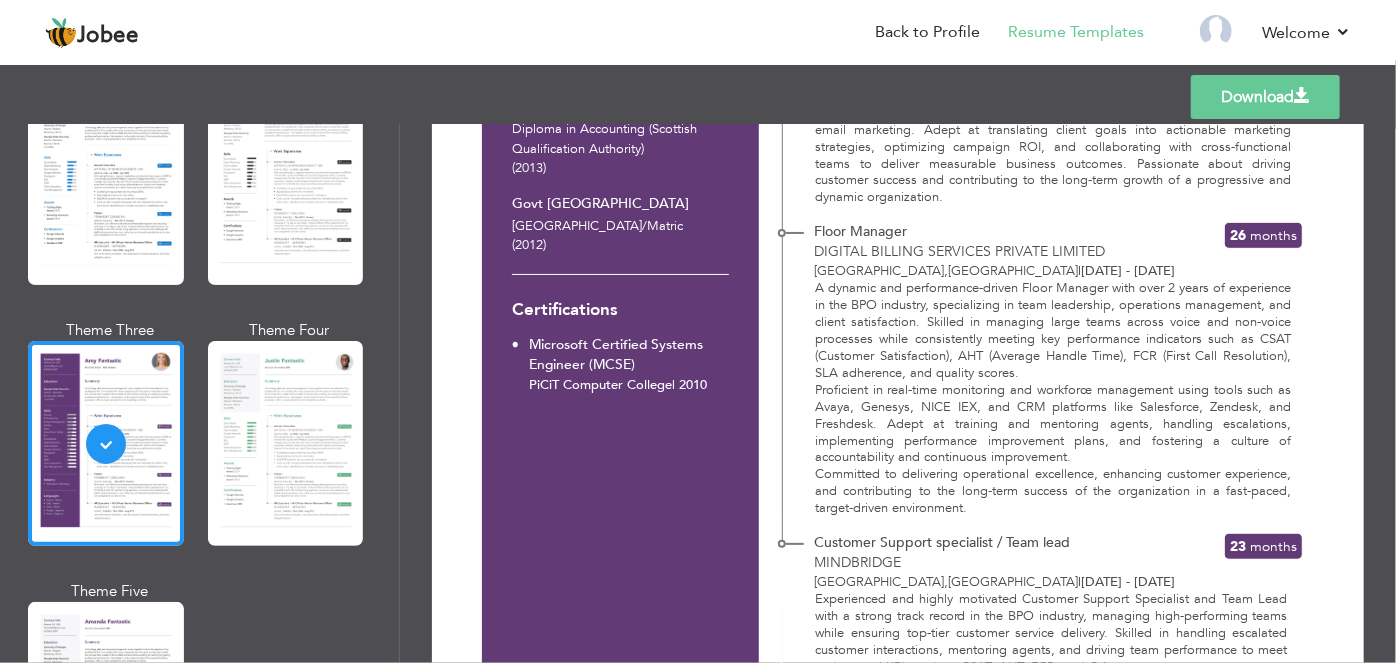drag, startPoint x: 392, startPoint y: 375, endPoint x: 398, endPoint y: 426, distance: 51.351727 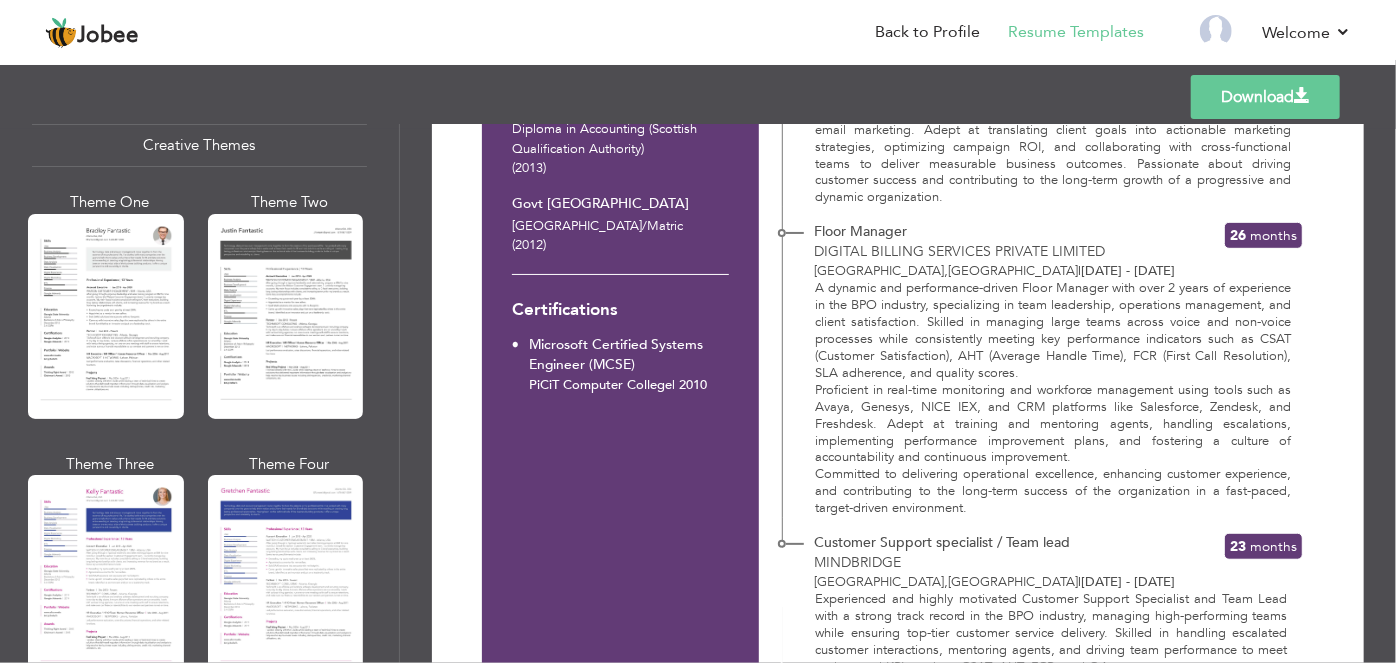 scroll, scrollTop: 2380, scrollLeft: 0, axis: vertical 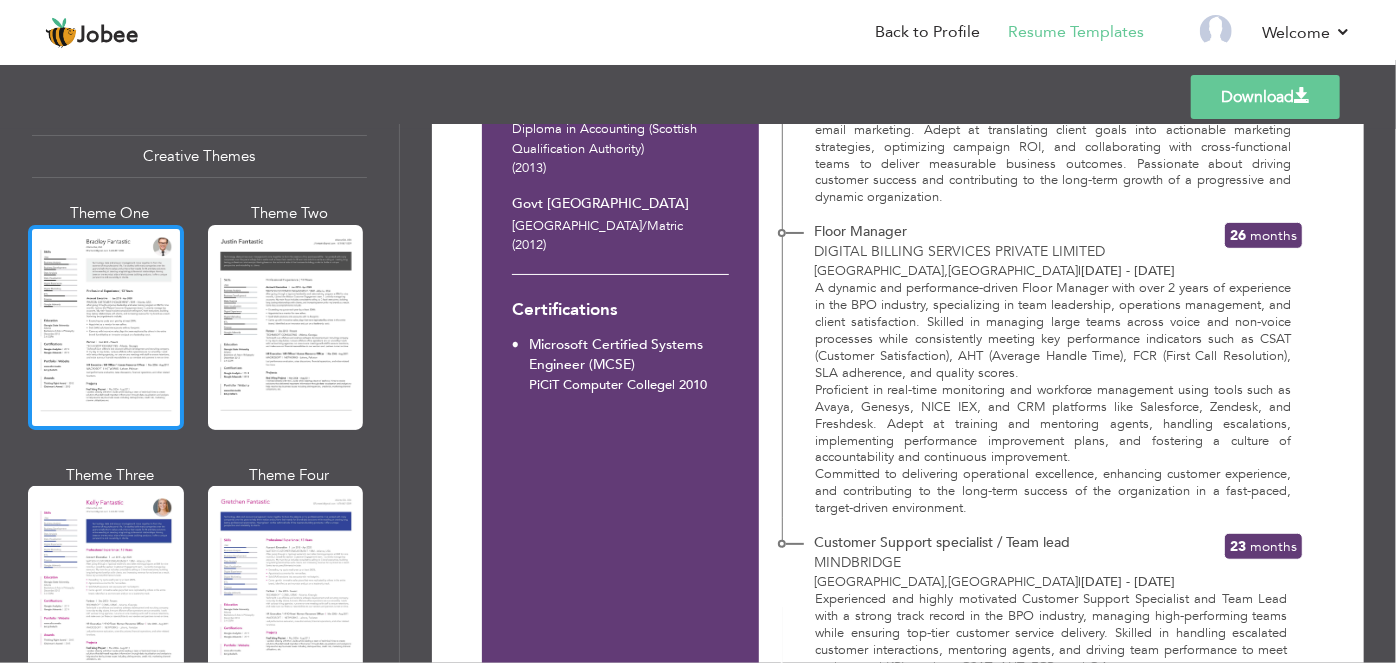 click at bounding box center (106, 327) 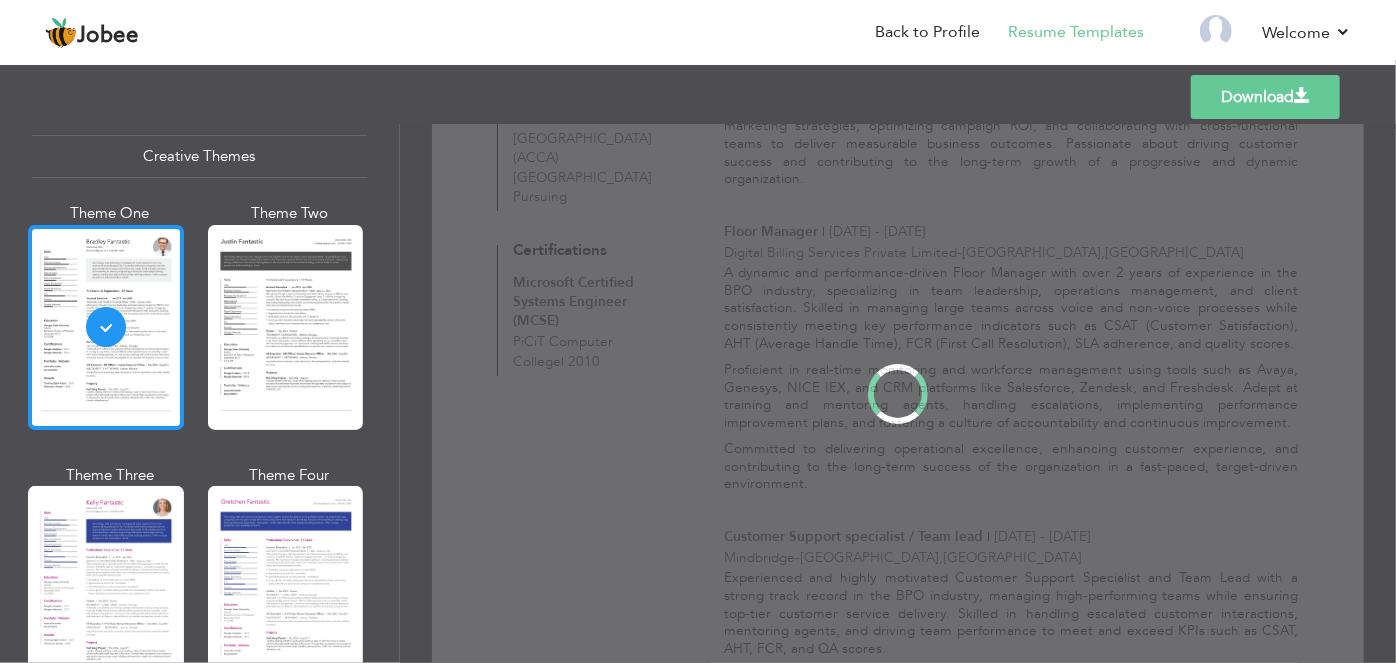 scroll, scrollTop: 0, scrollLeft: 0, axis: both 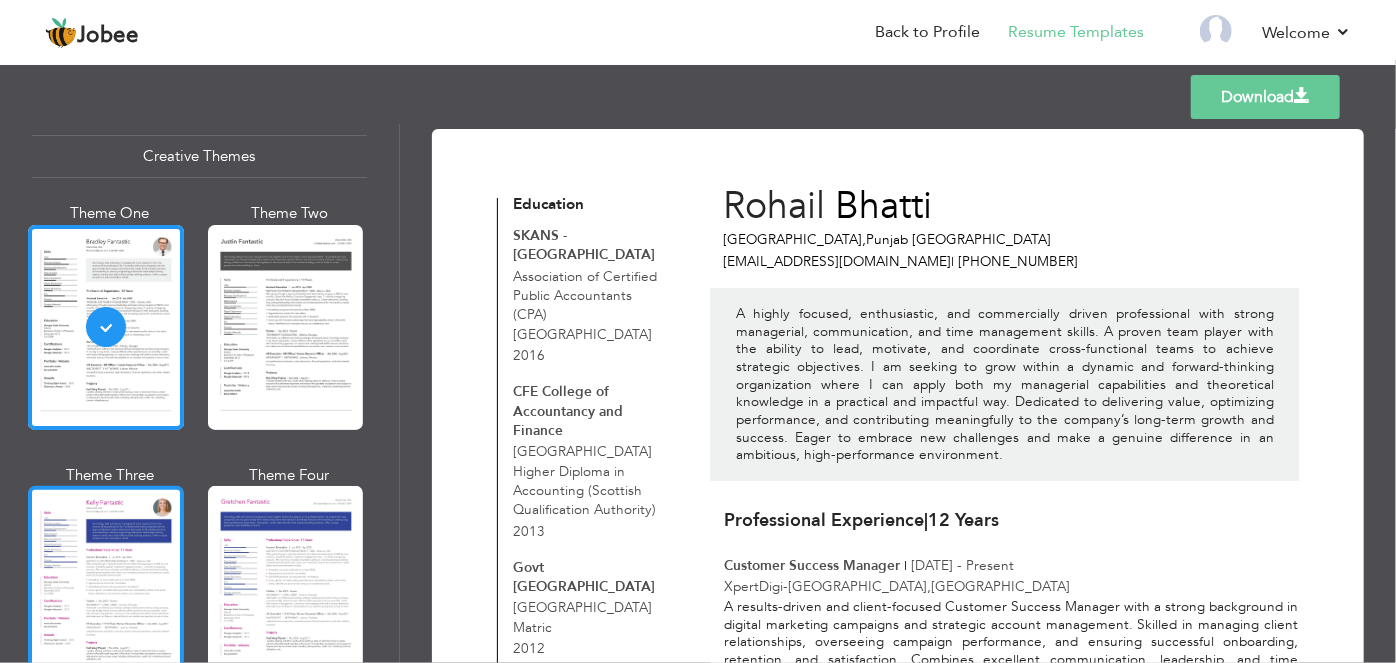 click at bounding box center (106, 588) 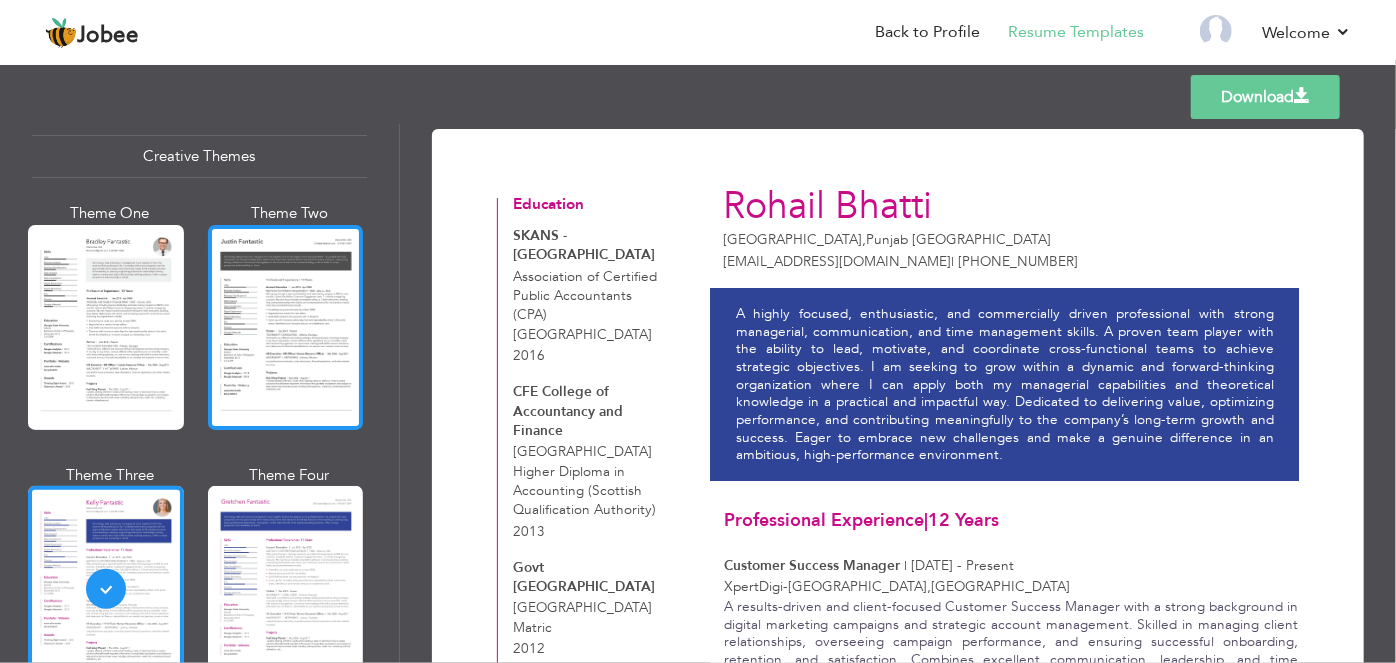 click at bounding box center (286, 327) 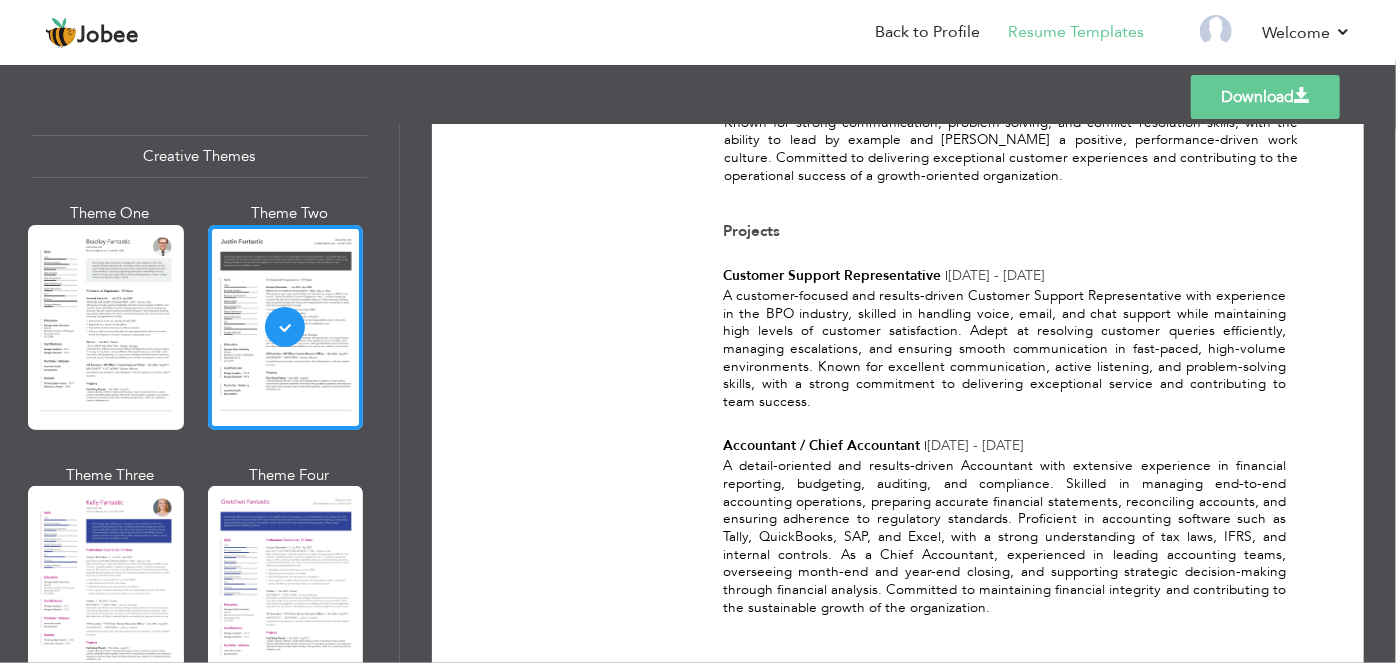 scroll, scrollTop: 1184, scrollLeft: 0, axis: vertical 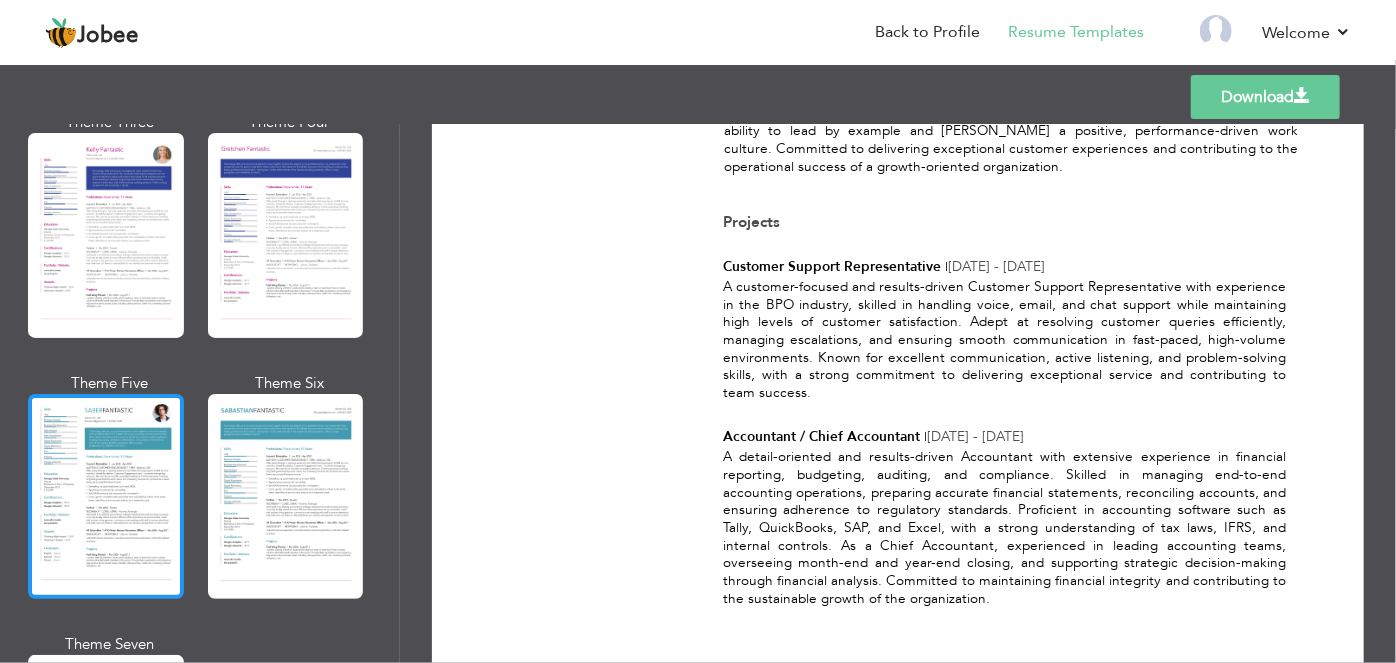 click at bounding box center [106, 496] 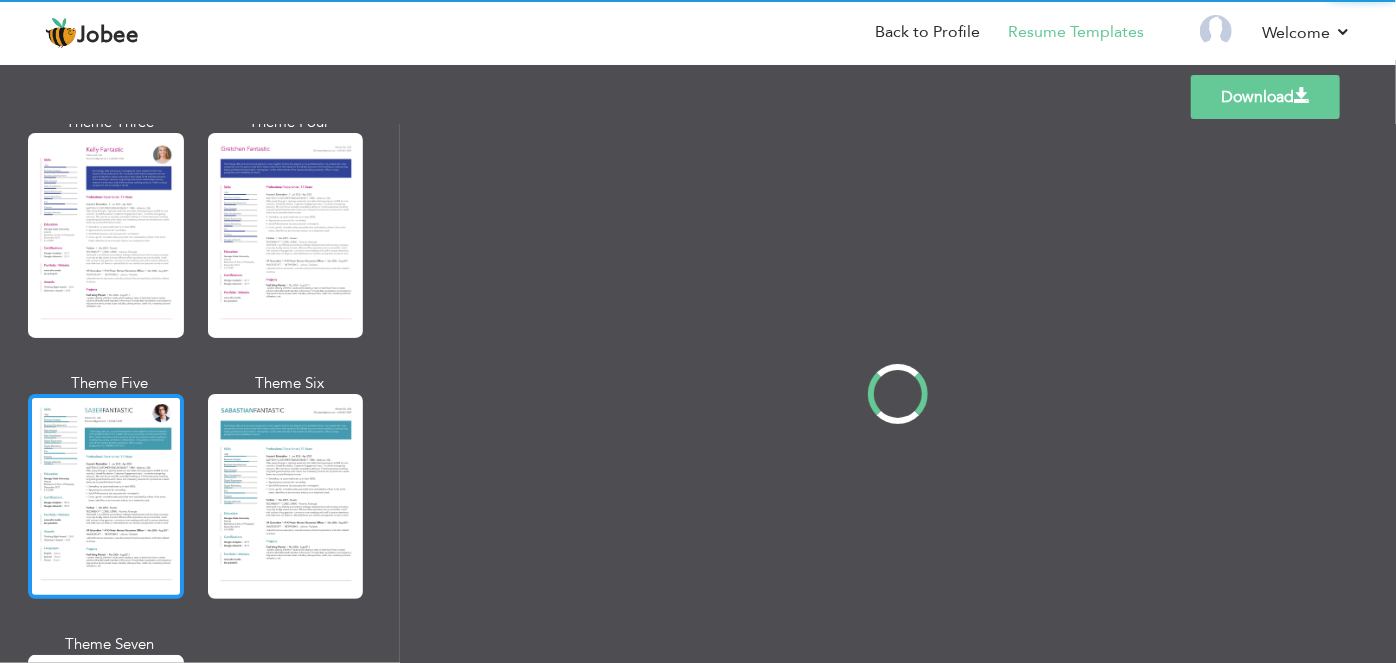scroll, scrollTop: 0, scrollLeft: 0, axis: both 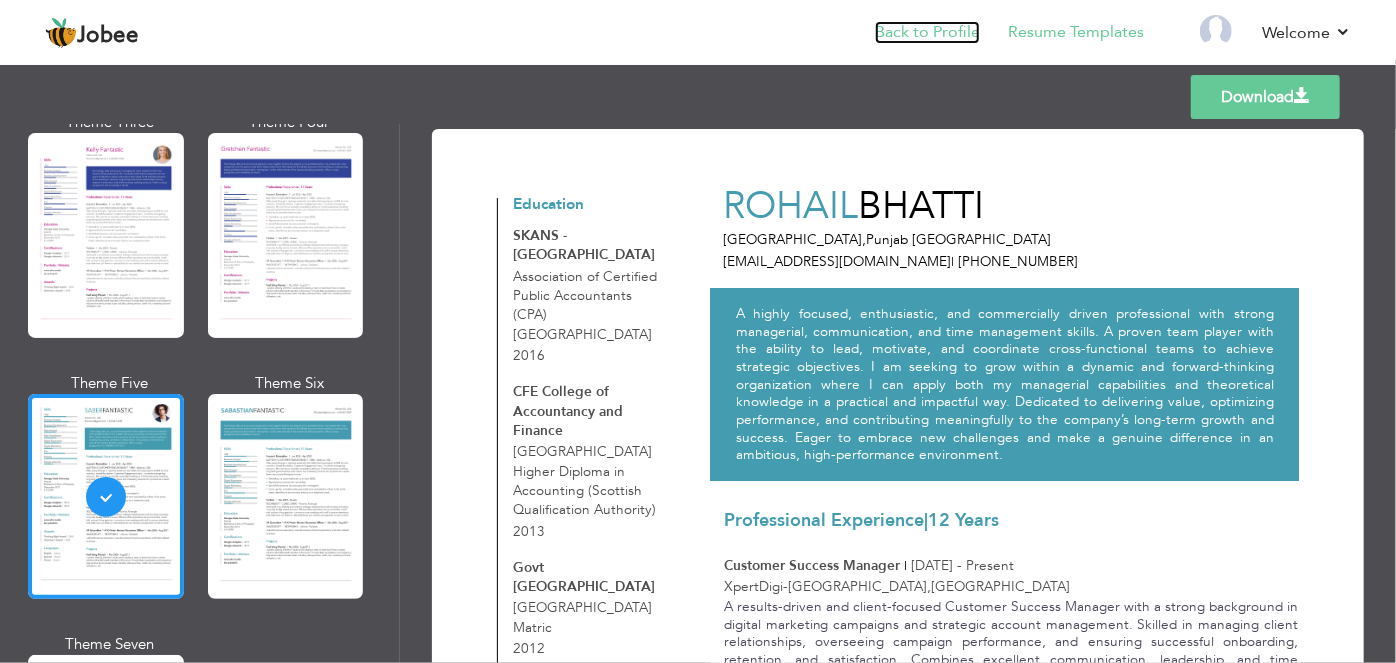 click on "Back to Profile" at bounding box center [927, 32] 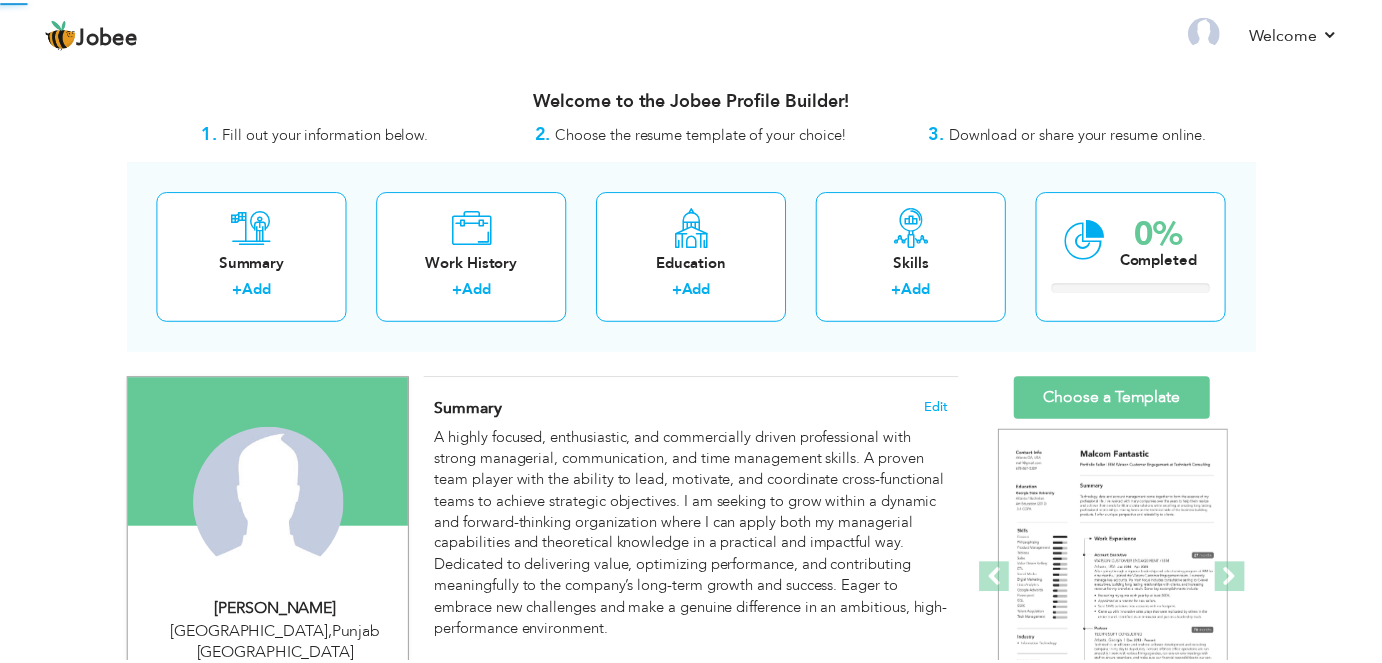 scroll, scrollTop: 0, scrollLeft: 0, axis: both 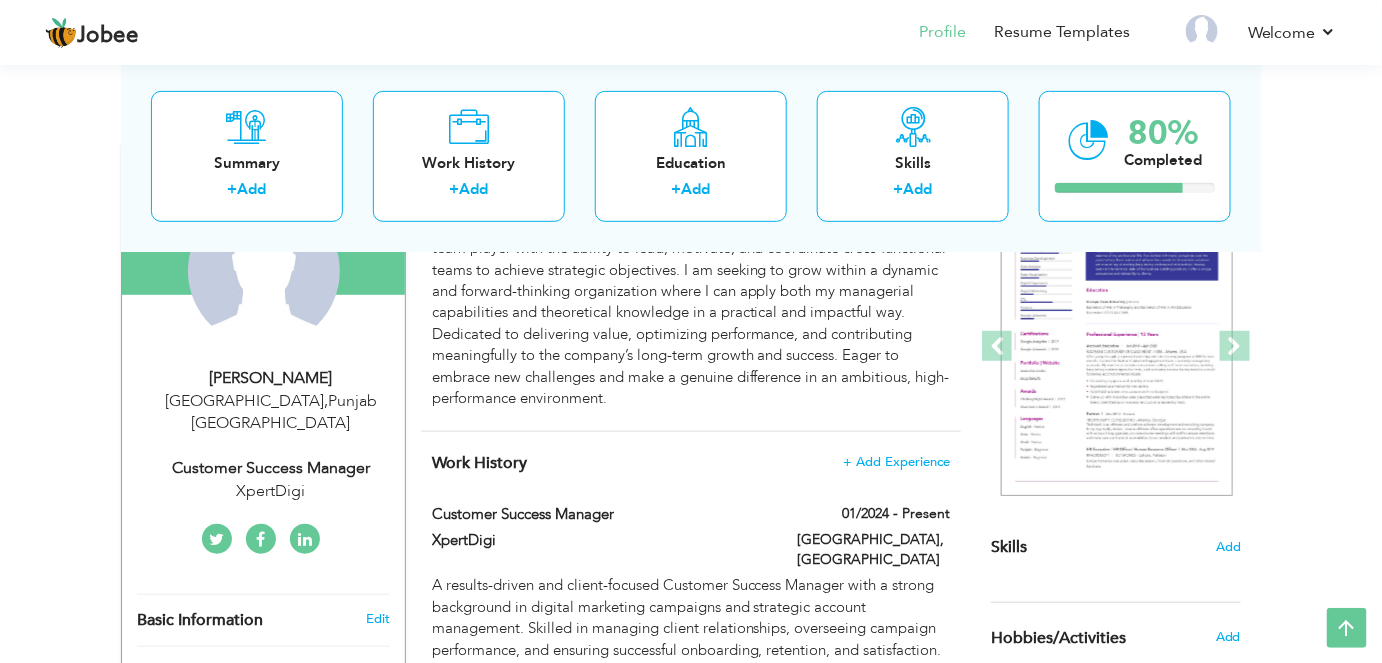click on "Change
Remove" at bounding box center [263, 281] 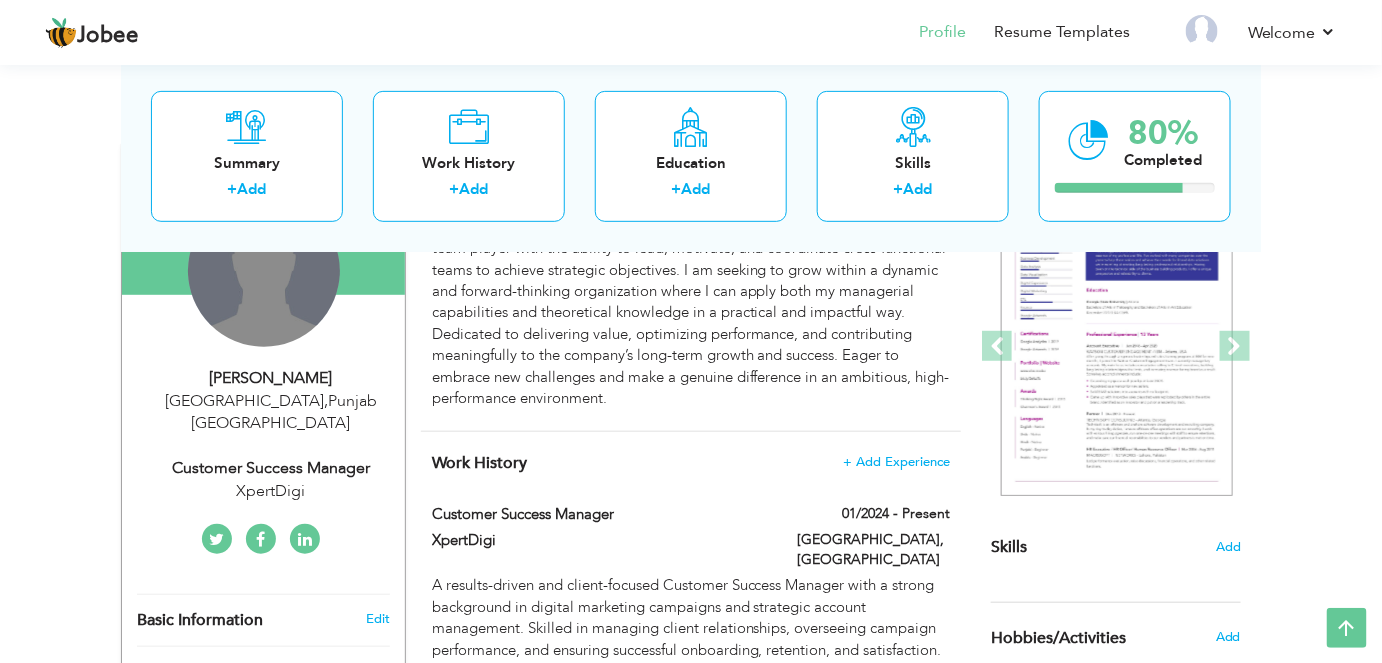 click on "Change
Remove" at bounding box center [264, 271] 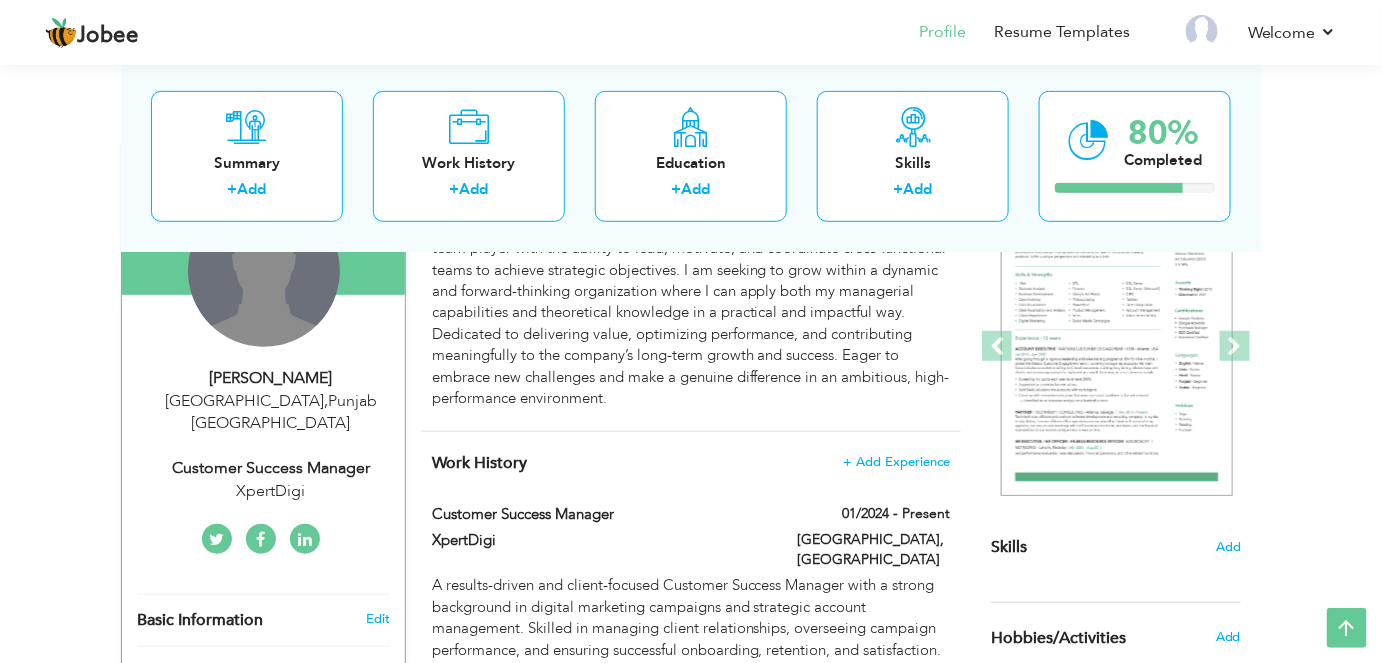 click on "Change
Remove" at bounding box center [264, 271] 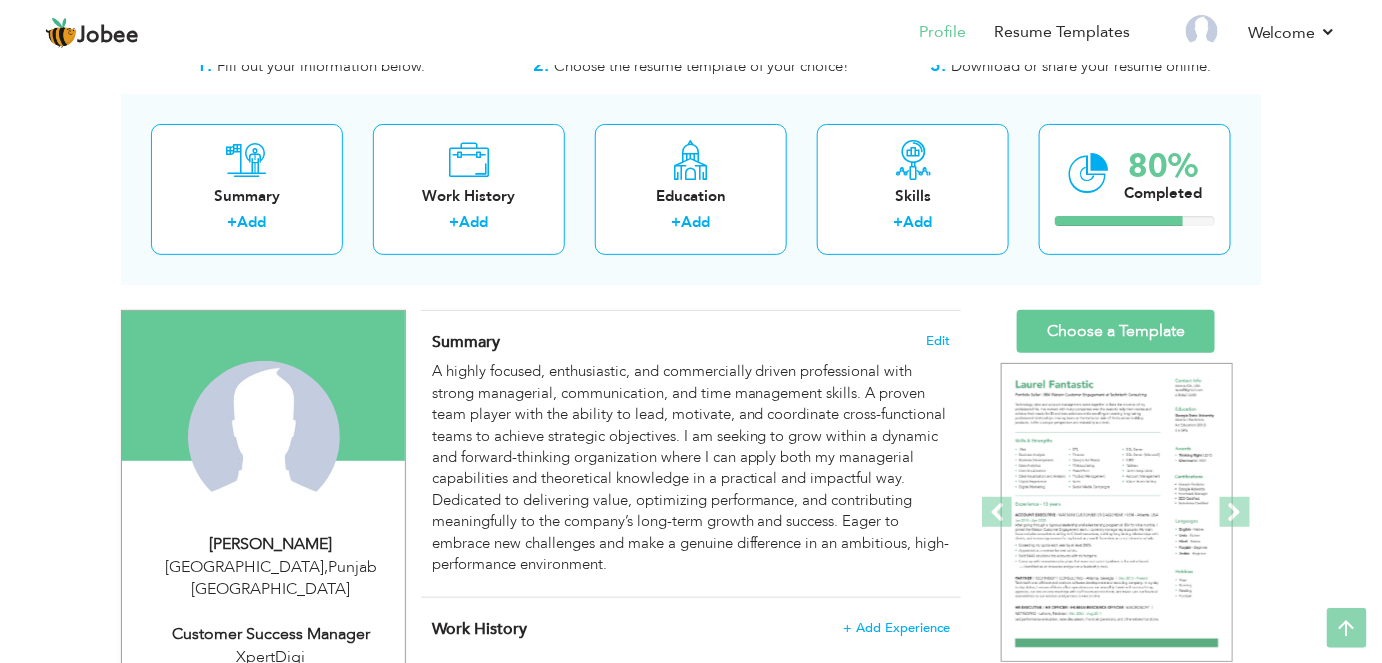 scroll, scrollTop: 64, scrollLeft: 0, axis: vertical 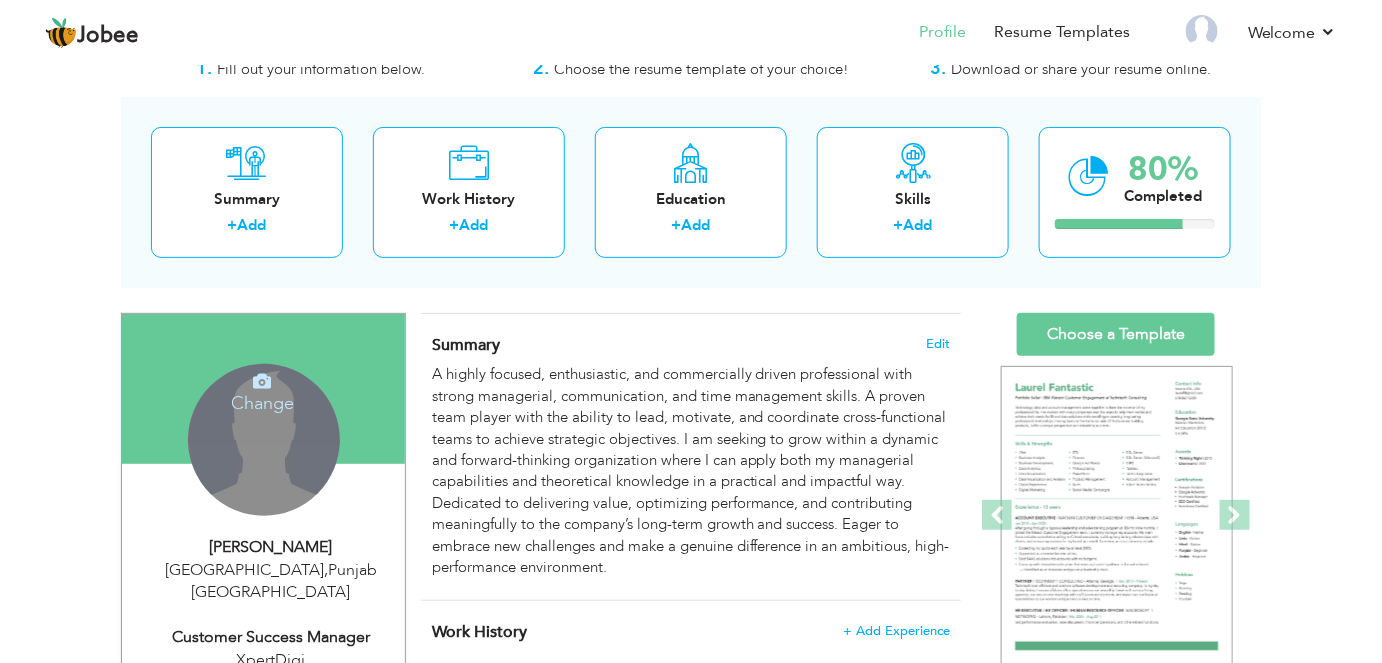 click on "Change
Remove" at bounding box center (264, 440) 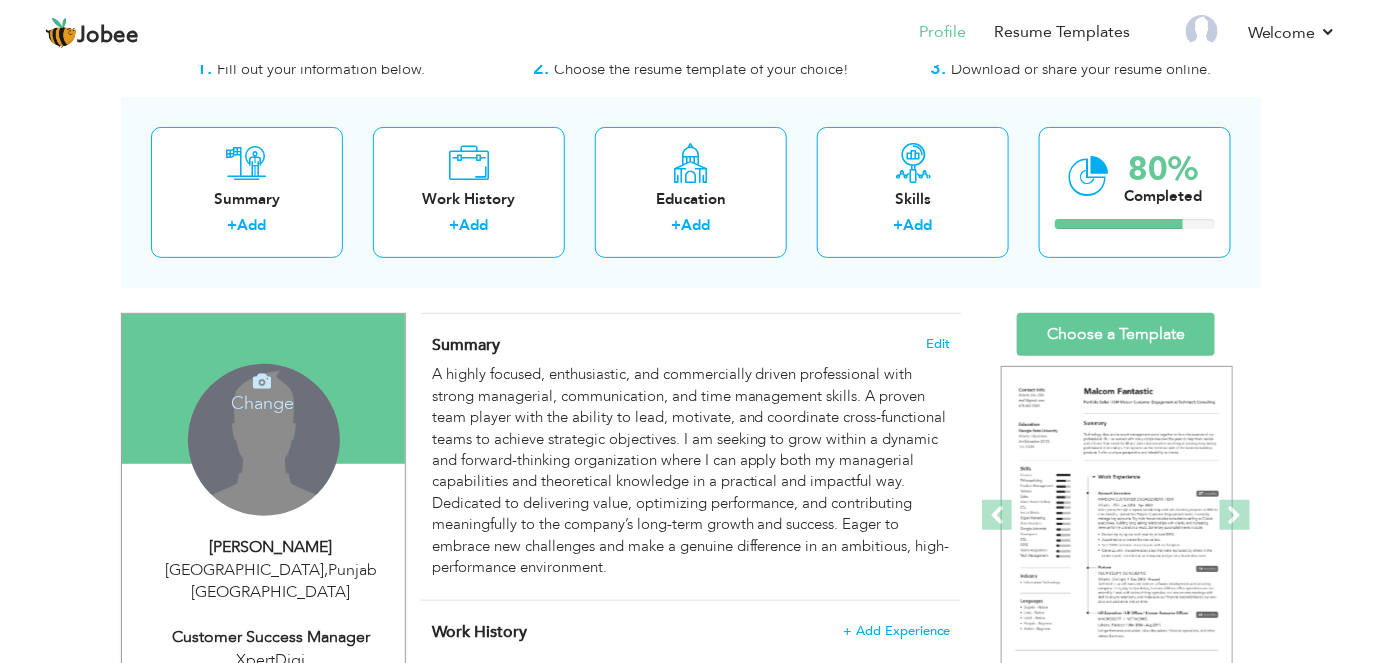 click at bounding box center (262, 381) 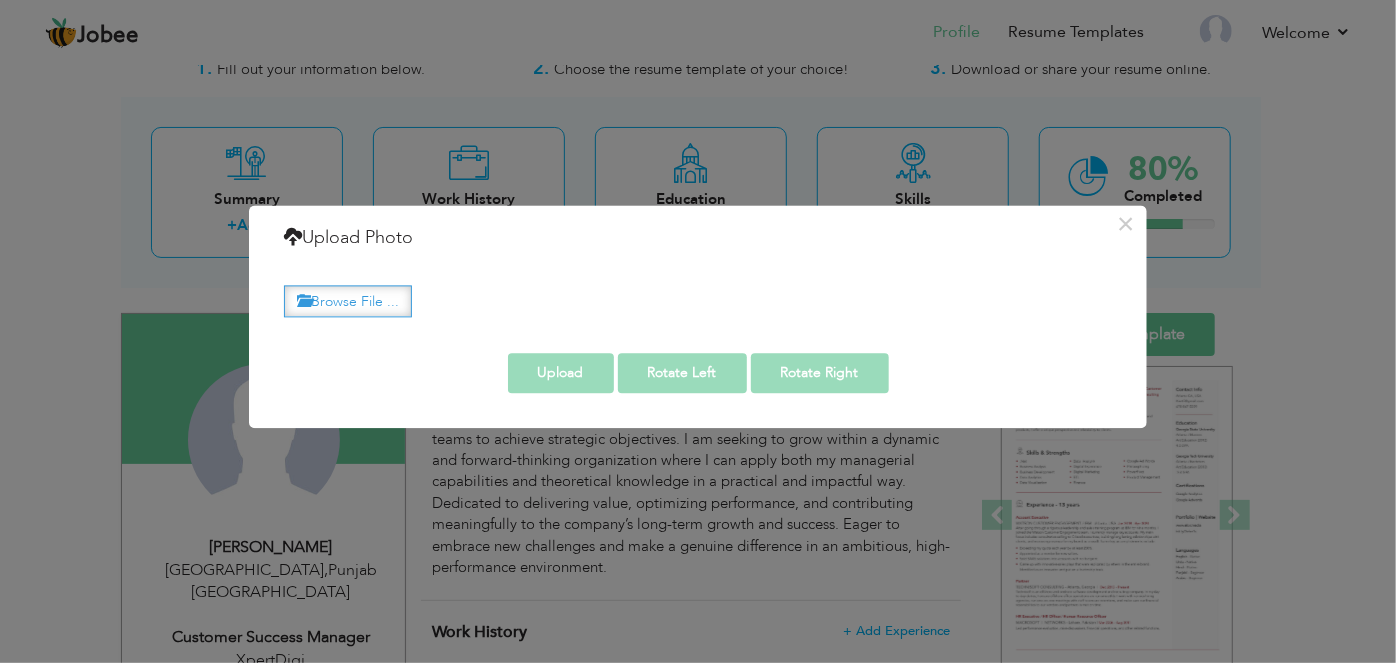 click on "Browse File ..." at bounding box center (348, 301) 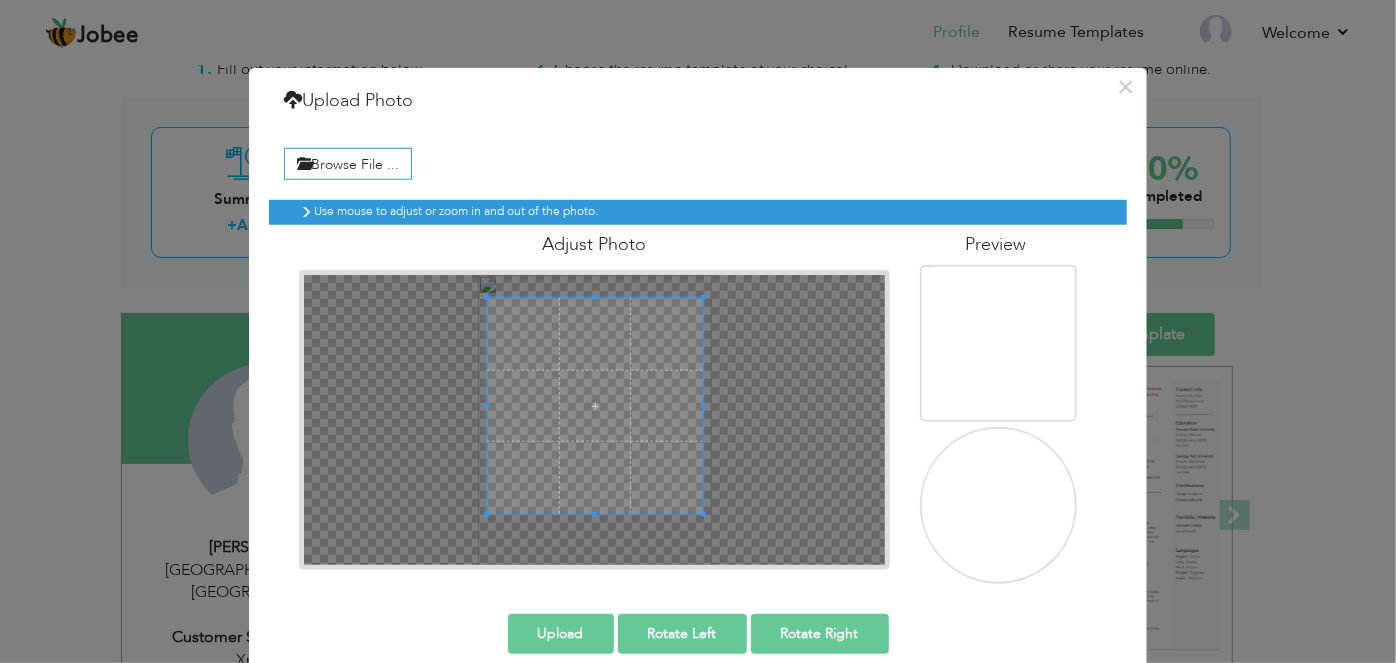 click at bounding box center [595, 406] 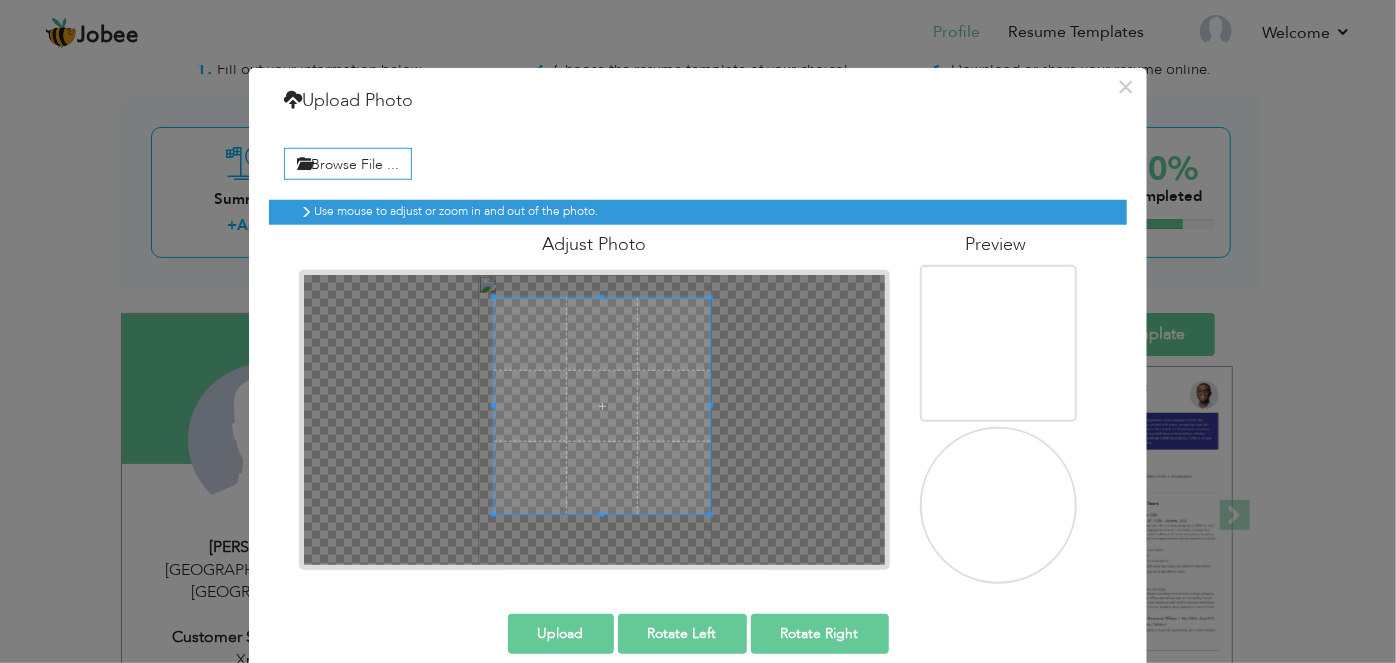 click at bounding box center [602, 406] 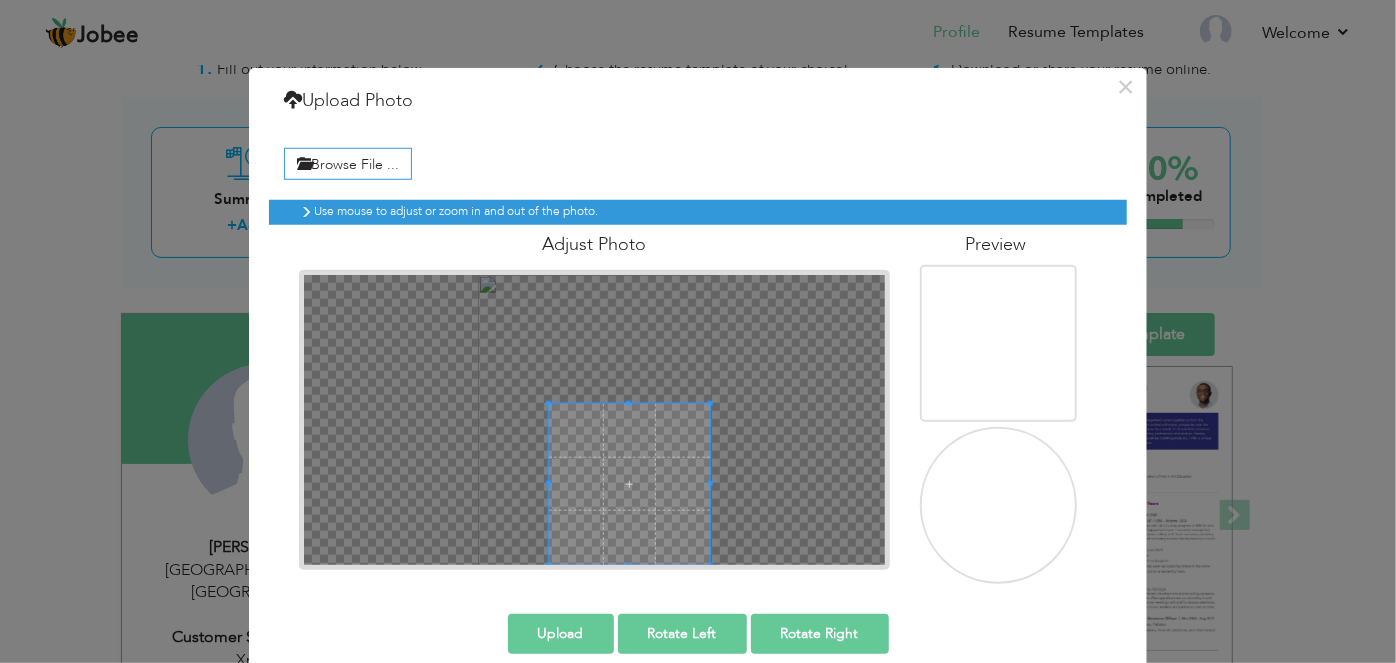 click at bounding box center (595, 419) 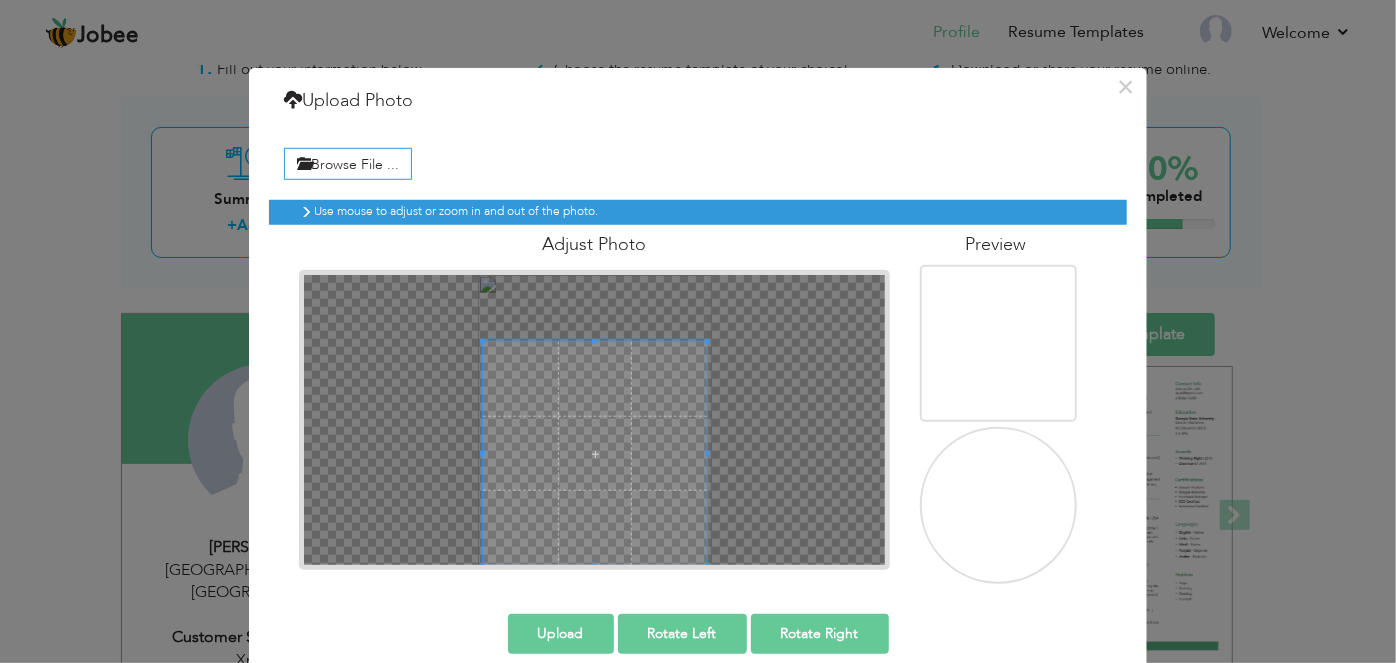 click at bounding box center [595, 419] 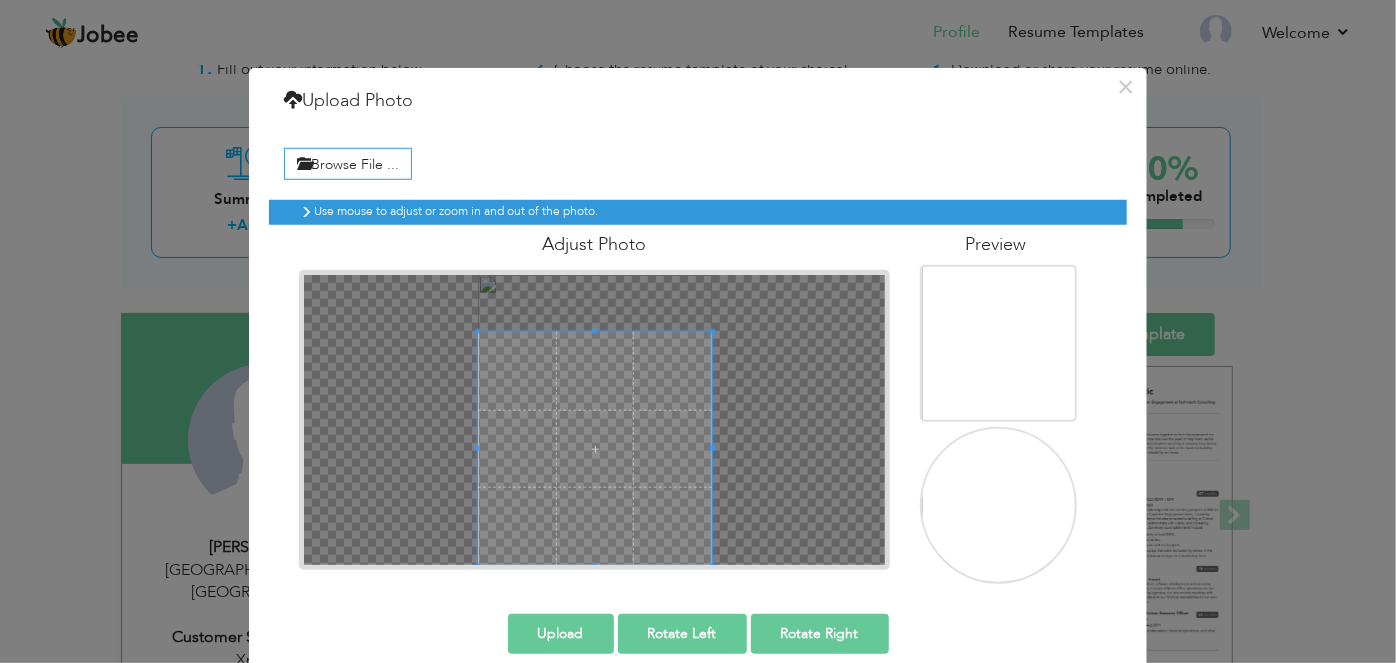 click at bounding box center (595, 419) 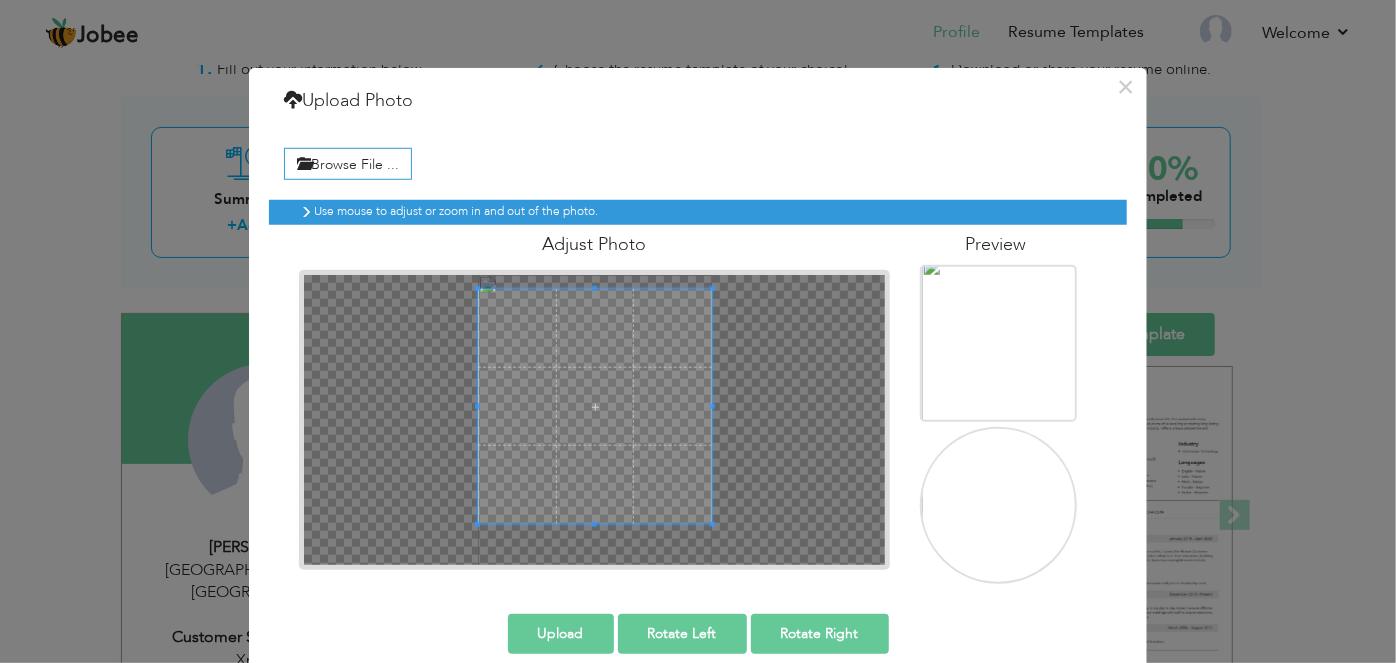 click at bounding box center (595, 406) 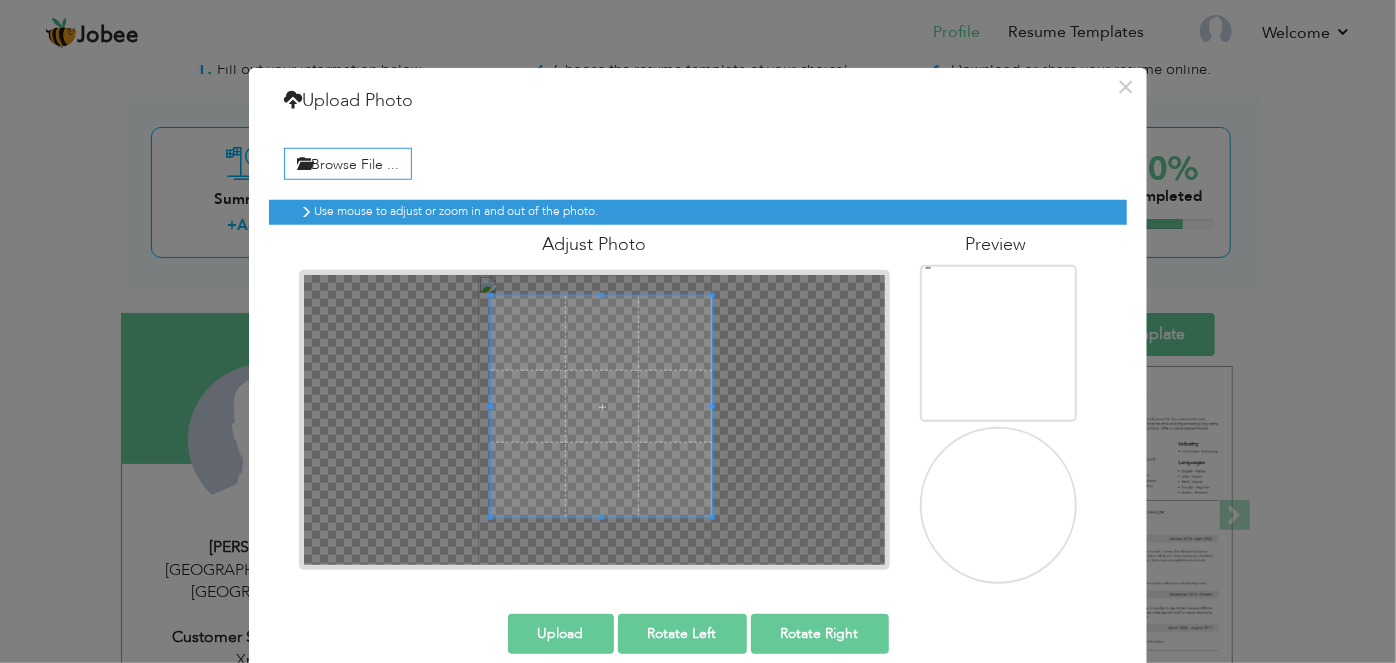 click at bounding box center (490, 406) 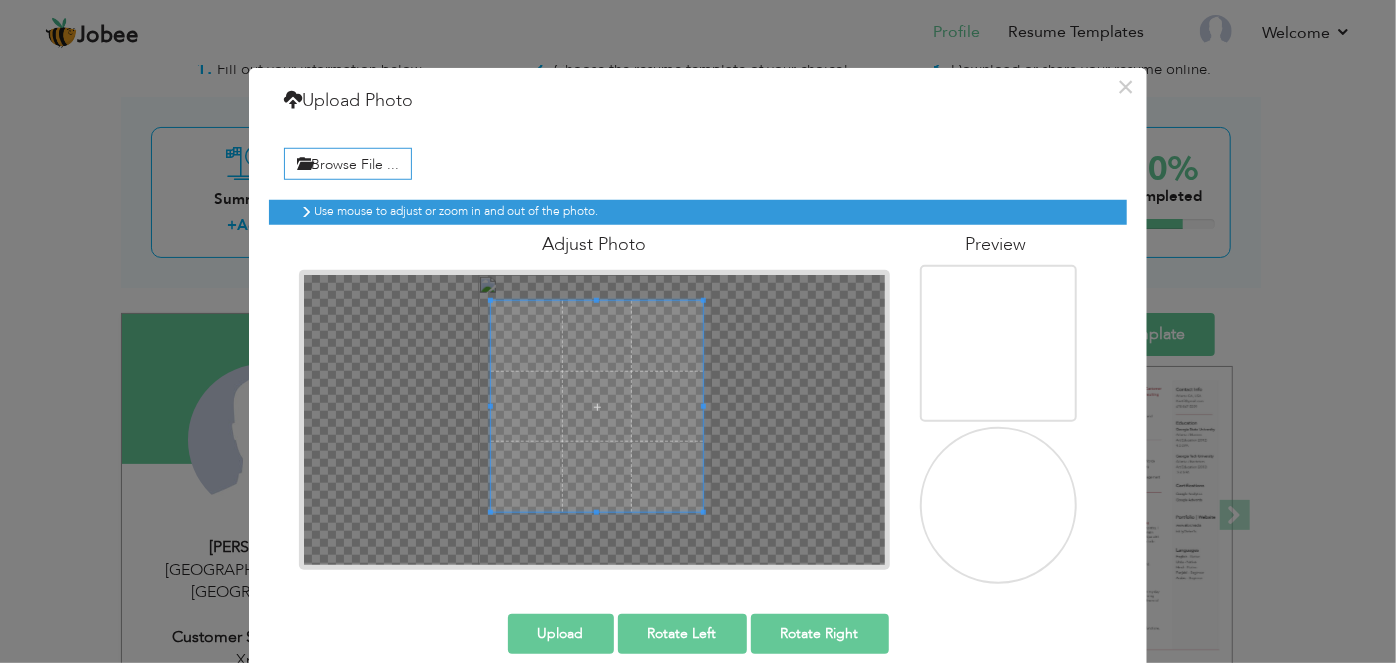 click at bounding box center (597, 406) 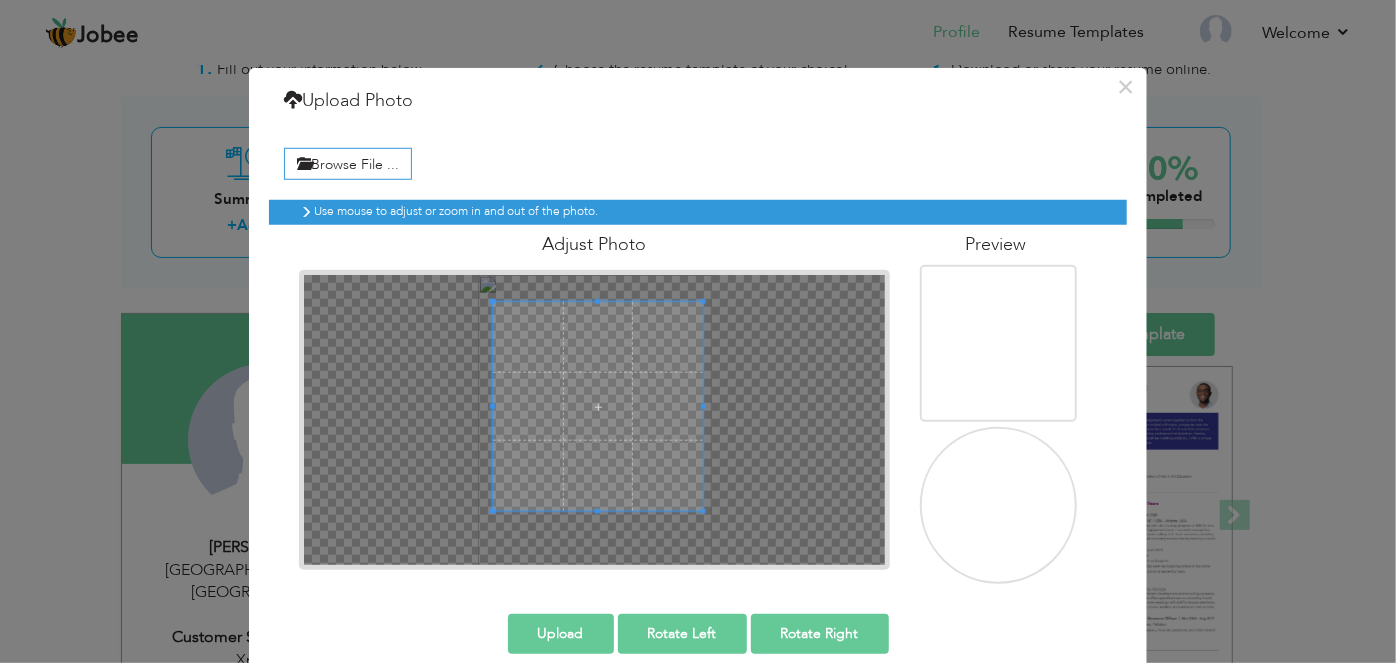 click at bounding box center (492, 405) 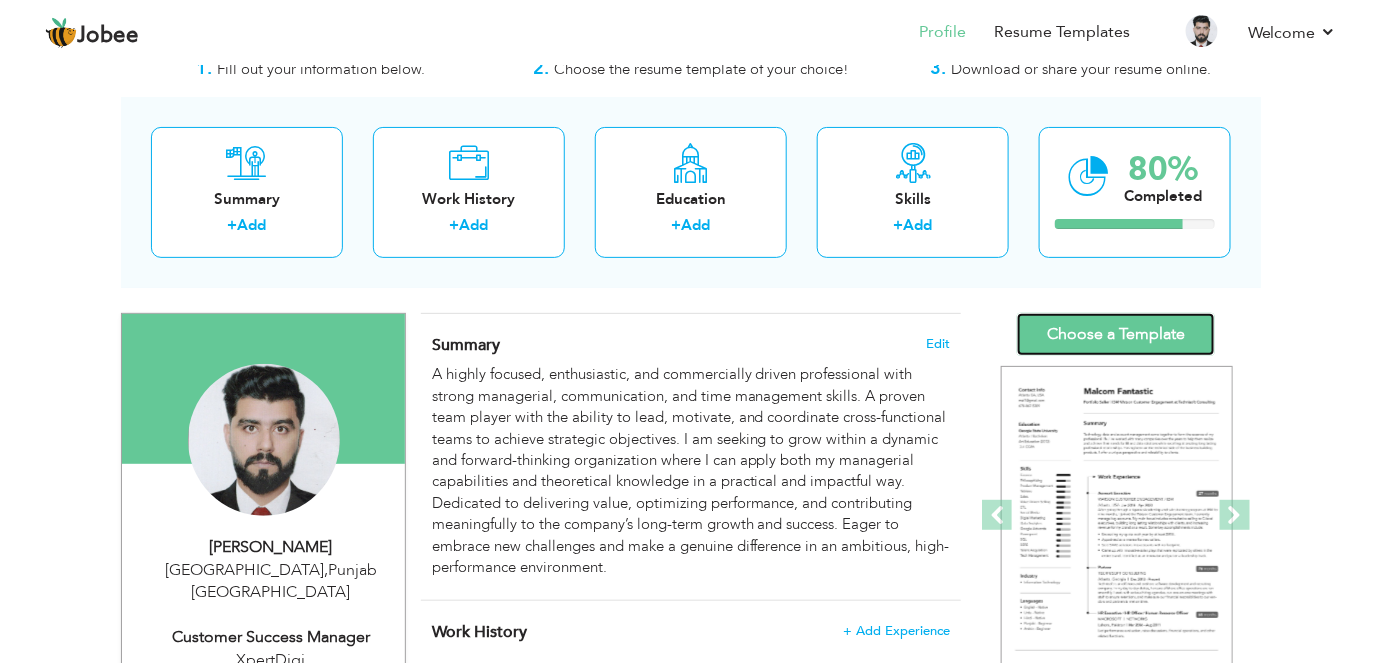 click on "Choose a Template" at bounding box center (1116, 334) 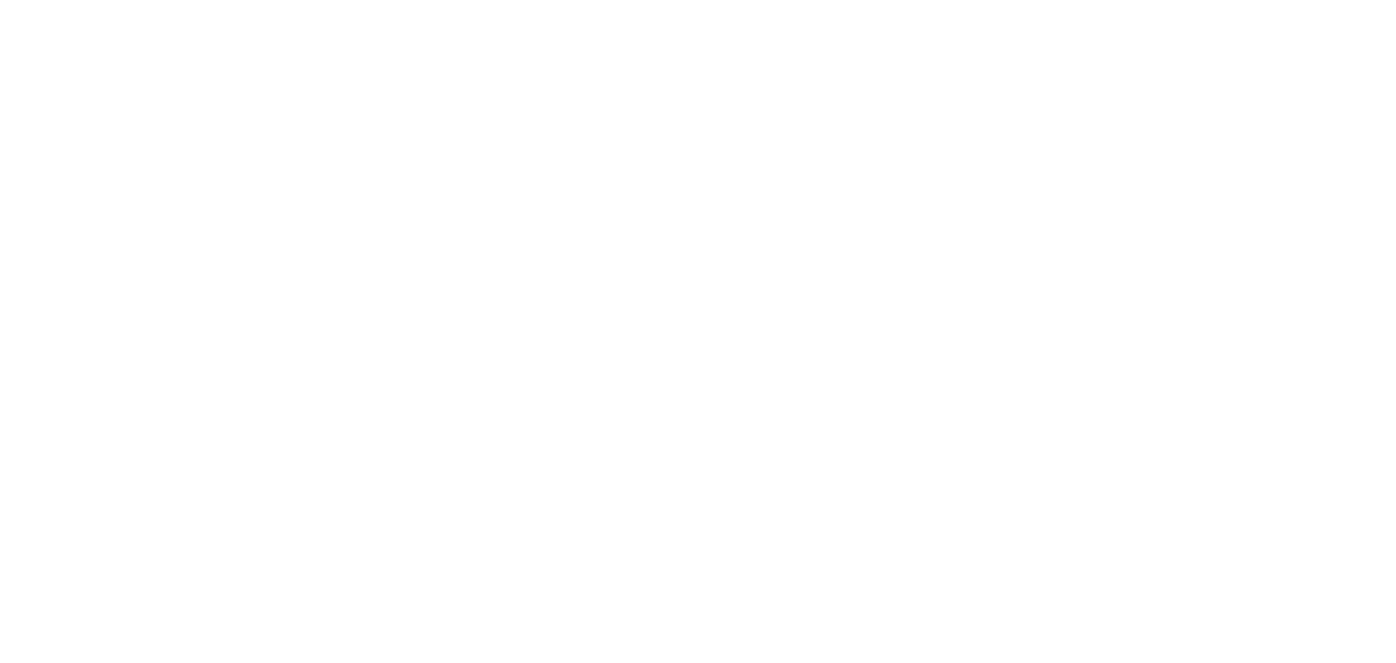 scroll, scrollTop: 0, scrollLeft: 0, axis: both 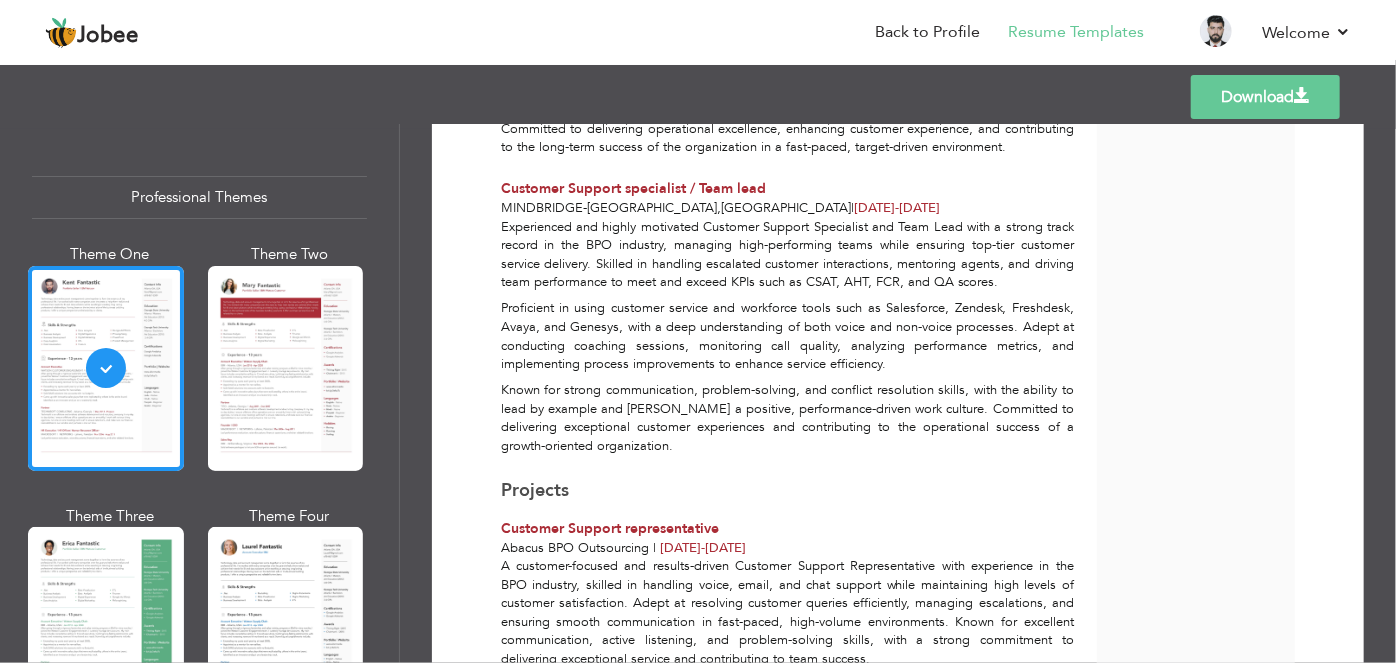 click on "Projects" at bounding box center [535, 490] 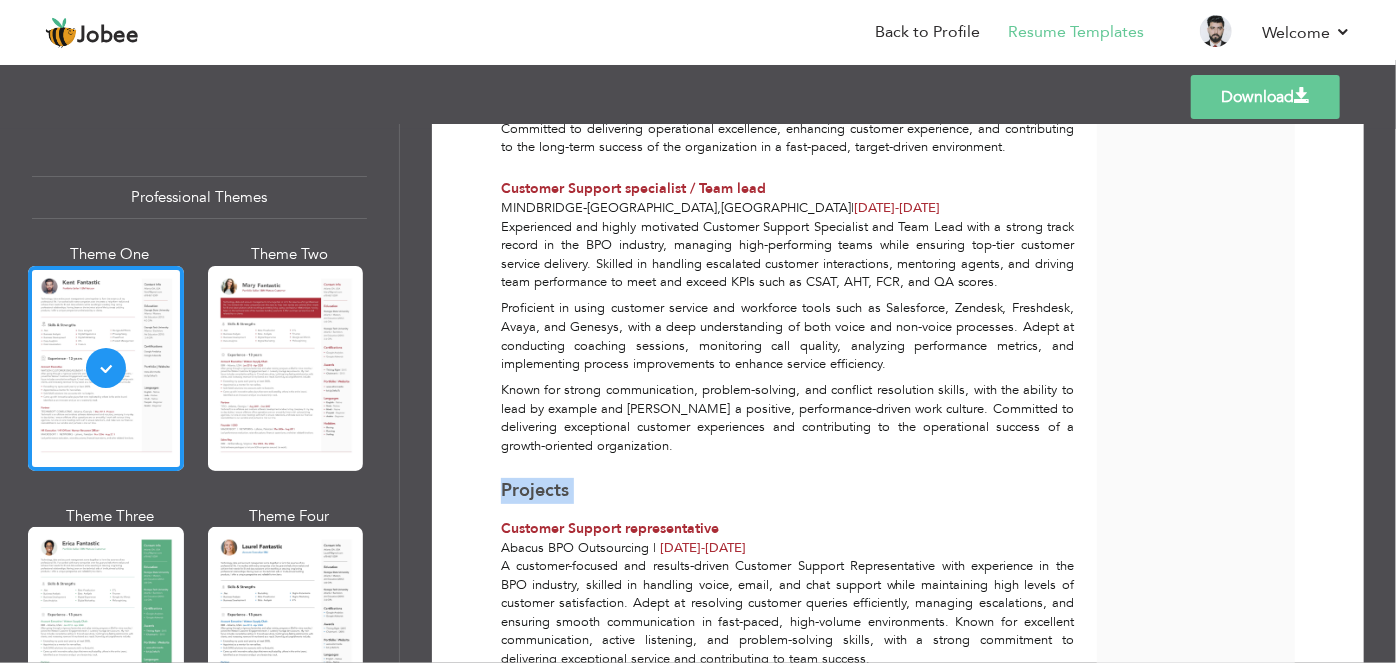 click on "Projects" at bounding box center (535, 490) 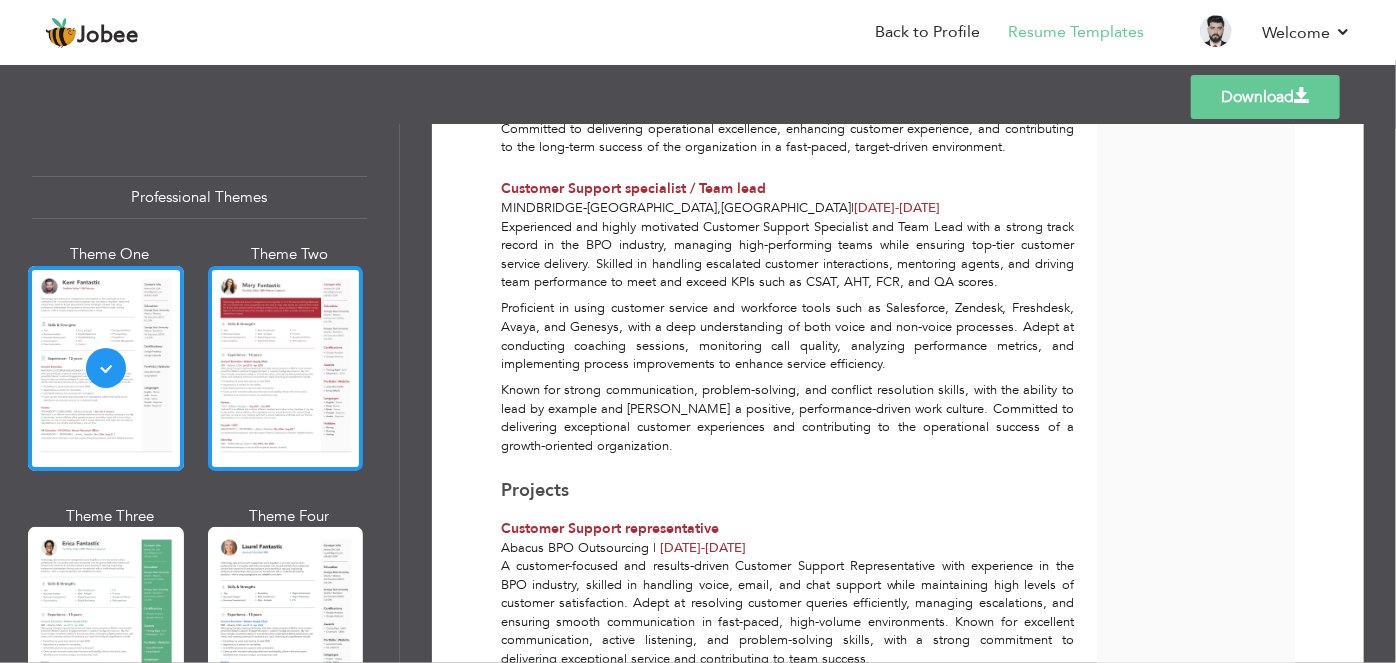 click at bounding box center (286, 368) 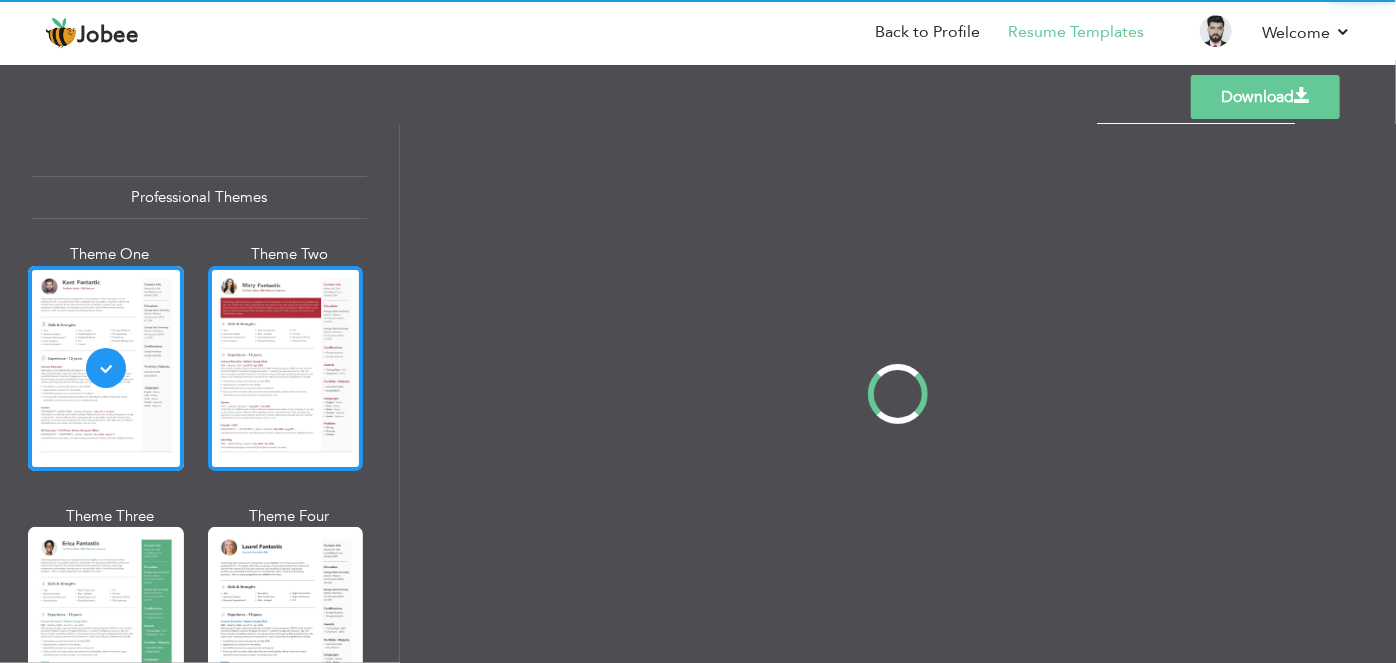 scroll, scrollTop: 0, scrollLeft: 0, axis: both 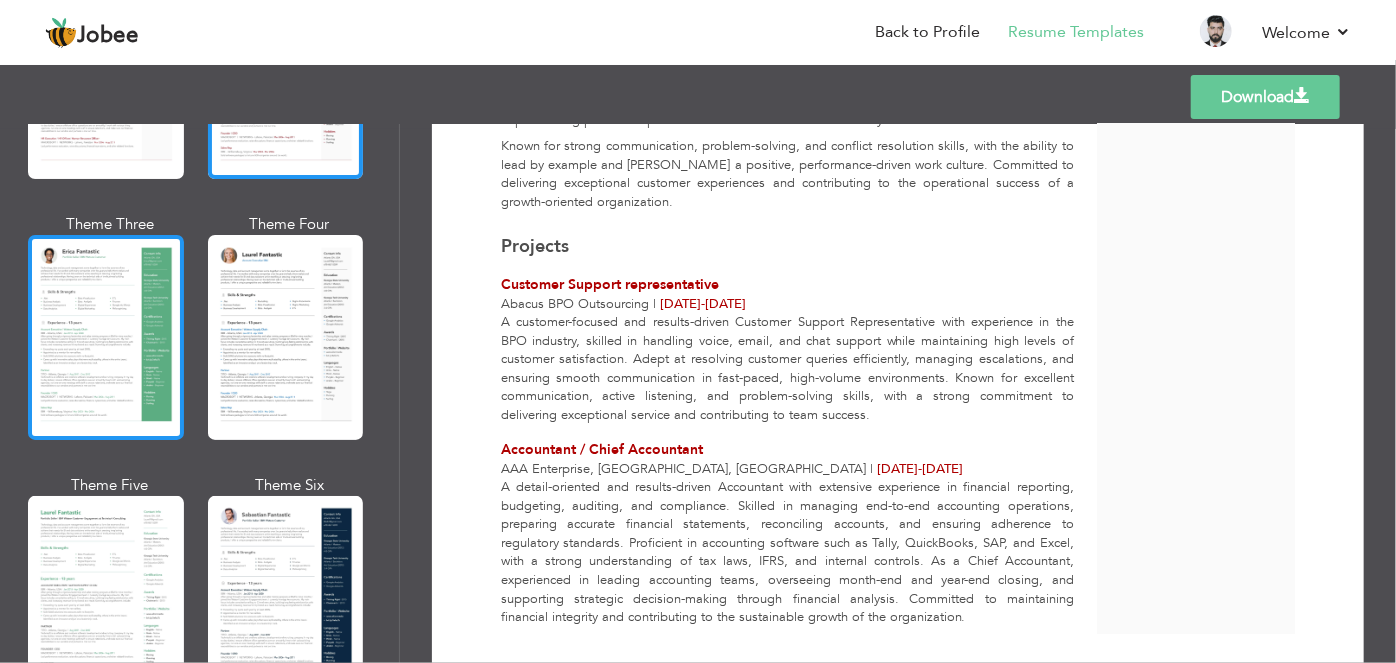 click at bounding box center [106, 337] 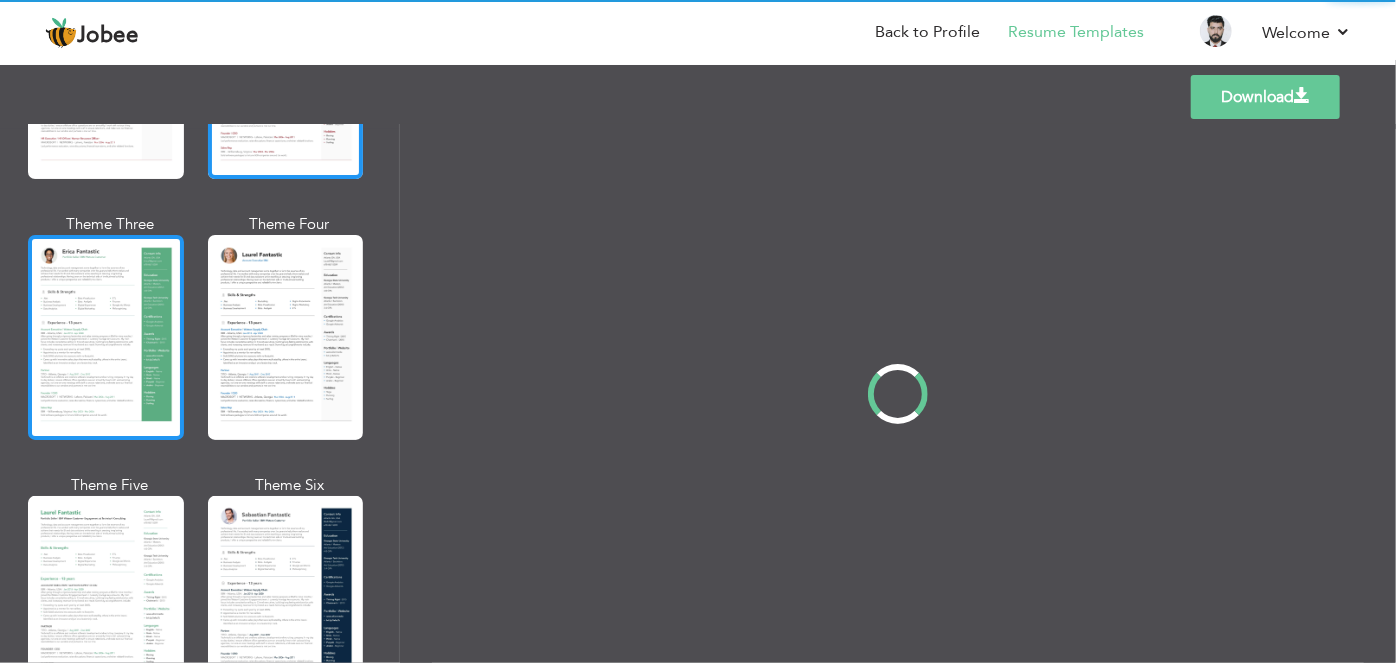 scroll, scrollTop: 0, scrollLeft: 0, axis: both 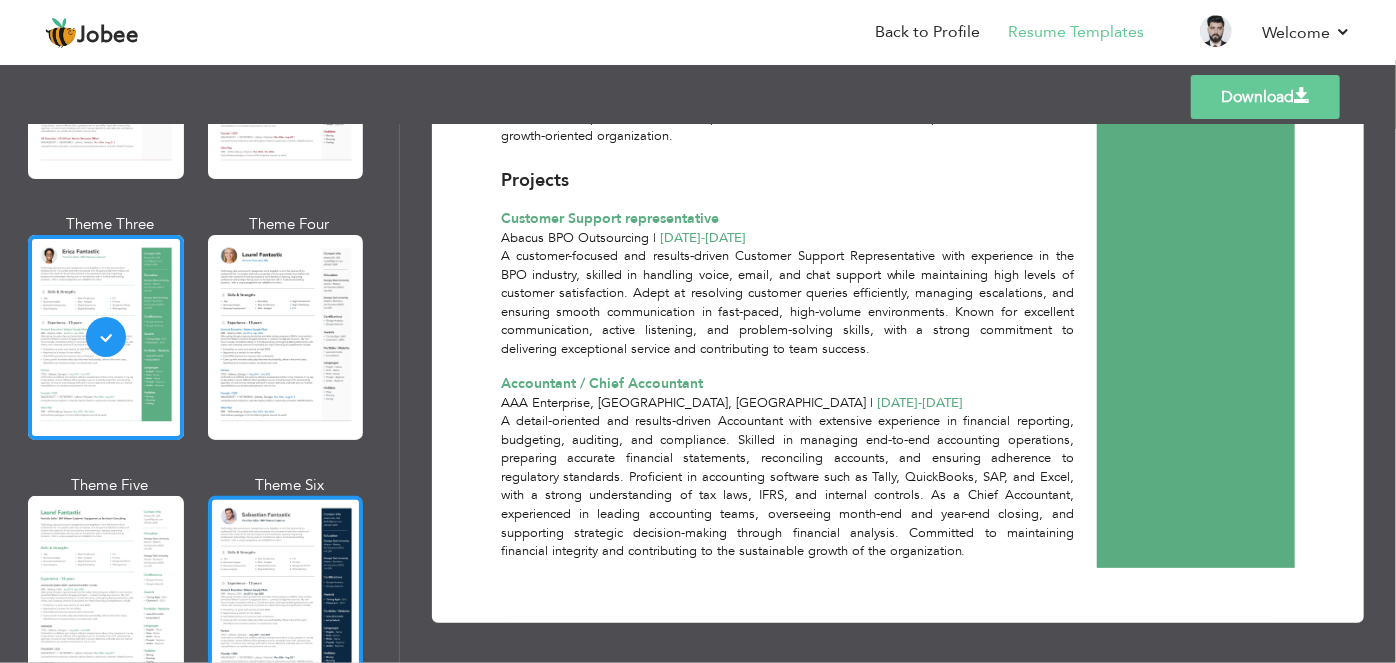 click at bounding box center [286, 598] 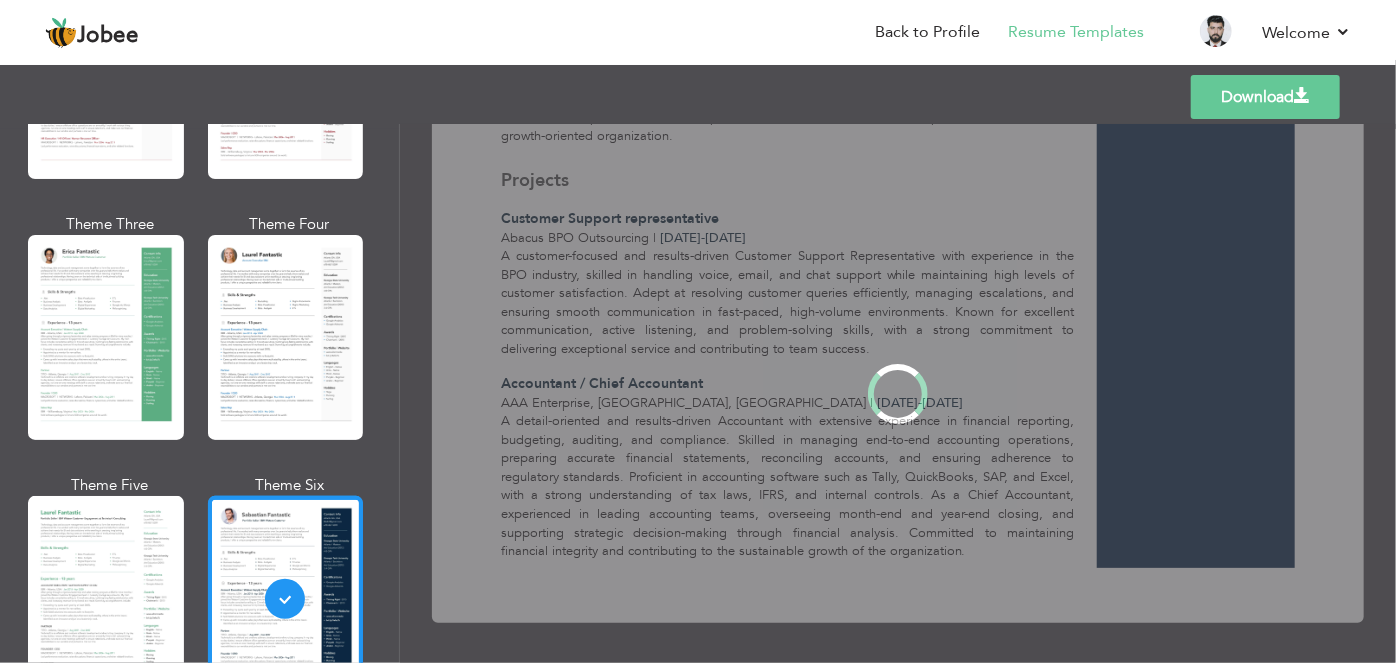 scroll, scrollTop: 0, scrollLeft: 0, axis: both 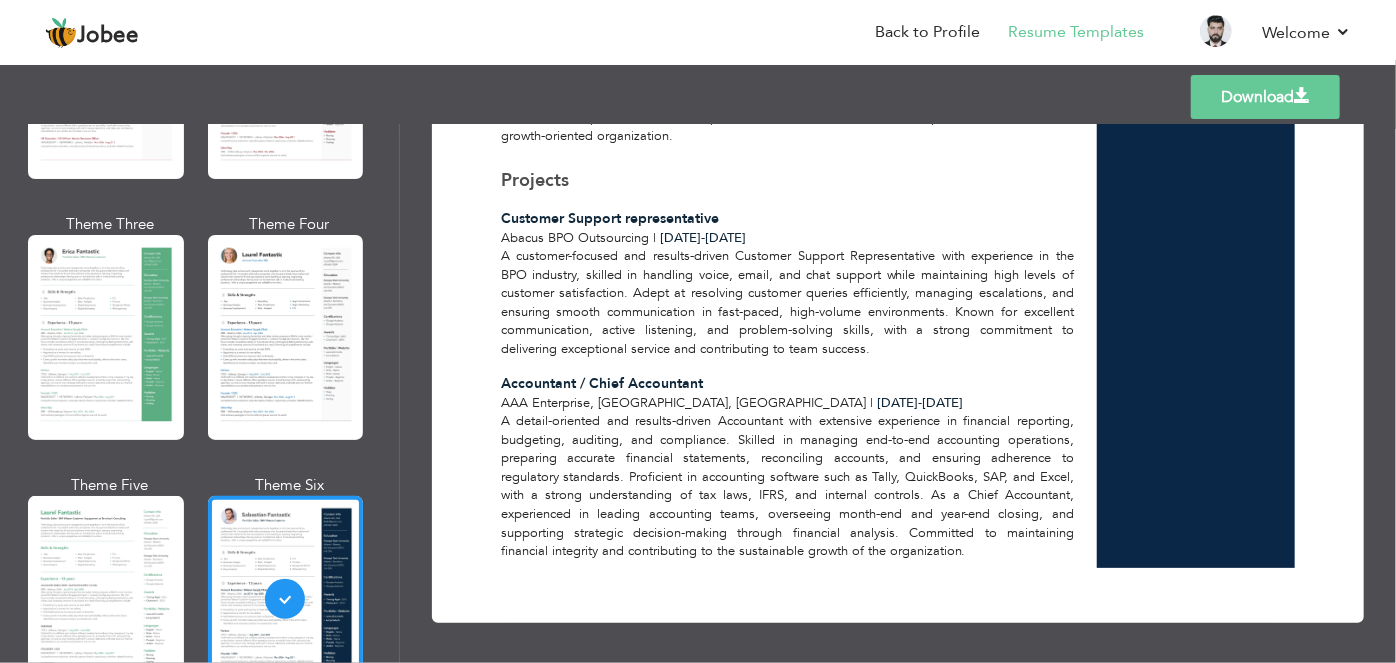 click on "Download" at bounding box center (1265, 97) 